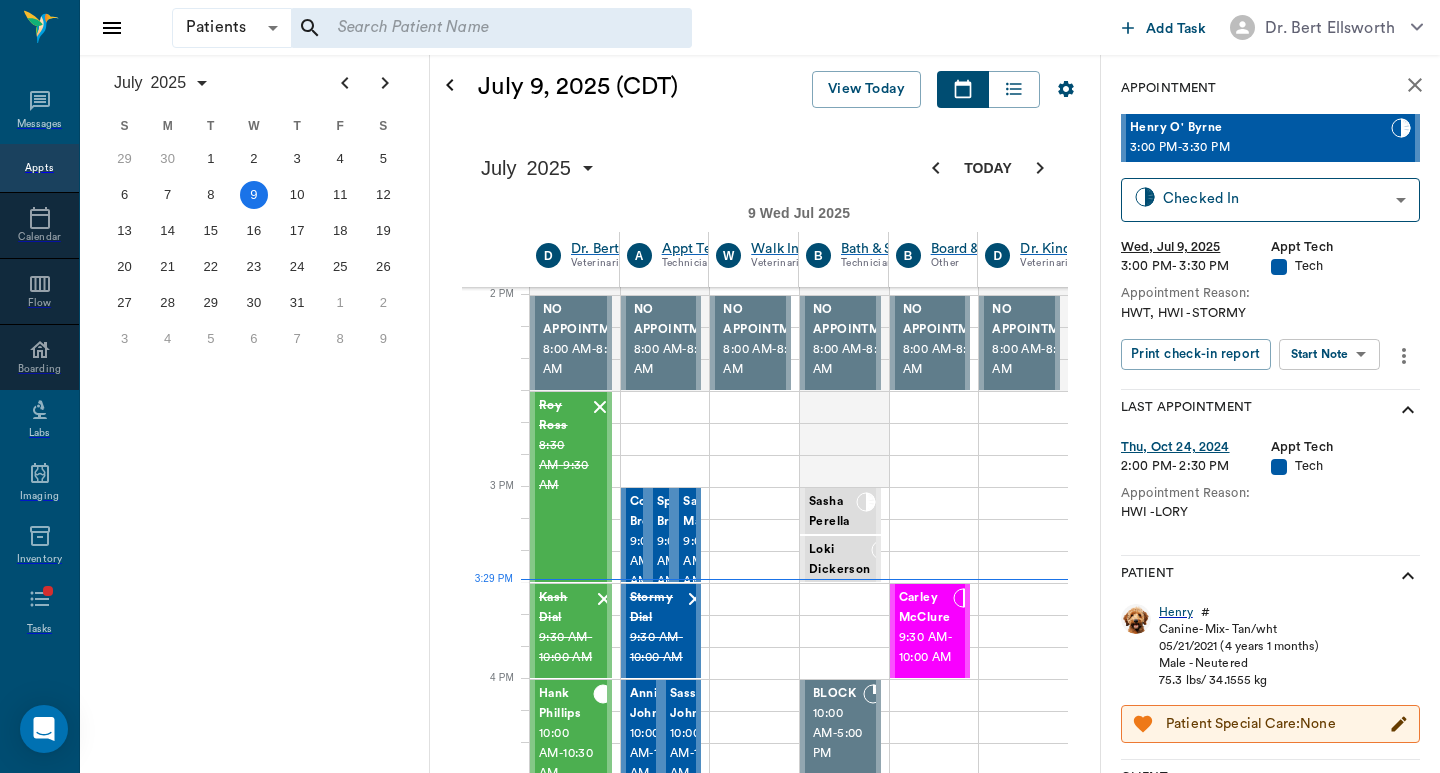 scroll, scrollTop: 0, scrollLeft: 0, axis: both 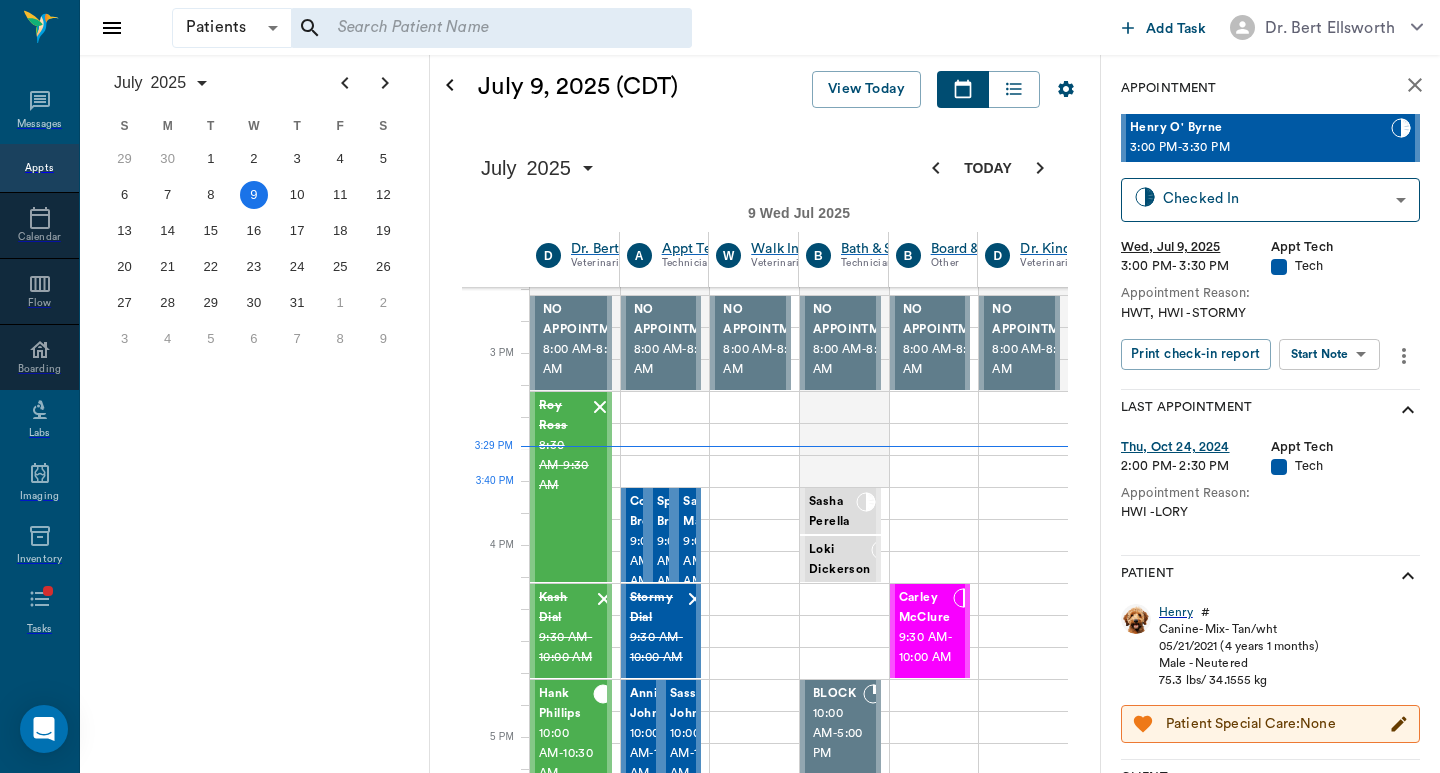 drag, startPoint x: 597, startPoint y: 404, endPoint x: 646, endPoint y: 404, distance: 49 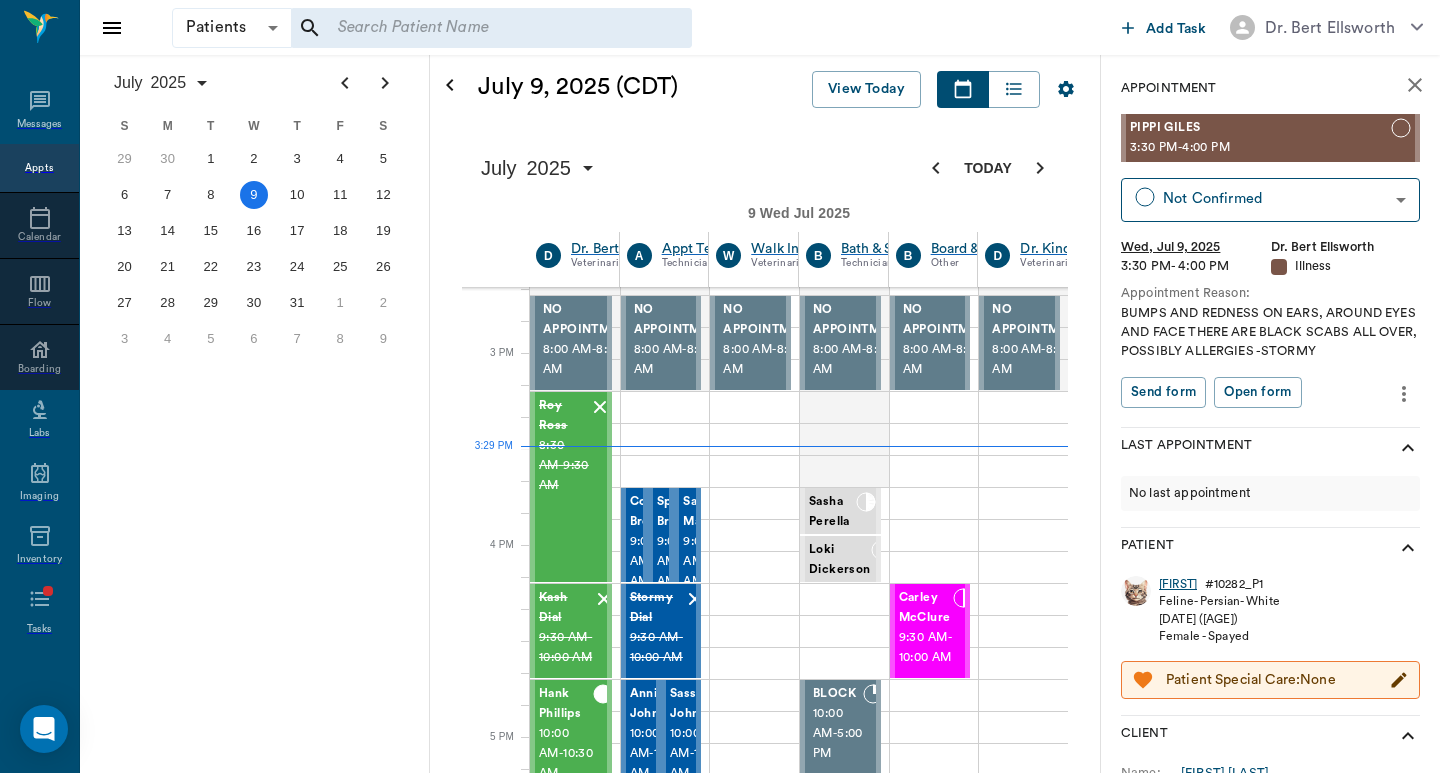 click on "[FIRST]" at bounding box center (1178, 584) 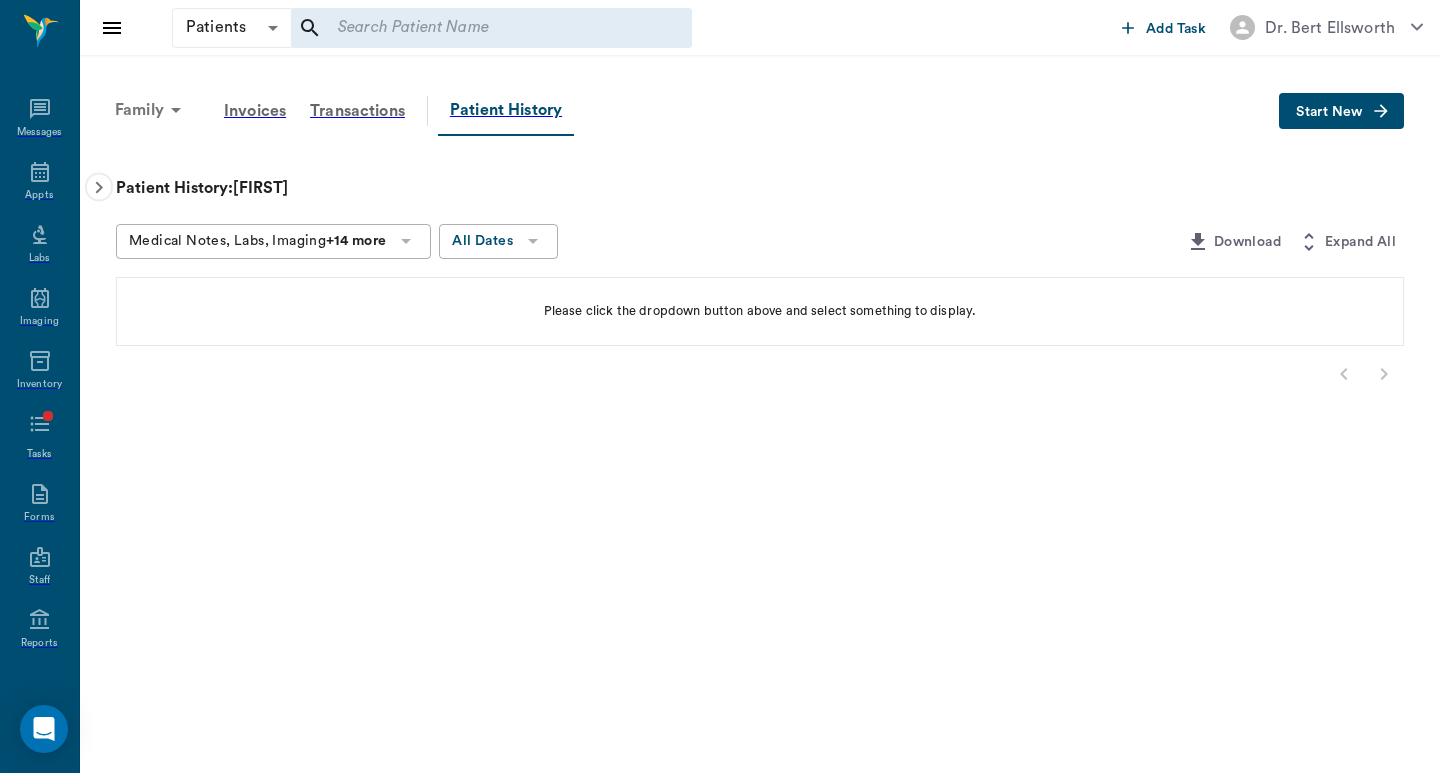 click on "Family" at bounding box center [151, 110] 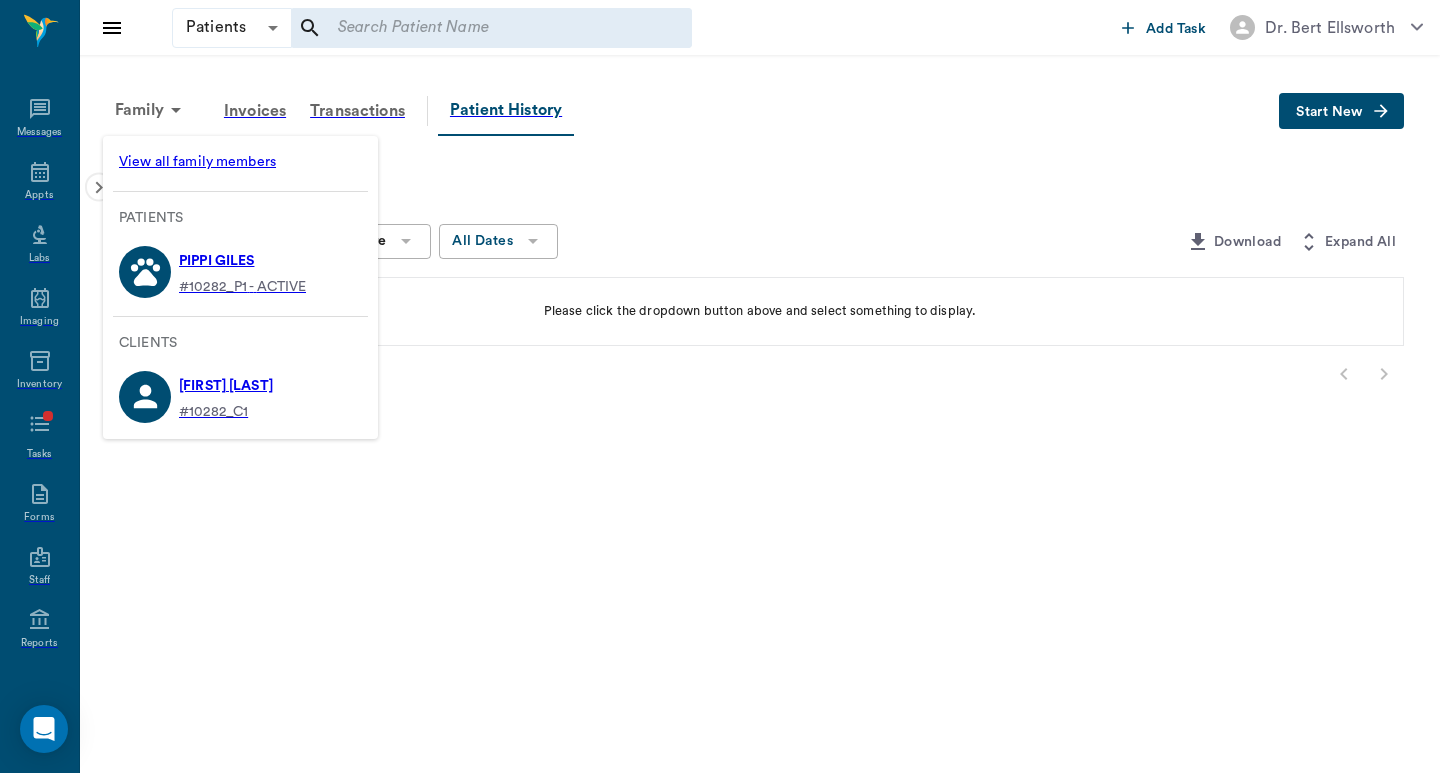click at bounding box center [145, 271] 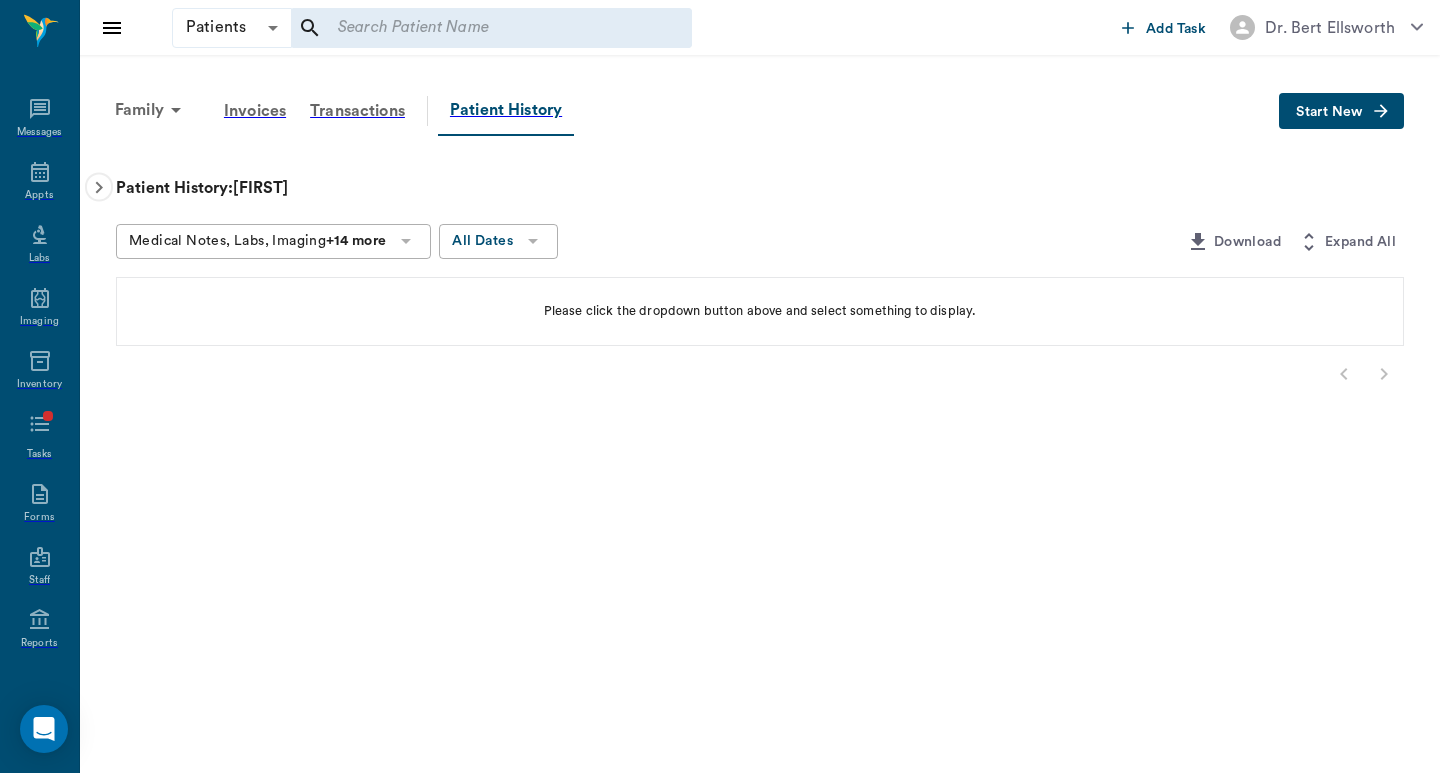 click at bounding box center (99, 188) 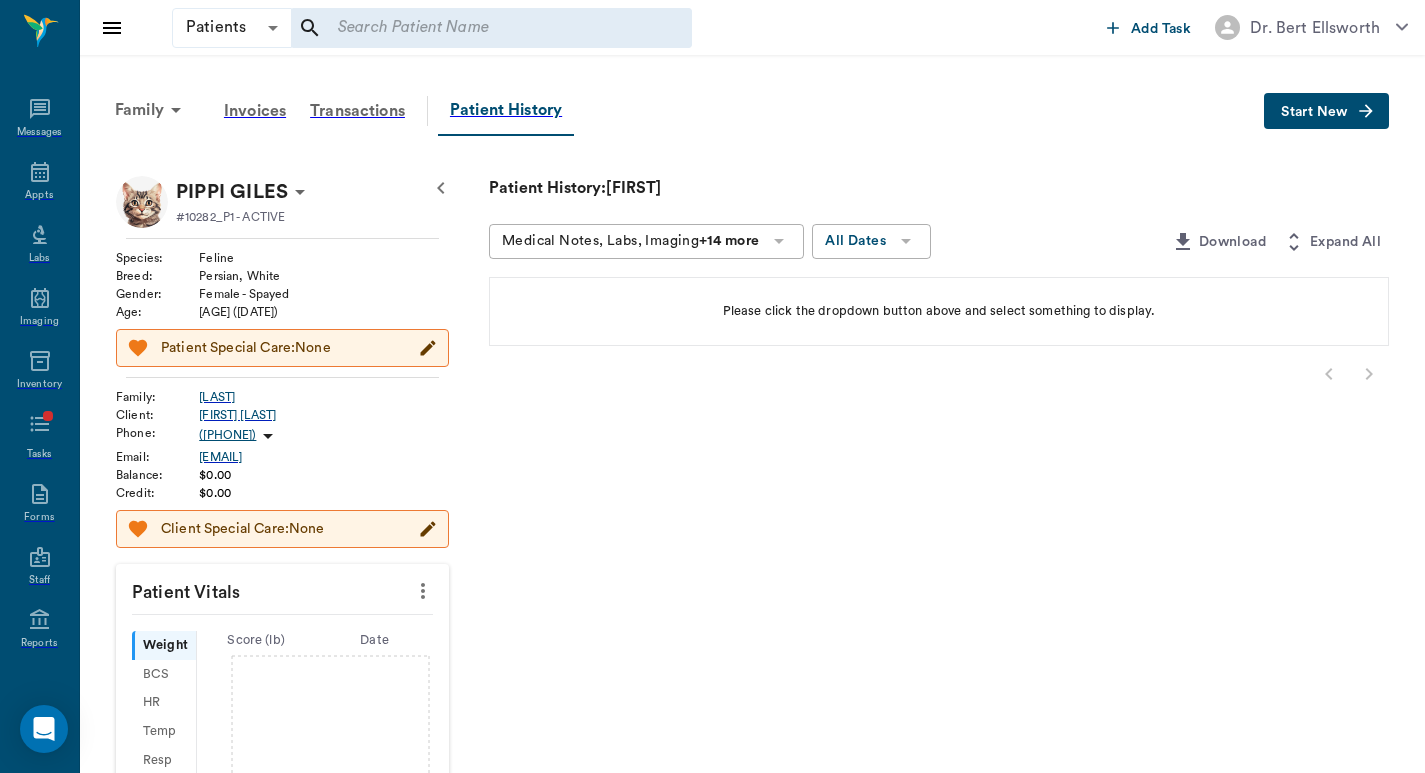 click at bounding box center (300, 192) 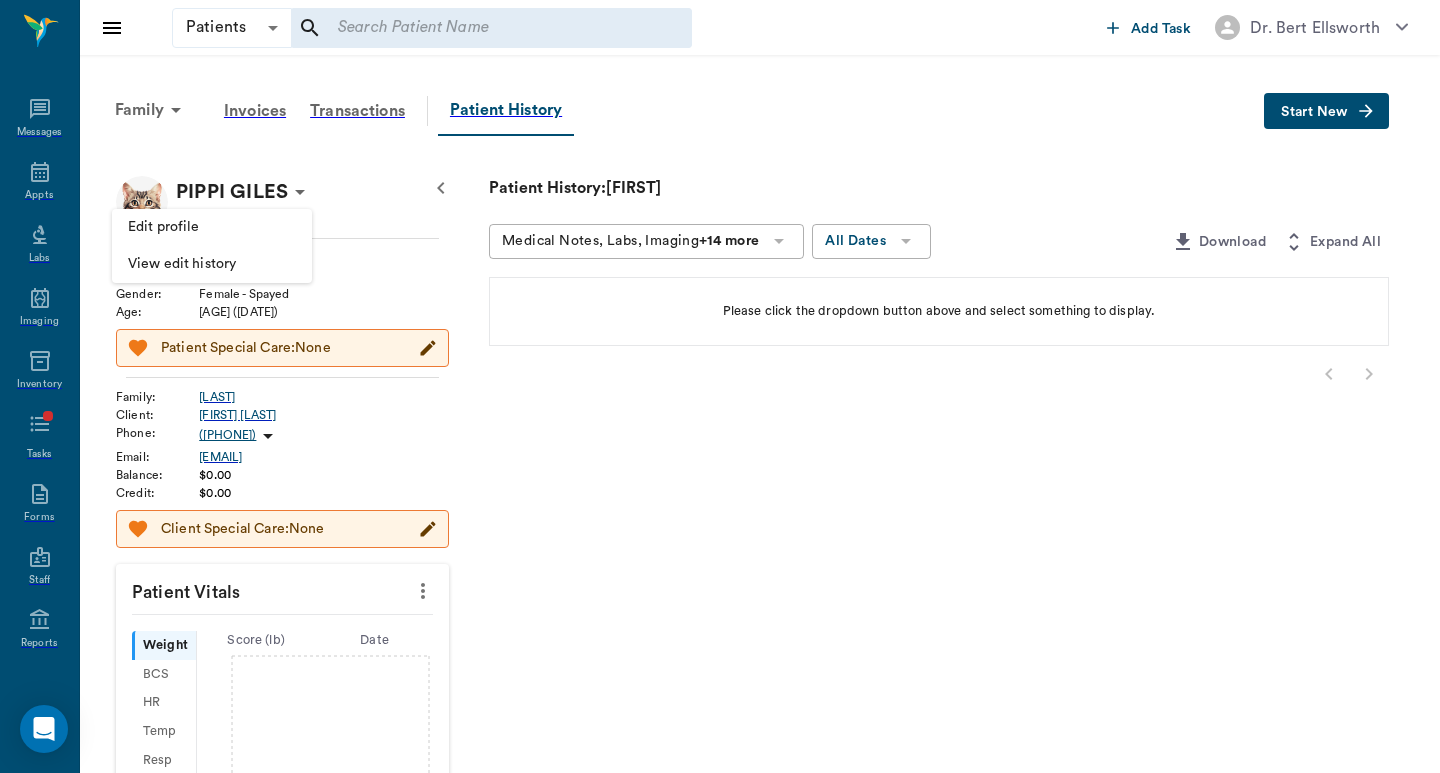click on "Edit profile" at bounding box center [212, 227] 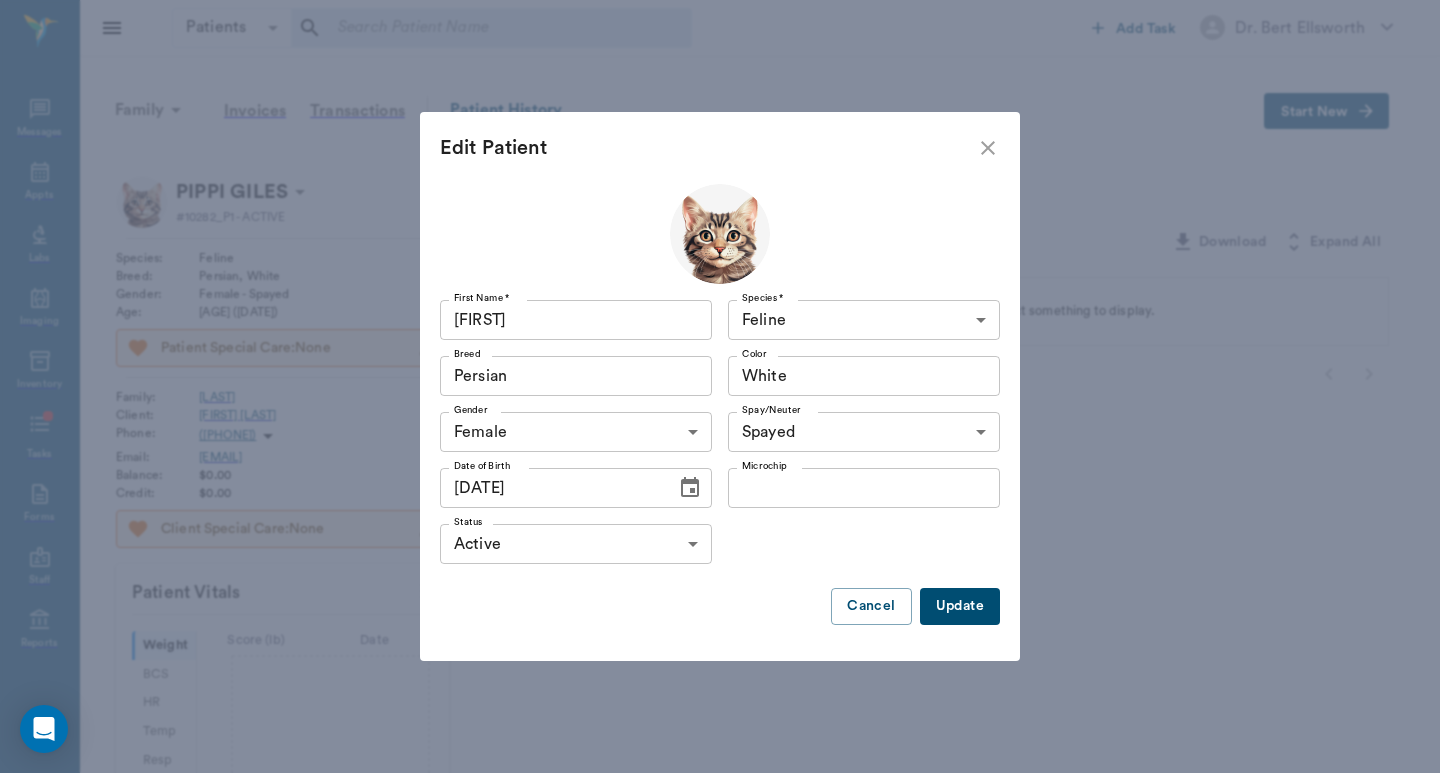 click on "[FIRST]" at bounding box center (576, 320) 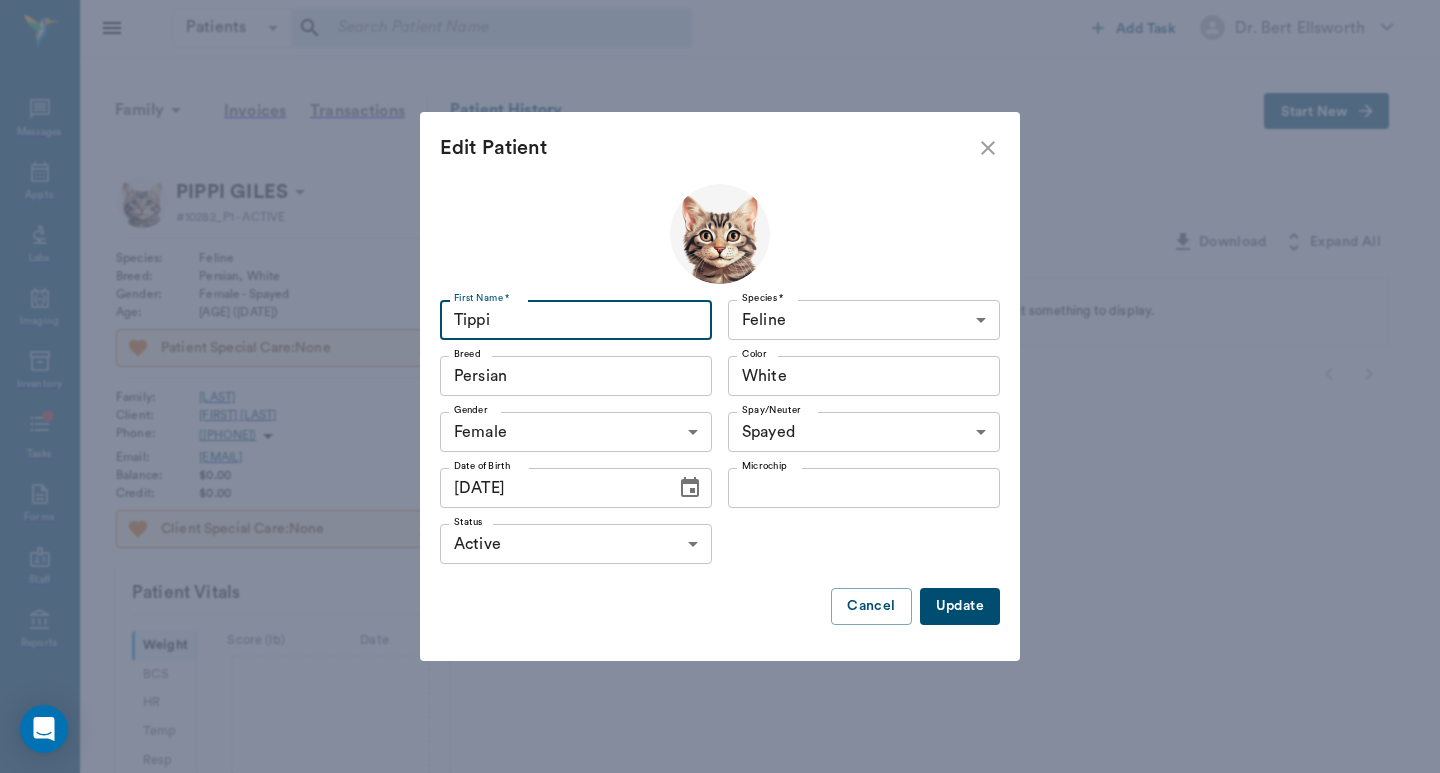 type on "Tippi" 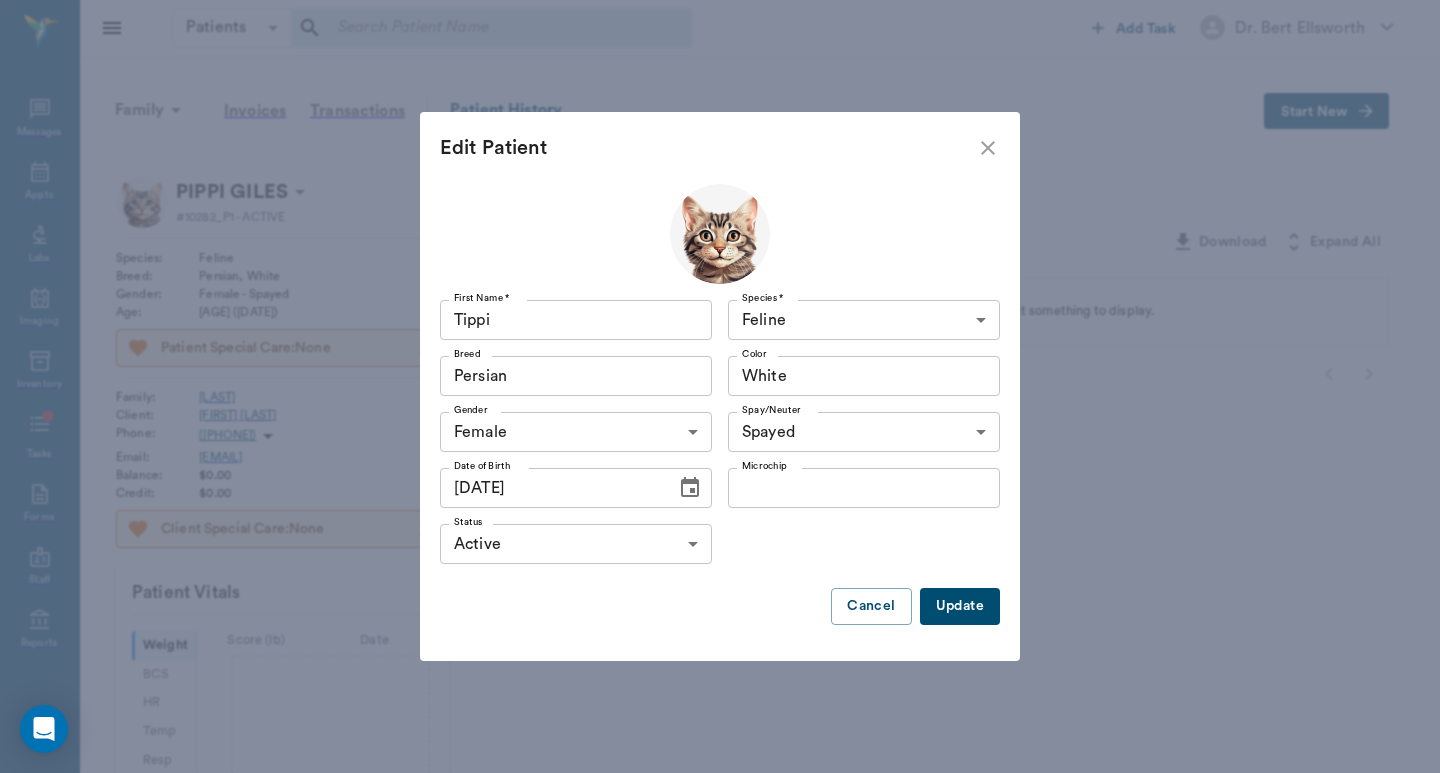 click on "Update" at bounding box center [960, 606] 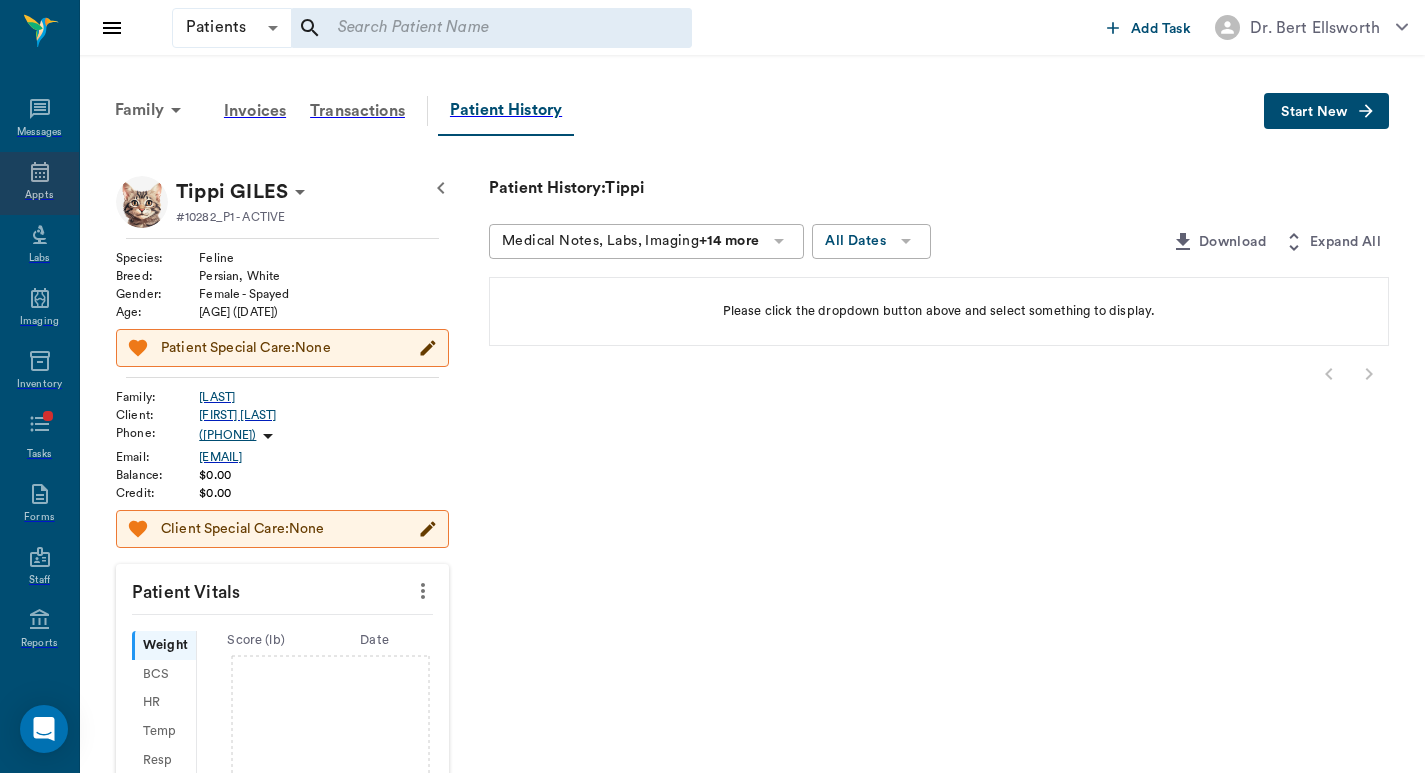 click on "Appts" at bounding box center [39, 183] 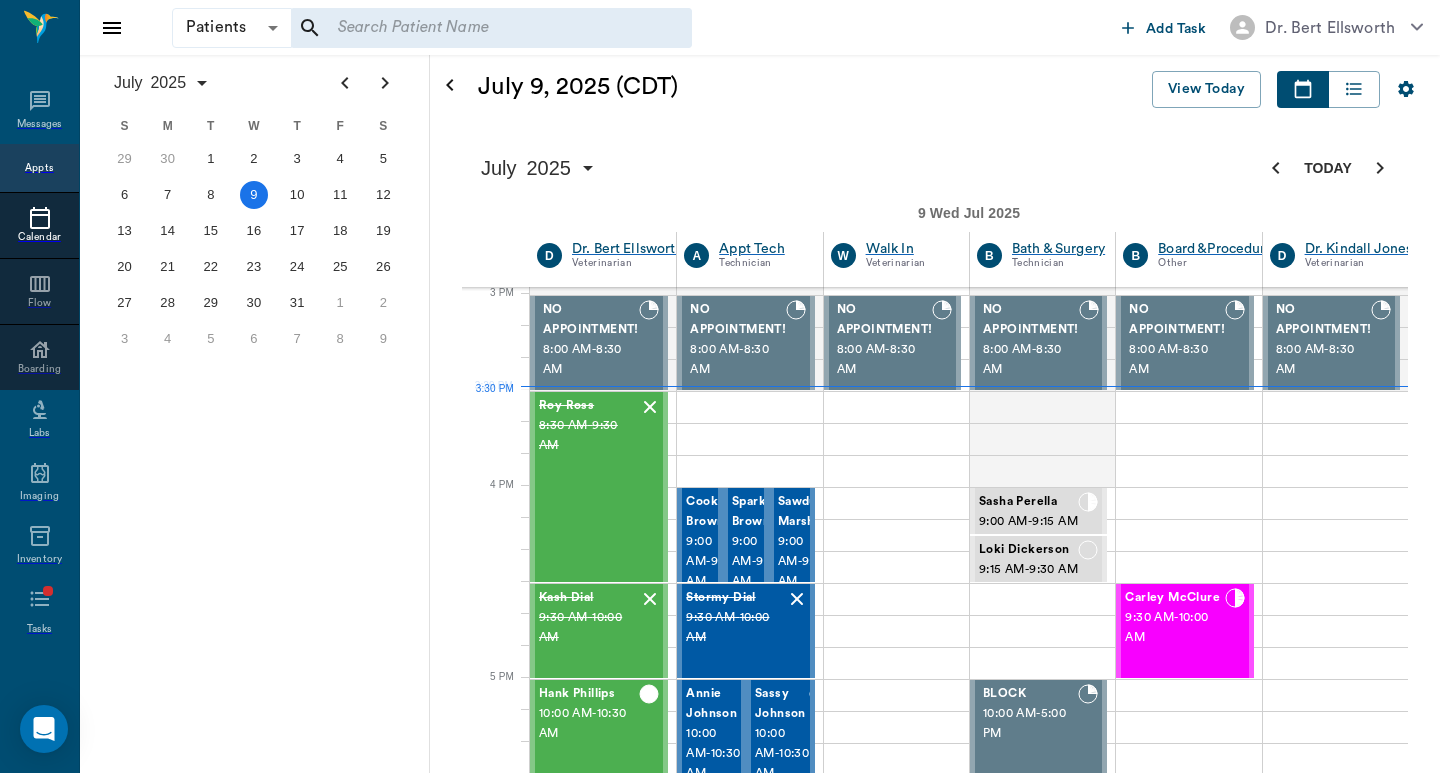 scroll, scrollTop: 1346, scrollLeft: 1, axis: both 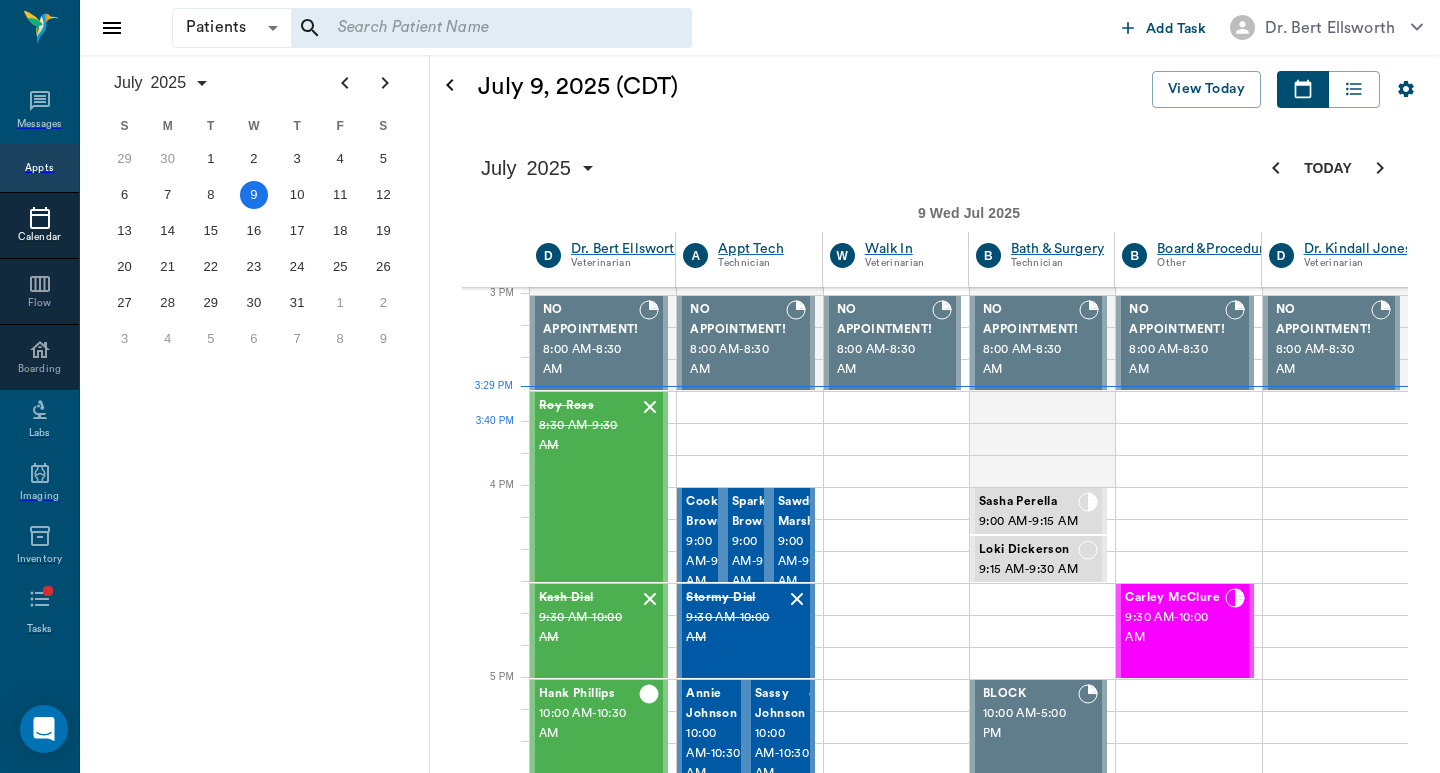 click on "3:30 PM  -  4:00 PM" at bounding box center (589, 1770) 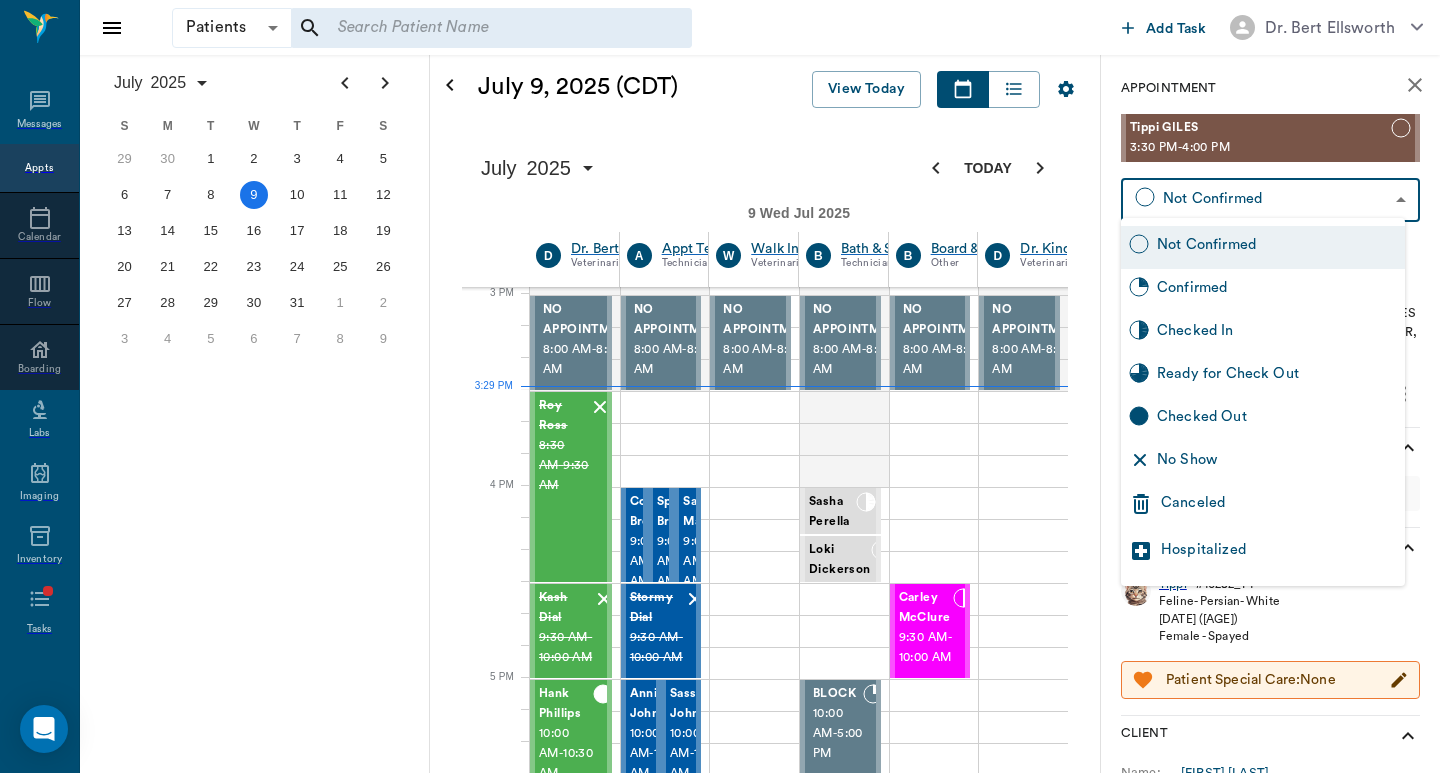click on "Patients Patients ​ ​ Add Task Dr. Bert Ellsworth Nectar Messages Appts Calendar Flow Boarding Labs Imaging Inventory Tasks Forms Staff Reports Lookup Settings July [YEAR] S M T W T F S Jun 1 2 3 4 5 6 7 8 9 10 11 12 13 14 15 16 17 18 19 20 21 22 23 24 25 26 27 28 29 30 Jul 1 2 3 4 5 6 7 8 9 10 11 12 S M T W T F S 29 30 Jul 1 2 3 4 5 6 7 8 9 10 11 12 13 14 15 16 17 18 19 20 21 22 23 24 25 26 27 28 29 30 31 Aug 1 2 3 4 5 6 7 8 9 S M T W T F S 27 28 29 30 31 Aug 1 2 3 4 5 6 7 8 9 10 11 12 13 14 15 16 17 18 19 20 21 22 23 24 25 26 27 28 29 30 31 Sep 1 2 3 4 5 6 July 9, [YEAR] (CDT) View Today July [YEAR] Today 9 Wed Jul [YEAR] D Dr. Bert Ellsworth Veterinarian A Appt Tech Technician W Walk In Veterinarian B Bath & Surgery Technician B Board &Procedures Other D Dr. Kindall Jones Veterinarian 8 AM 9 AM 10 AM 11 AM 12 PM 1 PM 2 PM 3 PM 4 PM 5 PM 6 PM 7 PM 8 PM 3:29 PM 3:40 PM NO APPOINTMENT! 8:00 AM - 8:30 AM Roy Ross 8:30 AM - 9:30 AM Kash Dial 9:30 AM - 10:00 AM Hank Phillips 10:00 AM - 10:30 AM DYLAN Tolbert" at bounding box center (720, 1319) 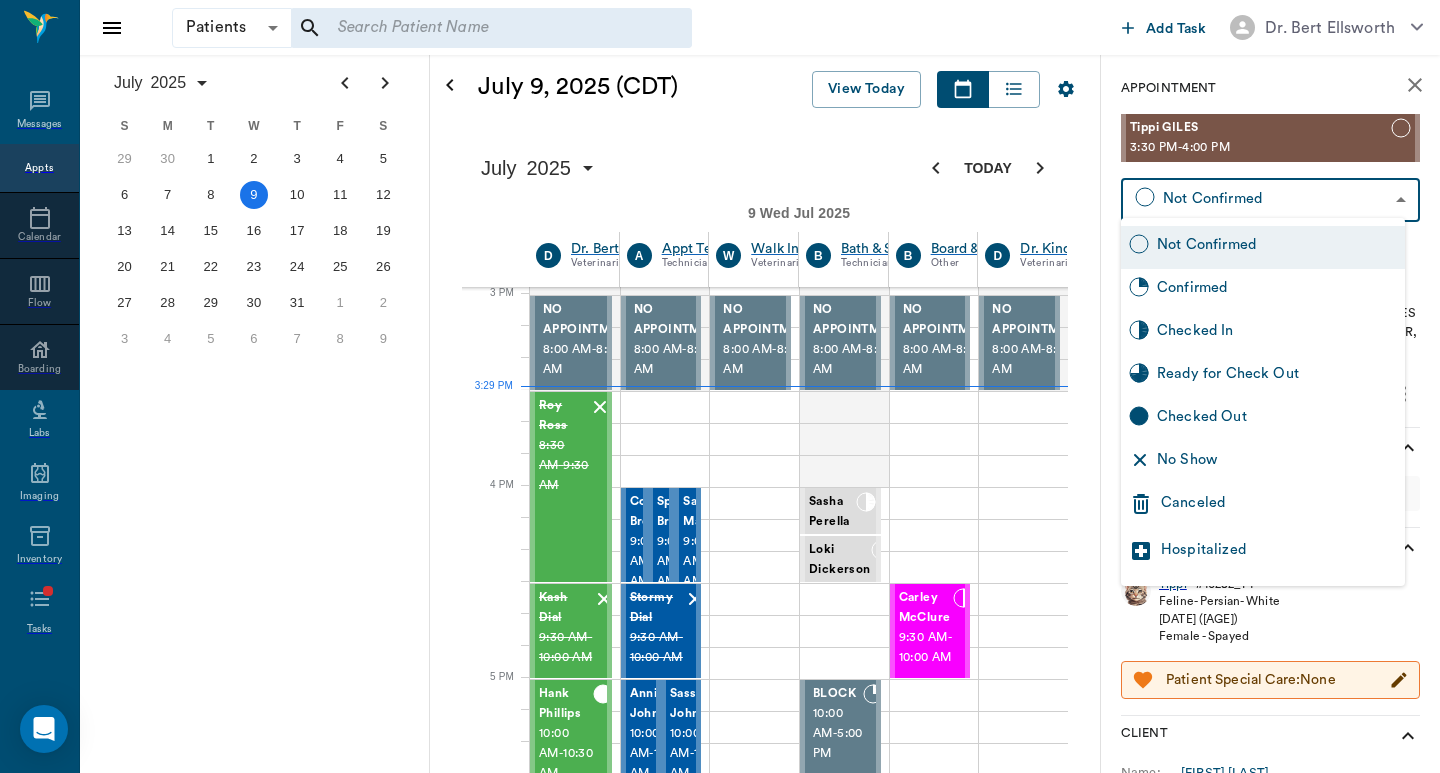 click on "Checked In" at bounding box center (1277, 333) 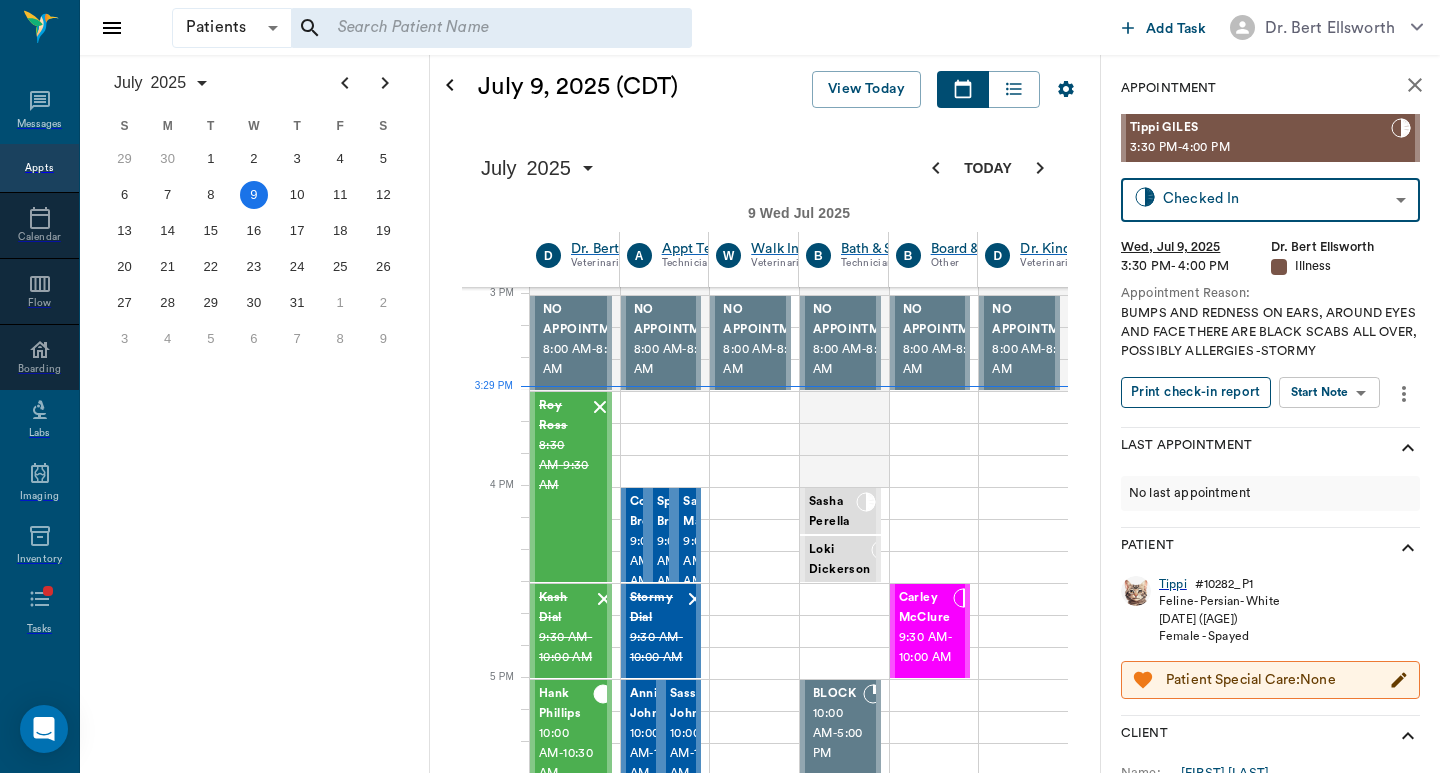 click on "Print check-in report" at bounding box center [1196, 392] 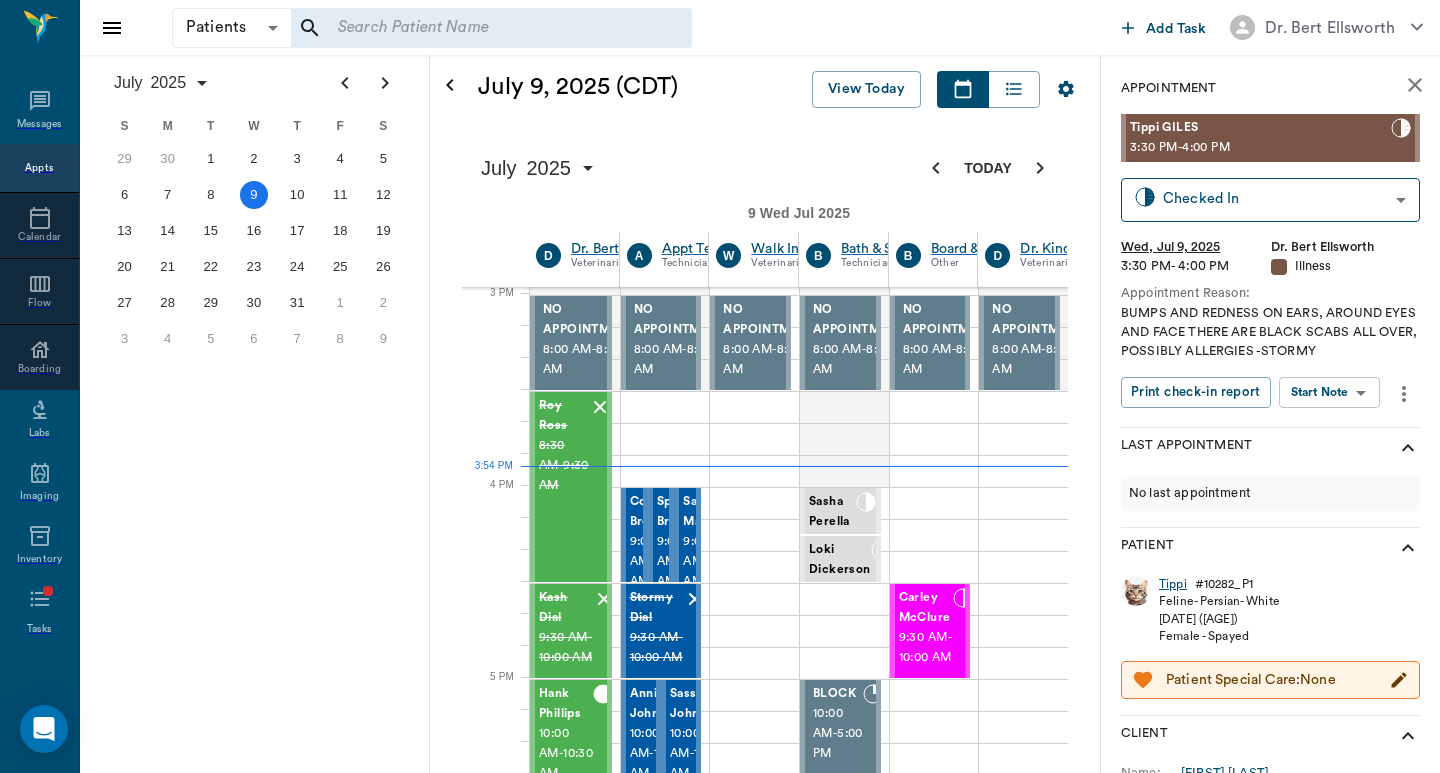 click on "Tippi" at bounding box center (1173, 584) 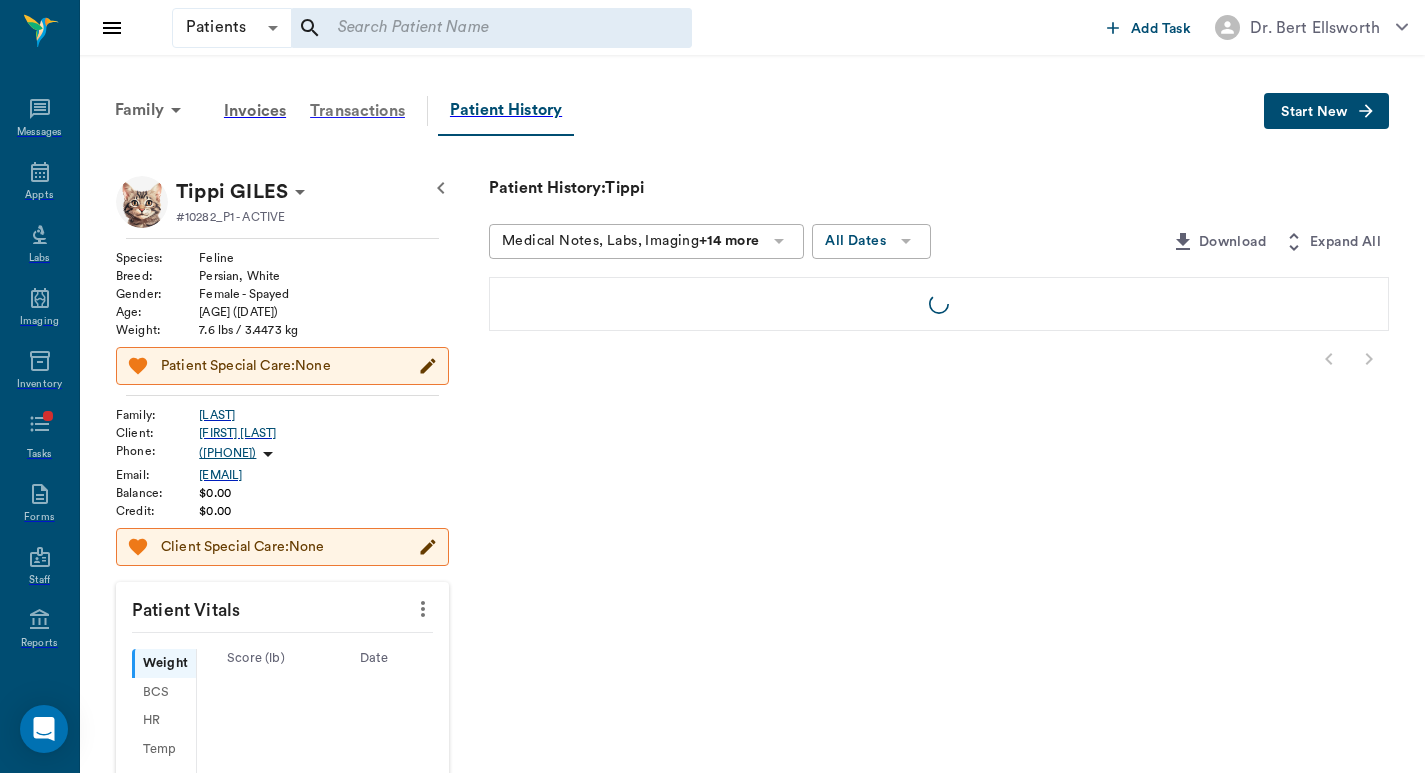 click on "Transactions" at bounding box center (357, 111) 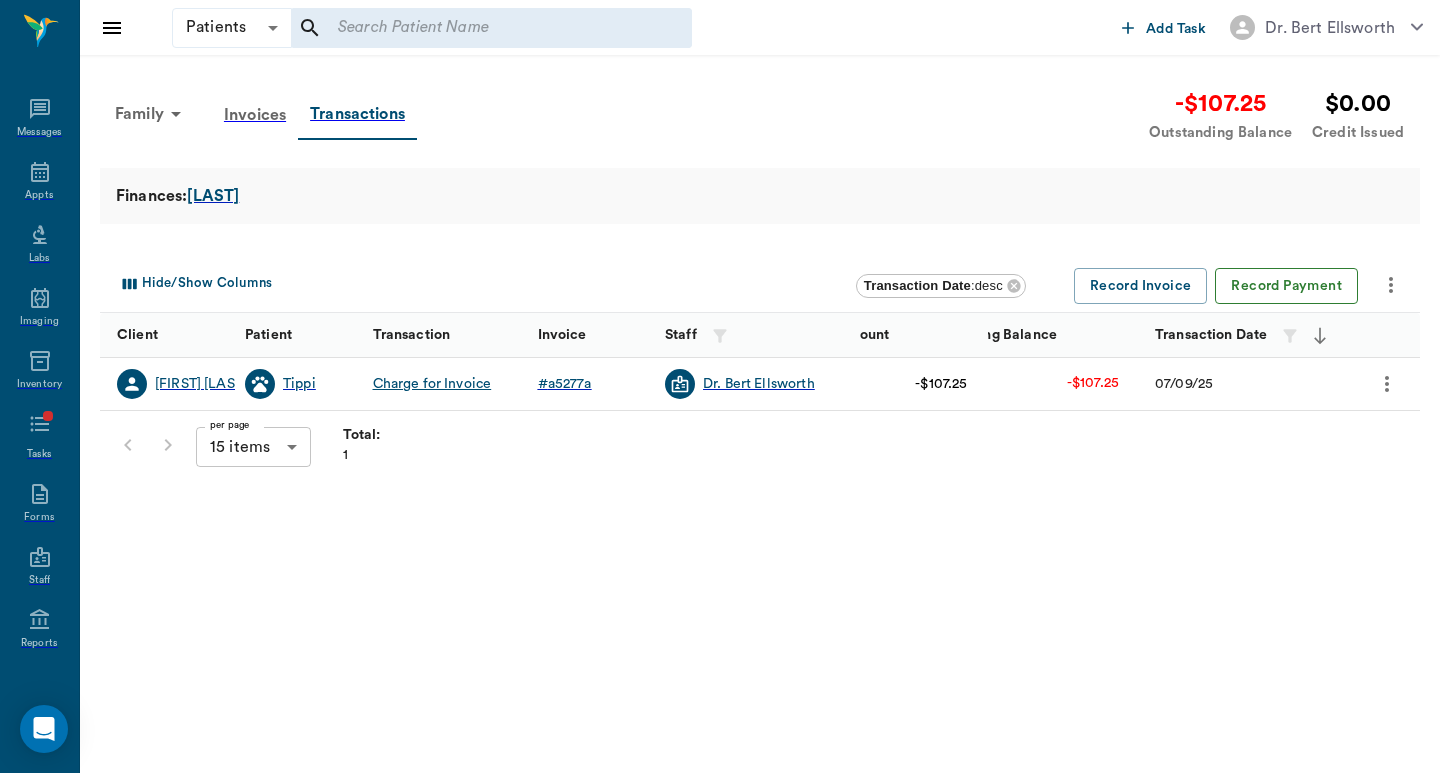 click on "Record Payment" at bounding box center [1286, 286] 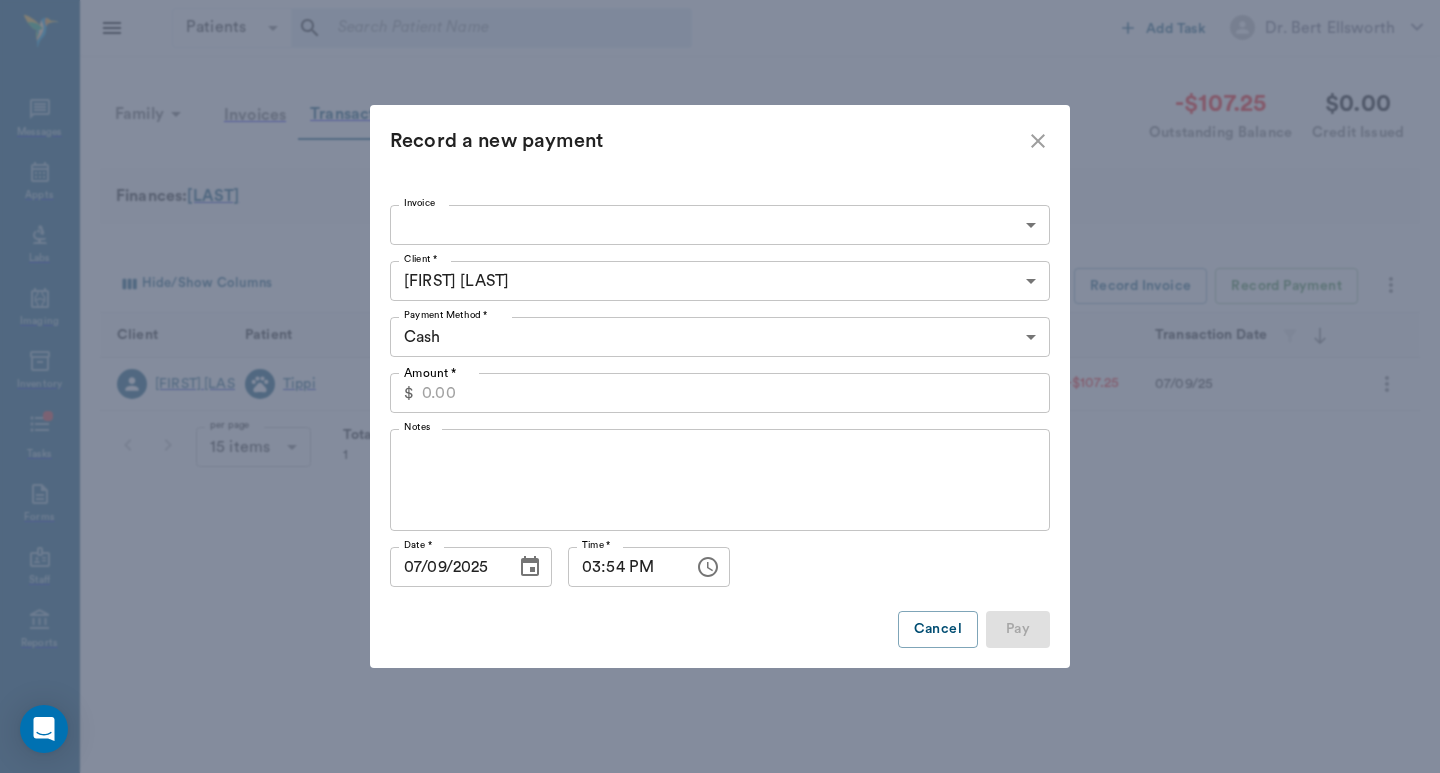 click on "Patients Patients ​ ​ Add Task Dr. Bert Ellsworth Nectar Messages Appts Labs Imaging Inventory Tasks Forms Staff Reports Lookup Settings Family Invoices Transactions -$107.25 Outstanding Balance $0.00 Credit Issued Finances:    GILES Hide/Show Columns Transaction Date :  desc Record Invoice Record Payment Client Patient Transaction Invoice Staff Amount Outstanding Balance Transaction Date AMY GILES Tippi Charge for Invoice # a5277a Dr. Bert Ellsworth -$107.25 -$107.25 07/09/25 per page 15 items 15 per page Total:   1 NectarVet | Cass County Vet Clinic
0 Settings Sign Out View all family members Patients Tippi GILES #10282_P1    -    ACTIVE   Clients AMY GILES #10282_C1 Email account statement Print account statement Download account statement Download Invoices Issue Credit Mark account balance as Sent to Collections Mark account balance as Written-Off Run Interest Calculation Void Invoice Record a new payment Invoice ​ Invoice Client * AMY GILES 6865ac5b2d1ba9d64dc7594f Client * Cash CASH $ x" at bounding box center (720, 251) 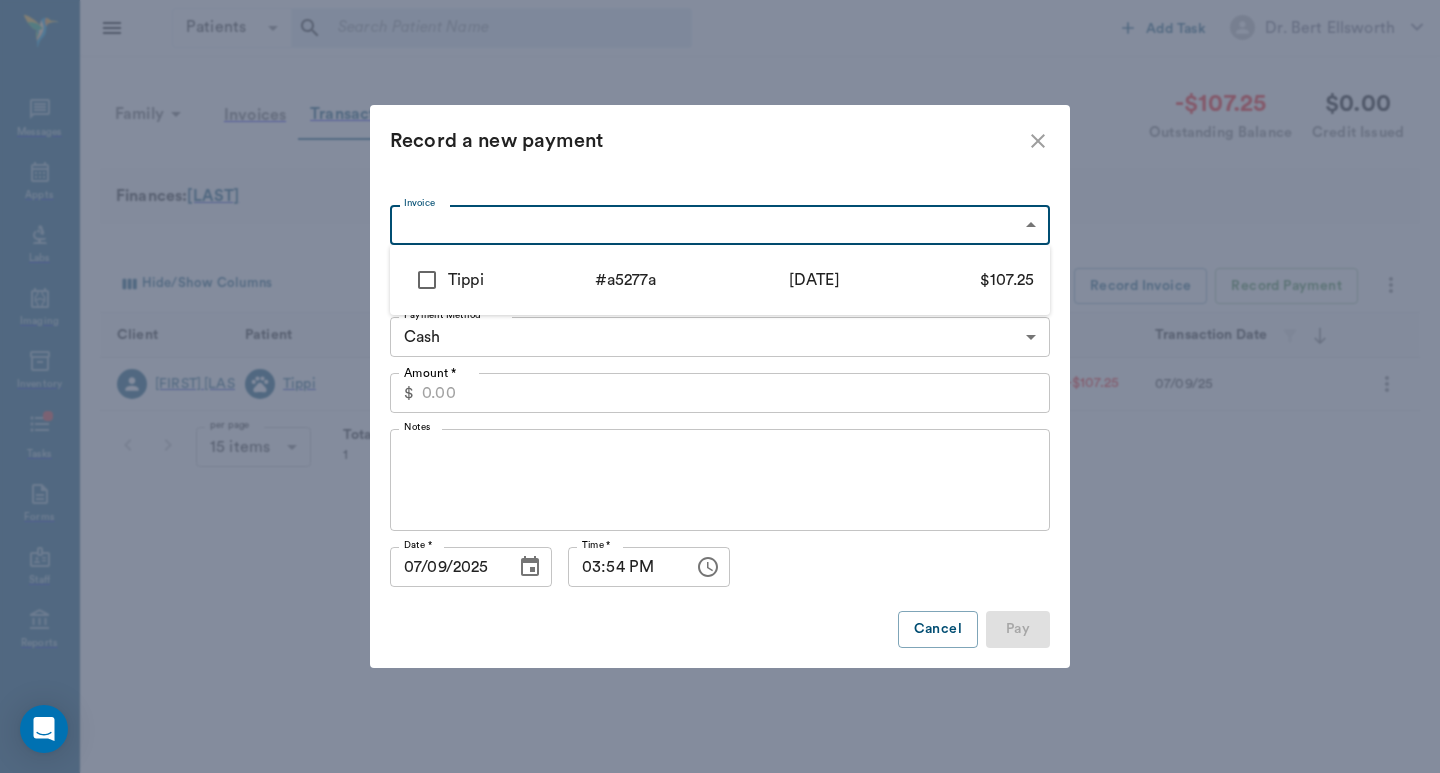 drag, startPoint x: 478, startPoint y: 289, endPoint x: 521, endPoint y: 220, distance: 81.3019 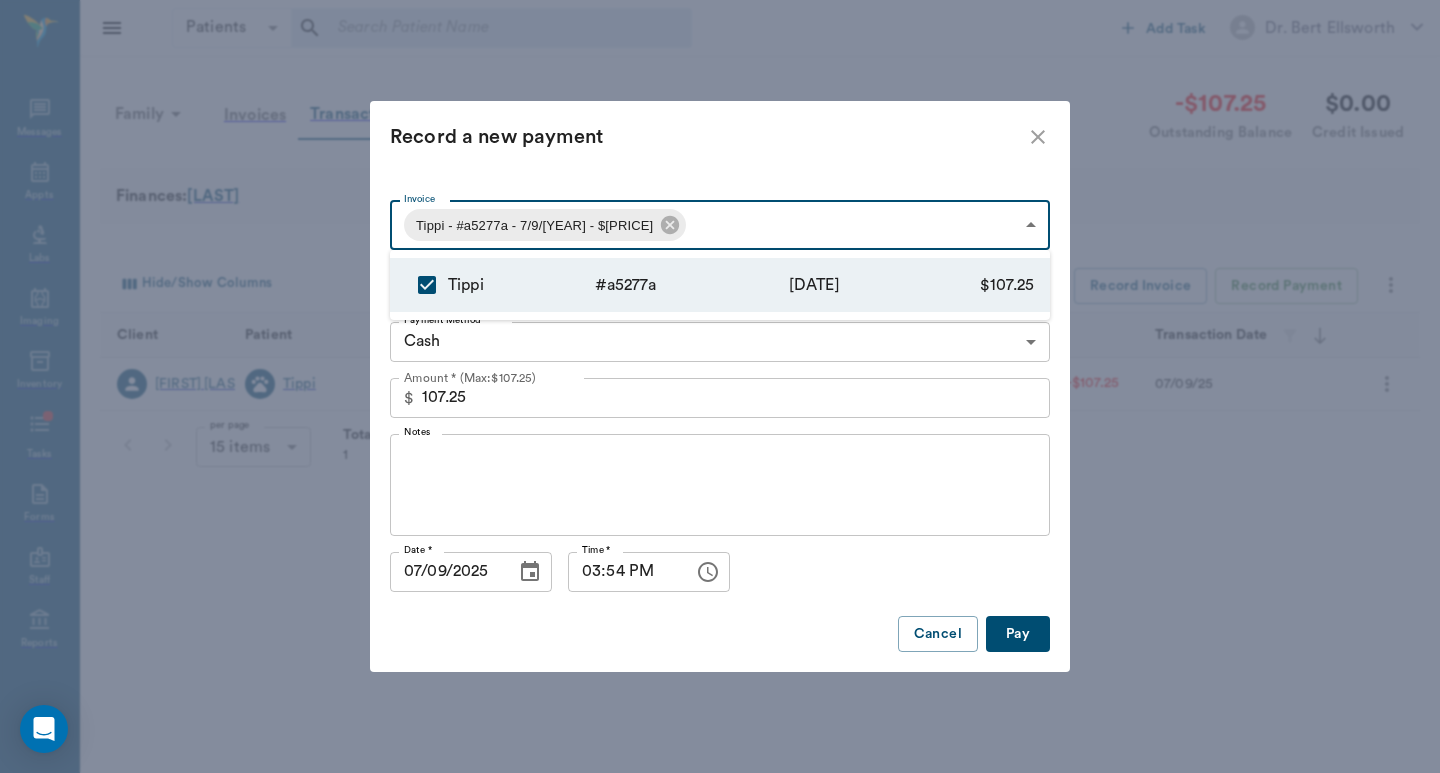 click at bounding box center [720, 386] 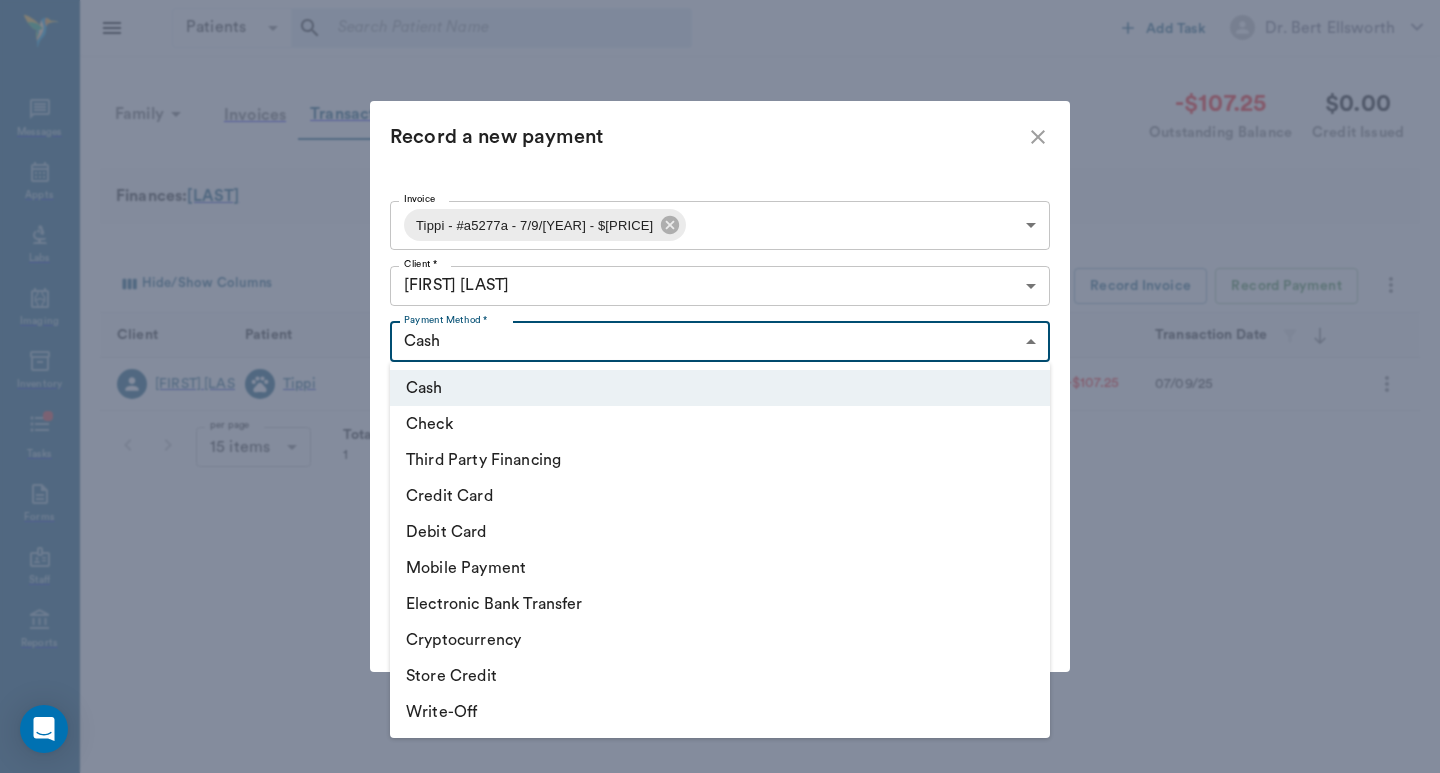 click on "Patients Patients ​ ​ Add Task Dr. Bert Ellsworth Nectar Messages Appts Labs Imaging Inventory Tasks Forms Staff Reports Lookup Settings Family Invoices Transactions -$107.25 Outstanding Balance $0.00 Credit Issued Finances:    GILES Hide/Show Columns Transaction Date :  desc Record Invoice Record Payment Client Patient Transaction Invoice Staff Amount Outstanding Balance Transaction Date AMY GILES Tippi Charge for Invoice # a5277a Dr. Bert Ellsworth -$107.25 -$107.25 07/09/25 per page 15 items 15 per page Total:   1 NectarVet | Cass County Vet Clinic
0 Settings Sign Out View all family members Patients Tippi GILES #10282_P1    -    ACTIVE   Clients AMY GILES #10282_C1 Email account statement Print account statement Download account statement Download Invoices Issue Credit Mark account balance as Sent to Collections Mark account balance as Written-Off Run Interest Calculation Void Invoice Record a new payment Invoice Tippi - #a5277a - 7/9/2025 - $107.25 686ed54dc55aaa1733a5277a Invoice Client *" at bounding box center [720, 251] 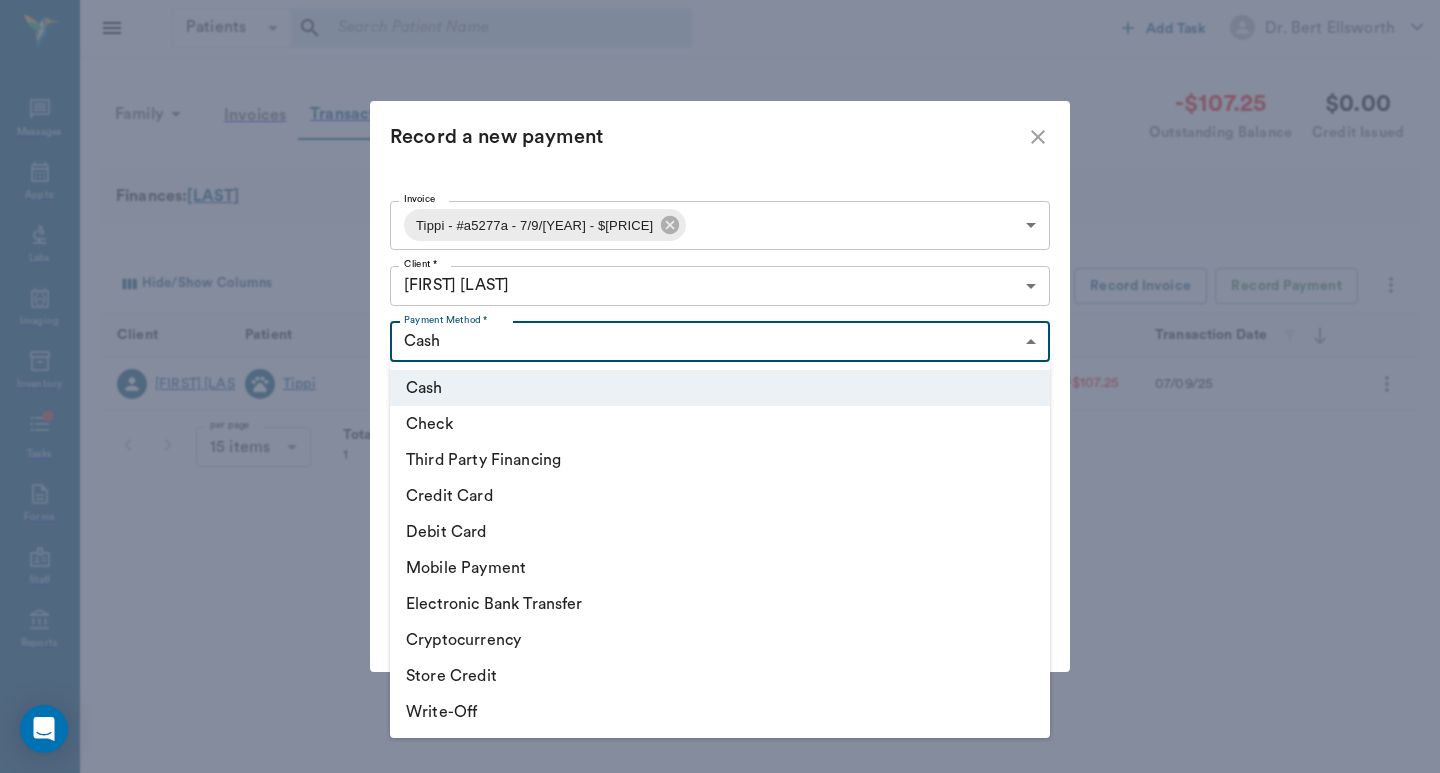 click on "Debit Card" at bounding box center [720, 532] 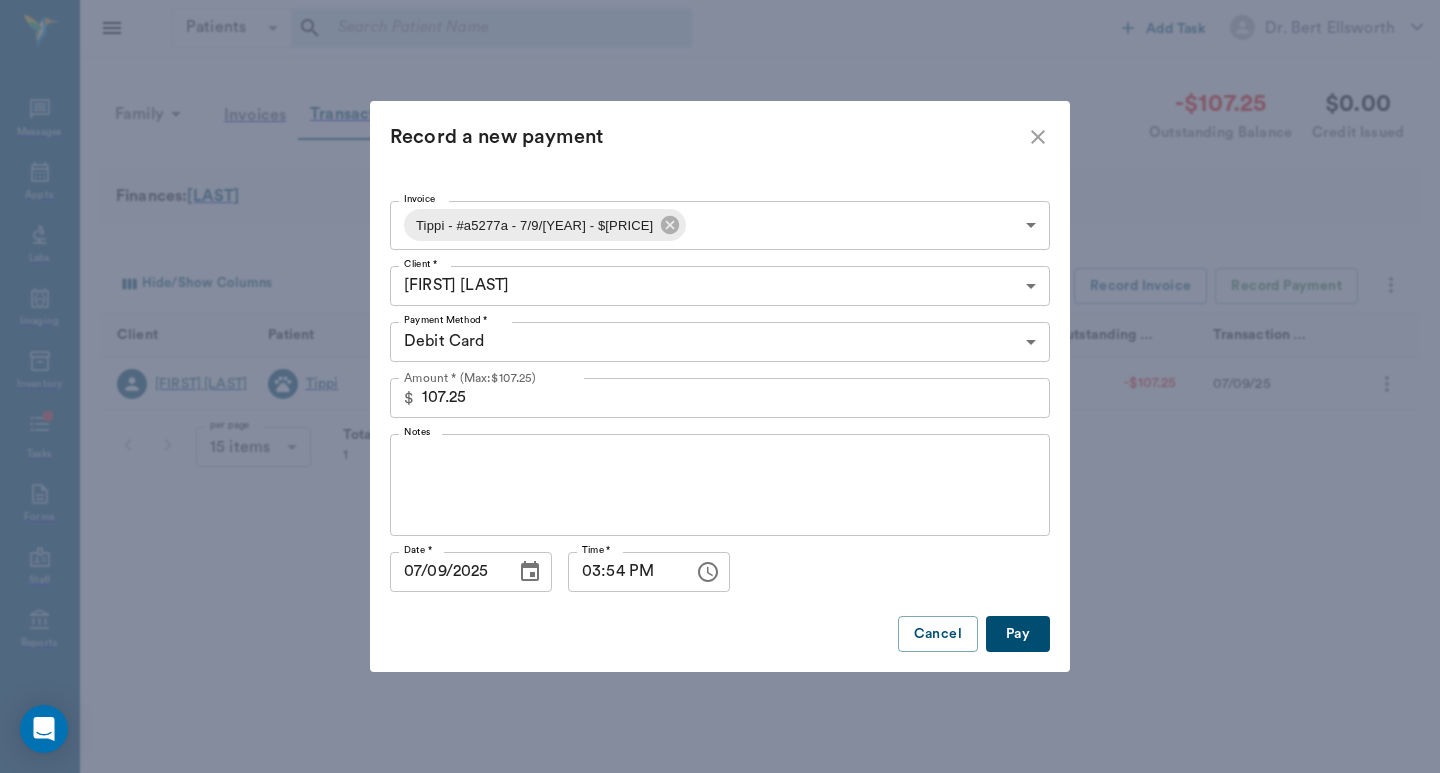 click on "Pay" at bounding box center [1018, 634] 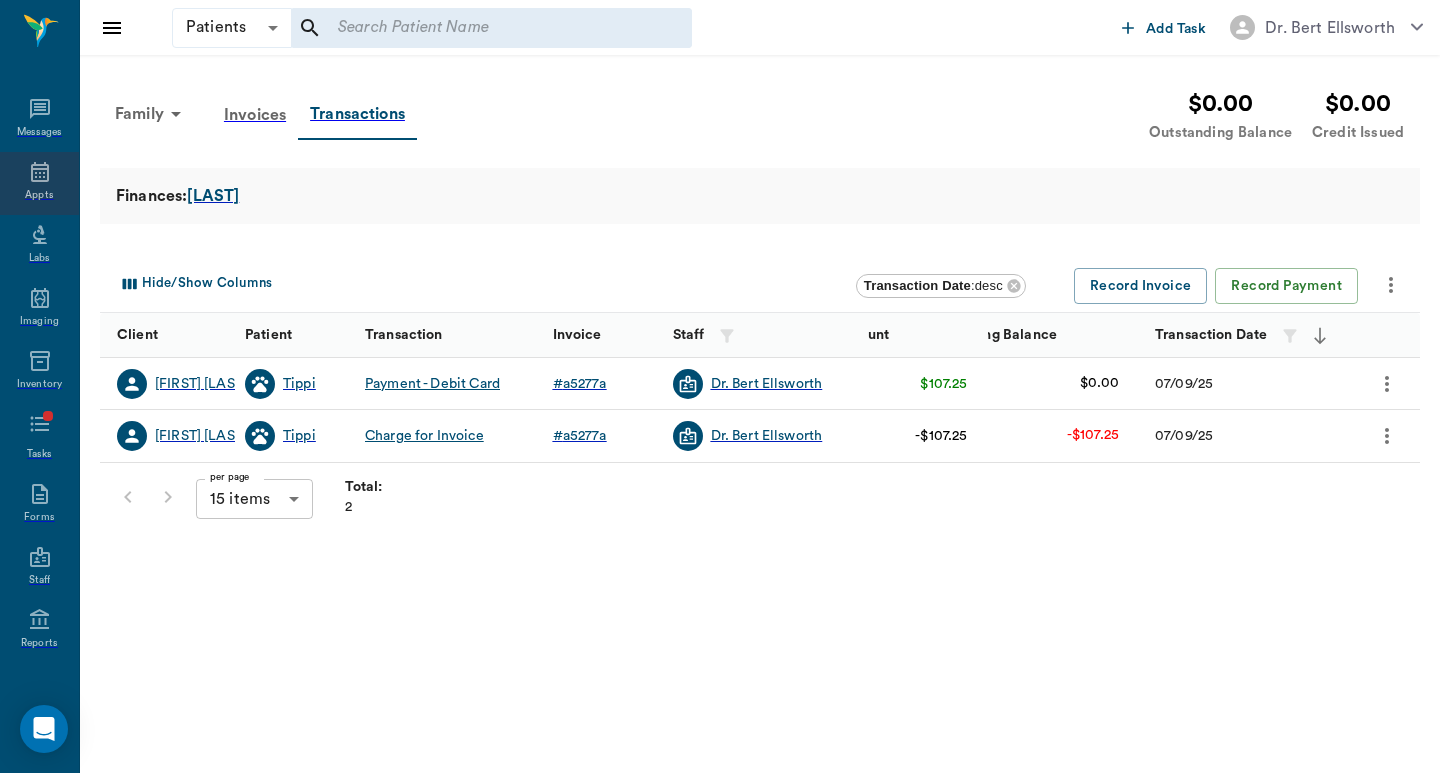 click at bounding box center (40, 172) 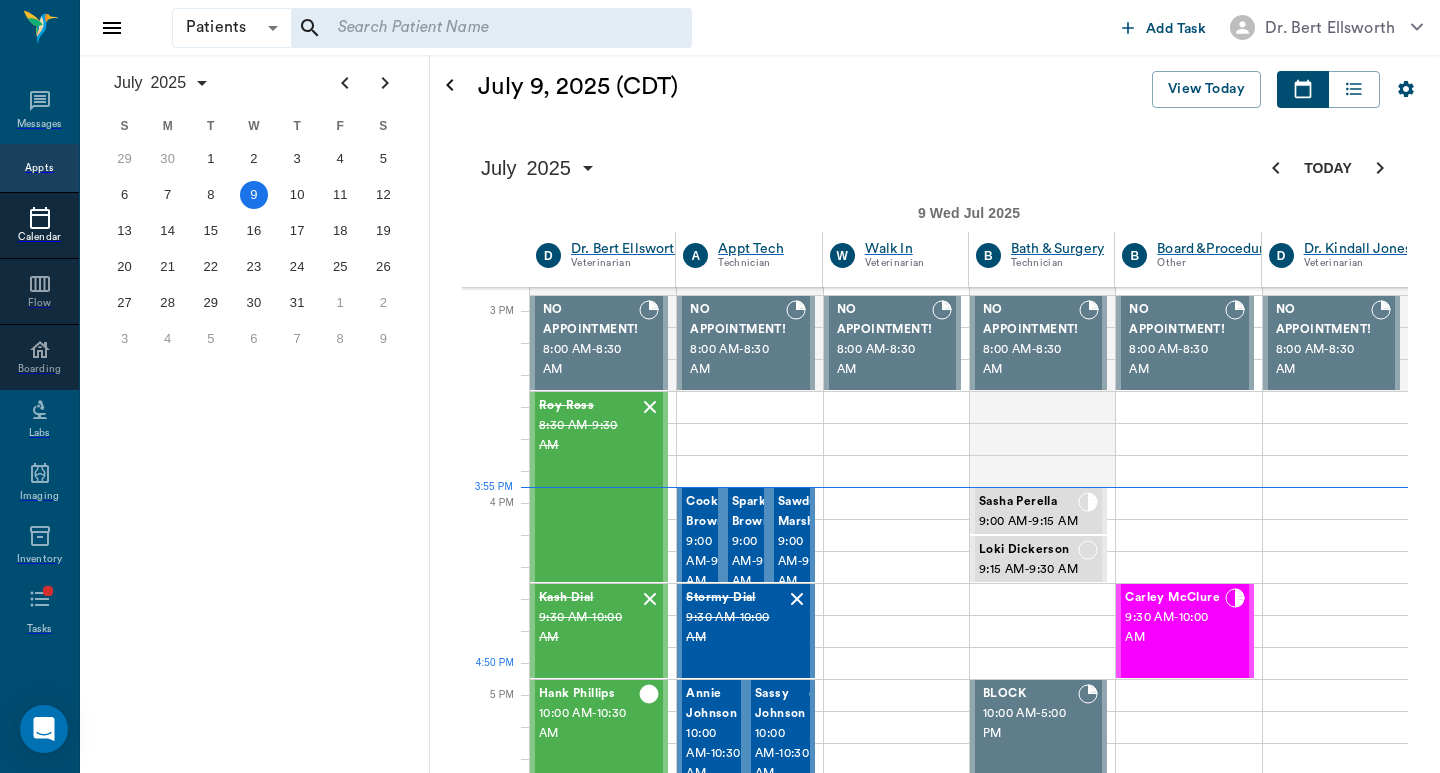 scroll, scrollTop: 1213, scrollLeft: 1, axis: both 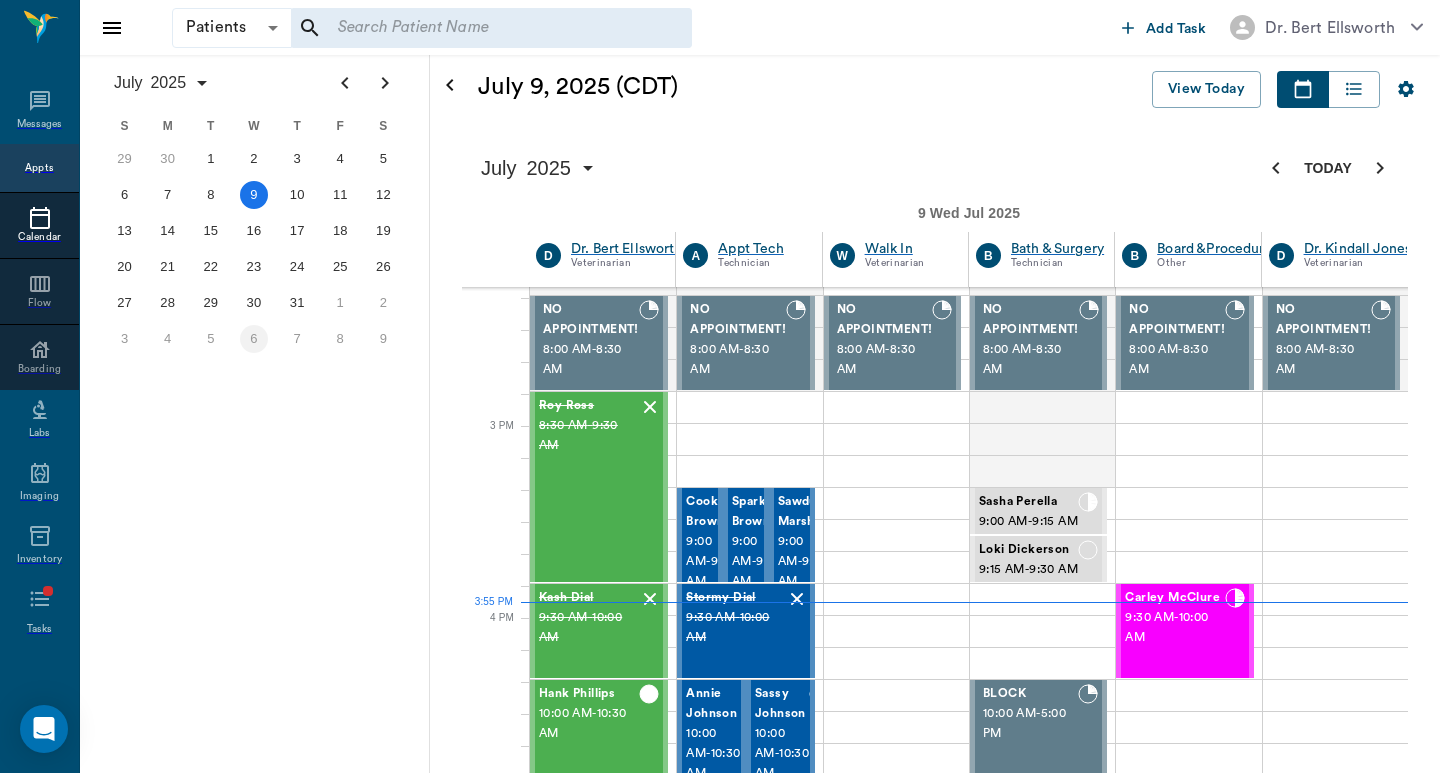 click on "6" at bounding box center [253, 339] 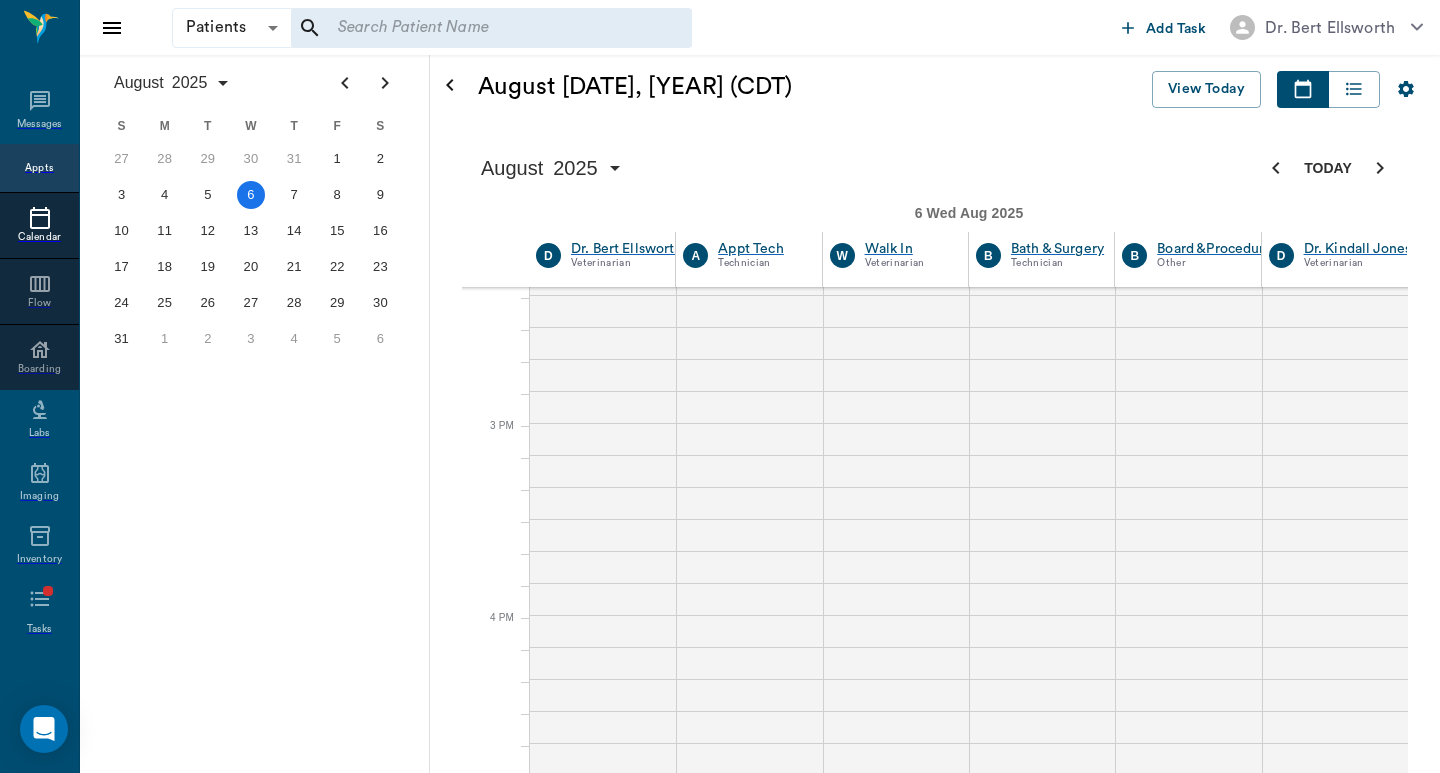 scroll, scrollTop: 0, scrollLeft: 0, axis: both 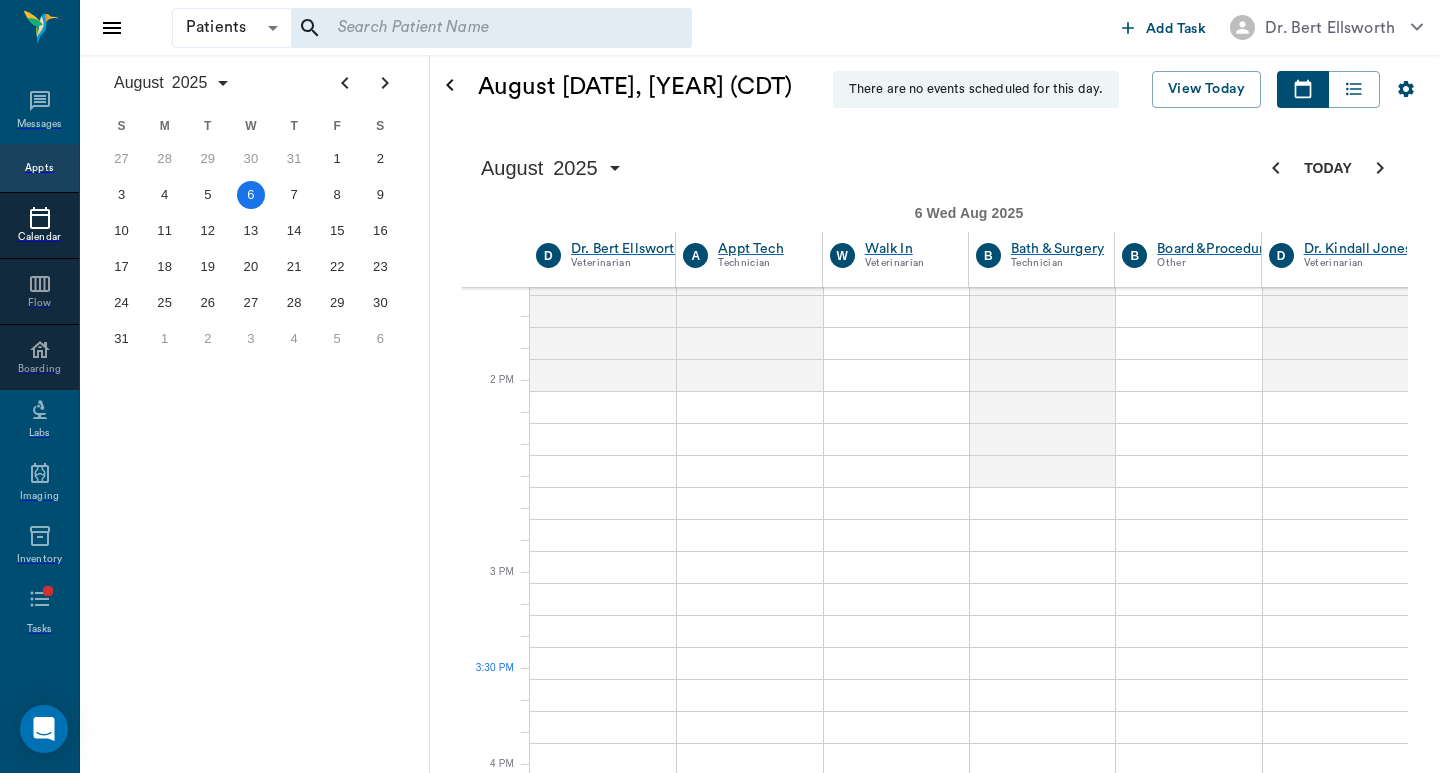 click at bounding box center [603, 1751] 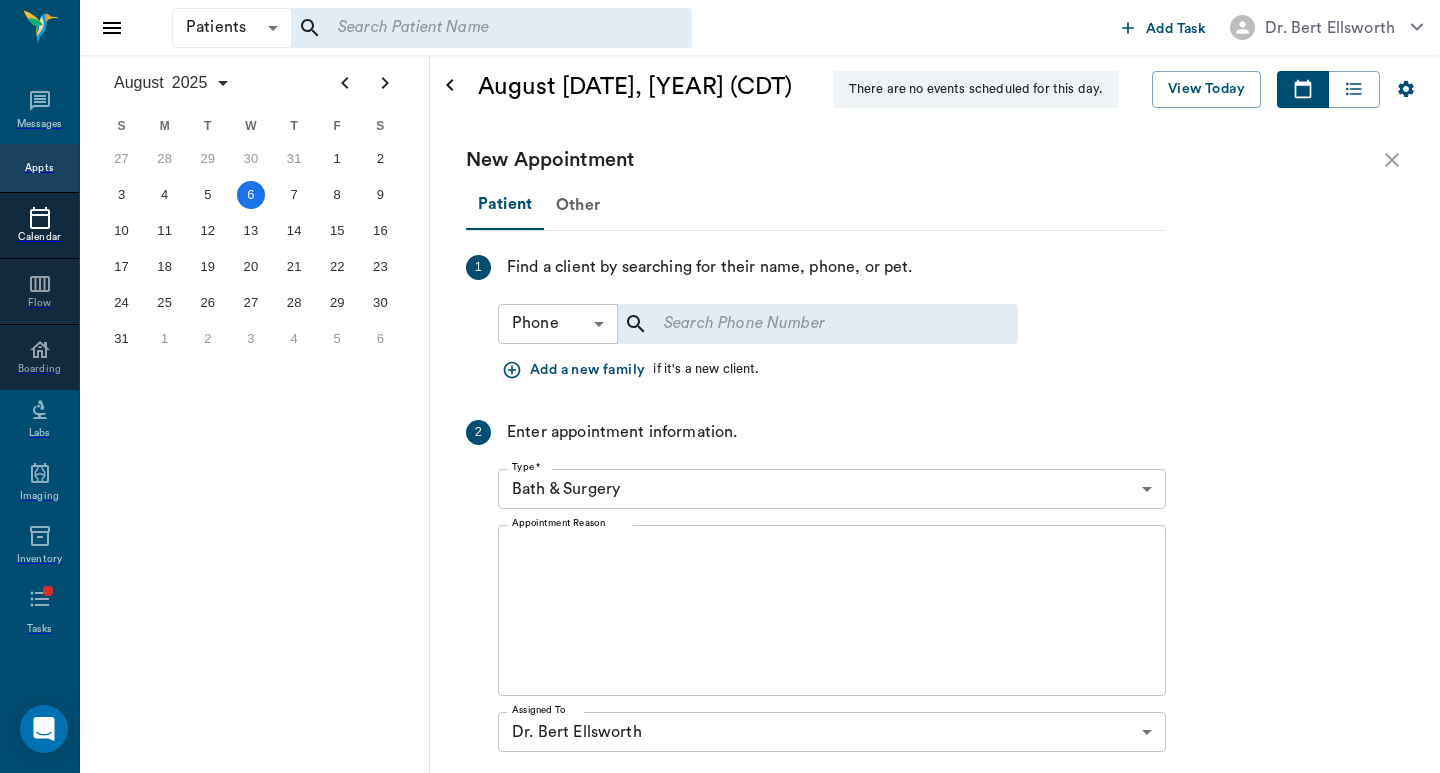 click on "Patients Patients ​ ​ Add Task Dr. Bert Ellsworth Nectar Messages Appts Calendar Flow Boarding Labs Imaging Inventory Tasks Forms Staff Reports Lookup Settings August 2025 S M T W T F S 29 30 Jul 1 2 3 4 5 6 7 8 9 10 11 12 13 14 15 16 17 18 19 20 21 22 23 24 25 26 27 28 29 30 31 Aug 1 2 3 4 5 6 7 8 9 S M T W T F S 27 28 29 30 31 Aug 1 2 3 4 5 6 7 8 9 10 11 12 13 14 15 16 17 18 19 20 21 22 23 24 25 26 27 28 29 30 31 Sep 1 2 3 4 5 6 S M T W T F S 31 Sep 1 2 3 4 5 6 7 8 9 10 11 12 13 14 15 16 17 18 19 20 21 22 23 24 25 26 27 28 29 30 Oct 1 2 3 4 5 6 7 8 9 10 11 August 6, 2025 (CDT) There are no events scheduled for this day. View Today August 2025 Today 6 Wed Aug 2025 D Dr. Bert Ellsworth Veterinarian A Appt Tech Technician W Walk In Veterinarian B Bath & Surgery Technician B Board &Procedures Other D Dr. Kindall Jones Veterinarian 8 AM 9 AM 10 AM 11 AM 12 PM 1 PM 2 PM 3 PM 4 PM 5 PM 6 PM 7 PM 8 PM 3:30 PM New Appointment Patient Other 1 Find a client by searching for their name, phone, or pet. Phone Phone 2" at bounding box center (720, 1319) 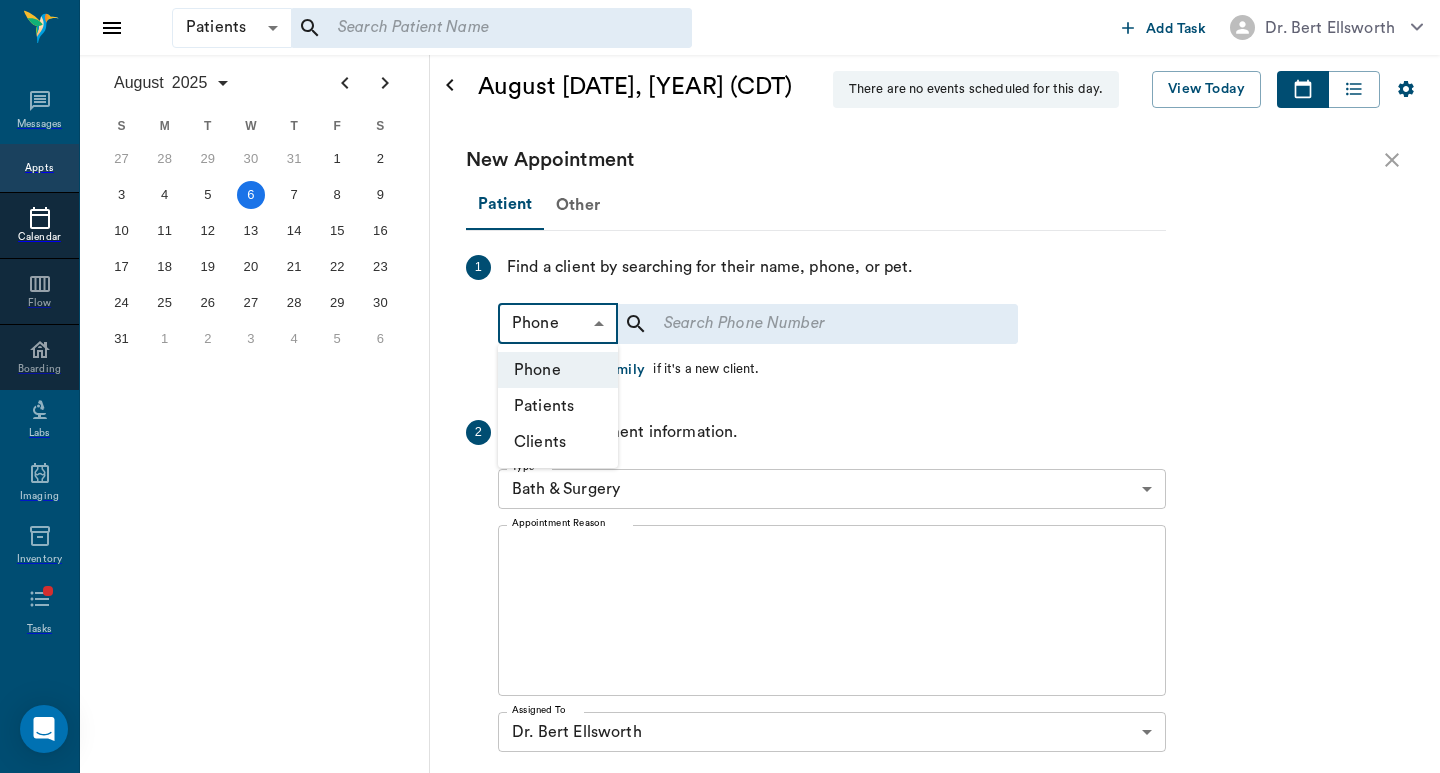 click on "Patients" at bounding box center [558, 406] 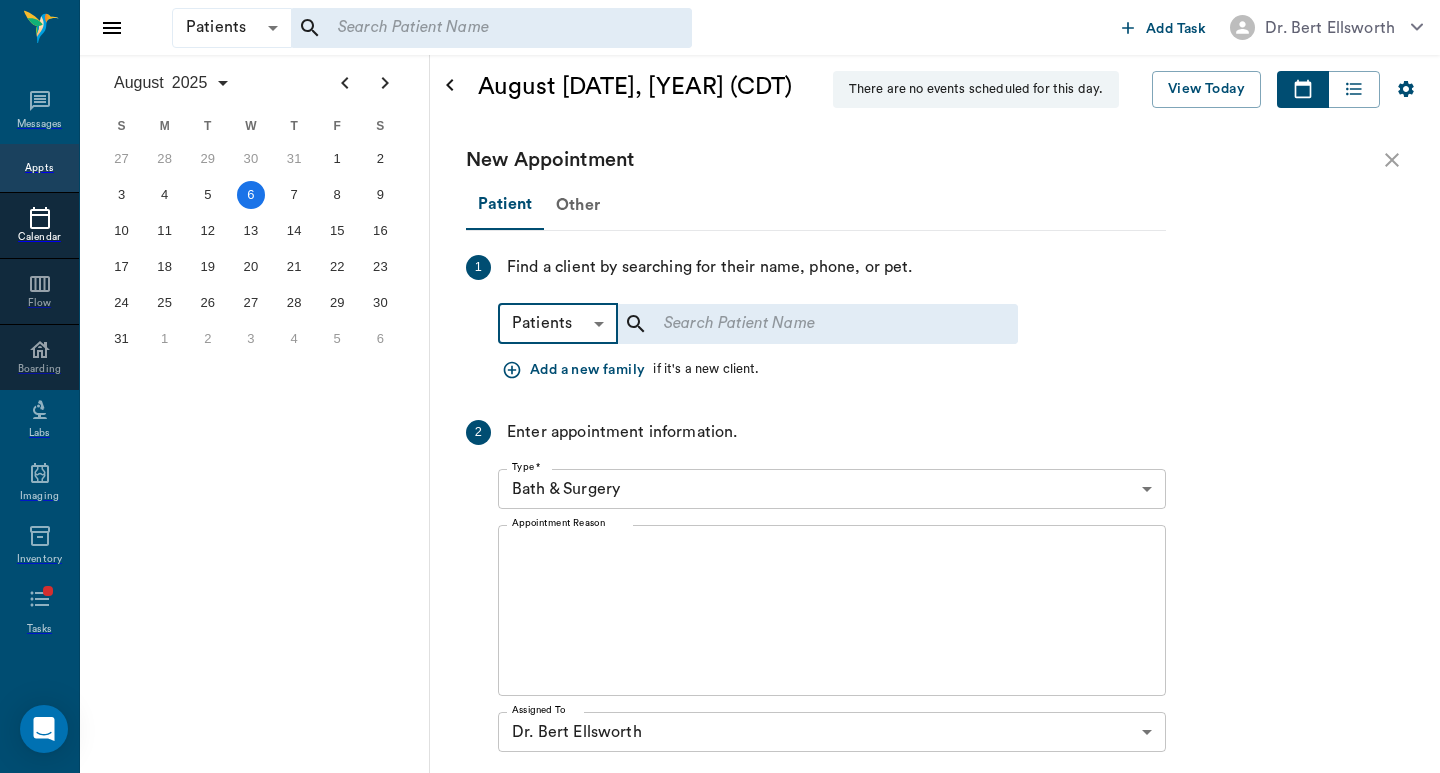 click at bounding box center (804, 324) 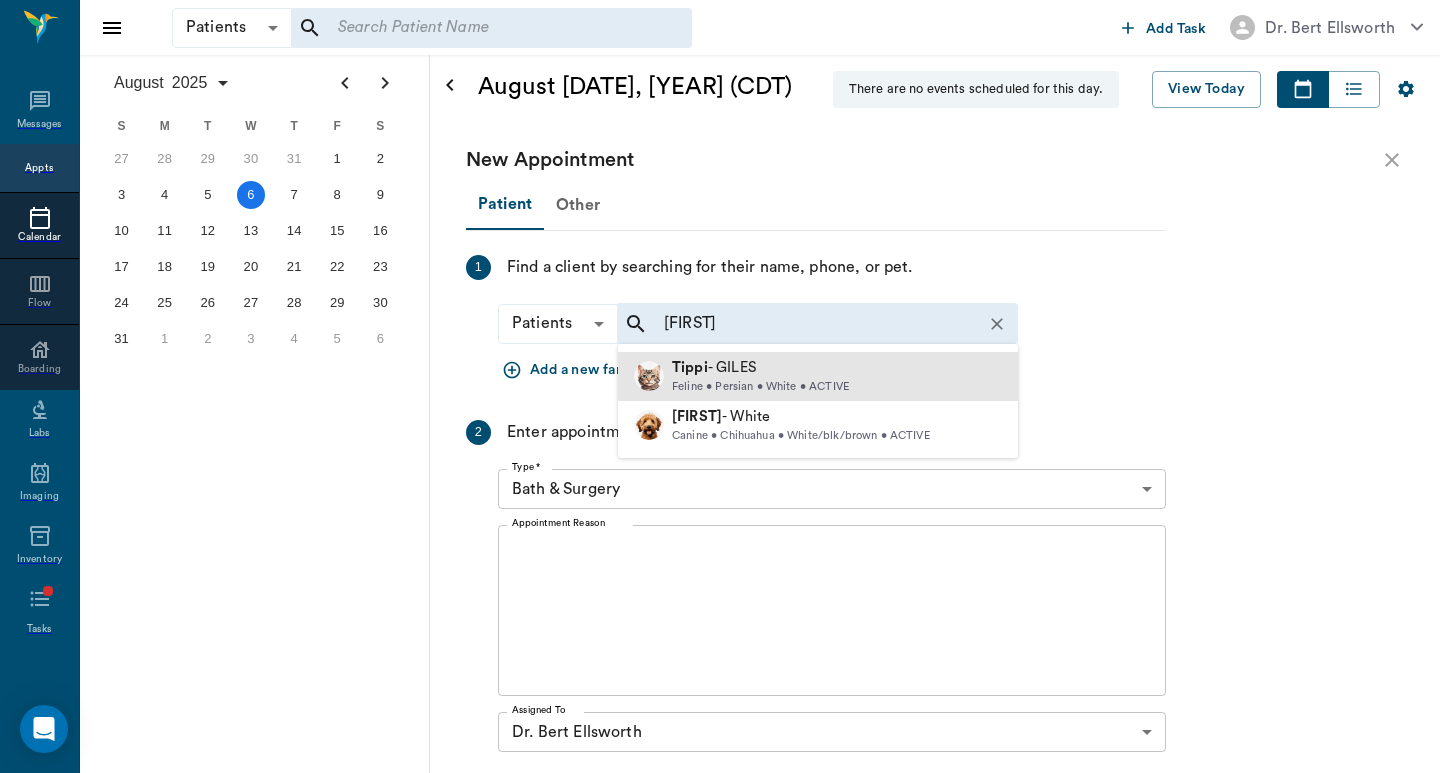 click on "Feline  • Persian  • White • ACTIVE" at bounding box center (760, 387) 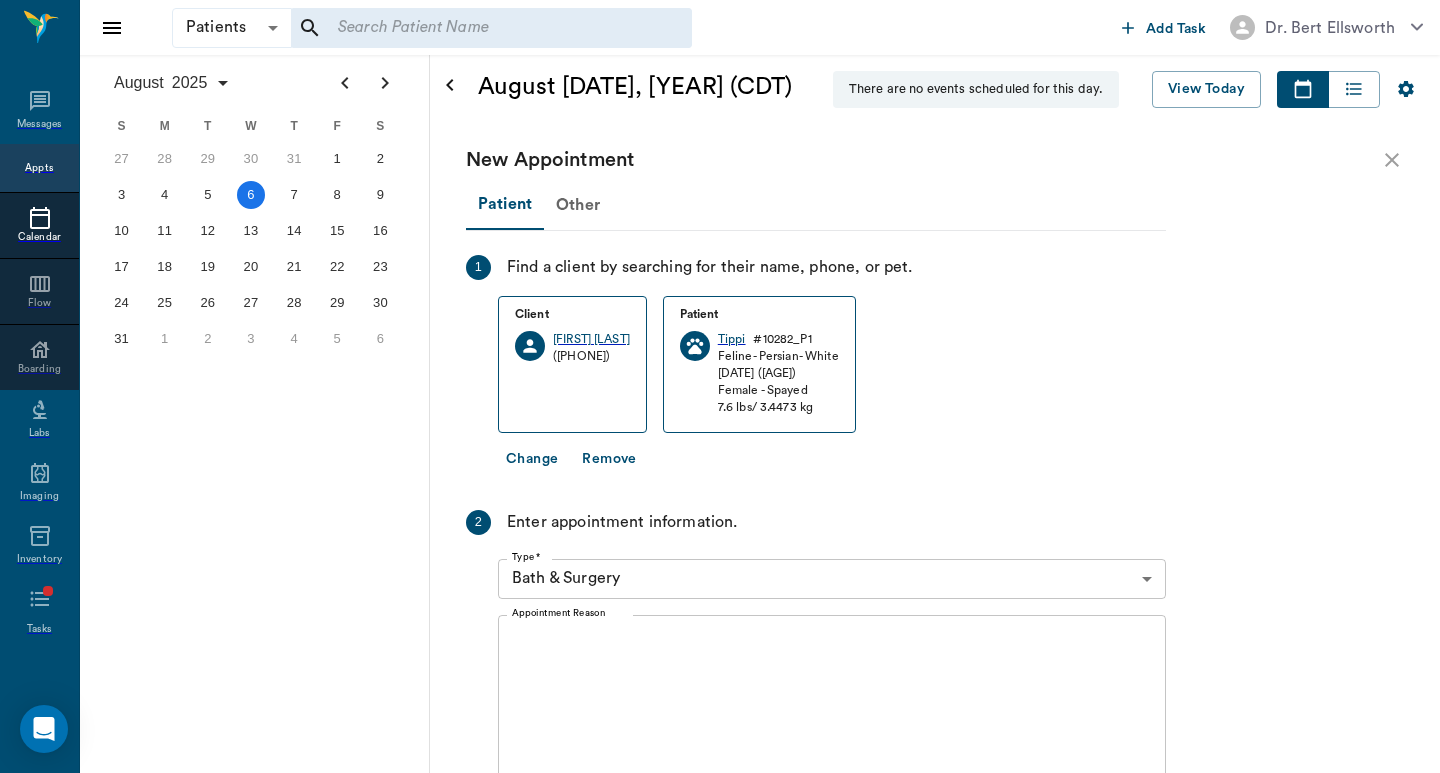 click on "Patients Patients ​ ​ Add Task Dr. Bert Ellsworth Nectar Messages Appts Calendar Flow Boarding Labs Imaging Inventory Tasks Forms Staff Reports Lookup Settings August 2025 S M T W T F S 29 30 Jul 1 2 3 4 5 6 7 8 9 10 11 12 13 14 15 16 17 18 19 20 21 22 23 24 25 26 27 28 29 30 31 Aug 1 2 3 4 5 6 7 8 9 S M T W T F S 27 28 29 30 31 Aug 1 2 3 4 5 6 7 8 9 10 11 12 13 14 15 16 17 18 19 20 21 22 23 24 25 26 27 28 29 30 31 Sep 1 2 3 4 5 6 S M T W T F S 31 Sep 1 2 3 4 5 6 7 8 9 10 11 12 13 14 15 16 17 18 19 20 21 22 23 24 25 26 27 28 29 30 Oct 1 2 3 4 5 6 7 8 9 10 11 August 6, 2025 (CDT) There are no events scheduled for this day. View Today August 2025 Today 6 Wed Aug 2025 D Dr. Bert Ellsworth Veterinarian A Appt Tech Technician W Walk In Veterinarian B Bath & Surgery Technician B Board &Procedures Other D Dr. Kindall Jones Veterinarian 8 AM 9 AM 10 AM 11 AM 12 PM 1 PM 2 PM 3 PM 4 PM 5 PM 6 PM 7 PM 8 PM 3:30 PM New Appointment Patient Other 1 Find a client by searching for their name, phone, or pet. Client Tippi" at bounding box center [720, 1319] 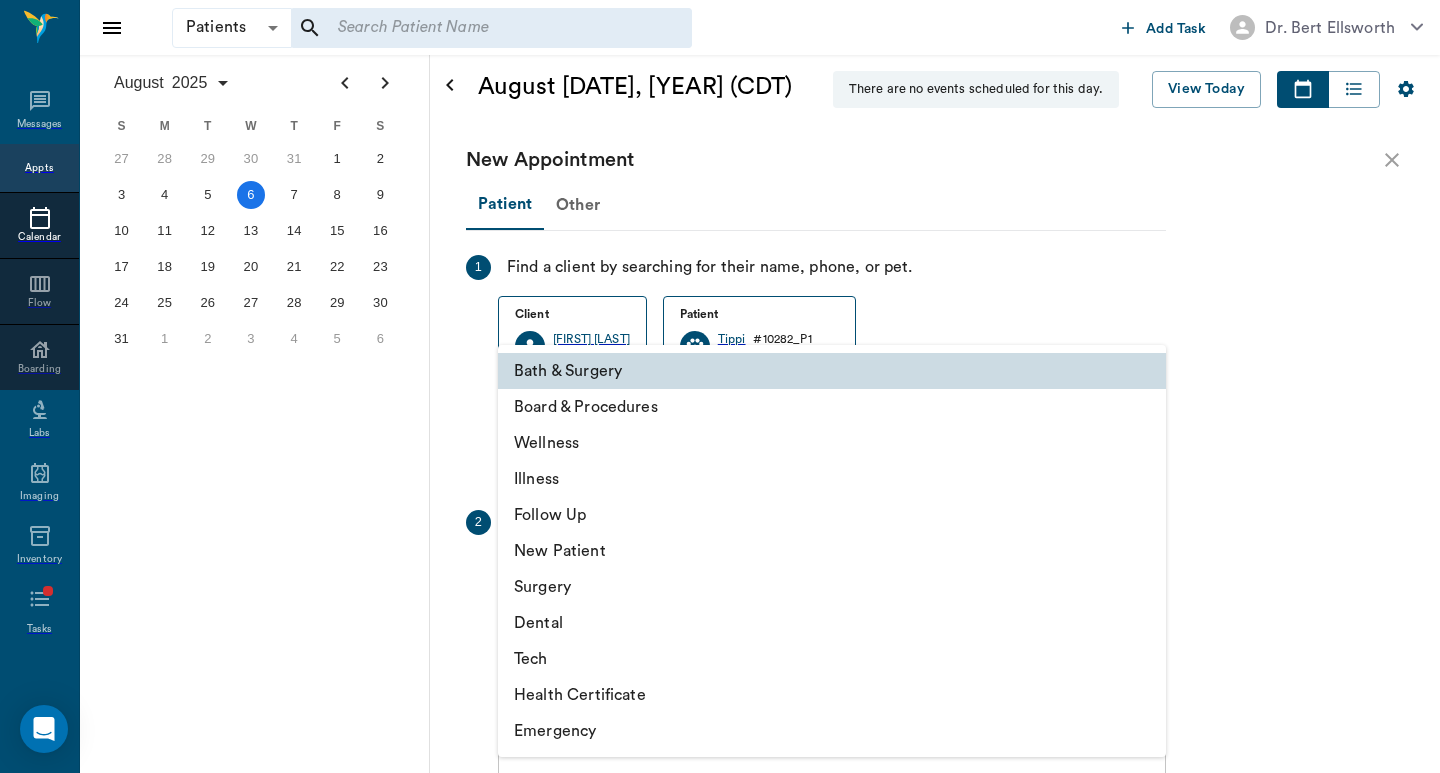 click on "Wellness" at bounding box center (832, 443) 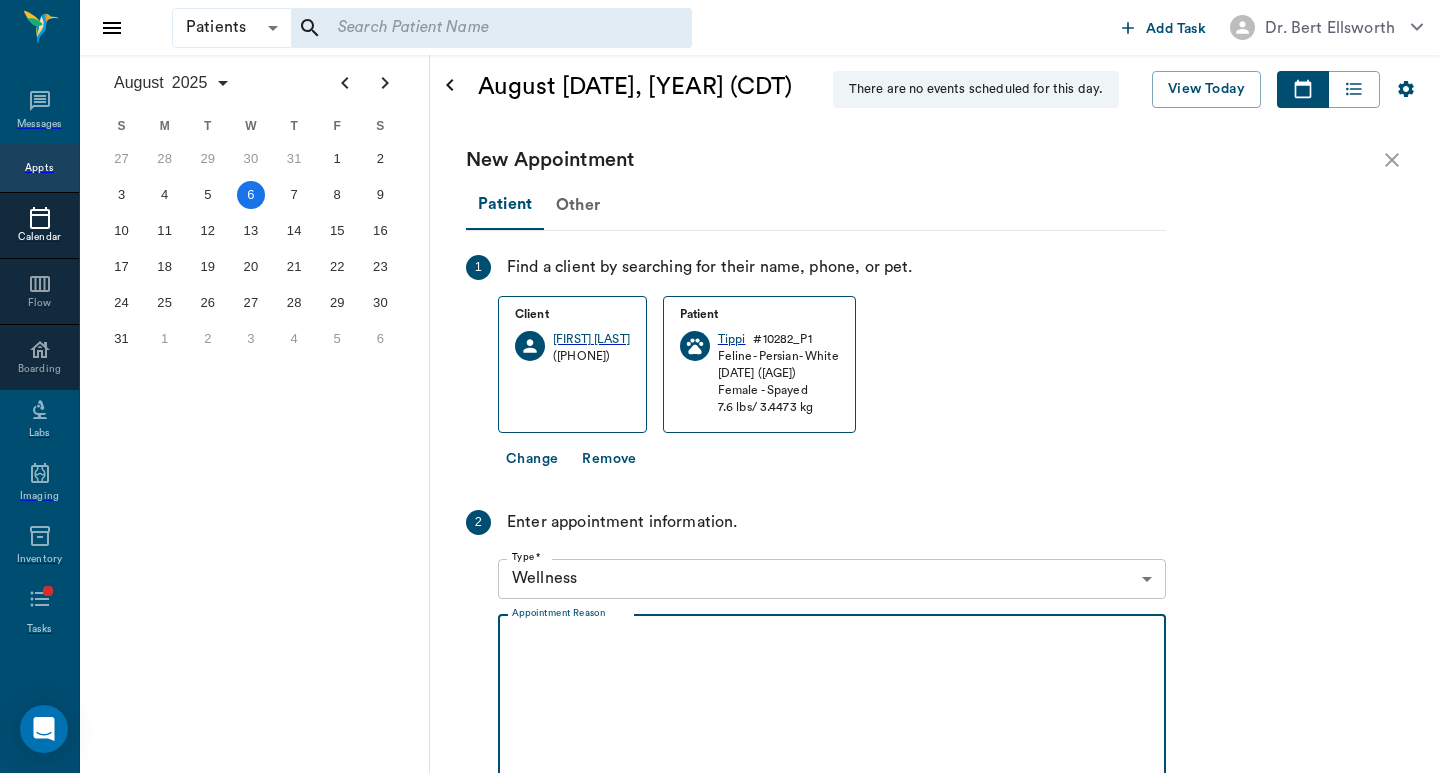 click on "Appointment Reason" at bounding box center (832, 700) 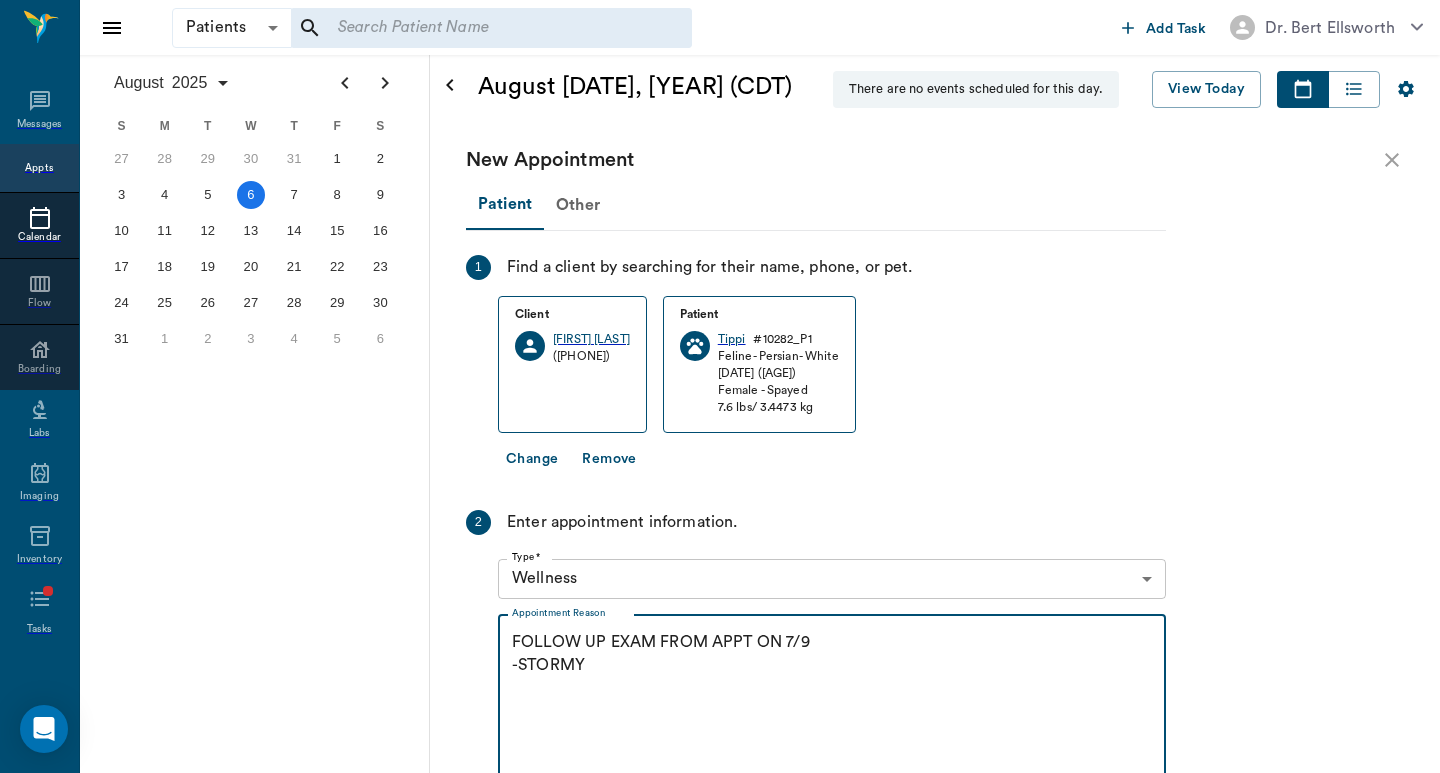 scroll, scrollTop: 418, scrollLeft: 0, axis: vertical 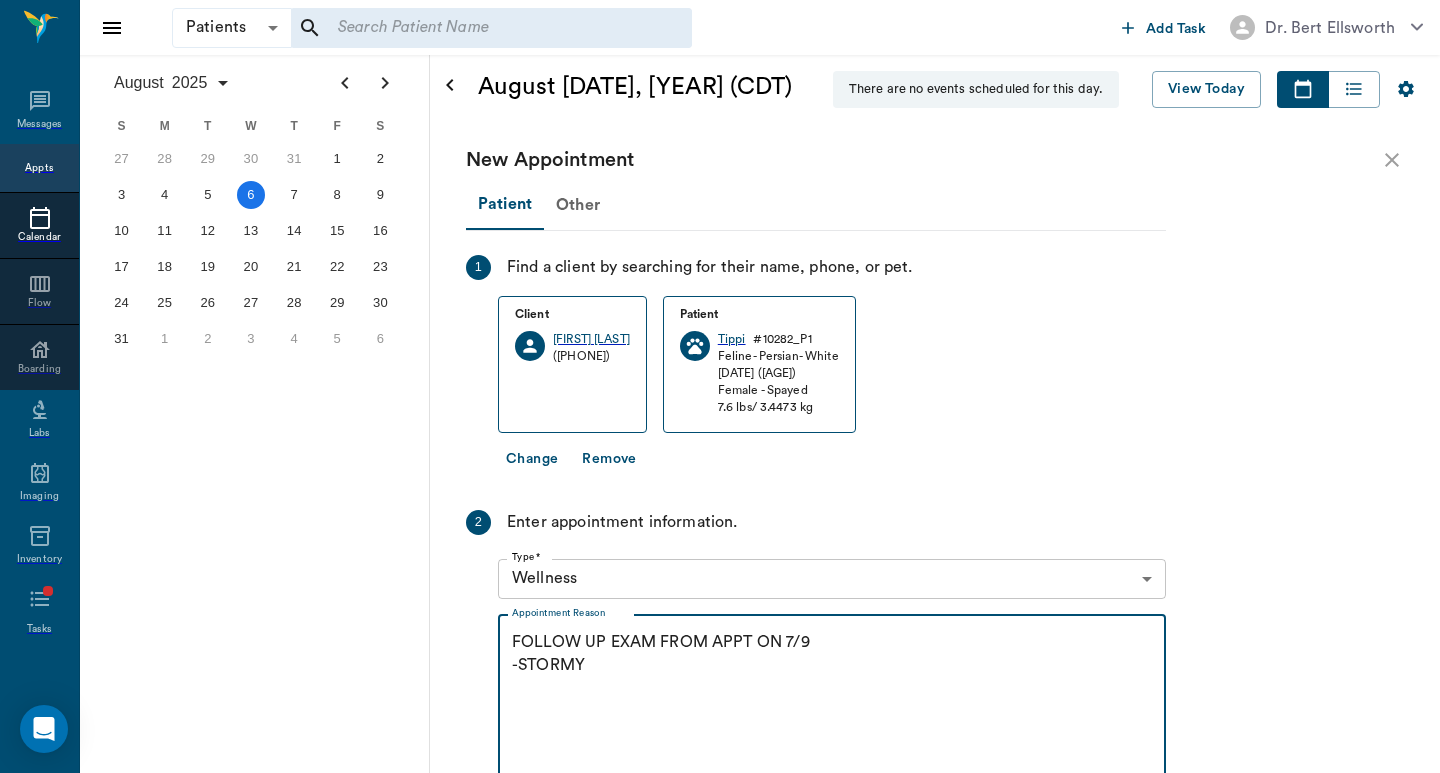 type on "FOLLOW UP EXAM FROM APPT ON 7/9
-STORMY" 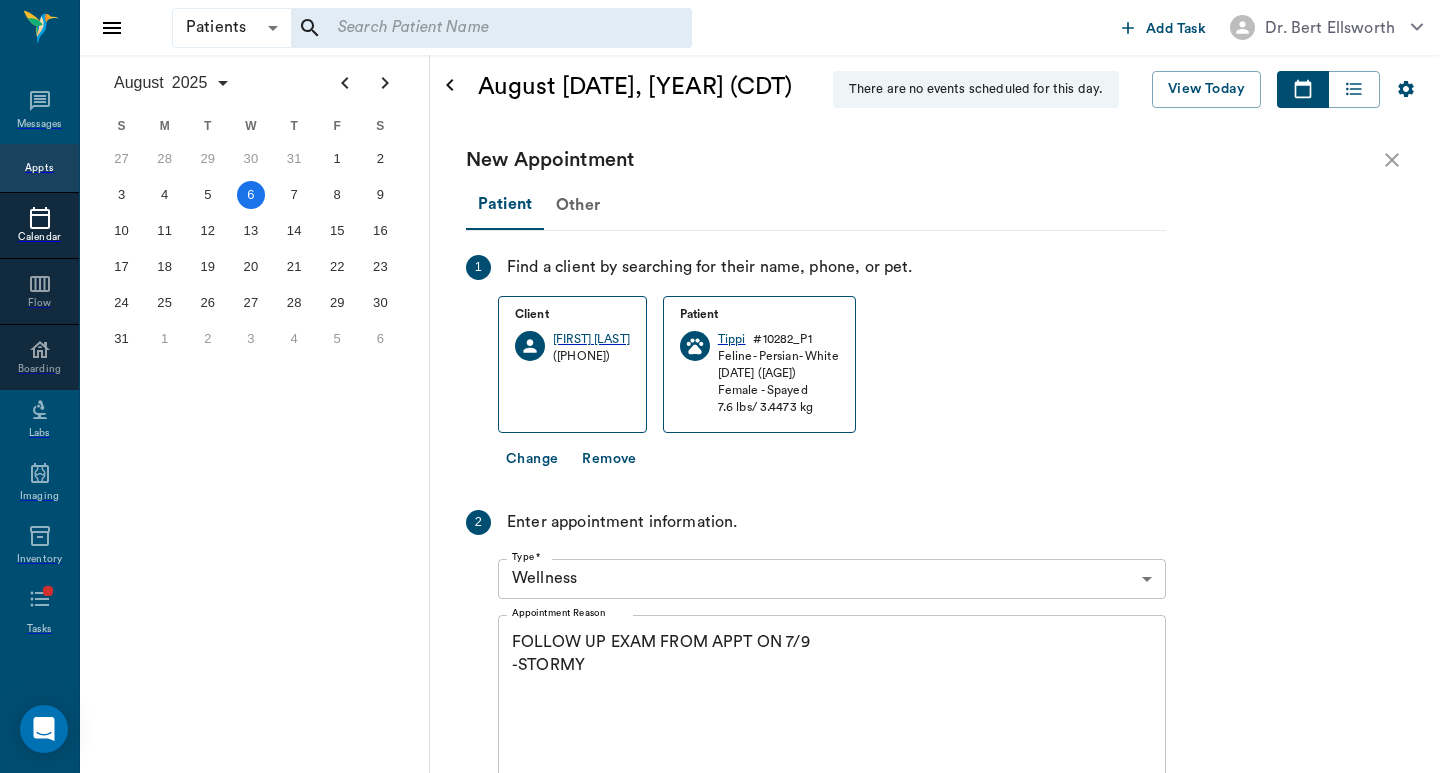 drag, startPoint x: 1124, startPoint y: 698, endPoint x: 1139, endPoint y: 689, distance: 17.492855 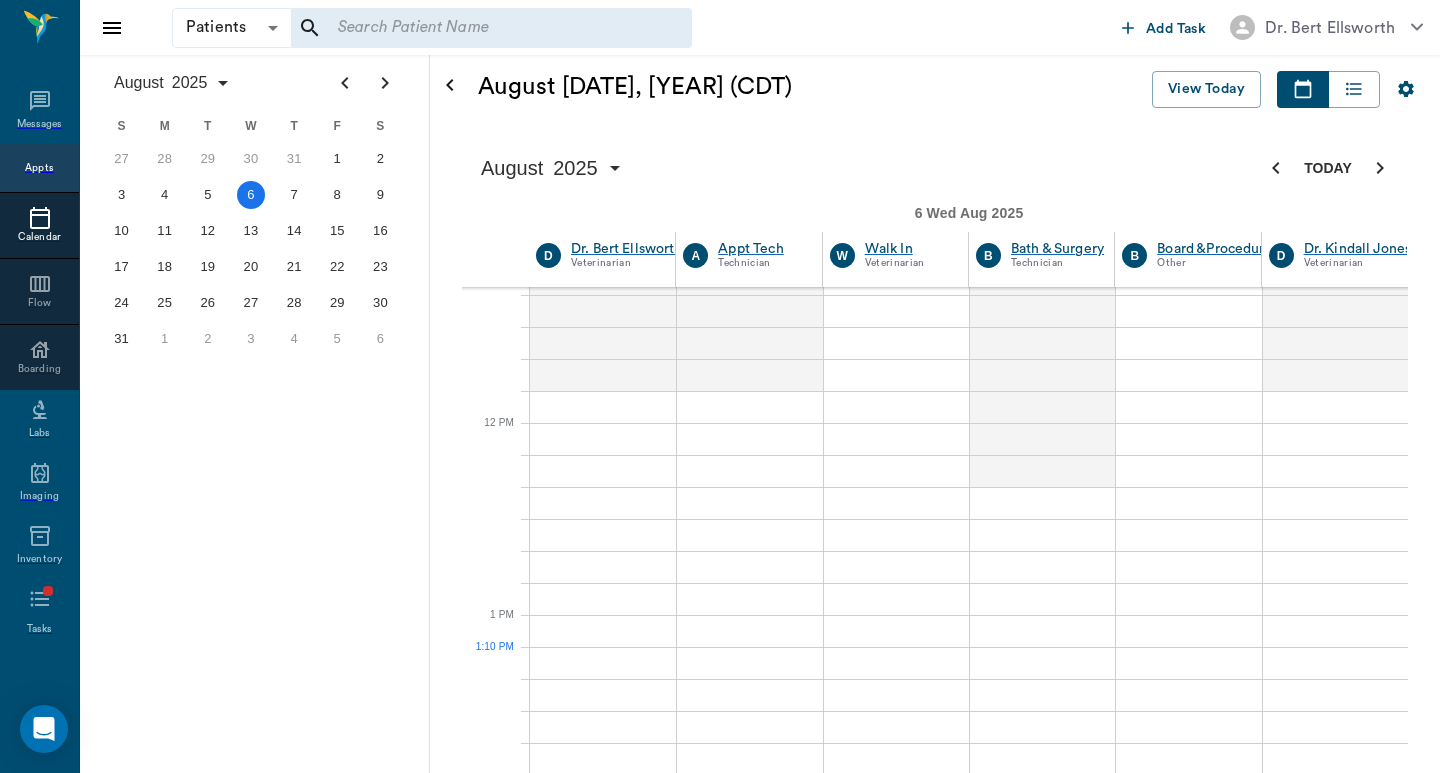 scroll, scrollTop: 133, scrollLeft: 1, axis: both 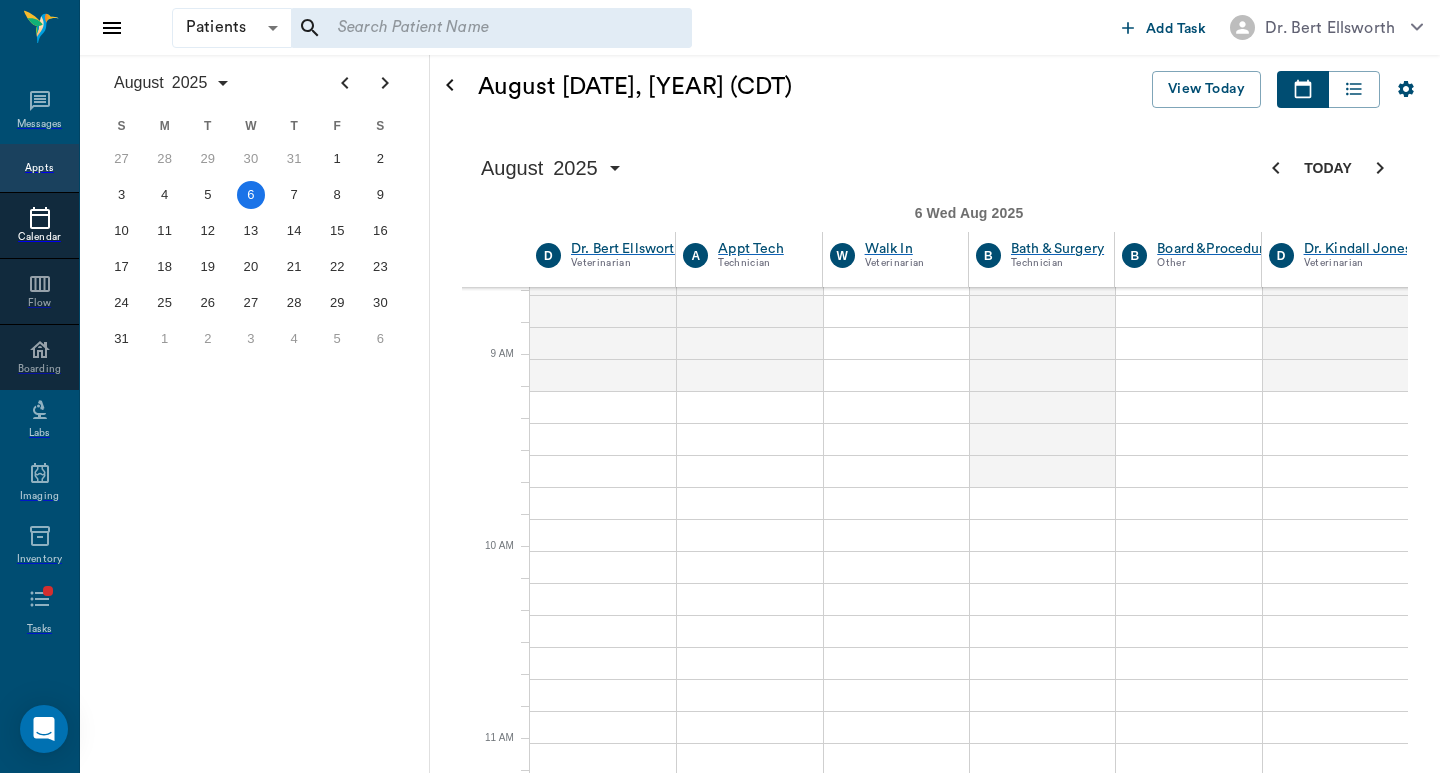 click on "Appts" at bounding box center [39, 168] 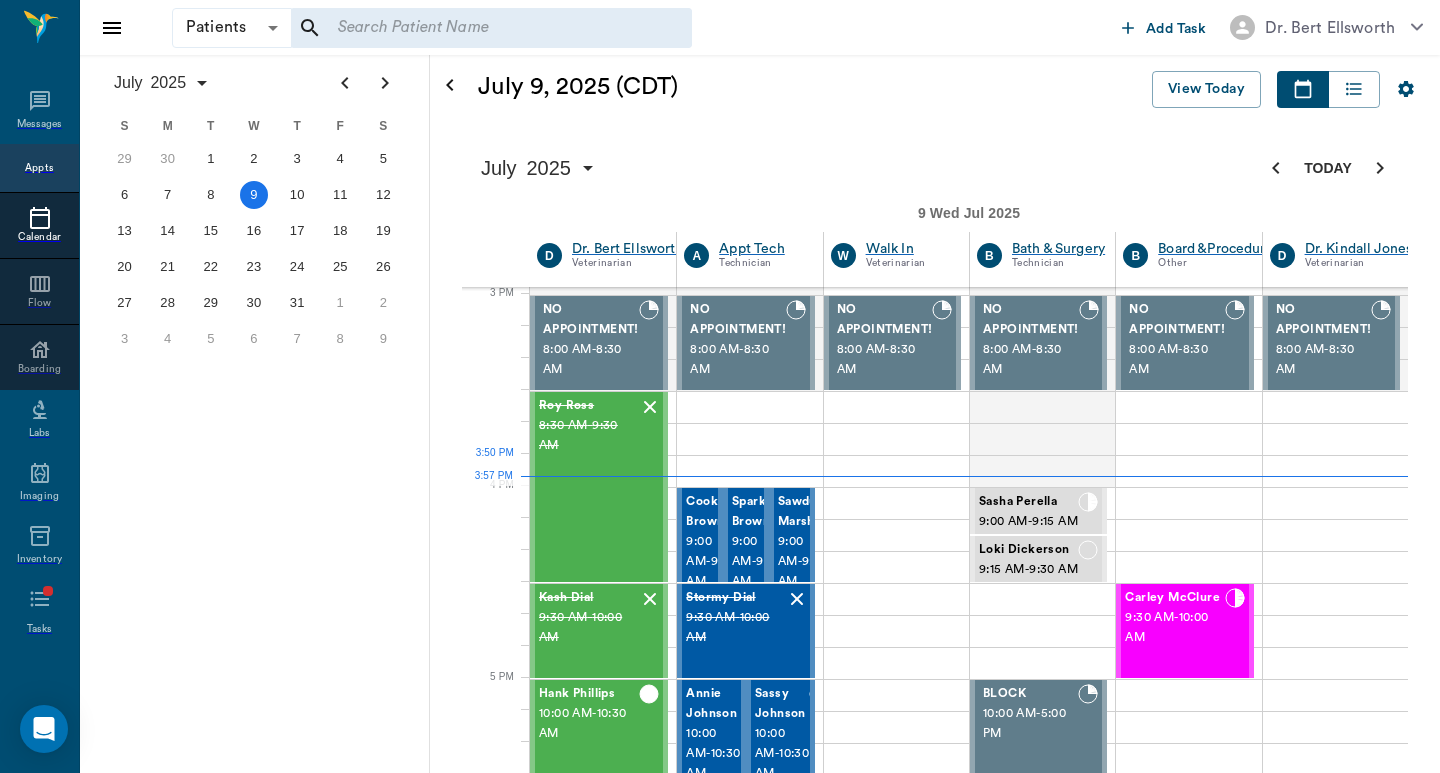 scroll, scrollTop: 1346, scrollLeft: 1, axis: both 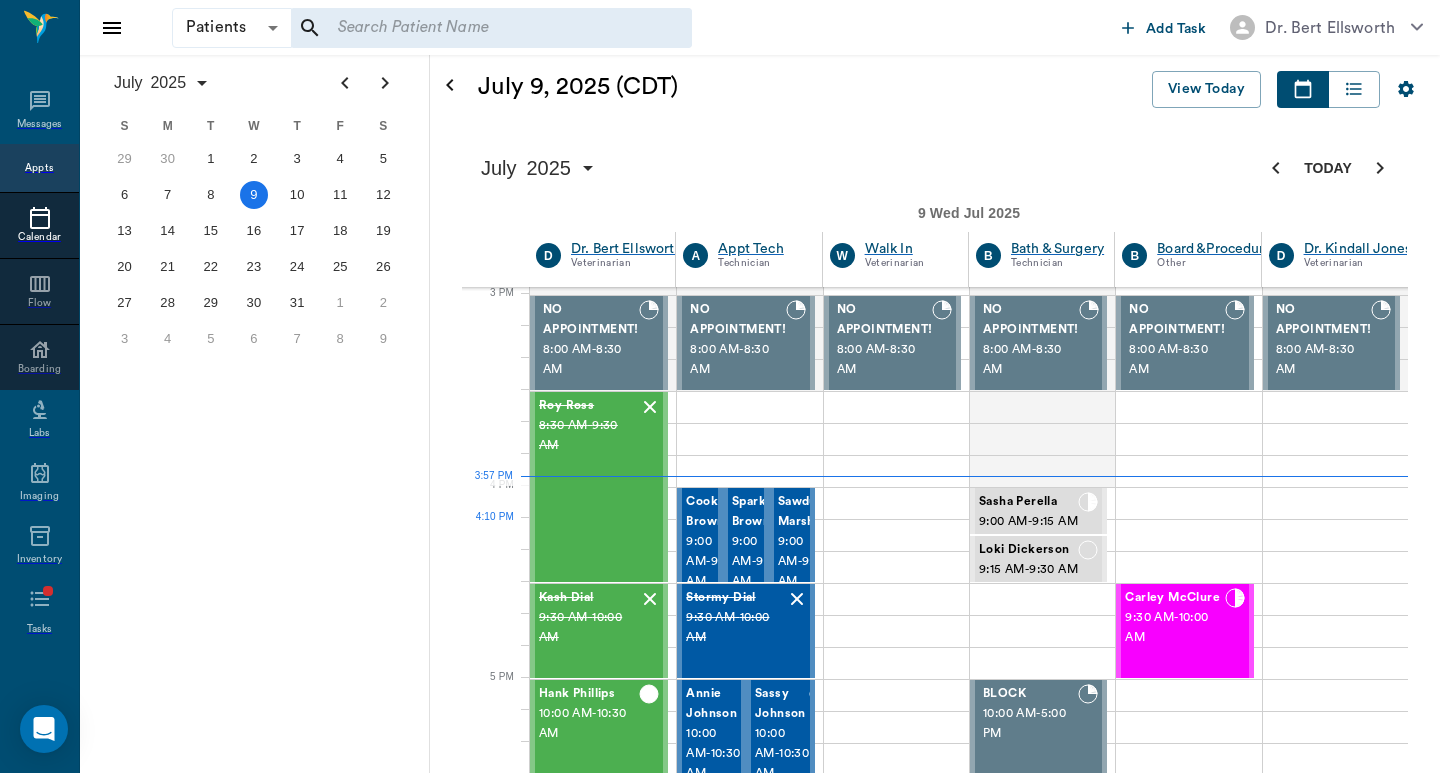 click on "4:00 PM  -  4:30 PM" at bounding box center (589, 1866) 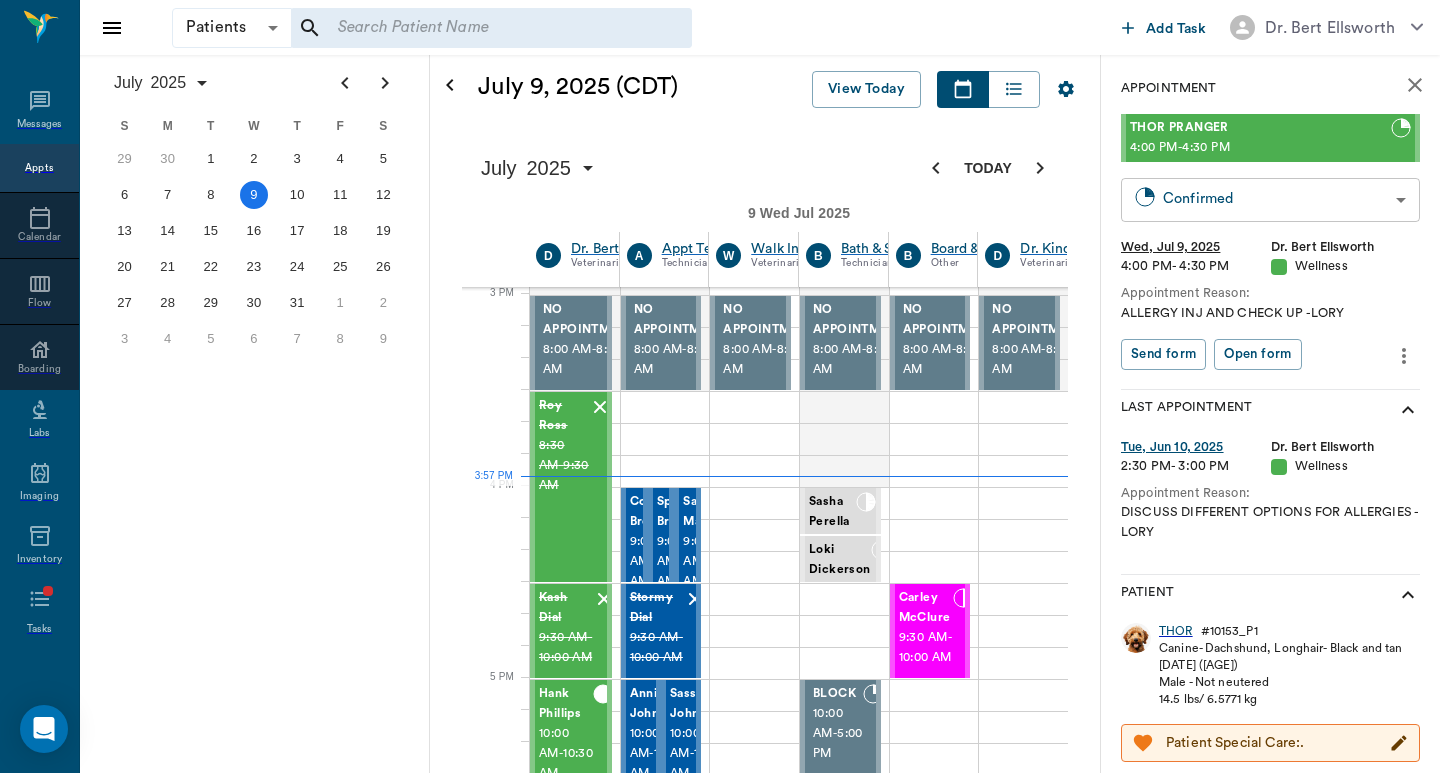 click on "Patients Patients ​ ​ Add Task Dr. Bert Ellsworth Nectar Messages Appts Calendar Flow Boarding Labs Imaging Inventory Tasks Forms Staff Reports Lookup Settings July 2025 S M T W T F S Jun 1 2 3 4 5 6 7 8 9 10 11 12 13 14 15 16 17 18 19 20 21 22 23 24 25 26 27 28 29 30 Jul 1 2 3 4 5 6 7 8 9 10 11 12 S M T W T F S 29 30 Jul 1 2 3 4 5 6 7 8 9 10 11 12 13 14 15 16 17 18 19 20 21 22 23 24 25 26 27 28 29 30 31 Aug 1 2 3 4 5 6 7 8 9 S M T W T F S 27 28 29 30 31 Aug 1 2 3 4 5 6 7 8 9 10 11 12 13 14 15 16 17 18 19 20 21 22 23 24 25 26 27 28 29 30 31 Sep 1 2 3 4 5 6 July 9, 2025 (CDT) View Today July 2025 Today 9 Wed Jul 2025 D Dr. Bert Ellsworth Veterinarian A Appt Tech Technician W Walk In Veterinarian B Bath & Surgery Technician B Board &Procedures Other D Dr. Kindall Jones Veterinarian 8 AM 9 AM 10 AM 11 AM 12 PM 1 PM 2 PM 3 PM 4 PM 5 PM 6 PM 7 PM 8 PM 3:57 PM 3:30 PM NO APPOINTMENT! 8:00 AM  -  8:30 AM Roy Ross 8:30 AM  -  9:30 AM Kash Dial 9:30 AM  -  10:00 AM Hank Phillips 10:00 AM  -  10:30 AM DYLAN Tolbert" at bounding box center [720, 1319] 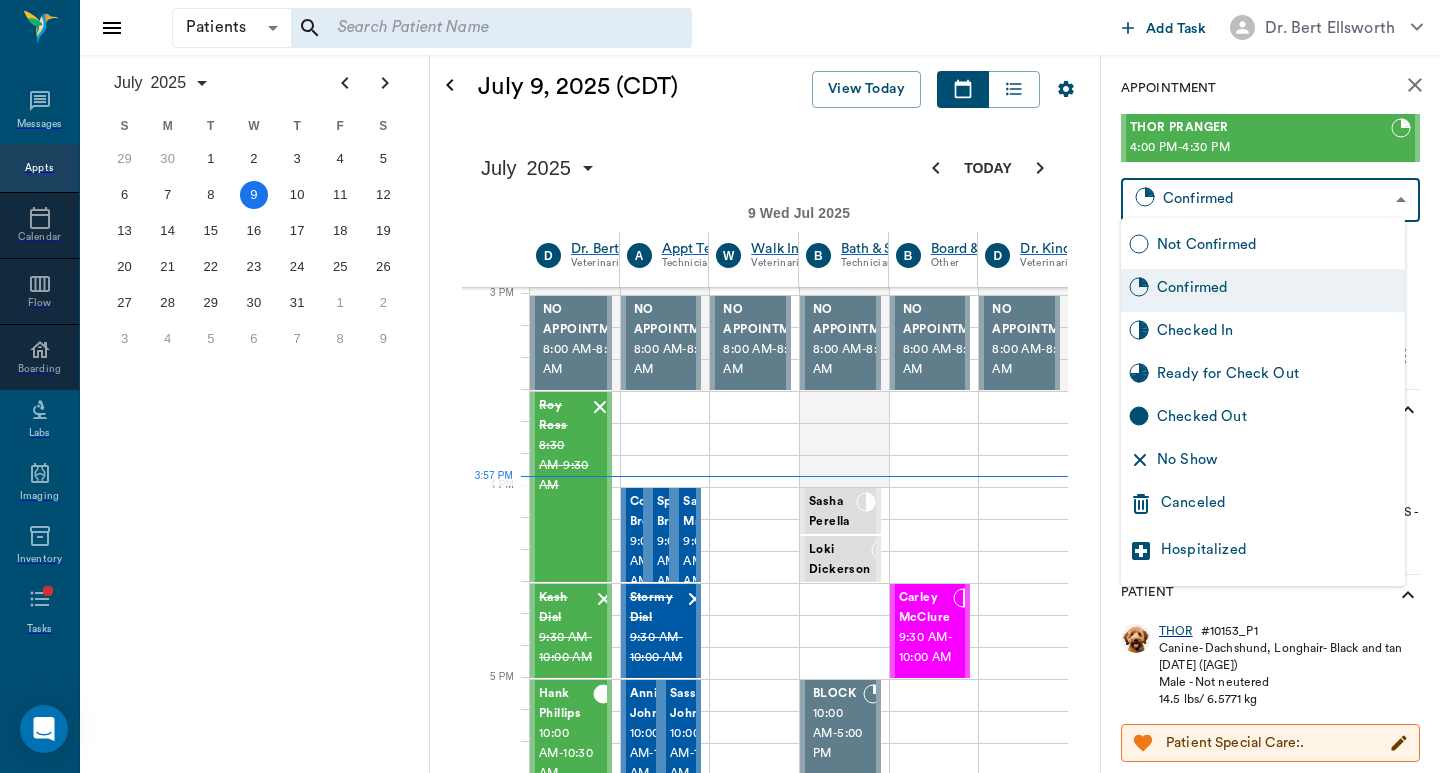 click on "Checked In" at bounding box center [1277, 333] 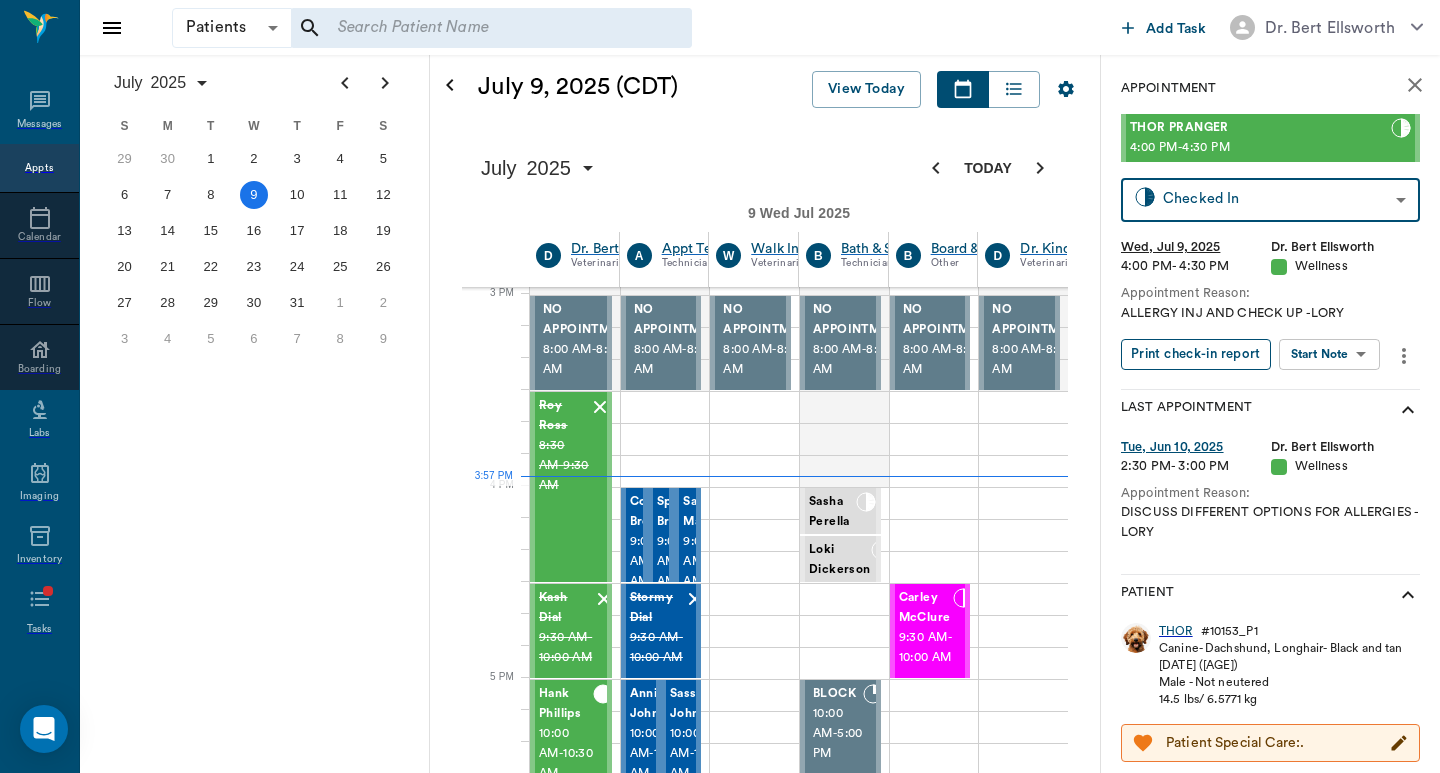 click on "Print check-in report" at bounding box center (1196, 354) 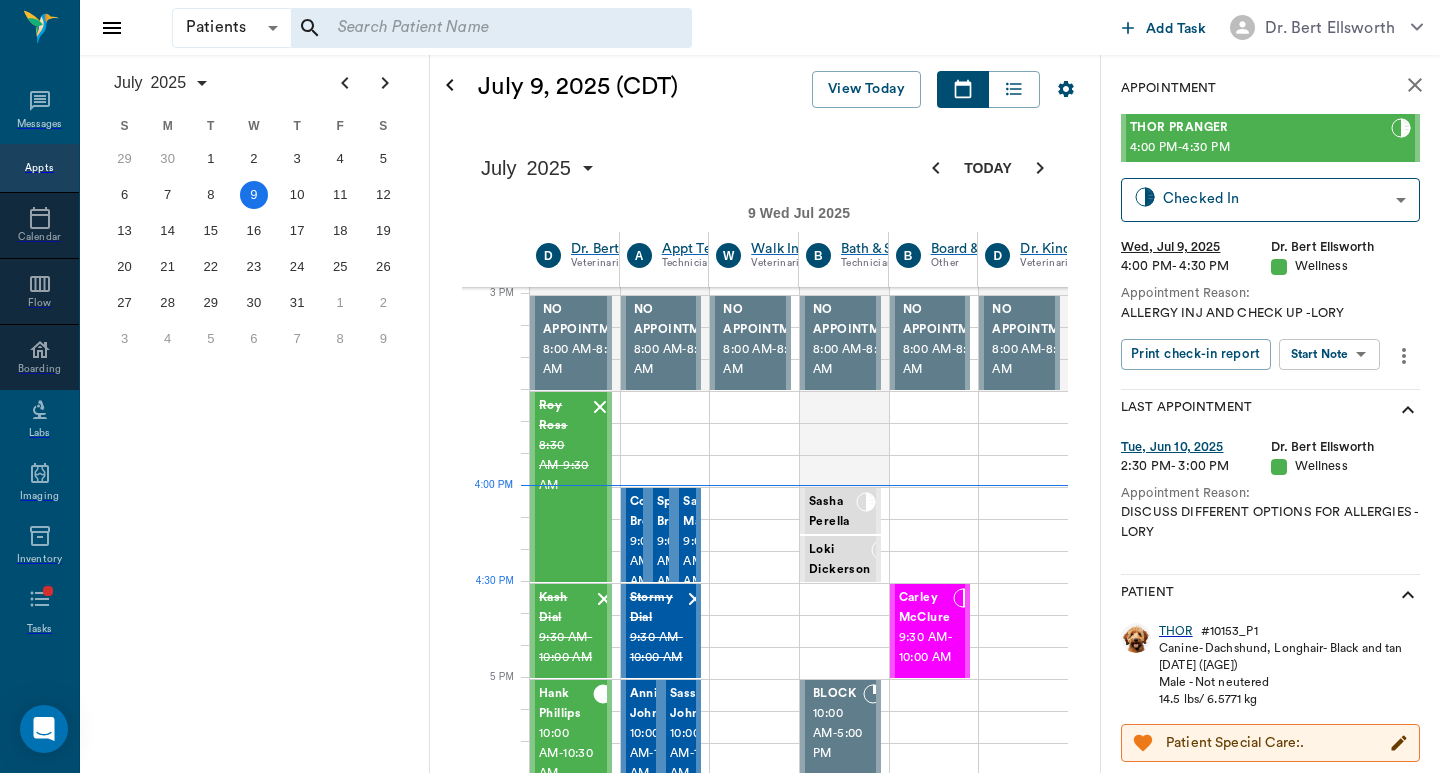 click on "Sassy Pants Bramwell" at bounding box center (620, 1962) 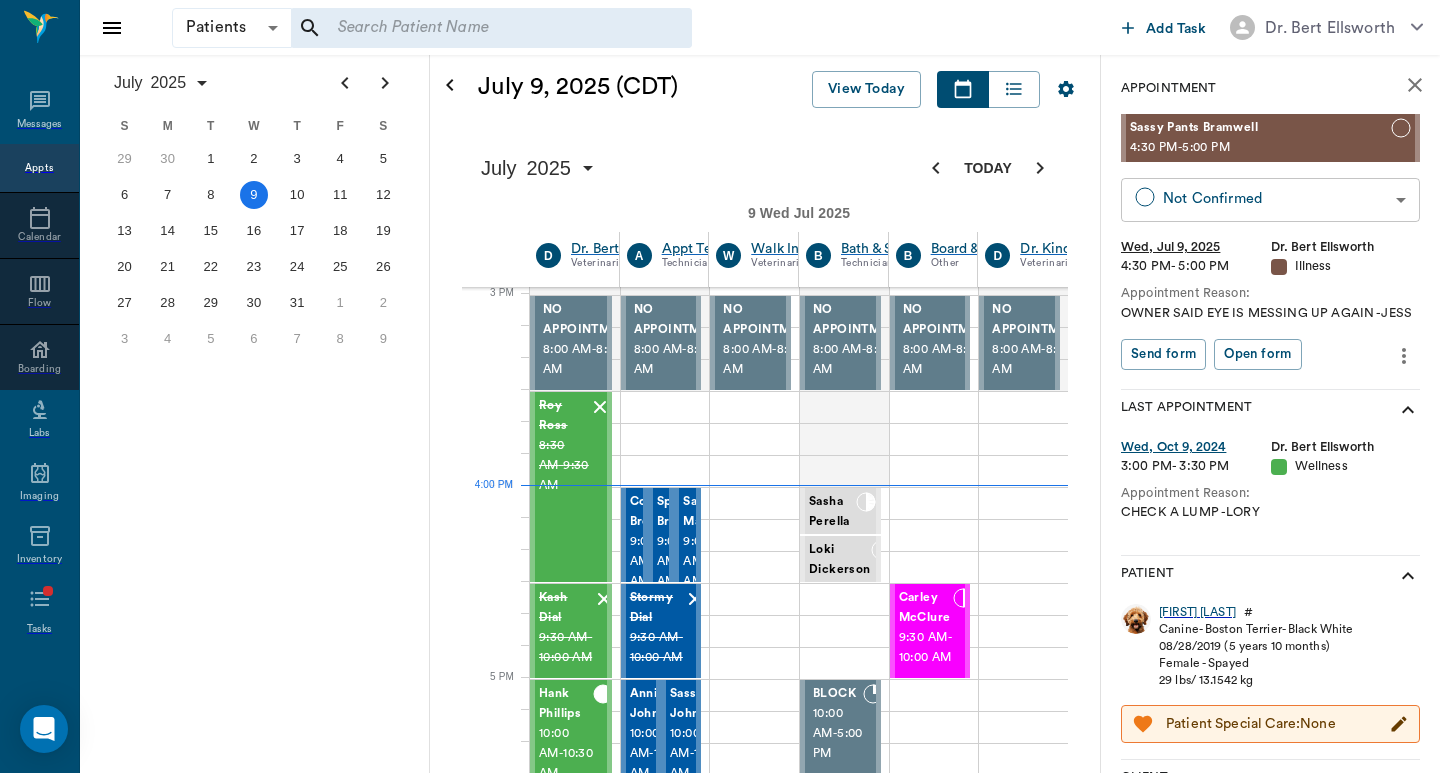 click on "Patients Patients ​ ​ Add Task Dr. Bert Ellsworth Nectar Messages Appts Calendar Flow Boarding Labs Imaging Inventory Tasks Forms Staff Reports Lookup Settings July 2025 S M T W T F S Jun 1 2 3 4 5 6 7 8 9 10 11 12 13 14 15 16 17 18 19 20 21 22 23 24 25 26 27 28 29 30 Jul 1 2 3 4 5 6 7 8 9 10 11 12 S M T W T F S 29 30 Jul 1 2 3 4 5 6 7 8 9 10 11 12 13 14 15 16 17 18 19 20 21 22 23 24 25 26 27 28 29 30 31 Aug 1 2 3 4 5 6 7 8 9 S M T W T F S 27 28 29 30 31 Aug 1 2 3 4 5 6 7 8 9 10 11 12 13 14 15 16 17 18 19 20 21 22 23 24 25 26 27 28 29 30 31 Sep 1 2 3 4 5 6 July 9, 2025 (CDT) View Today July 2025 Today 9 Wed Jul 2025 D Dr. Bert Ellsworth Veterinarian A Appt Tech Technician W Walk In Veterinarian B Bath & Surgery Technician B Board &Procedures Other D Dr. Kindall Jones Veterinarian 8 AM 9 AM 10 AM 11 AM 12 PM 1 PM 2 PM 3 PM 4 PM 5 PM 6 PM 7 PM 8 PM 4:00 PM 4:30 PM NO APPOINTMENT! 8:00 AM  -  8:30 AM Roy Ross 8:30 AM  -  9:30 AM Kash Dial 9:30 AM  -  10:00 AM Hank Phillips 10:00 AM  -  10:30 AM DYLAN Tolbert" at bounding box center (720, 1319) 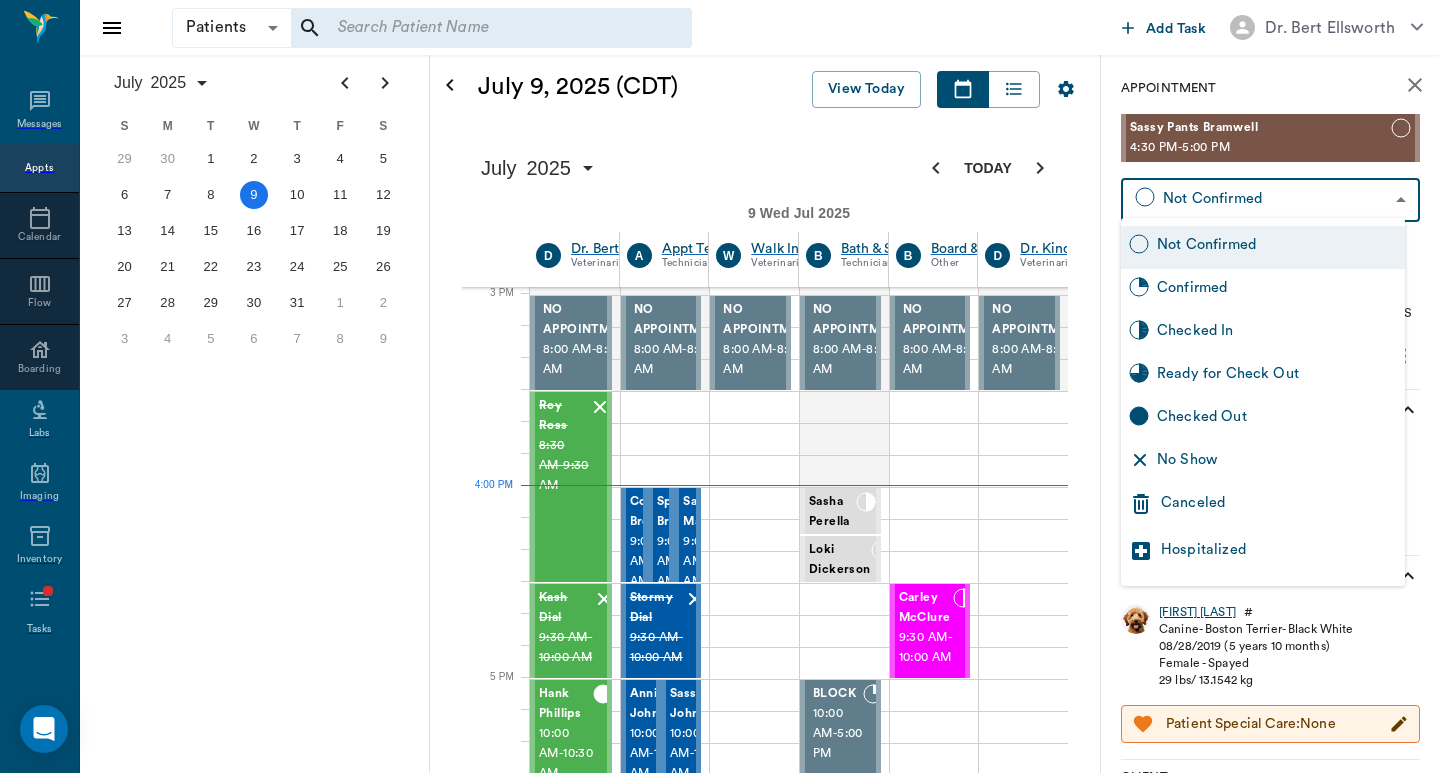 click on "Checked In" at bounding box center (1277, 333) 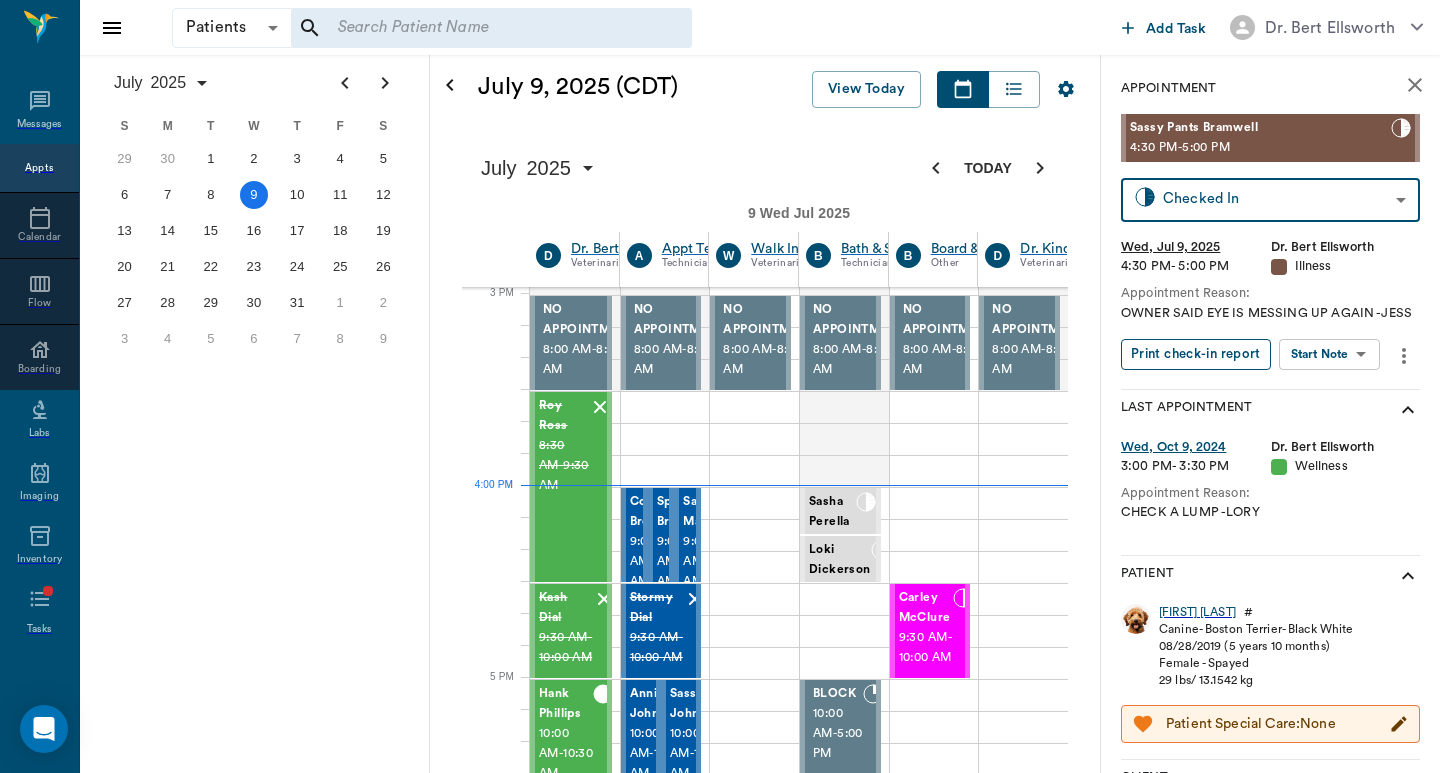 click on "Print check-in report" at bounding box center (1196, 354) 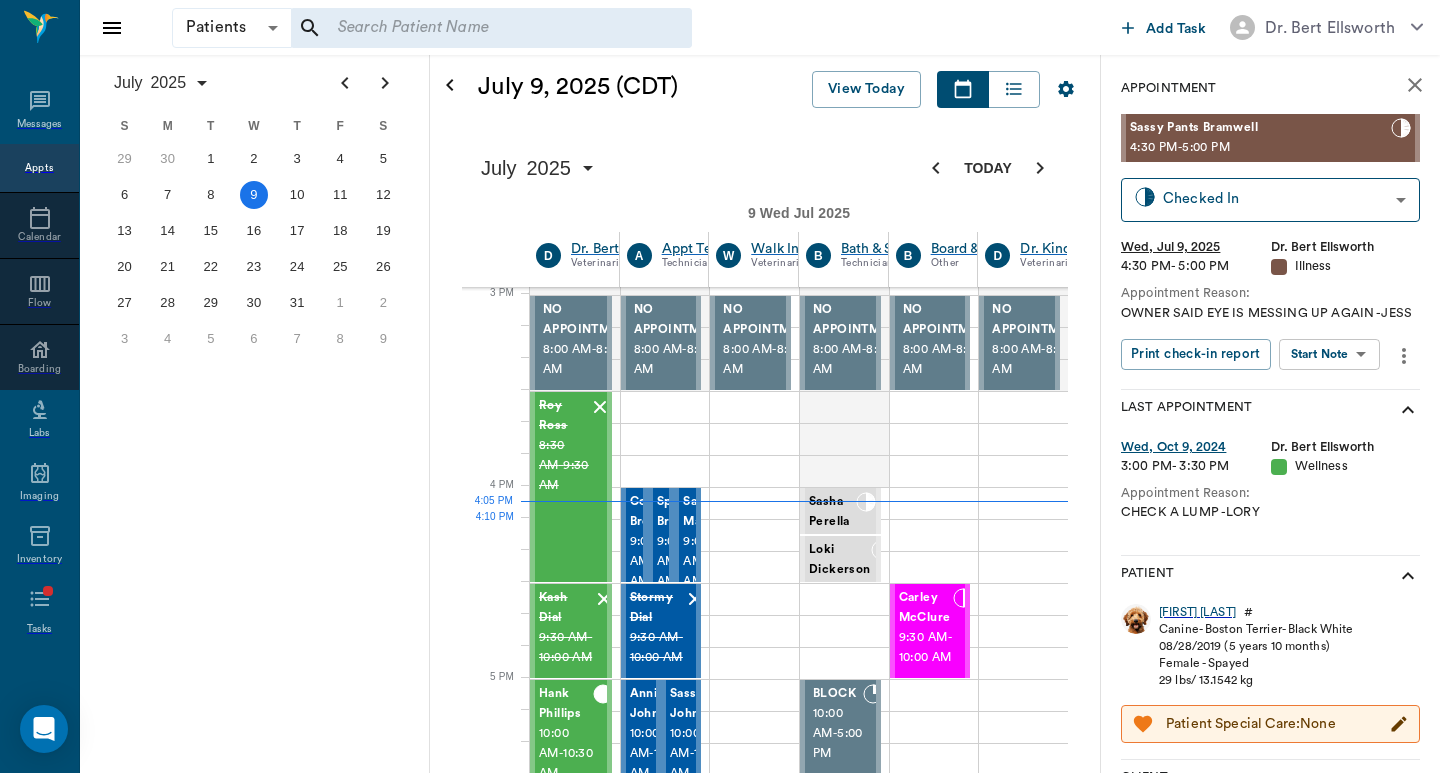 click on "Tank Crawford" at bounding box center [658, 1856] 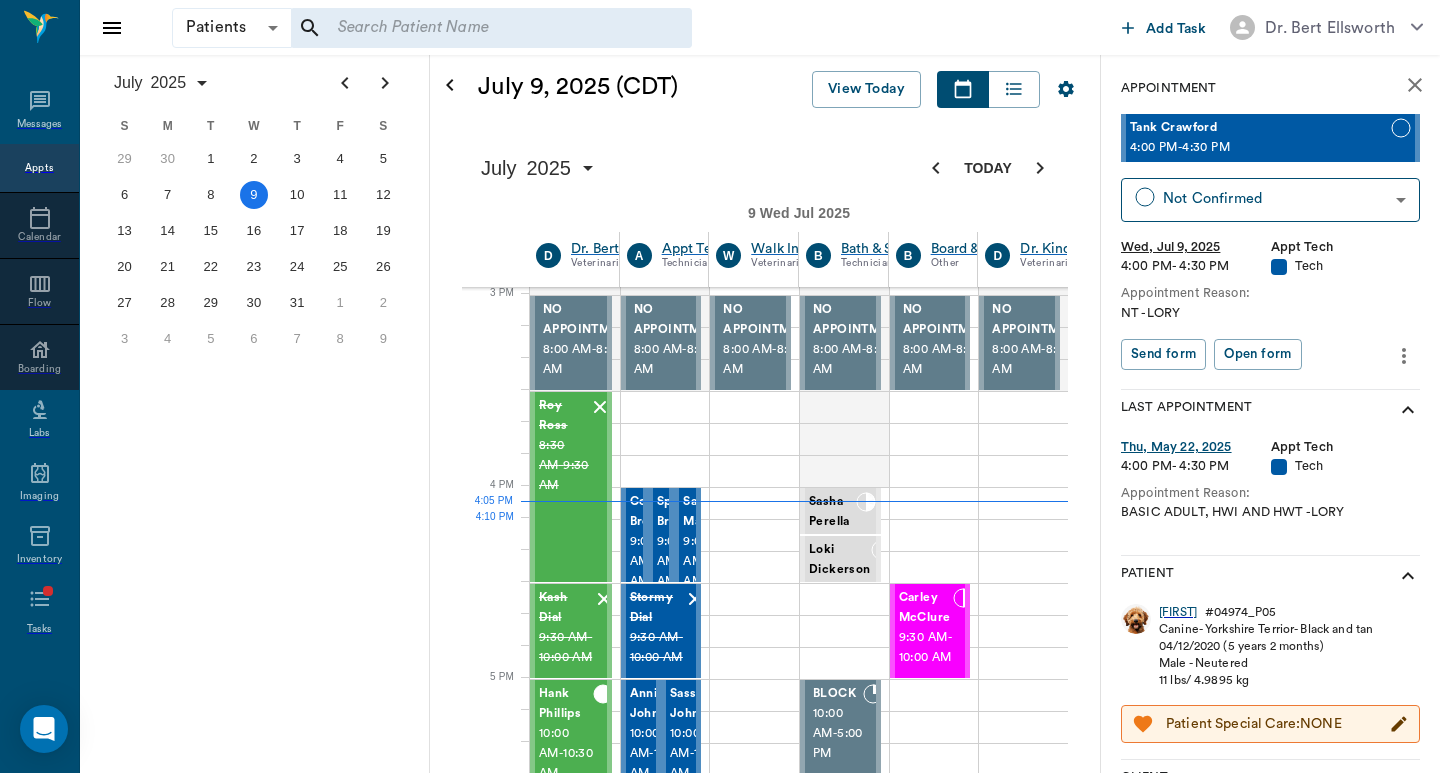 click on "Molly Crawford" at bounding box center (685, 1856) 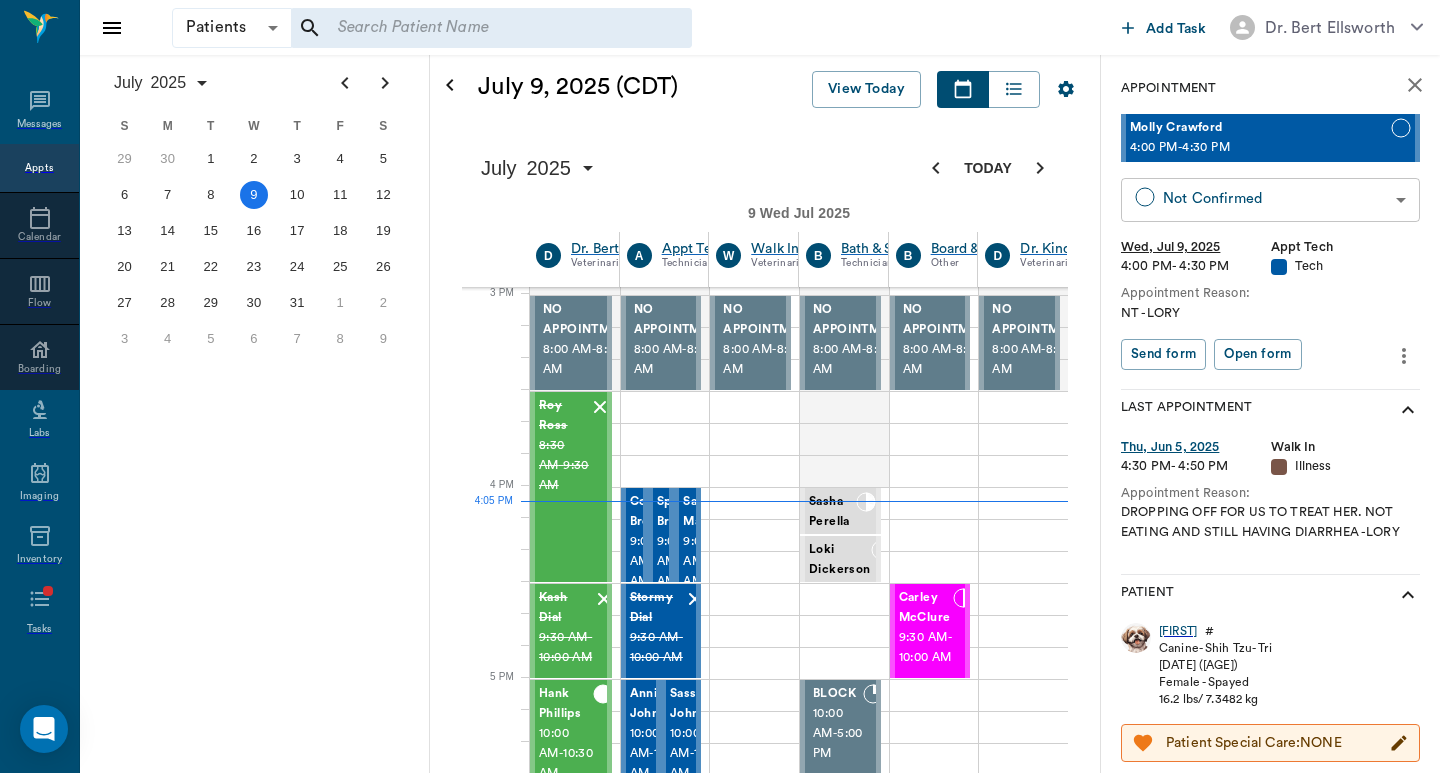 click on "Patients Patients ​ ​ Add Task Dr. Bert Ellsworth Nectar Messages Appts Calendar Flow Boarding Labs Imaging Inventory Tasks Forms Staff Reports Lookup Settings July 2025 S M T W T F S Jun 1 2 3 4 5 6 7 8 9 10 11 12 13 14 15 16 17 18 19 20 21 22 23 24 25 26 27 28 29 30 Jul 1 2 3 4 5 6 7 8 9 10 11 12 S M T W T F S 29 30 Jul 1 2 3 4 5 6 7 8 9 10 11 12 13 14 15 16 17 18 19 20 21 22 23 24 25 26 27 28 29 30 31 Aug 1 2 3 4 5 6 7 8 9 S M T W T F S 27 28 29 30 31 Aug 1 2 3 4 5 6 7 8 9 10 11 12 13 14 15 16 17 18 19 20 21 22 23 24 25 26 27 28 29 30 31 Sep 1 2 3 4 5 6 July 9, 2025 (CDT) View Today July 2025 Today 9 Wed Jul 2025 D Dr. Bert Ellsworth Veterinarian A Appt Tech Technician W Walk In Veterinarian B Bath & Surgery Technician B Board &Procedures Other D Dr. Kindall Jones Veterinarian 8 AM 9 AM 10 AM 11 AM 12 PM 1 PM 2 PM 3 PM 4 PM 5 PM 6 PM 7 PM 8 PM 4:05 PM 3:20 PM NO APPOINTMENT! 8:00 AM  -  8:30 AM Roy Ross 8:30 AM  -  9:30 AM Kash Dial 9:30 AM  -  10:00 AM Hank Phillips 10:00 AM  -  10:30 AM DYLAN Tolbert" at bounding box center (720, 1319) 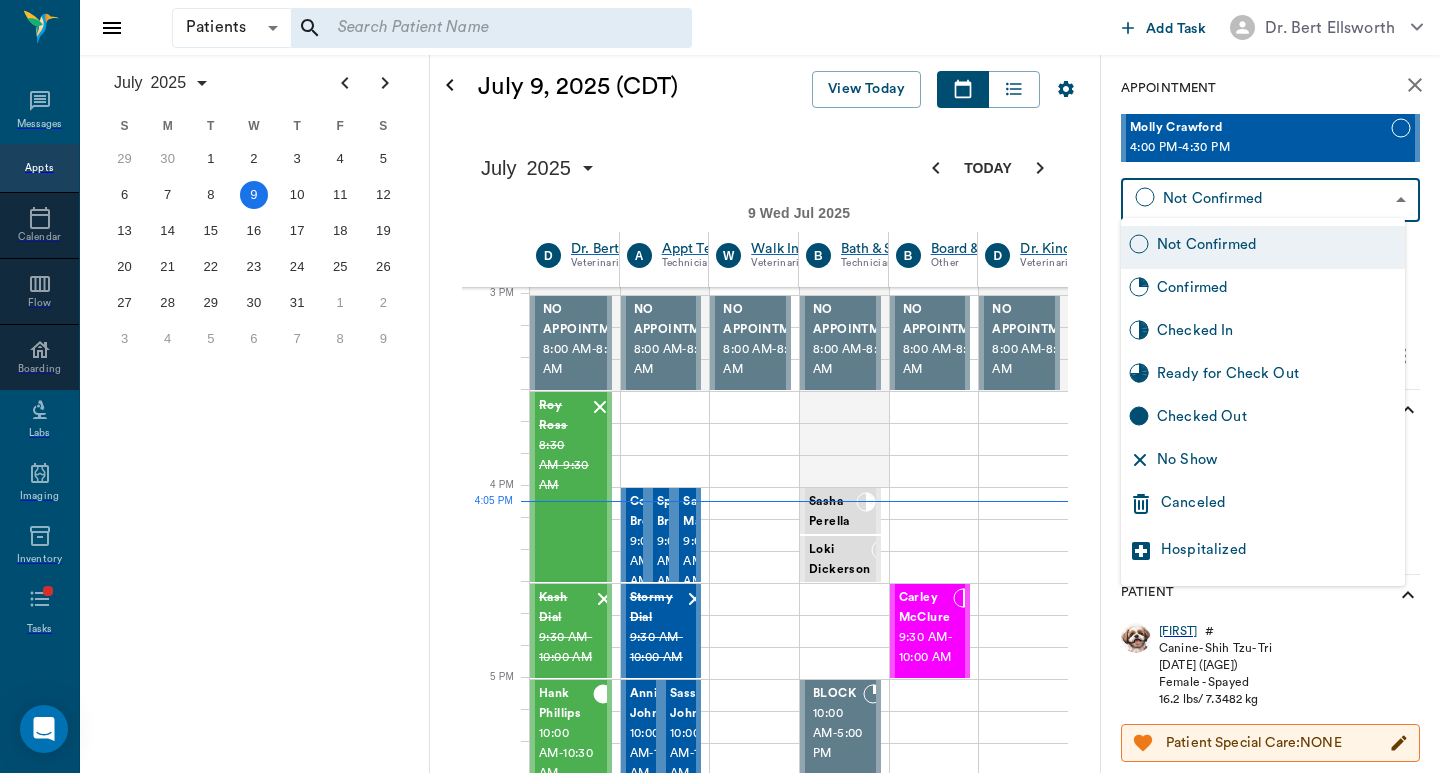click on "Checked In" at bounding box center (1277, 333) 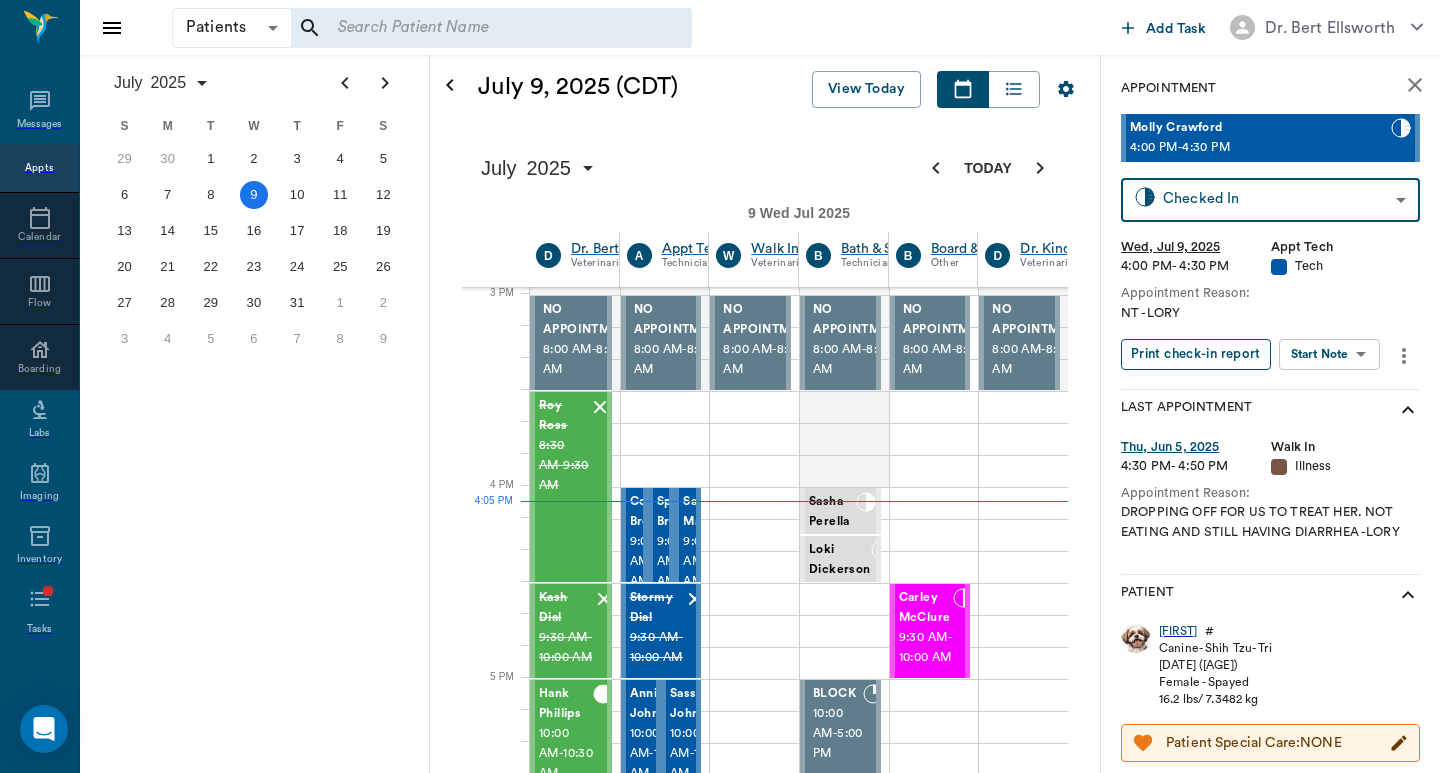 click on "Print check-in report" at bounding box center [1196, 354] 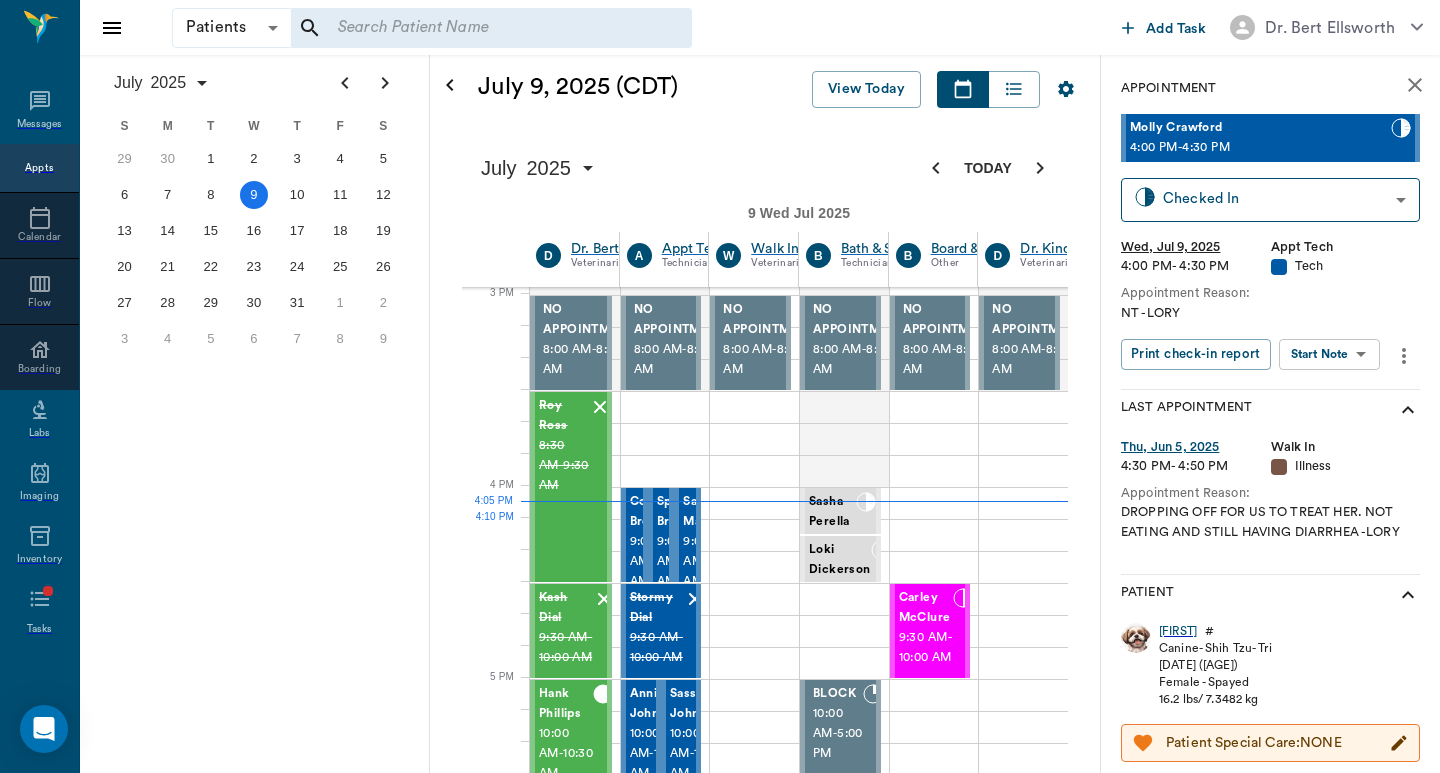 click on "Finn Crawford" at bounding box center [711, 1856] 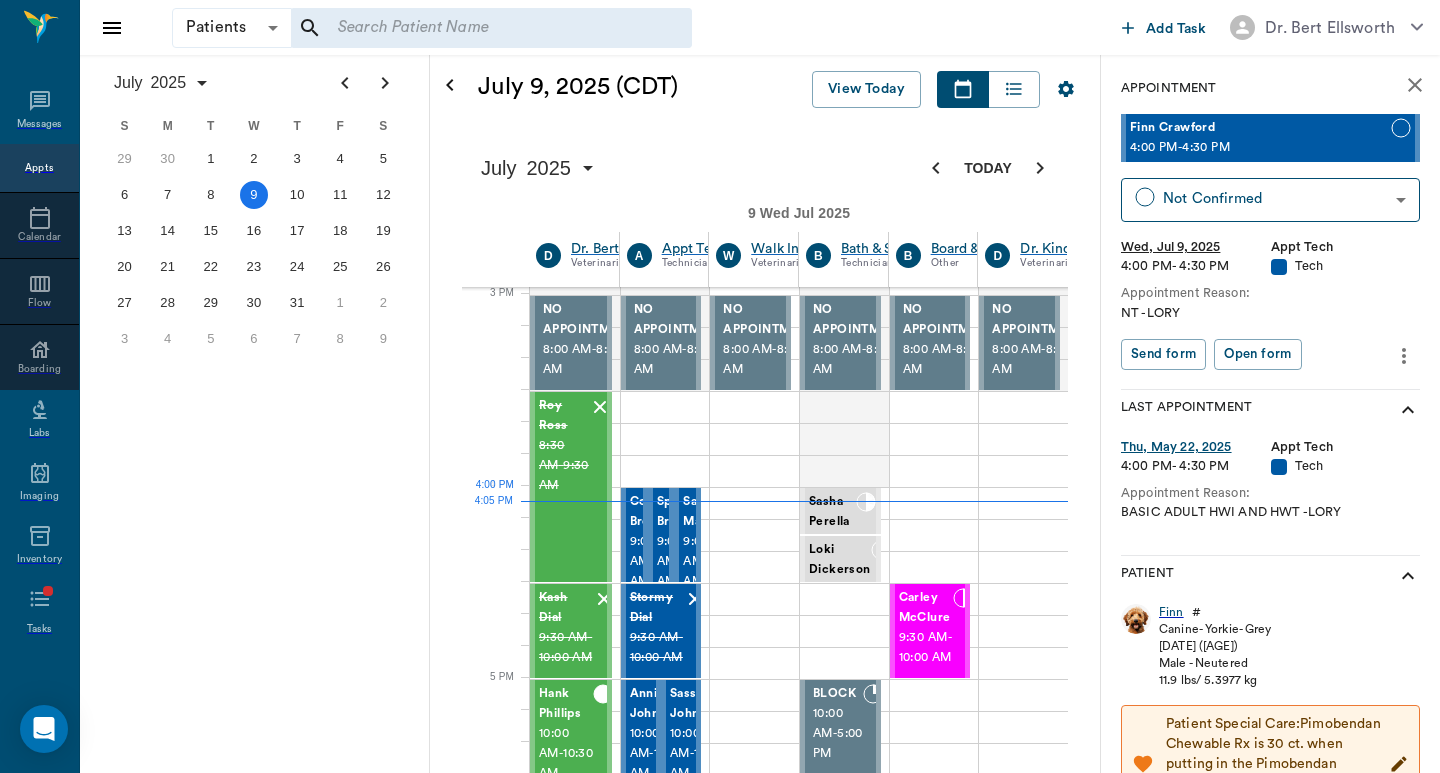 click on "Tank Crawford" at bounding box center (685, 1856) 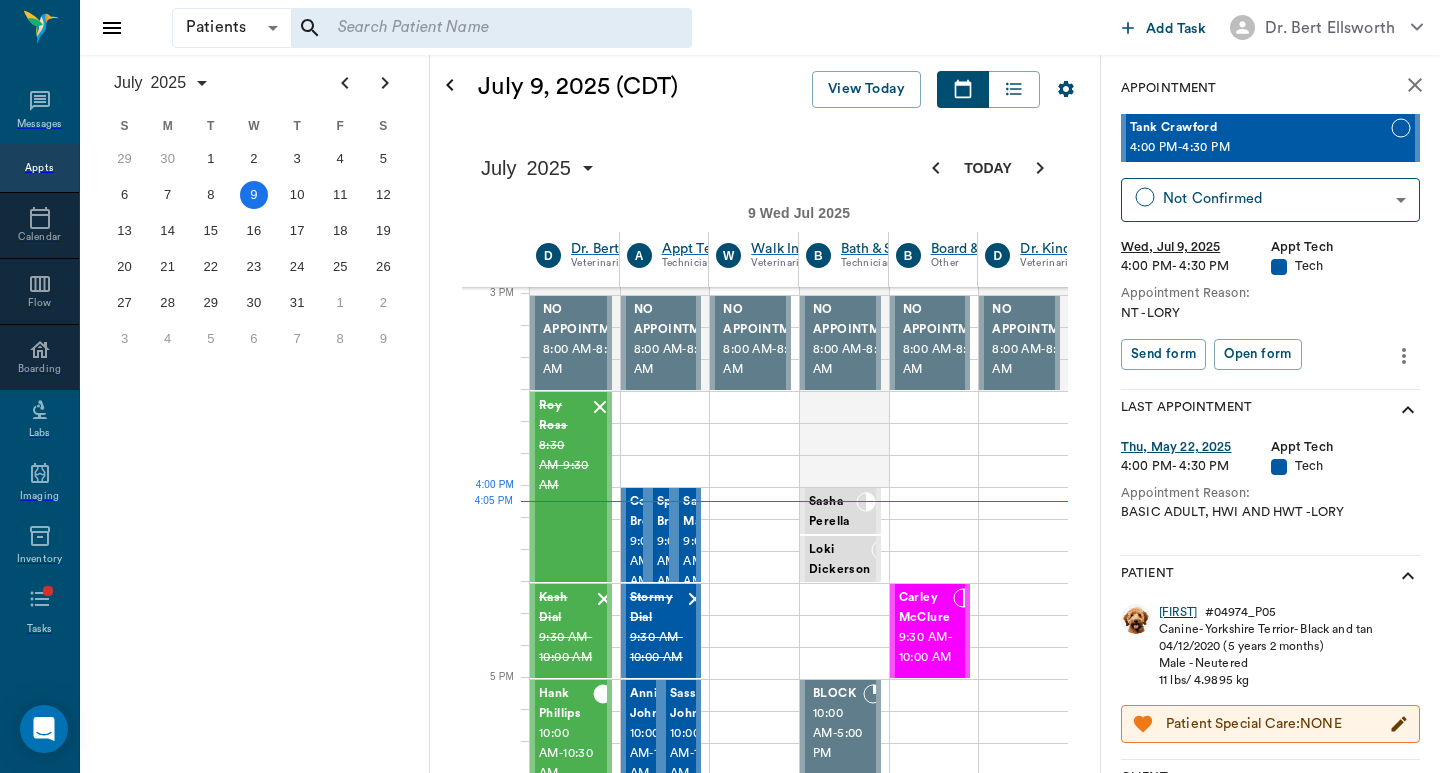 click on "Finn Crawford" at bounding box center [711, 1856] 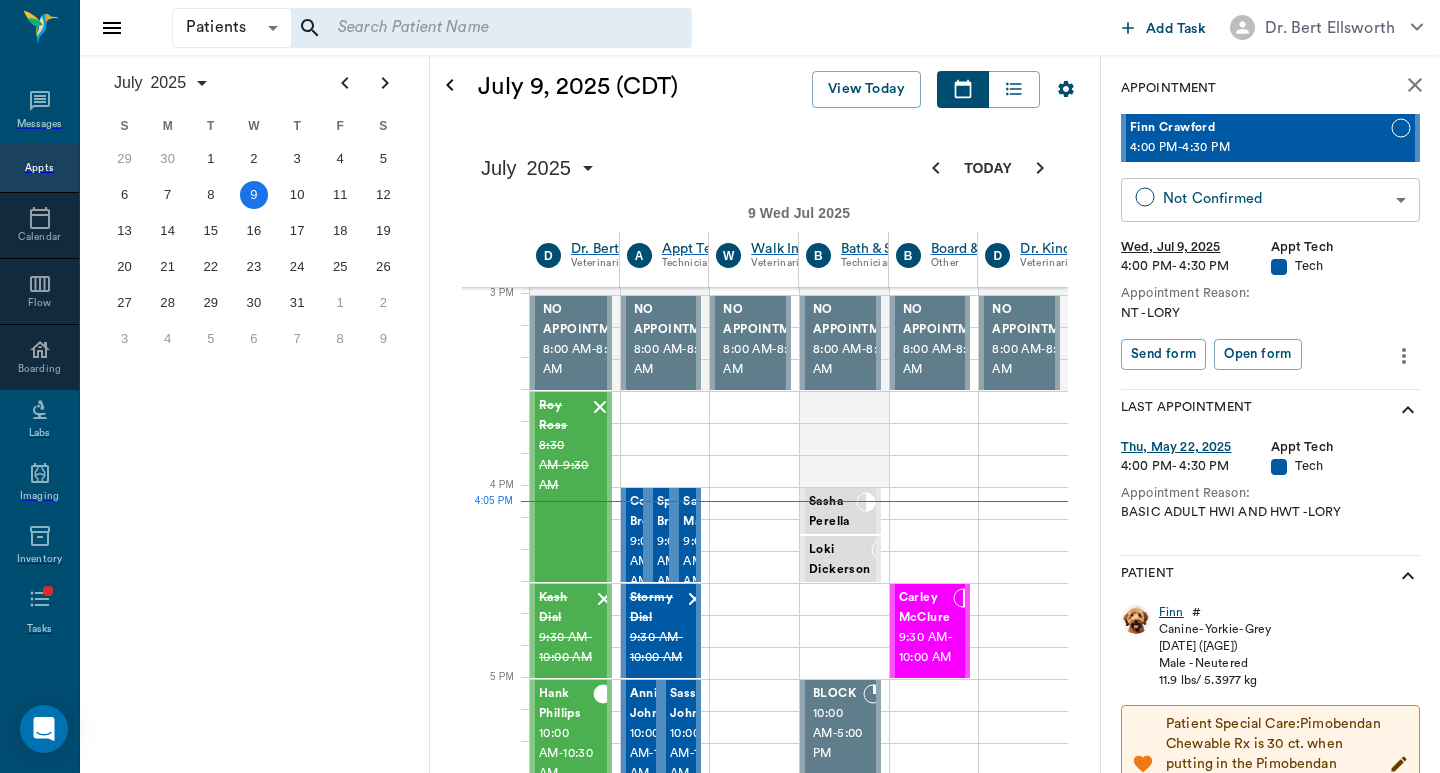 click on "Patients Patients ​ ​ Add Task Dr. Bert Ellsworth Nectar Messages Appts Calendar Flow Boarding Labs Imaging Inventory Tasks Forms Staff Reports Lookup Settings July 2025 S M T W T F S Jun 1 2 3 4 5 6 7 8 9 10 11 12 13 14 15 16 17 18 19 20 21 22 23 24 25 26 27 28 29 30 Jul 1 2 3 4 5 6 7 8 9 10 11 12 S M T W T F S 29 30 Jul 1 2 3 4 5 6 7 8 9 10 11 12 13 14 15 16 17 18 19 20 21 22 23 24 25 26 27 28 29 30 31 Aug 1 2 3 4 5 6 7 8 9 S M T W T F S 27 28 29 30 31 Aug 1 2 3 4 5 6 7 8 9 10 11 12 13 14 15 16 17 18 19 20 21 22 23 24 25 26 27 28 29 30 31 Sep 1 2 3 4 5 6 July 9, 2025 (CDT) View Today July 2025 Today 9 Wed Jul 2025 D Dr. Bert Ellsworth Veterinarian A Appt Tech Technician W Walk In Veterinarian B Bath & Surgery Technician B Board &Procedures Other D Dr. Kindall Jones Veterinarian 8 AM 9 AM 10 AM 11 AM 12 PM 1 PM 2 PM 3 PM 4 PM 5 PM 6 PM 7 PM 8 PM 4:05 PM 3:00 PM NO APPOINTMENT! 8:00 AM  -  8:30 AM Roy Ross 8:30 AM  -  9:30 AM Kash Dial 9:30 AM  -  10:00 AM Hank Phillips 10:00 AM  -  10:30 AM DYLAN Tolbert" at bounding box center (720, 1319) 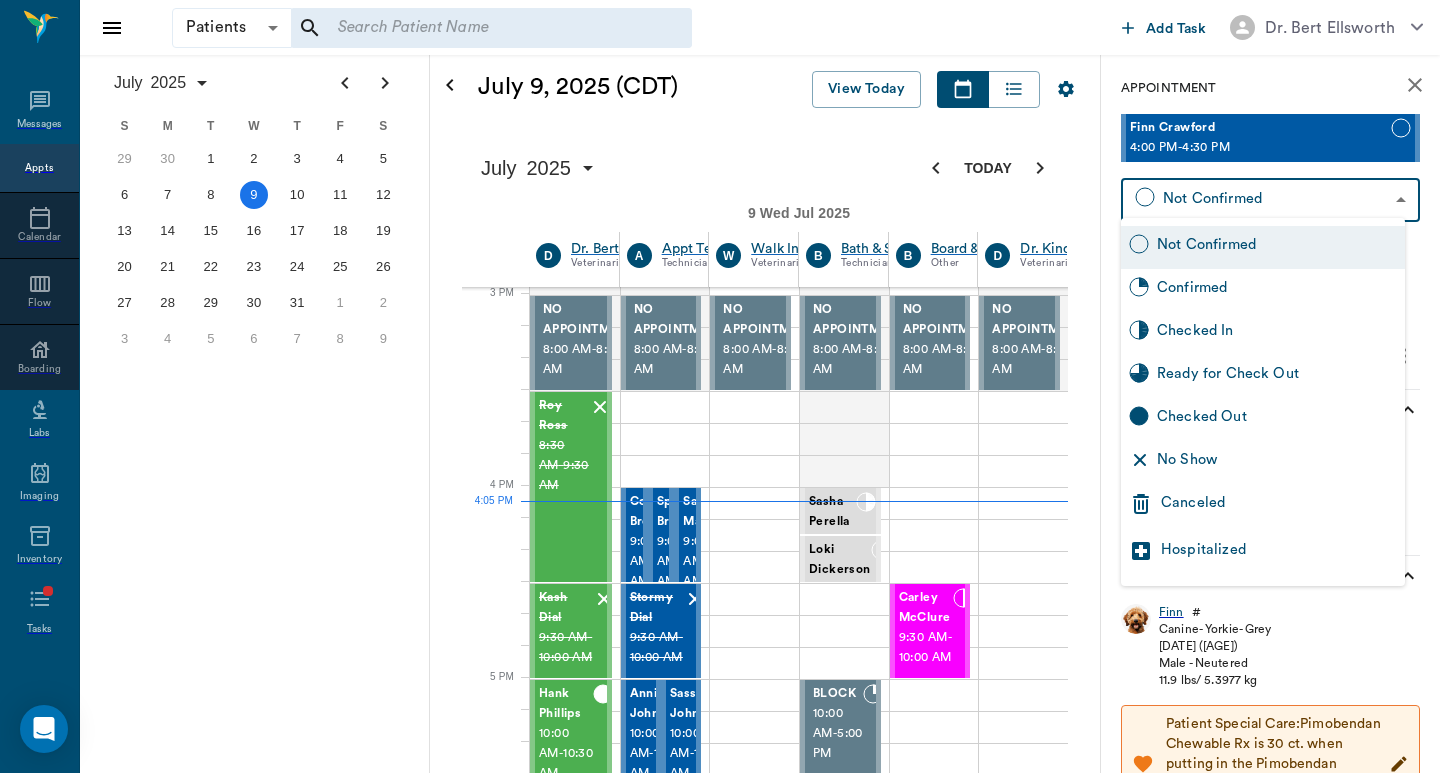 click on "Checked In" at bounding box center (1277, 333) 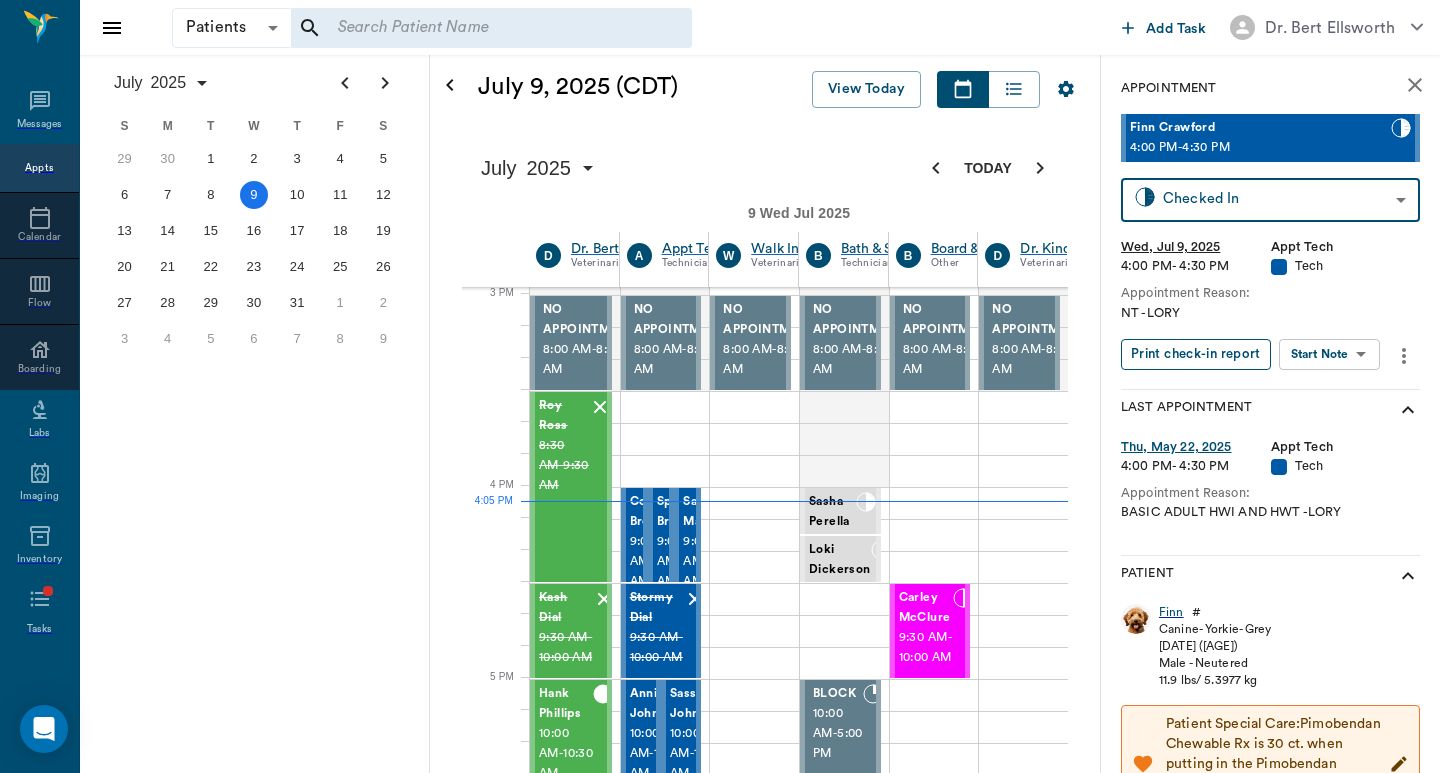 click on "Print check-in report" at bounding box center [1196, 354] 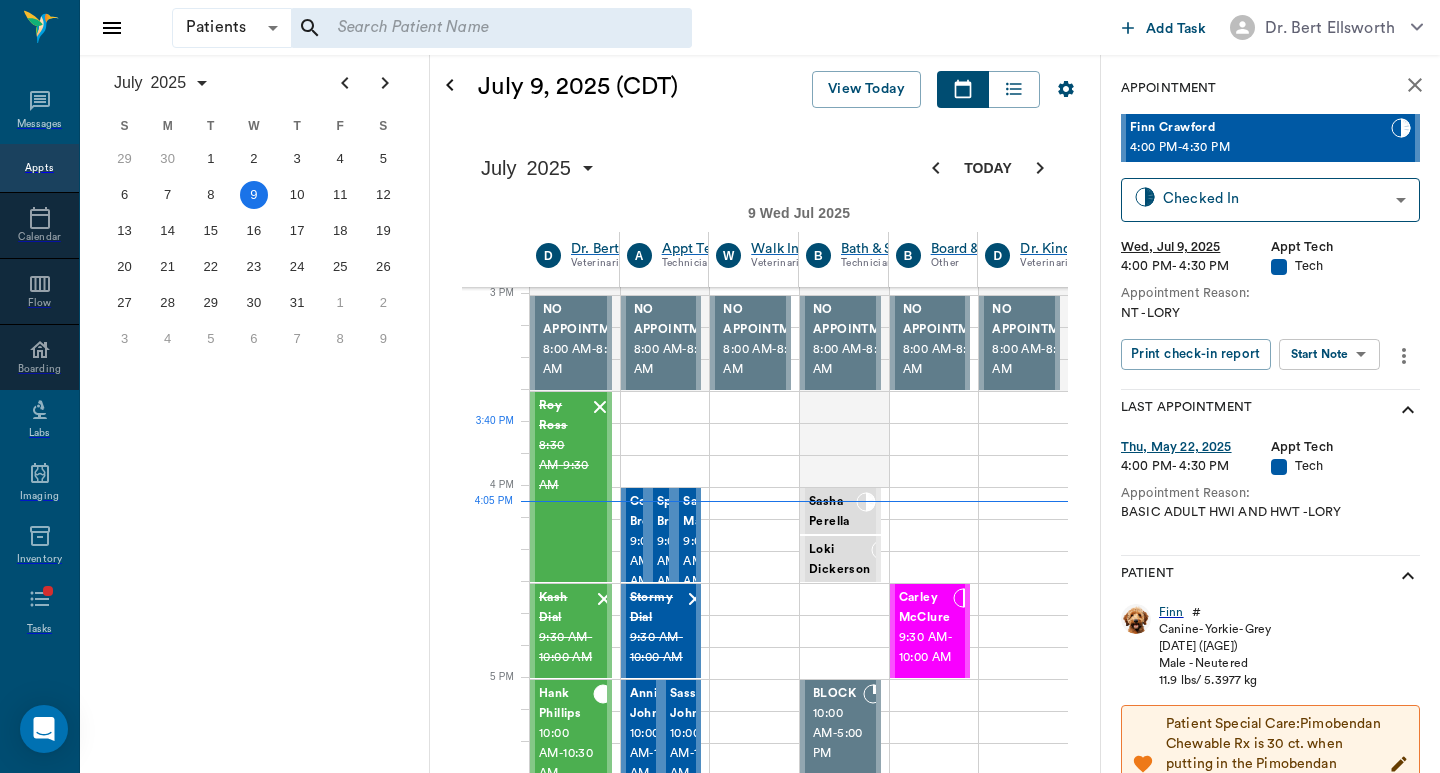 click on "3:30 PM  -  4:00 PM" at bounding box center (563, 1810) 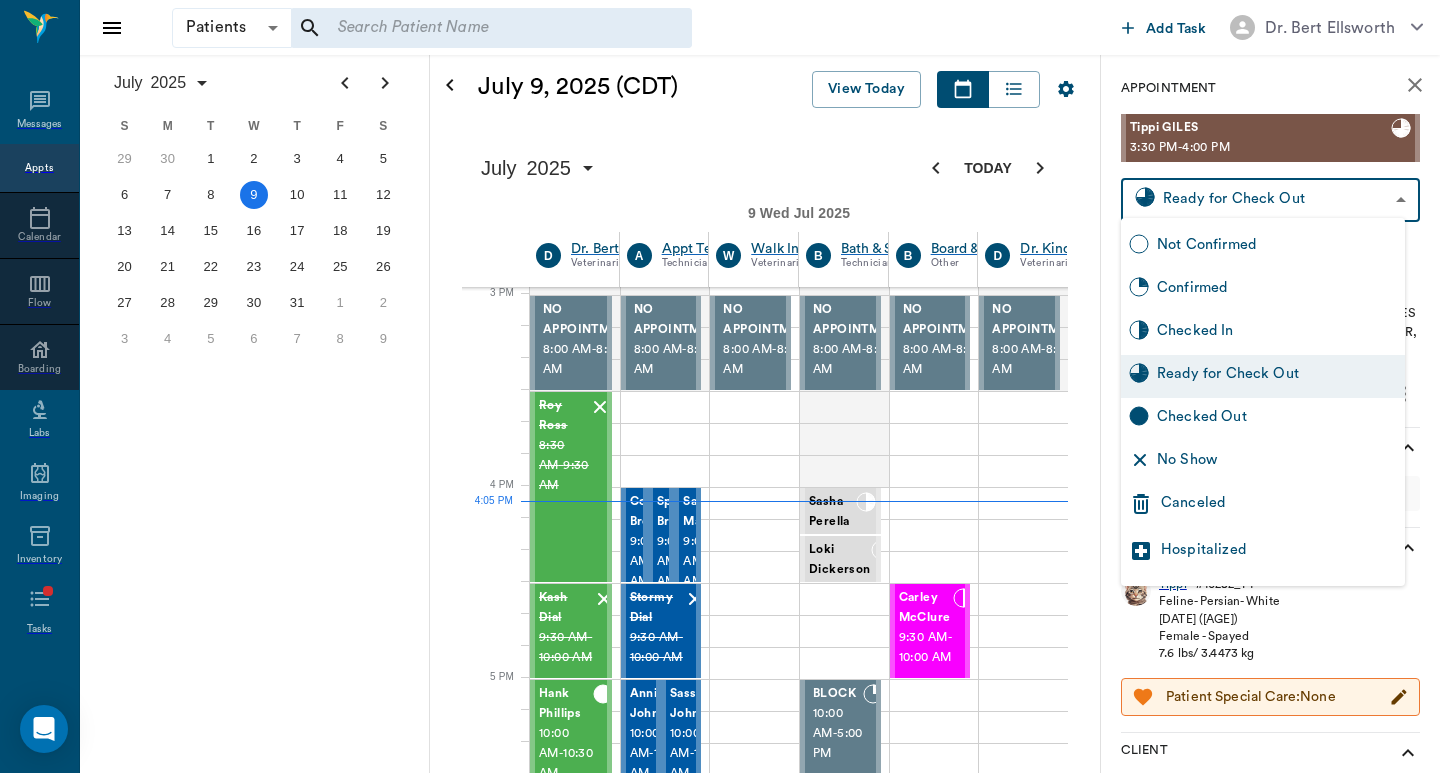click on "Patients Patients ​ ​ Add Task Dr. Bert Ellsworth Nectar Messages Appts Calendar Flow Boarding Labs Imaging Inventory Tasks Forms Staff Reports Lookup Settings July 2025 S M T W T F S Jun 1 2 3 4 5 6 7 8 9 10 11 12 13 14 15 16 17 18 19 20 21 22 23 24 25 26 27 28 29 30 Jul 1 2 3 4 5 6 7 8 9 10 11 12 S M T W T F S 29 30 Jul 1 2 3 4 5 6 7 8 9 10 11 12 13 14 15 16 17 18 19 20 21 22 23 24 25 26 27 28 29 30 31 Aug 1 2 3 4 5 6 7 8 9 S M T W T F S 27 28 29 30 31 Aug 1 2 3 4 5 6 7 8 9 10 11 12 13 14 15 16 17 18 19 20 21 22 23 24 25 26 27 28 29 30 31 Sep 1 2 3 4 5 6 July 9, 2025 (CDT) View Today July 2025 Today 9 Wed Jul 2025 D Dr. Bert Ellsworth Veterinarian A Appt Tech Technician W Walk In Veterinarian B Bath & Surgery Technician B Board &Procedures Other D Dr. Kindall Jones Veterinarian 8 AM 9 AM 10 AM 11 AM 12 PM 1 PM 2 PM 3 PM 4 PM 5 PM 6 PM 7 PM 8 PM 4:05 PM 3:00 PM NO APPOINTMENT! 8:00 AM  -  8:30 AM Roy Ross 8:30 AM  -  9:30 AM Kash Dial 9:30 AM  -  10:00 AM Hank Phillips 10:00 AM  -  10:30 AM DYLAN Tolbert" at bounding box center [720, 1319] 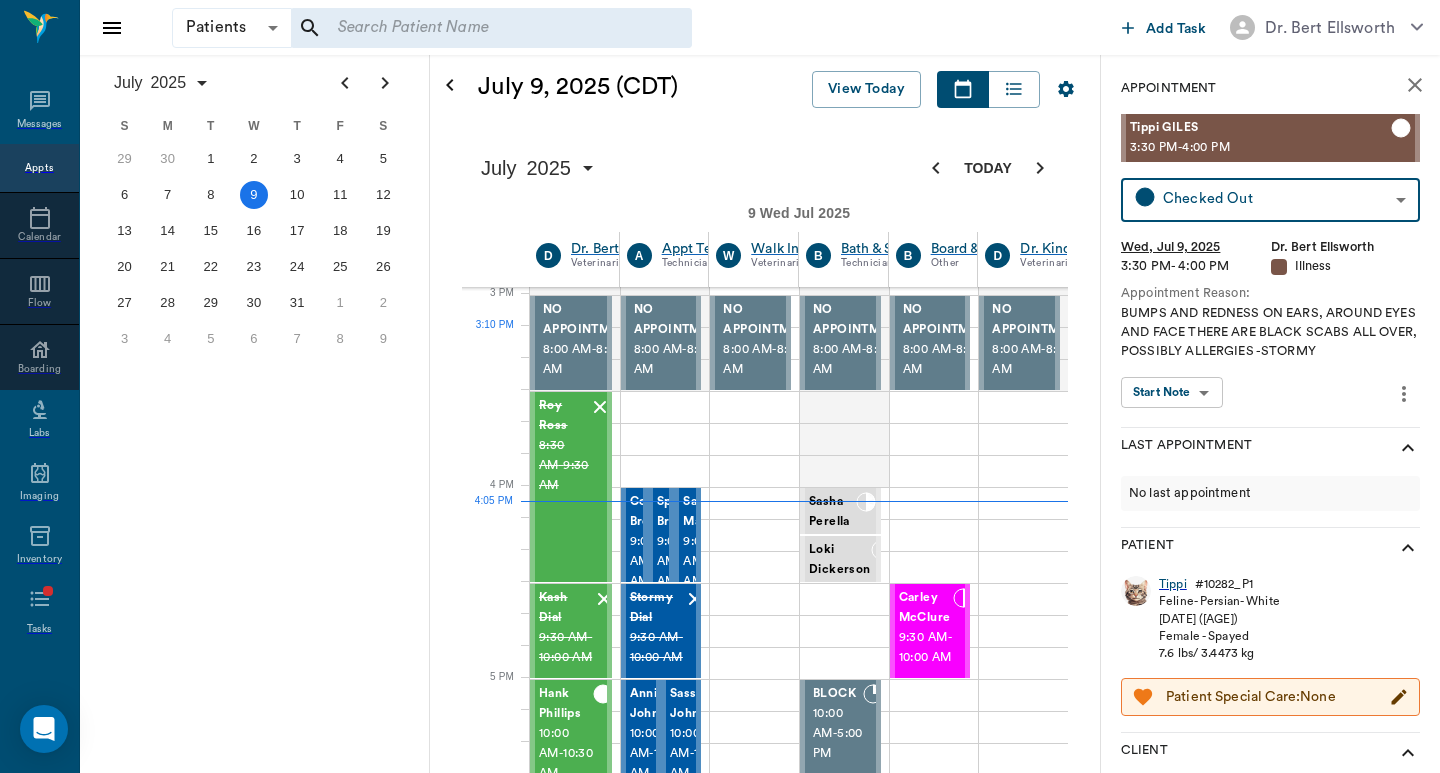 click on "Henry O' Byrne" at bounding box center (654, 1674) 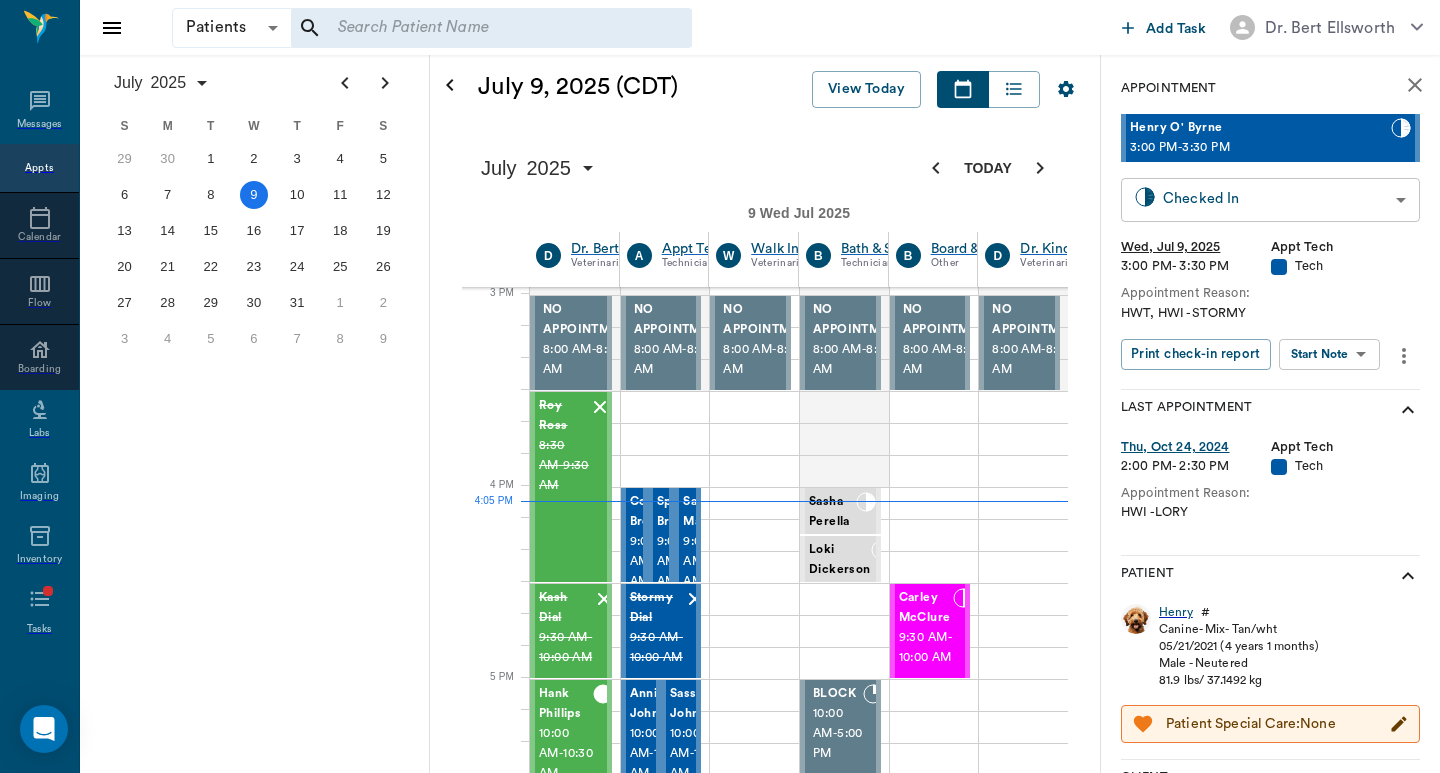 click on "Patients Patients ​ ​ Add Task Dr. Bert Ellsworth Nectar Messages Appts Calendar Flow Boarding Labs Imaging Inventory Tasks Forms Staff Reports Lookup Settings July 2025 S M T W T F S Jun 1 2 3 4 5 6 7 8 9 10 11 12 13 14 15 16 17 18 19 20 21 22 23 24 25 26 27 28 29 30 Jul 1 2 3 4 5 6 7 8 9 10 11 12 S M T W T F S 29 30 Jul 1 2 3 4 5 6 7 8 9 10 11 12 13 14 15 16 17 18 19 20 21 22 23 24 25 26 27 28 29 30 31 Aug 1 2 3 4 5 6 7 8 9 S M T W T F S 27 28 29 30 31 Aug 1 2 3 4 5 6 7 8 9 10 11 12 13 14 15 16 17 18 19 20 21 22 23 24 25 26 27 28 29 30 31 Sep 1 2 3 4 5 6 July 9, 2025 (CDT) View Today July 2025 Today 9 Wed Jul 2025 D Dr. Bert Ellsworth Veterinarian A Appt Tech Technician W Walk In Veterinarian B Bath & Surgery Technician B Board &Procedures Other D Dr. Kindall Jones Veterinarian 8 AM 9 AM 10 AM 11 AM 12 PM 1 PM 2 PM 3 PM 4 PM 5 PM 6 PM 7 PM 8 PM 4:05 PM 3:10 PM NO APPOINTMENT! 8:00 AM  -  8:30 AM Roy Ross 8:30 AM  -  9:30 AM Kash Dial 9:30 AM  -  10:00 AM Hank Phillips 10:00 AM  -  10:30 AM DYLAN Tolbert" at bounding box center (720, 1319) 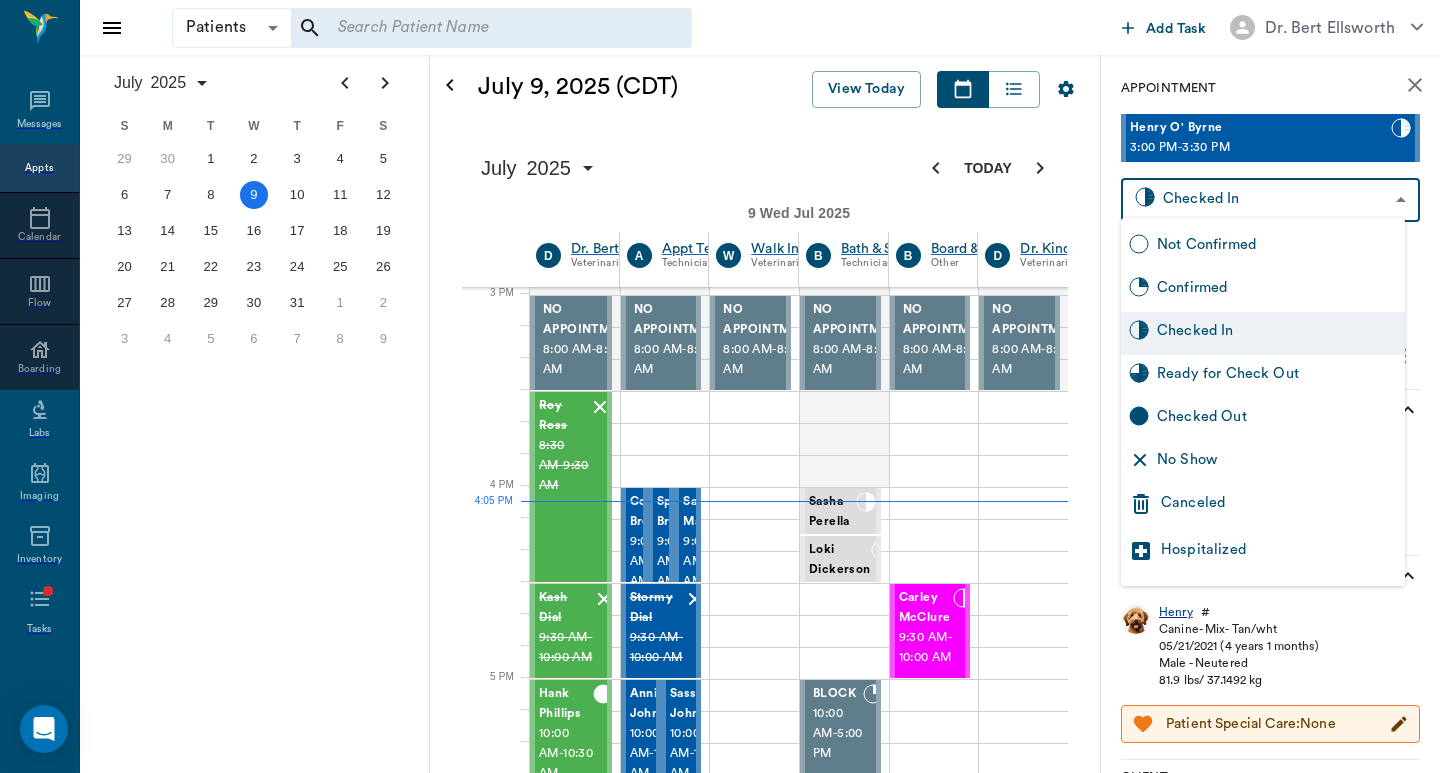 click on "Checked Out" at bounding box center (1277, 419) 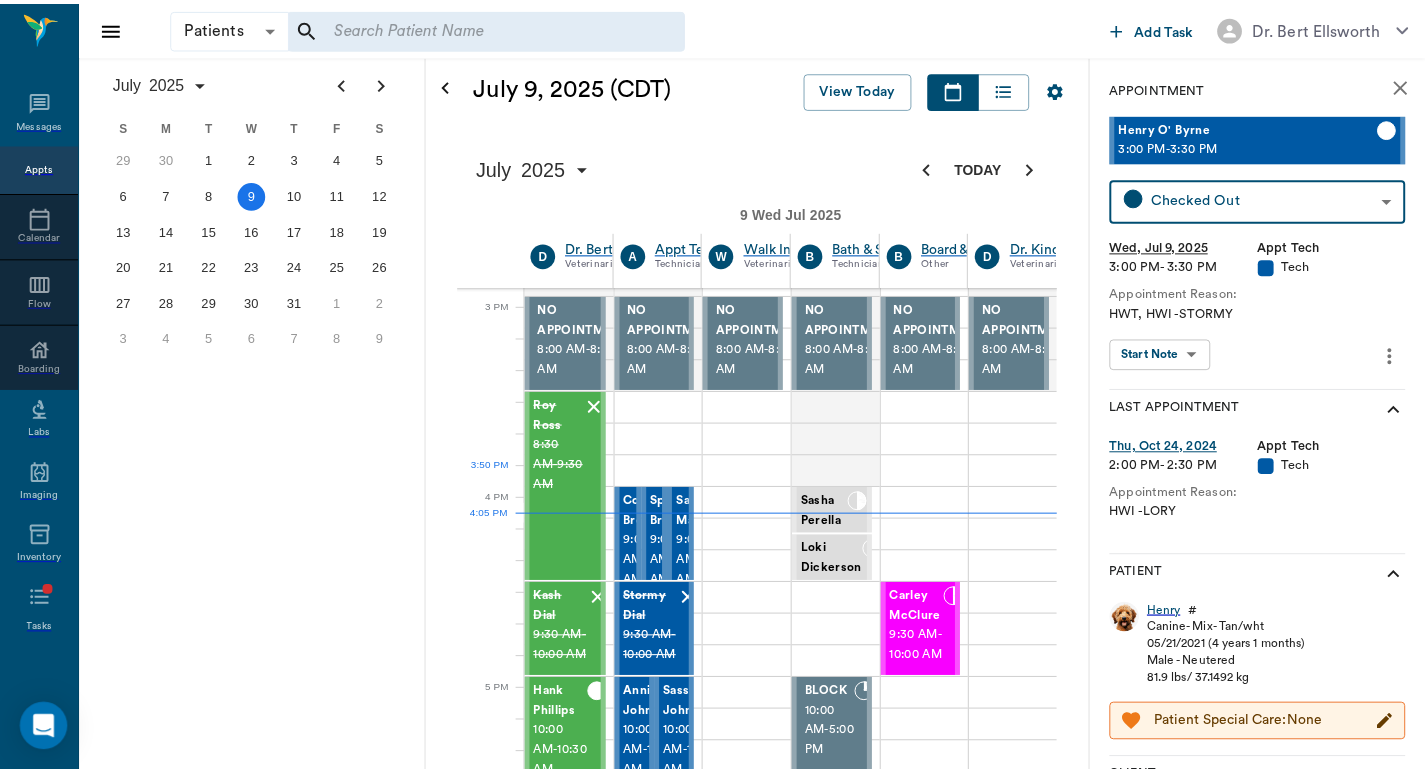 scroll, scrollTop: 1333, scrollLeft: 1, axis: both 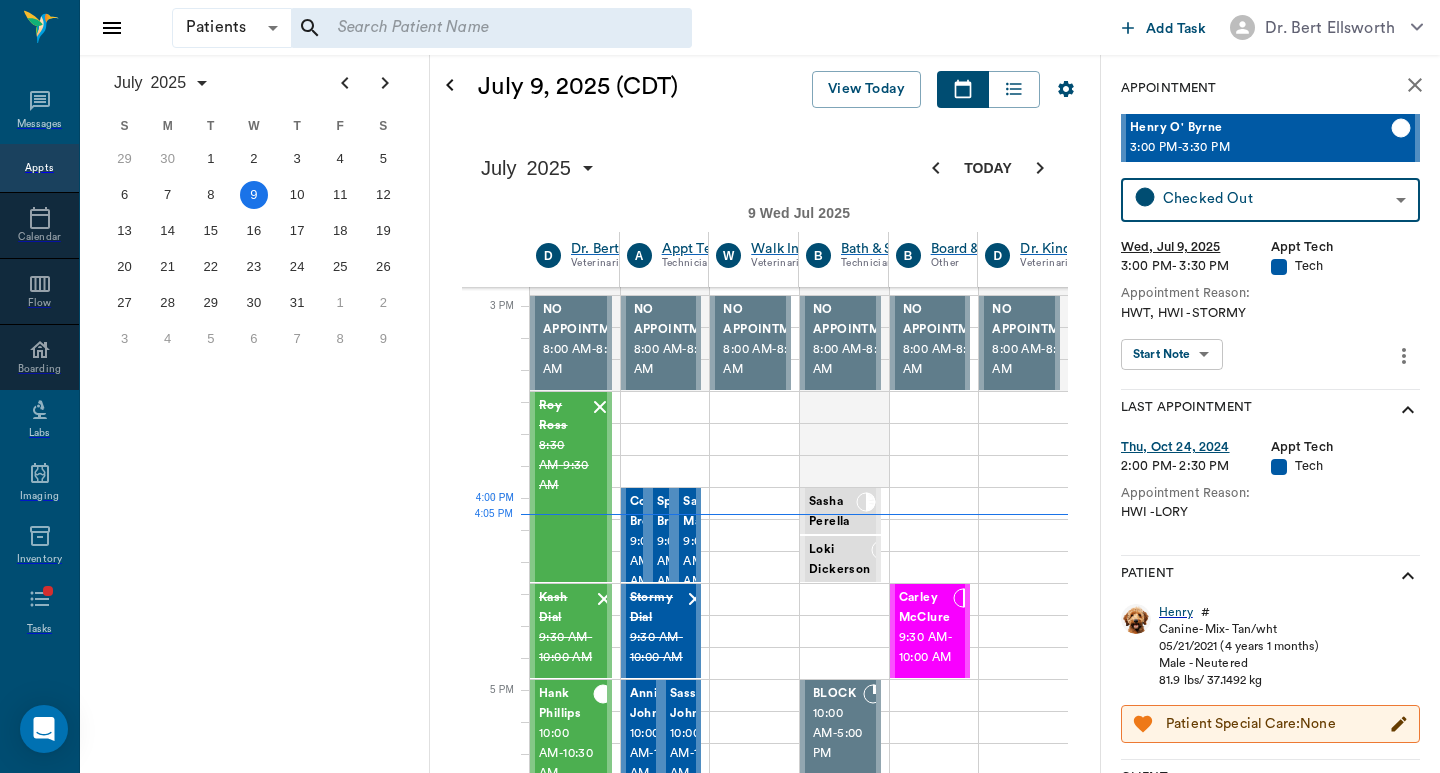 click on "Tank Crawford" at bounding box center [711, 1856] 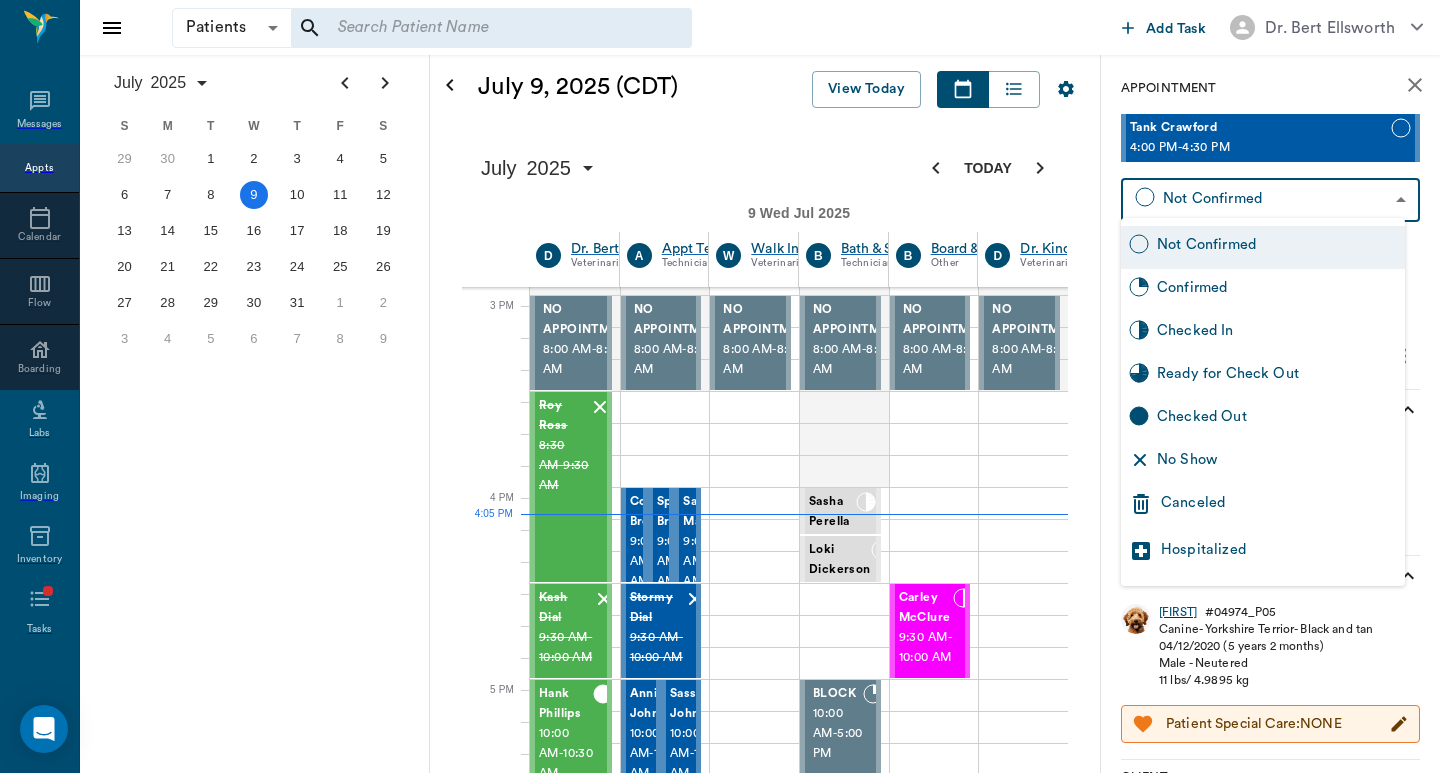 click on "Patients Patients ​ ​ Add Task Dr. Bert Ellsworth Nectar Messages Appts Calendar Flow Boarding Labs Imaging Inventory Tasks Forms Staff Reports Lookup Settings July 2025 S M T W T F S Jun 1 2 3 4 5 6 7 8 9 10 11 12 13 14 15 16 17 18 19 20 21 22 23 24 25 26 27 28 29 30 Jul 1 2 3 4 5 6 7 8 9 10 11 12 S M T W T F S 29 30 Jul 1 2 3 4 5 6 7 8 9 10 11 12 13 14 15 16 17 18 19 20 21 22 23 24 25 26 27 28 29 30 31 Aug 1 2 3 4 5 6 7 8 9 S M T W T F S 27 28 29 30 31 Aug 1 2 3 4 5 6 7 8 9 10 11 12 13 14 15 16 17 18 19 20 21 22 23 24 25 26 27 28 29 30 31 Sep 1 2 3 4 5 6 July 9, 2025 (CDT) View Today July 2025 Today 9 Wed Jul 2025 D Dr. Bert Ellsworth Veterinarian A Appt Tech Technician W Walk In Veterinarian B Bath & Surgery Technician B Board &Procedures Other D Dr. Kindall Jones Veterinarian 8 AM 9 AM 10 AM 11 AM 12 PM 1 PM 2 PM 3 PM 4 PM 5 PM 6 PM 7 PM 8 PM 4:05 PM 4:00 PM NO APPOINTMENT! 8:00 AM  -  8:30 AM Roy Ross 8:30 AM  -  9:30 AM Kash Dial 9:30 AM  -  10:00 AM Hank Phillips 10:00 AM  -  10:30 AM DYLAN Tolbert" at bounding box center [720, 1319] 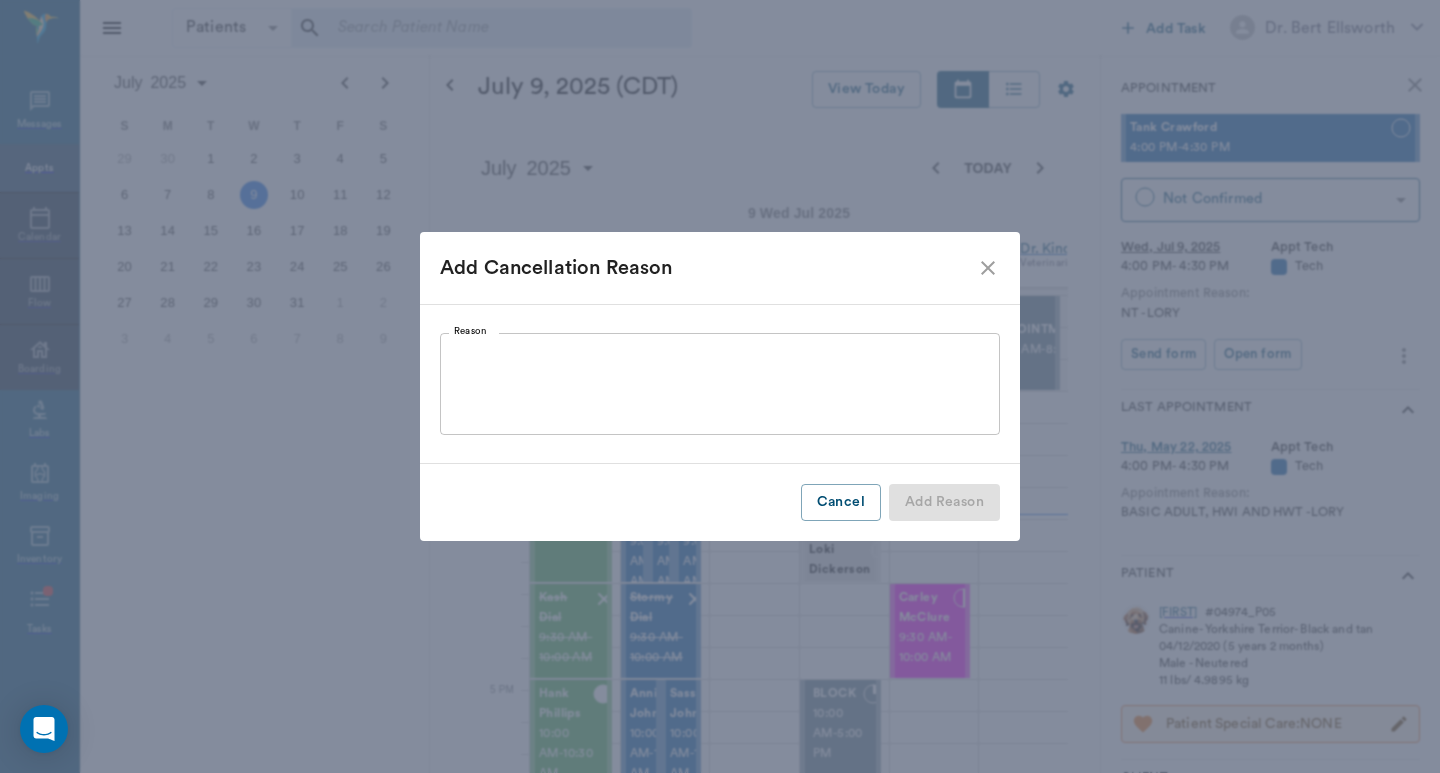 click on "Reason x Reason" at bounding box center [720, 384] 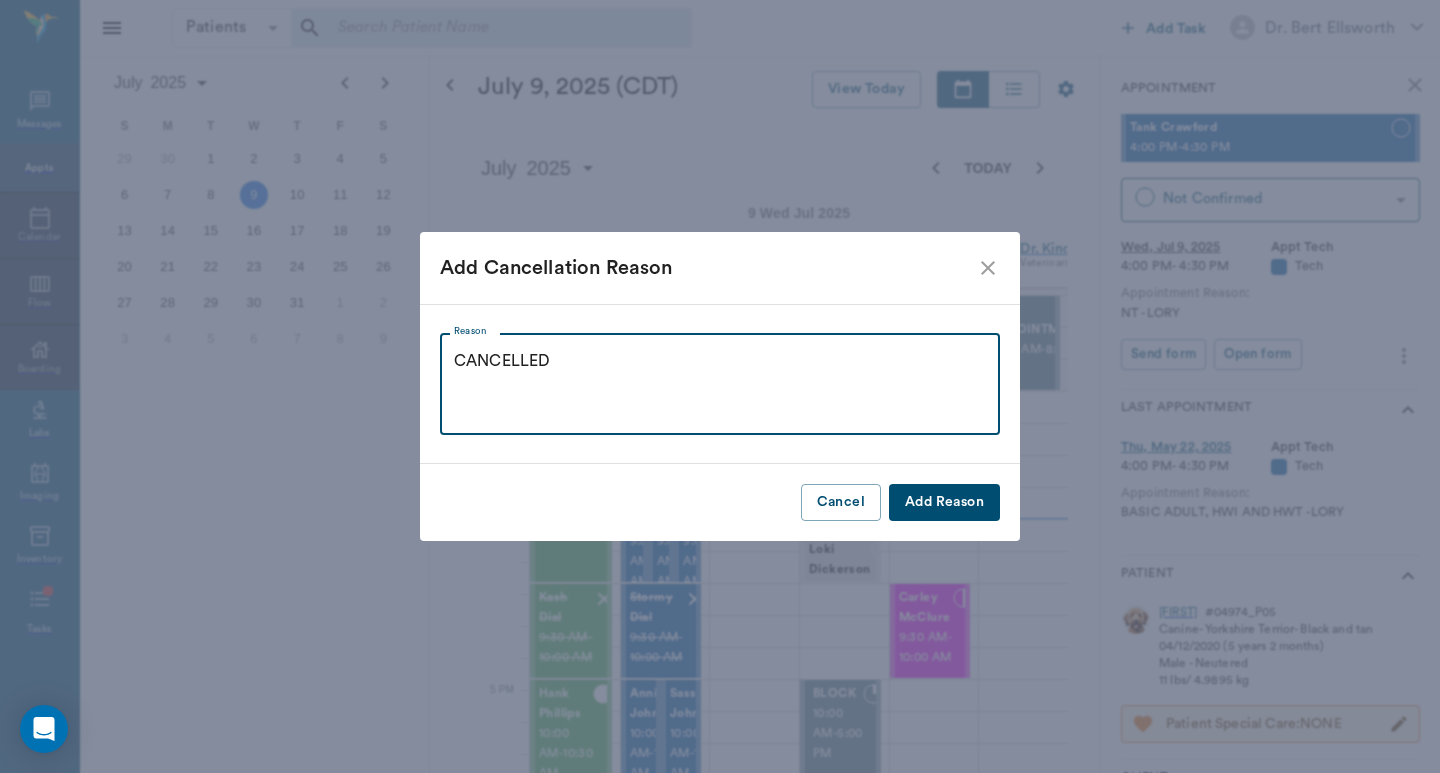 type on "CANCELLED" 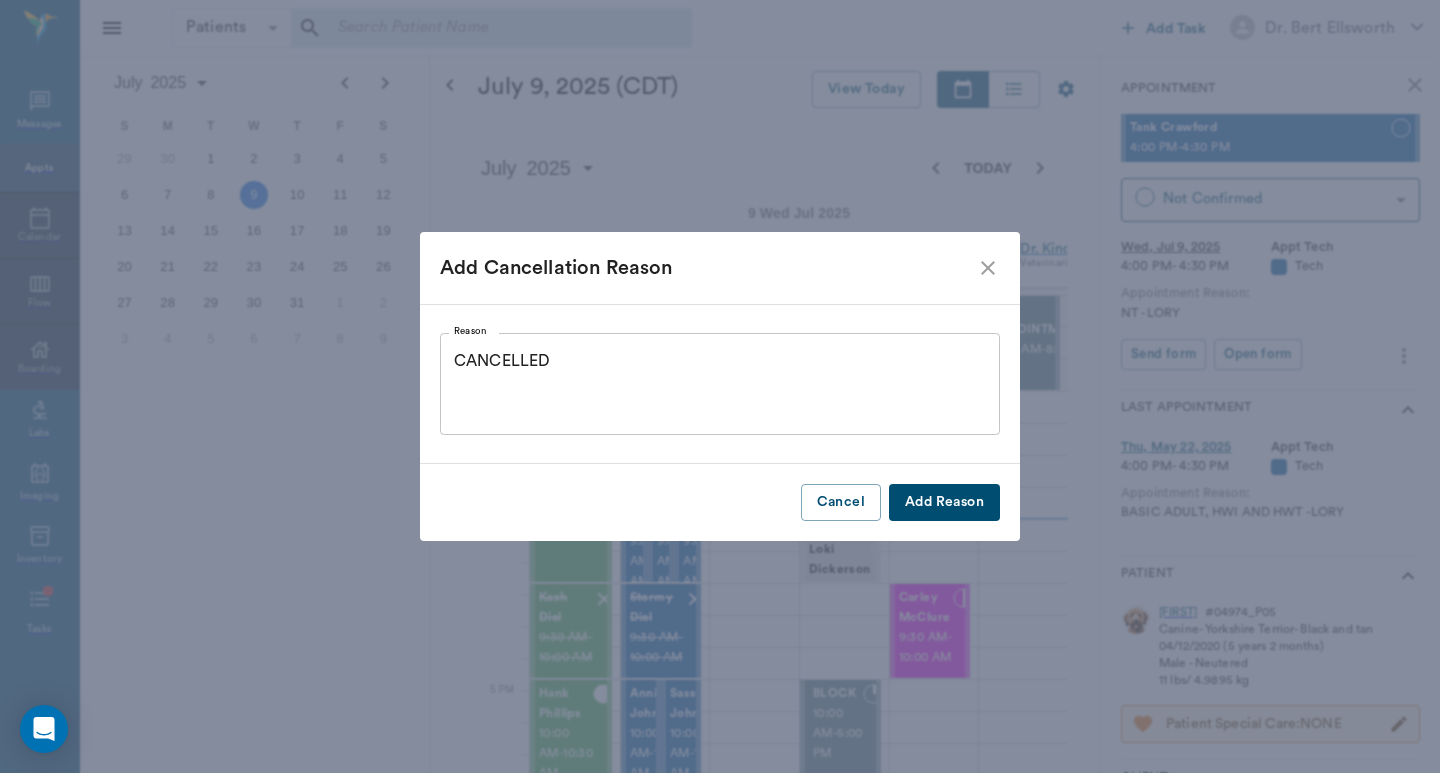 click on "Add Reason" at bounding box center [944, 502] 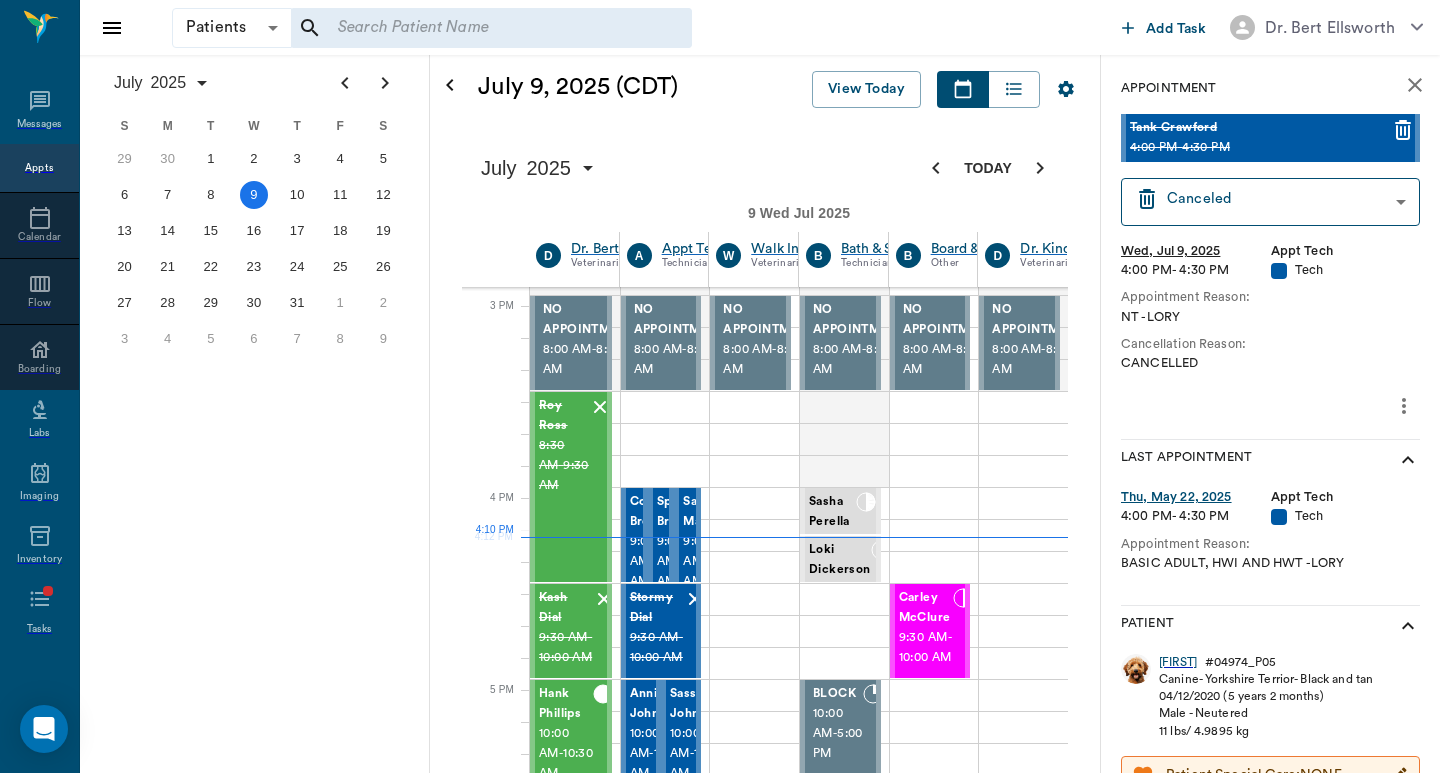 drag, startPoint x: 602, startPoint y: 431, endPoint x: 651, endPoint y: 415, distance: 51.546097 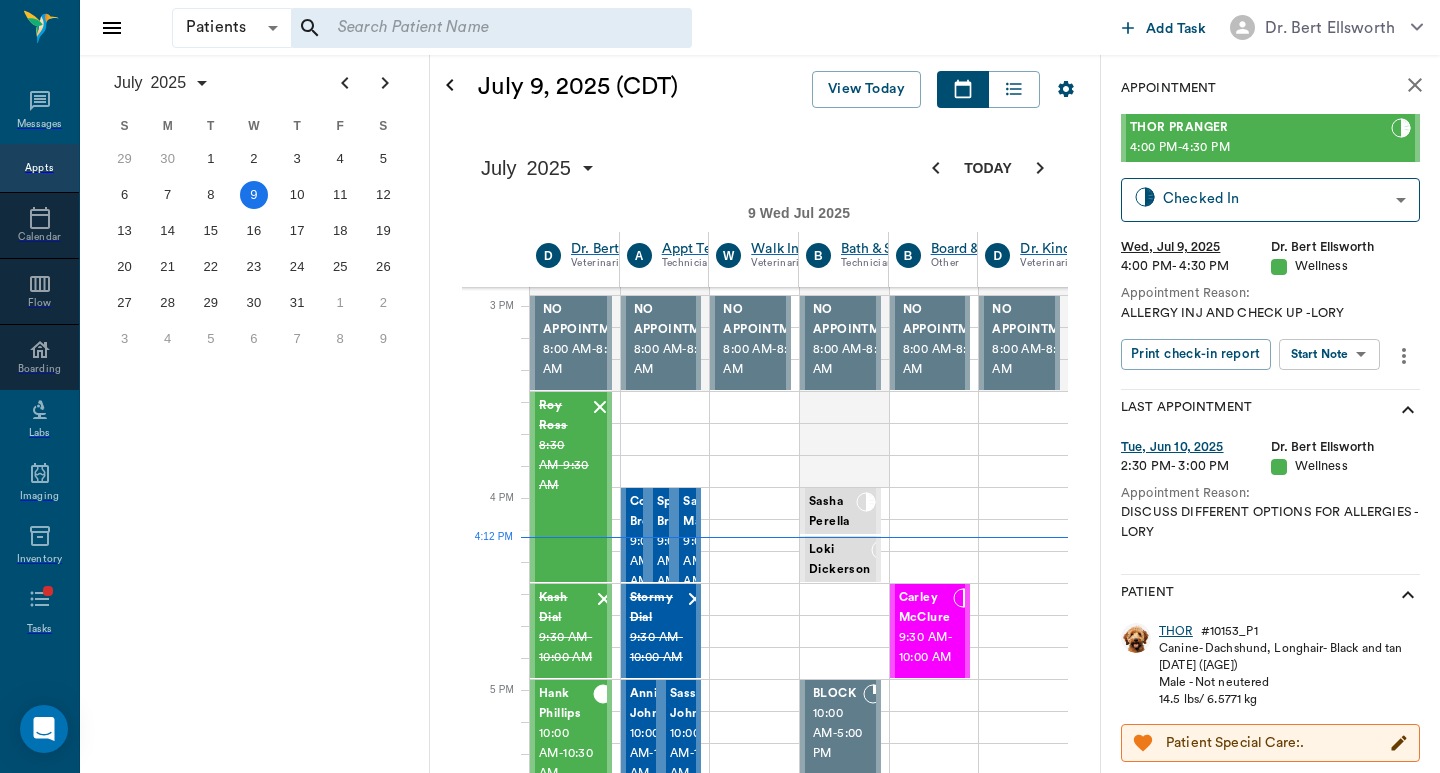 click on "THOR" at bounding box center [1176, 631] 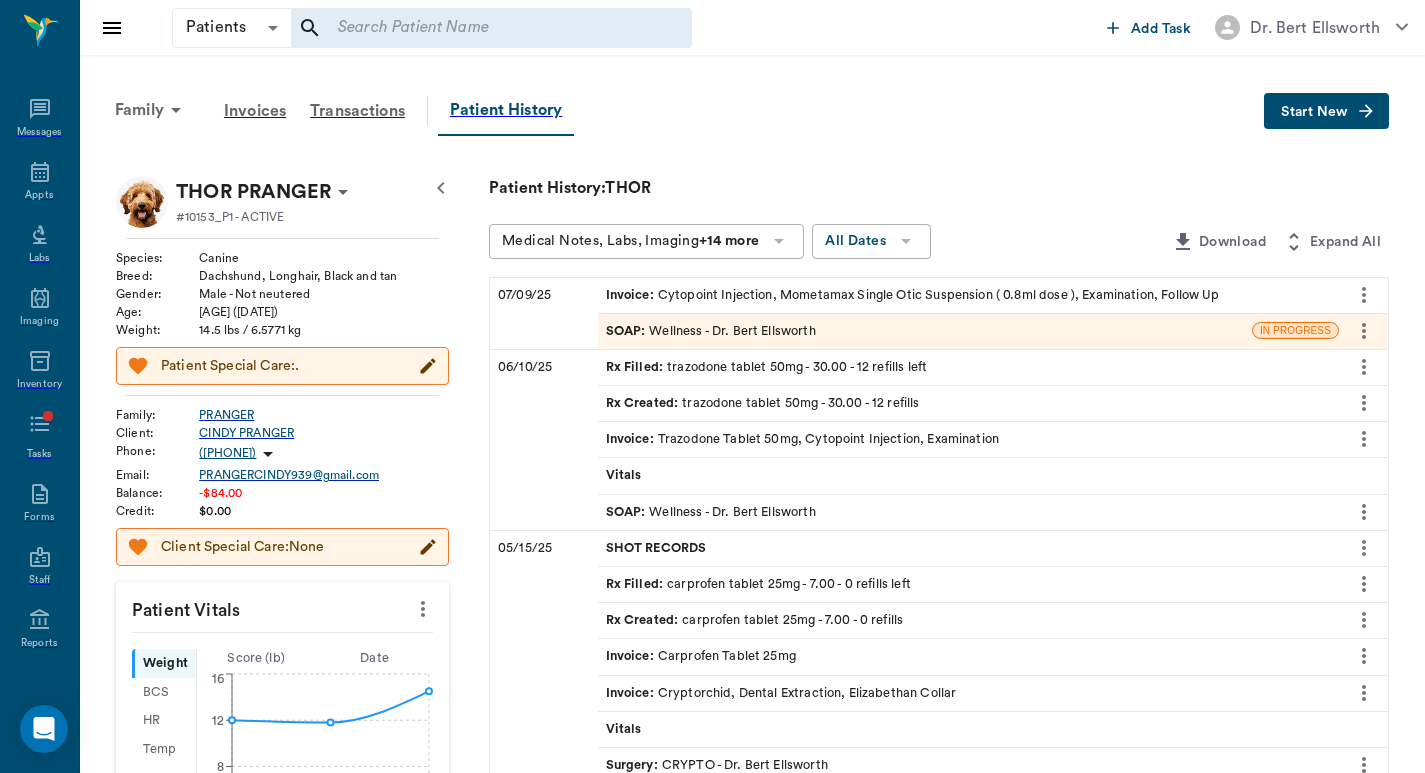 click on "Invoice : Cytopoint Injection, Mometamax Single Otic Suspension ( 0.8ml dose ), Examination, Follow Up" at bounding box center [913, 295] 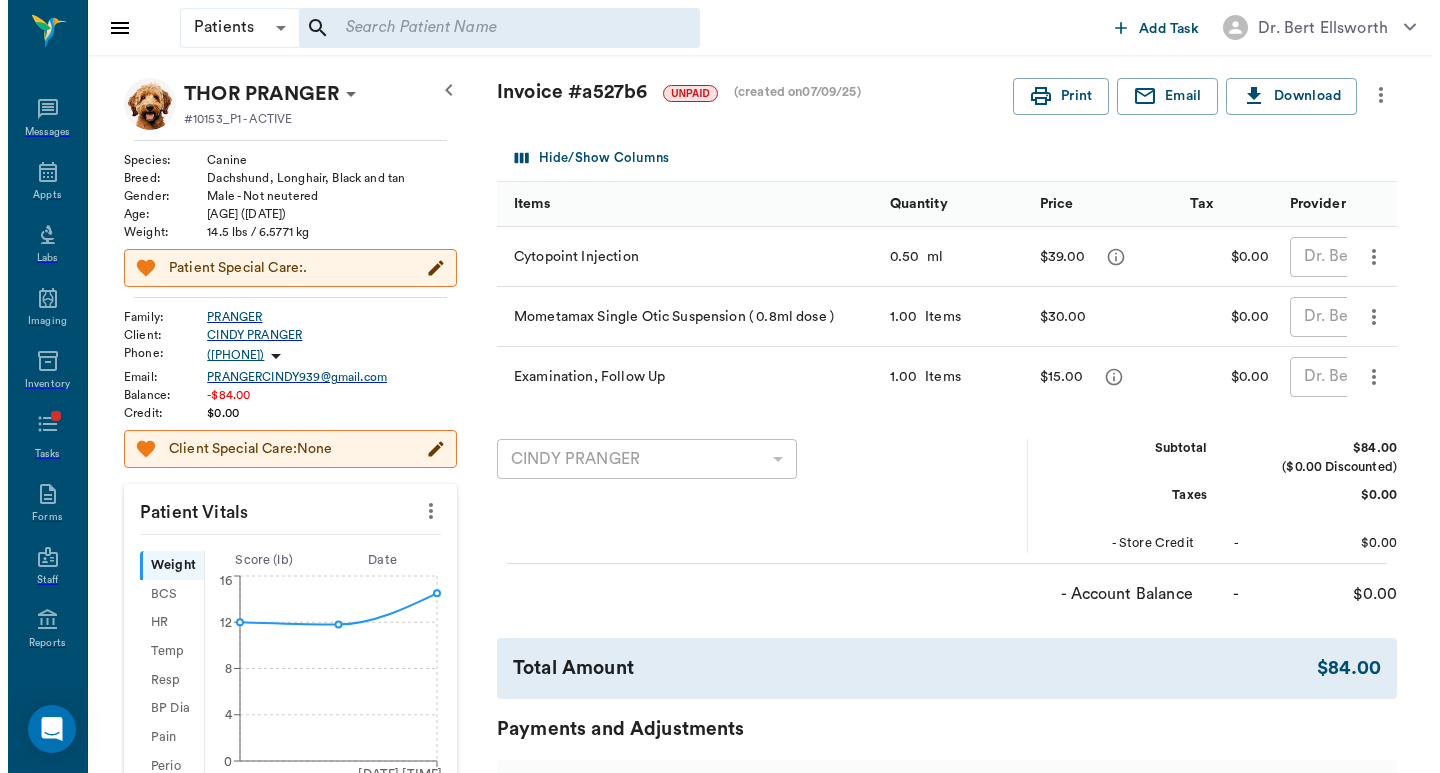 scroll, scrollTop: 0, scrollLeft: 0, axis: both 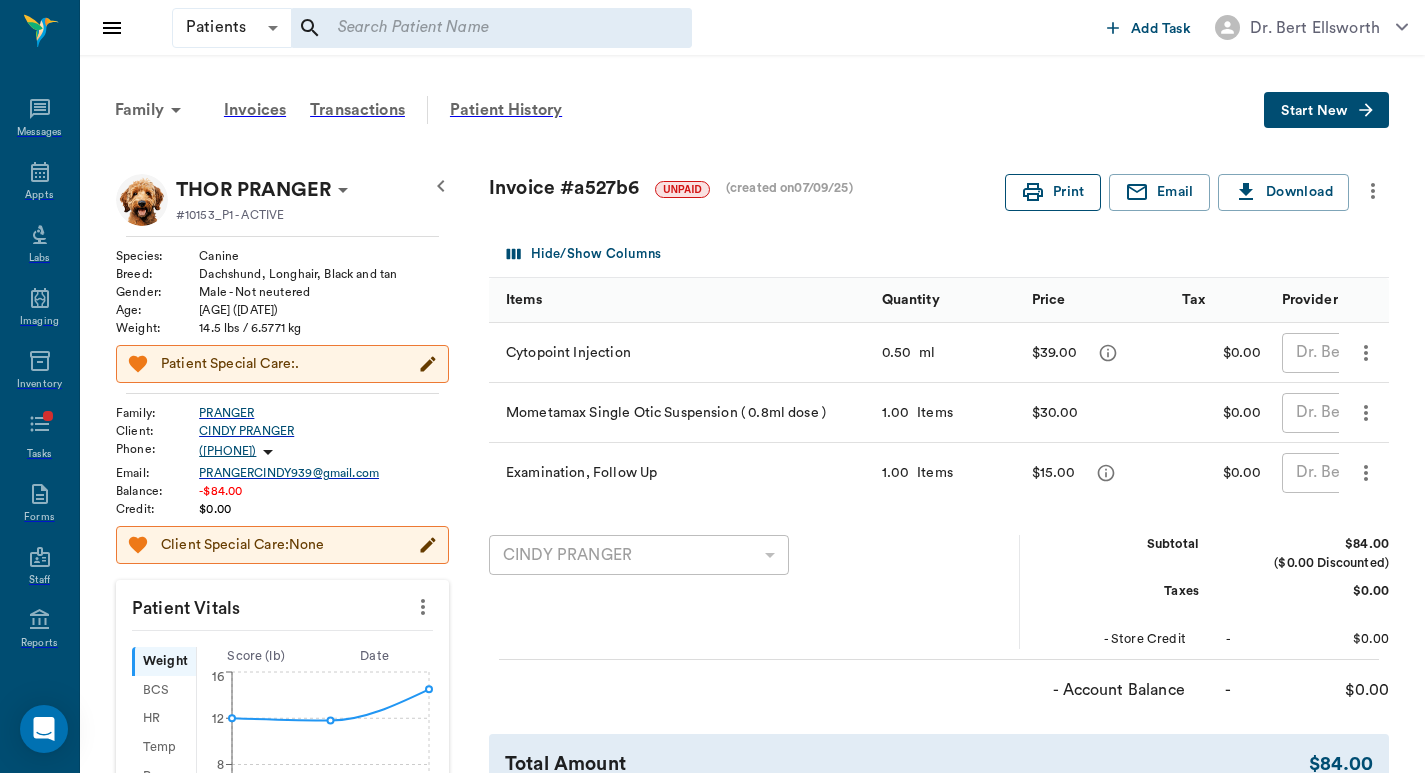 click at bounding box center (1033, 192) 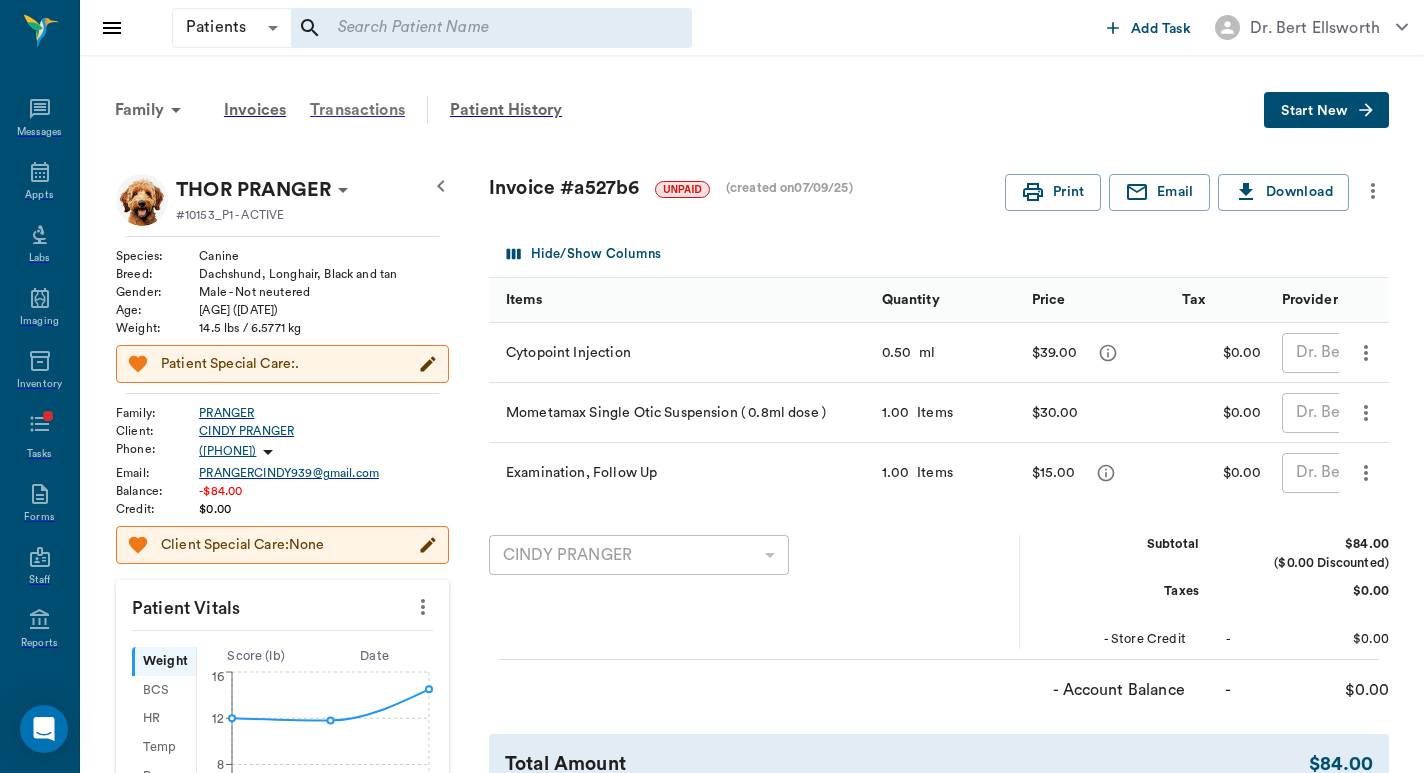 click on "Transactions" at bounding box center [357, 110] 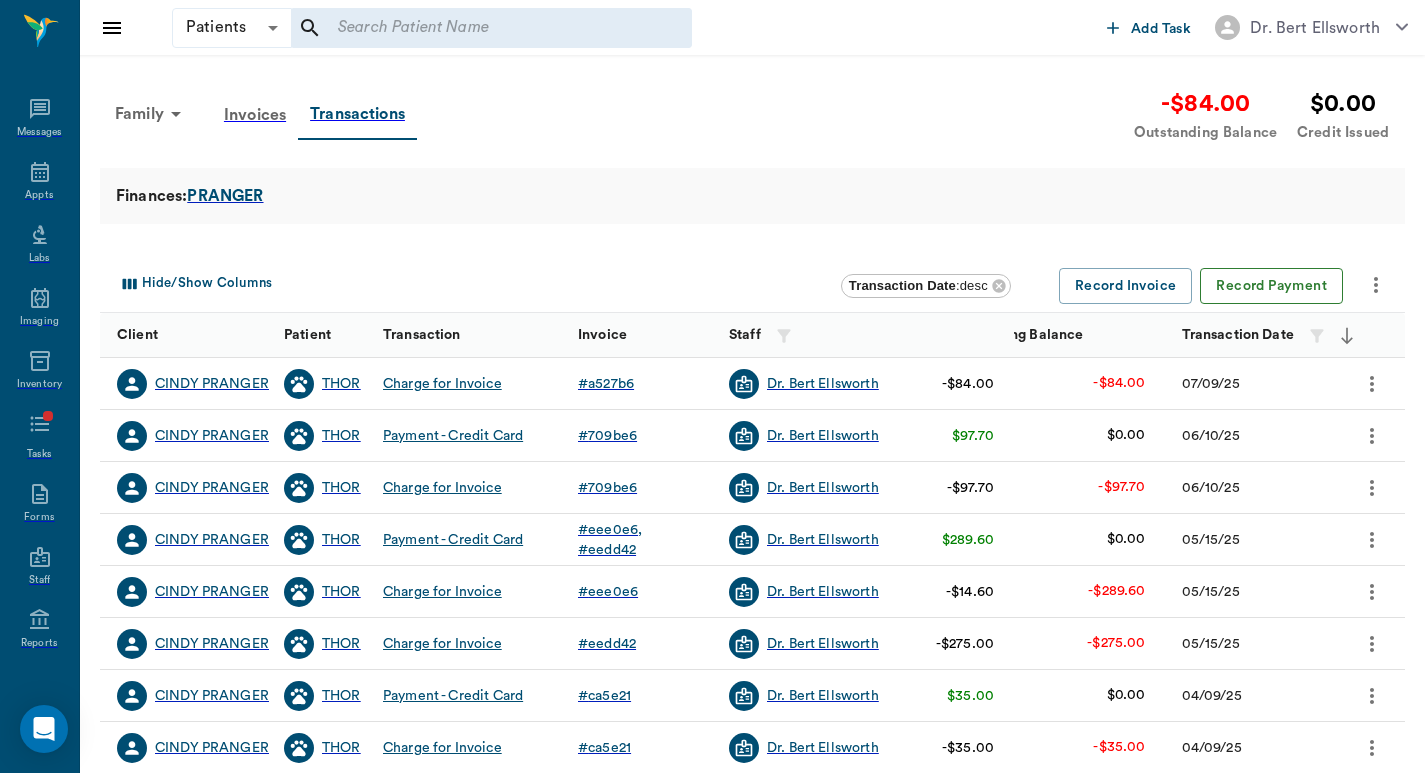 click on "Record Payment" at bounding box center [1271, 286] 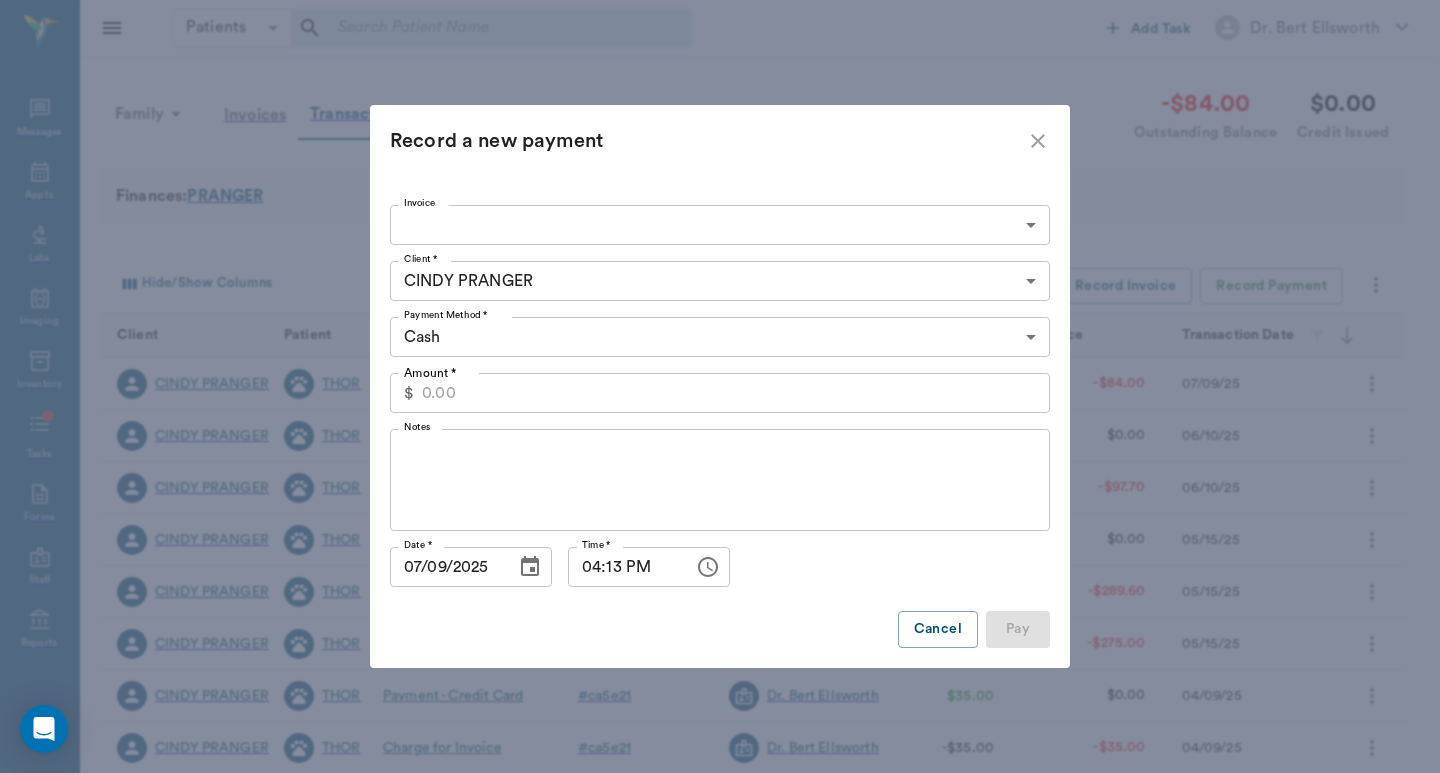 click on "Patients Patients ​ ​ Add Task Dr. Bert Ellsworth Nectar Messages Appts Labs Imaging Inventory Tasks Forms Staff Reports Lookup Settings Family Invoices Transactions -$84.00 Outstanding Balance $0.00 Credit Issued Finances:    PRANGER Hide/Show Columns Transaction Date :  desc Record Invoice Record Payment Client Patient Transaction Invoice Staff Amount Outstanding Balance Transaction Date CINDY PRANGER THOR Charge for Invoice # a527b6 Dr. Bert Ellsworth -$84.00 -$84.00 07/09/25 CINDY PRANGER THOR Payment - Credit Card  # 709be6 Dr. Bert Ellsworth $97.70 $0.00 06/10/25 CINDY PRANGER THOR Charge for Invoice # 709be6 Dr. Bert Ellsworth -$97.70 -$97.70 06/10/25 CINDY PRANGER THOR Payment - Credit Card  # eee0e6 # eedd42 Dr. Bert Ellsworth $289.60 $0.00 05/15/25 CINDY PRANGER THOR Charge for Invoice # eee0e6 Dr. Bert Ellsworth -$14.60 -$289.60 05/15/25 CINDY PRANGER THOR Charge for Invoice # eedd42 Dr. Bert Ellsworth -$275.00 -$275.00 05/15/25 CINDY PRANGER THOR Payment - Credit Card  # ca5e21 $35.00 $0.00" at bounding box center [720, 433] 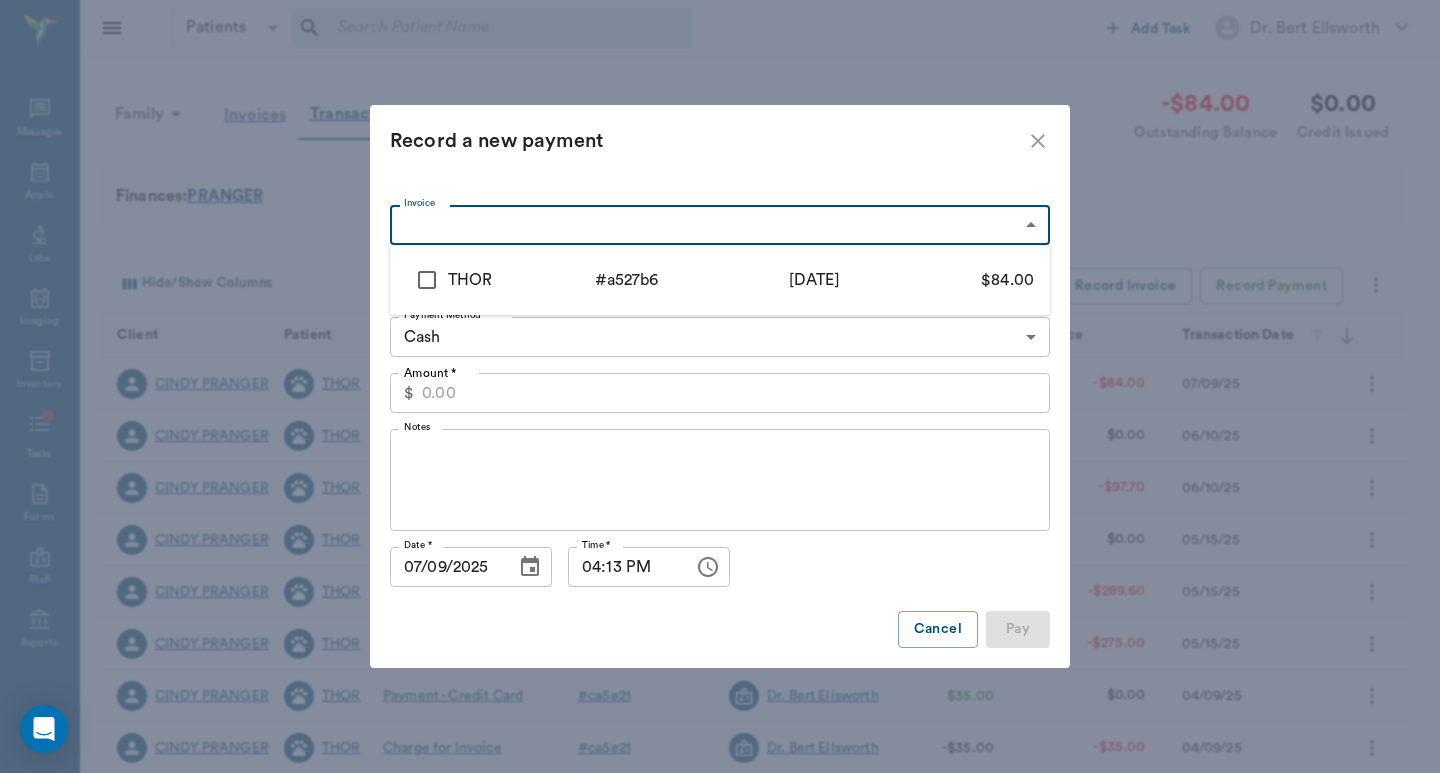 click on "THOR" at bounding box center (521, 280) 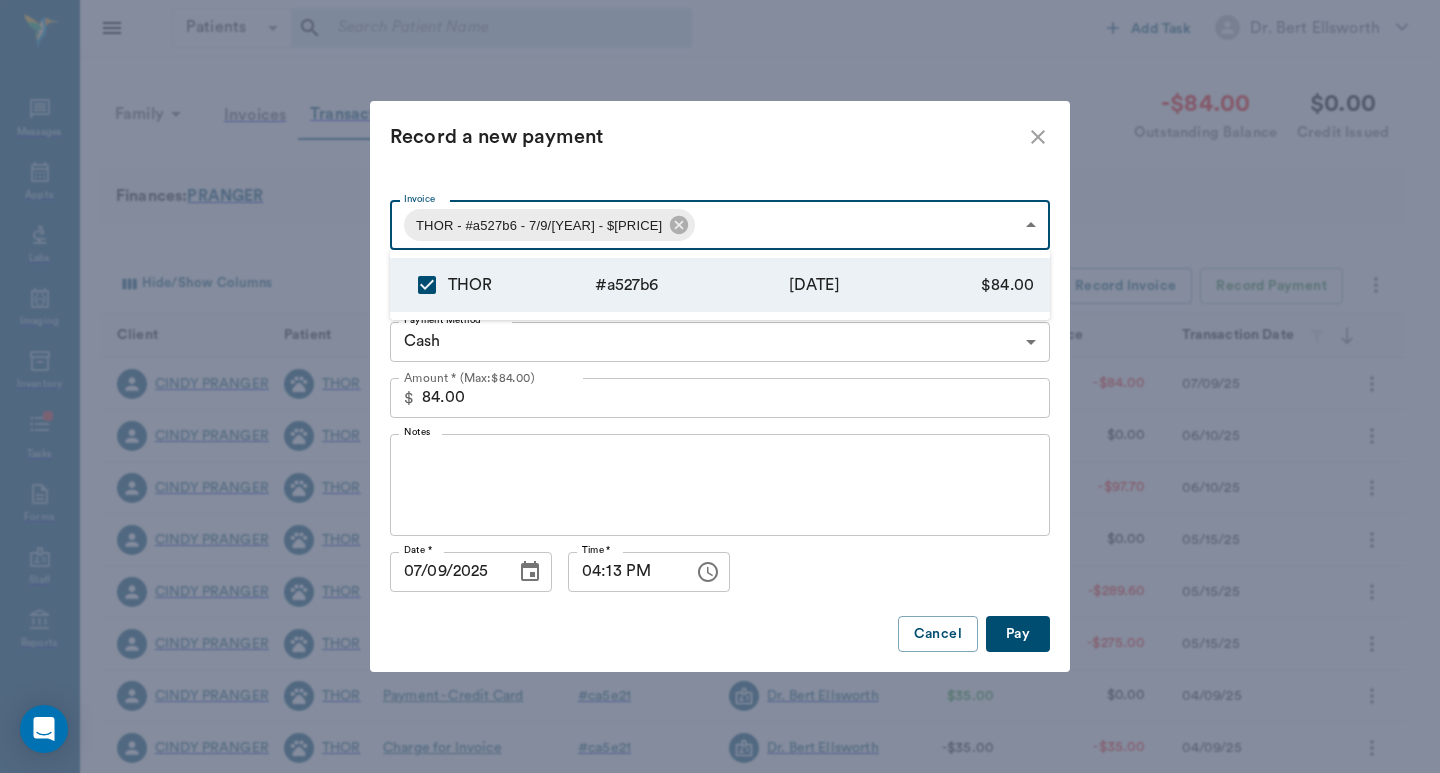 click at bounding box center (720, 386) 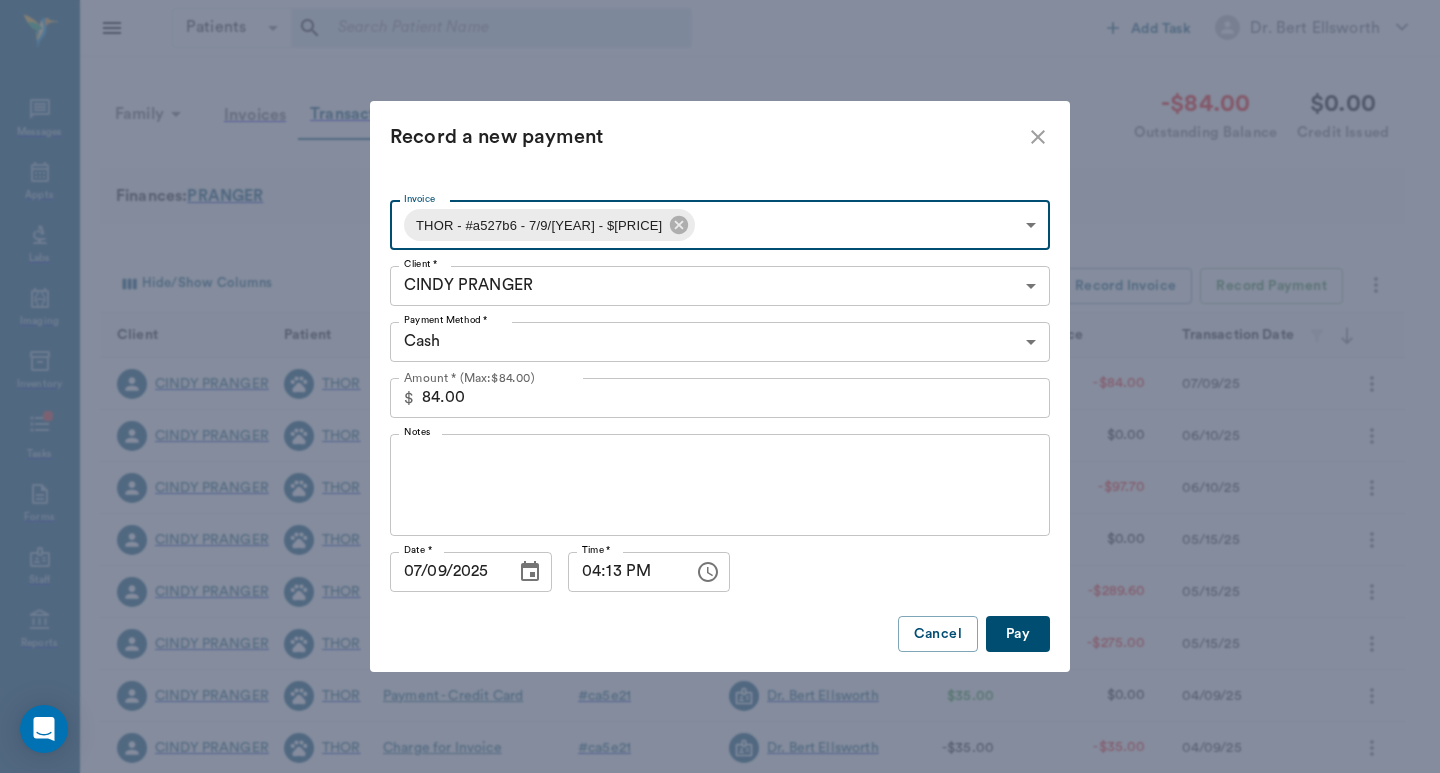 click on "Patients Patients ​ ​ Add Task Dr. Bert Ellsworth Nectar Messages Appts Labs Imaging Inventory Tasks Forms Staff Reports Lookup Settings Family Invoices Transactions -$84.00 Outstanding Balance $0.00 Credit Issued Finances:    PRANGER Hide/Show Columns Transaction Date :  desc Record Invoice Record Payment Client Patient Transaction Invoice Staff Amount Outstanding Balance Transaction Date CINDY PRANGER THOR Charge for Invoice # a527b6 Dr. Bert Ellsworth -$84.00 -$84.00 07/09/25 CINDY PRANGER THOR Payment - Credit Card  # 709be6 Dr. Bert Ellsworth $97.70 $0.00 06/10/25 CINDY PRANGER THOR Charge for Invoice # 709be6 Dr. Bert Ellsworth -$97.70 -$97.70 06/10/25 CINDY PRANGER THOR Payment - Credit Card  # eee0e6 # eedd42 Dr. Bert Ellsworth $289.60 $0.00 05/15/25 CINDY PRANGER THOR Charge for Invoice # eee0e6 Dr. Bert Ellsworth -$14.60 -$289.60 05/15/25 CINDY PRANGER THOR Charge for Invoice # eedd42 Dr. Bert Ellsworth -$275.00 -$275.00 05/15/25 CINDY PRANGER THOR Payment - Credit Card  # ca5e21 $35.00 $0.00" at bounding box center (720, 433) 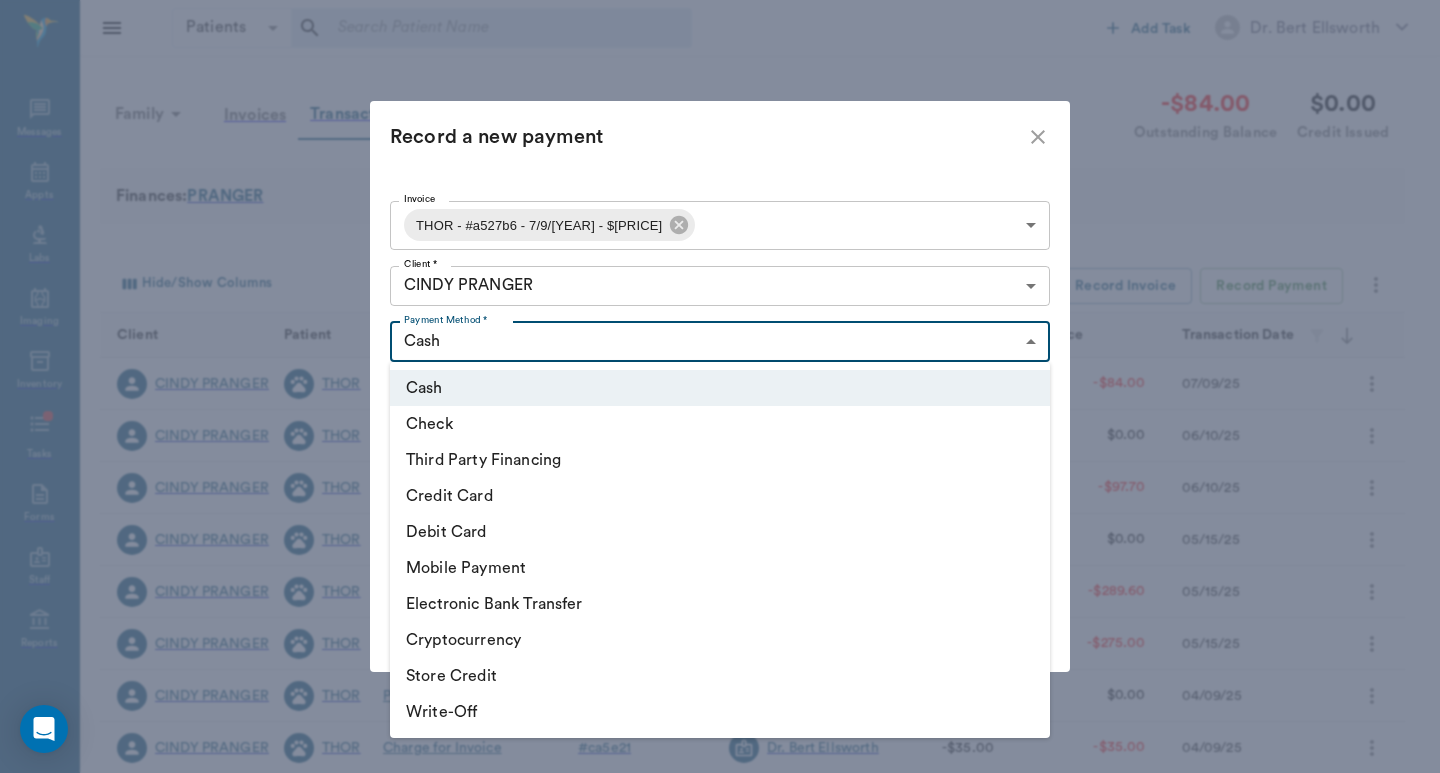 click on "Debit Card" at bounding box center [720, 532] 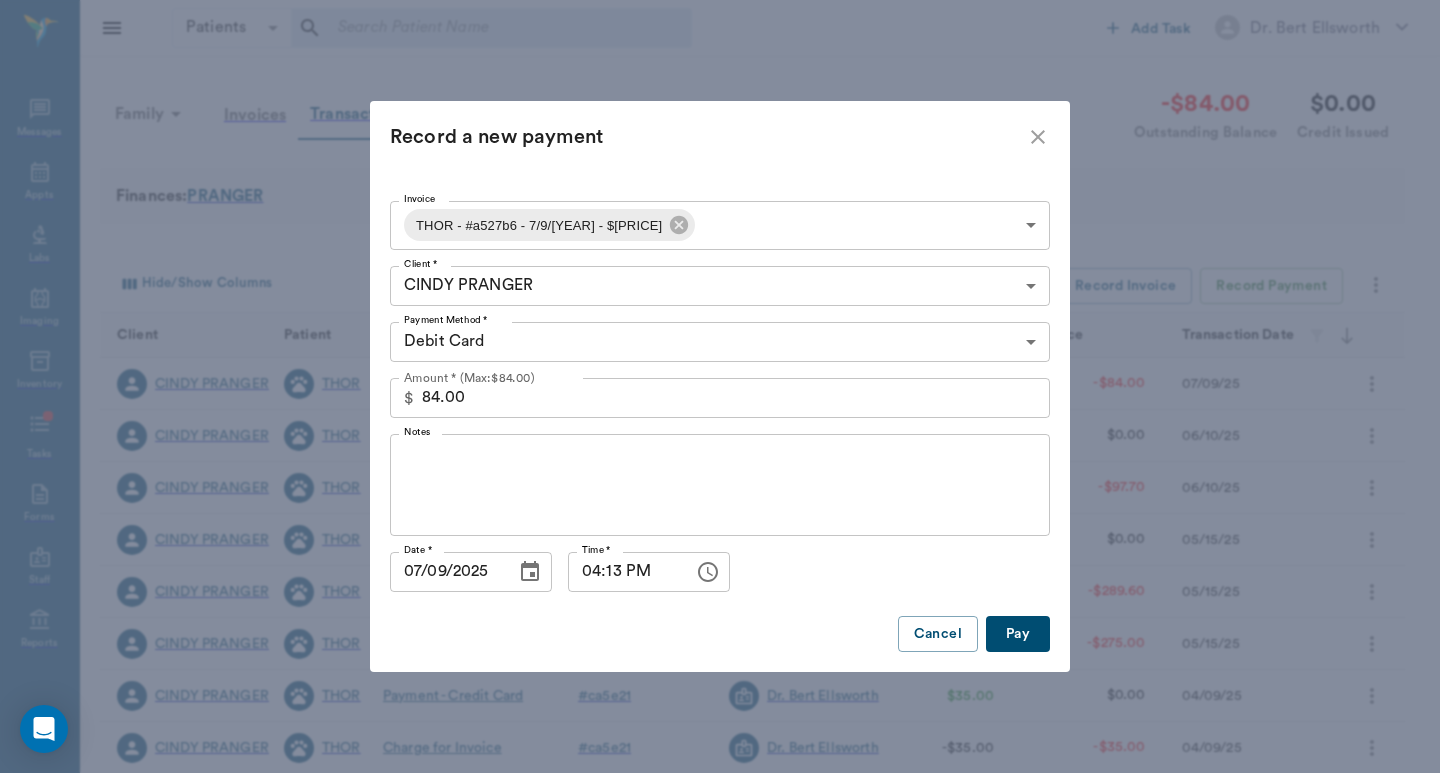 click on "Pay" at bounding box center [1018, 634] 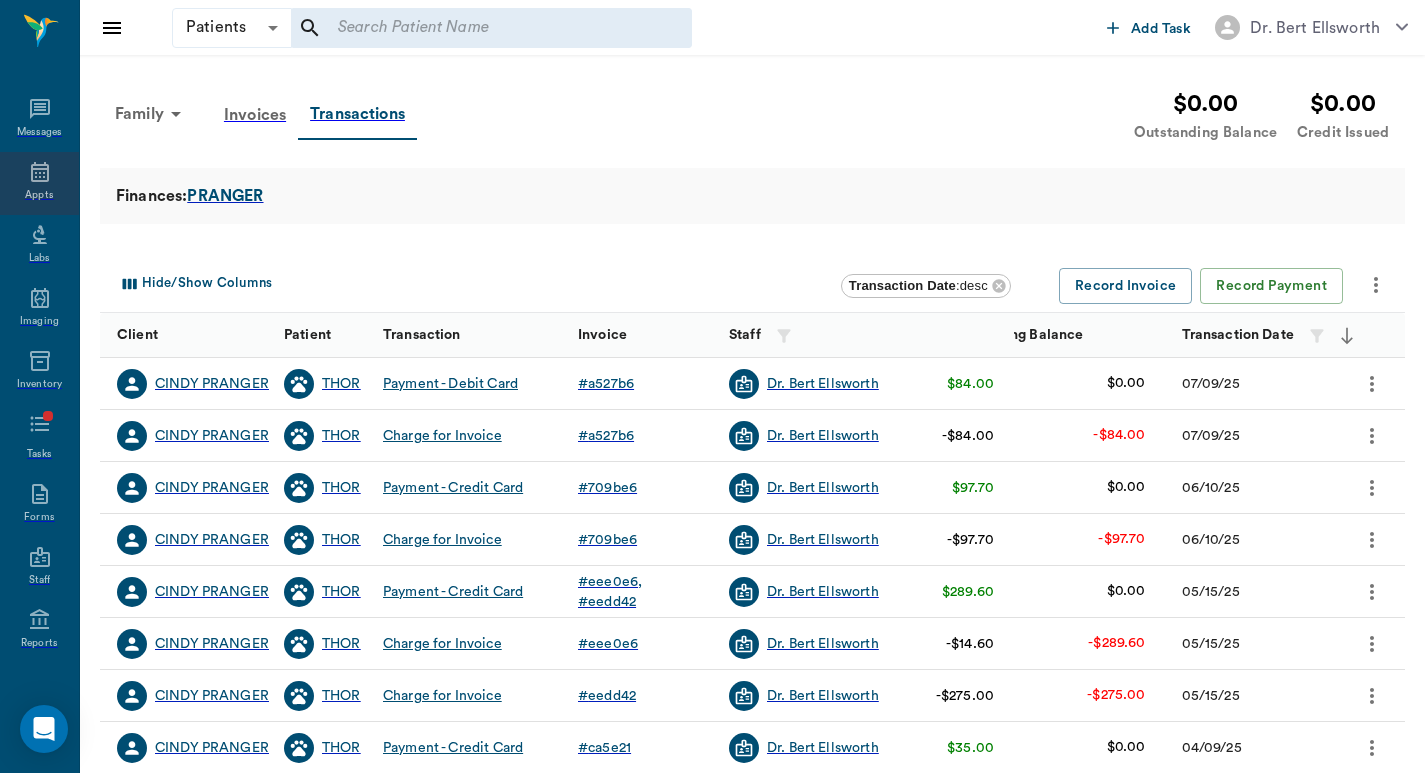 click on "Appts" at bounding box center (39, 183) 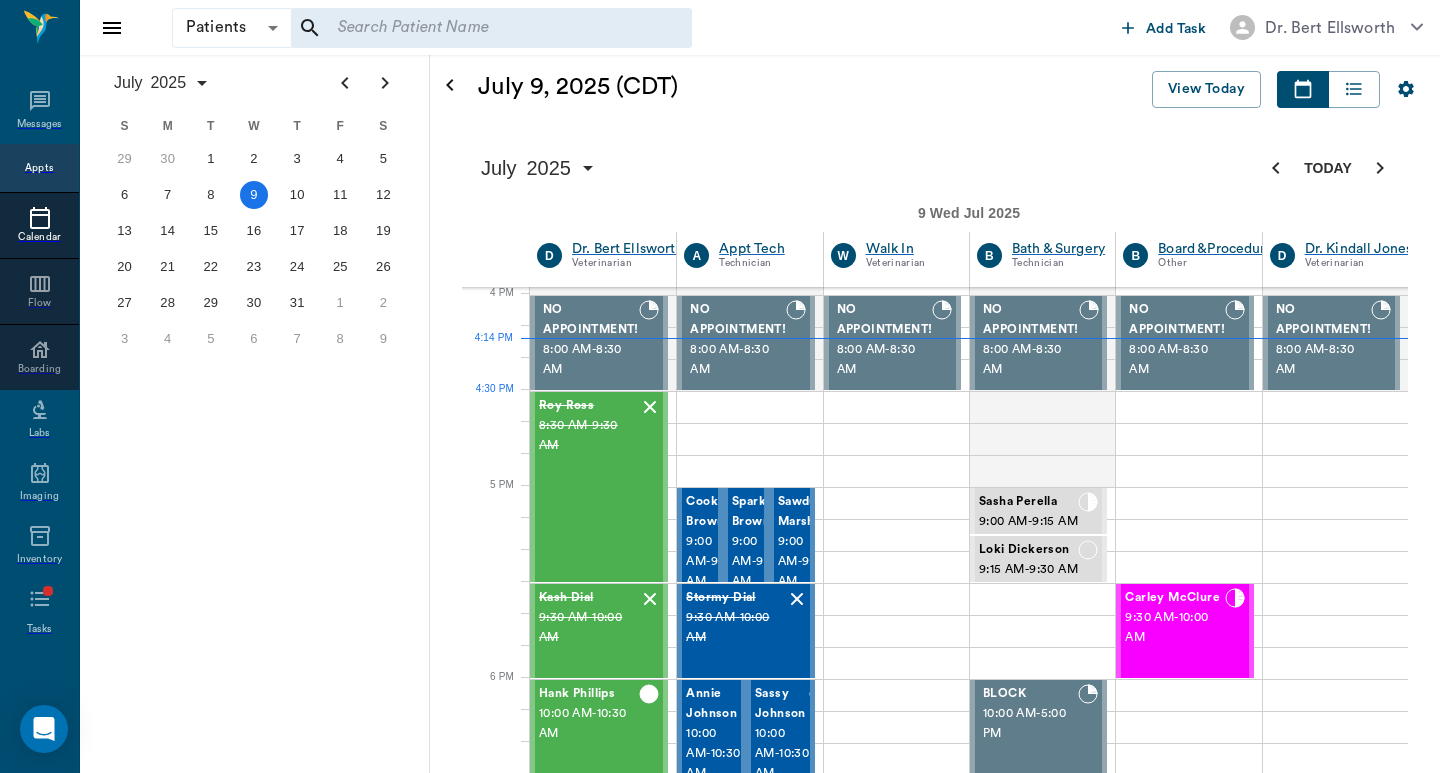 scroll, scrollTop: 1538, scrollLeft: 1, axis: both 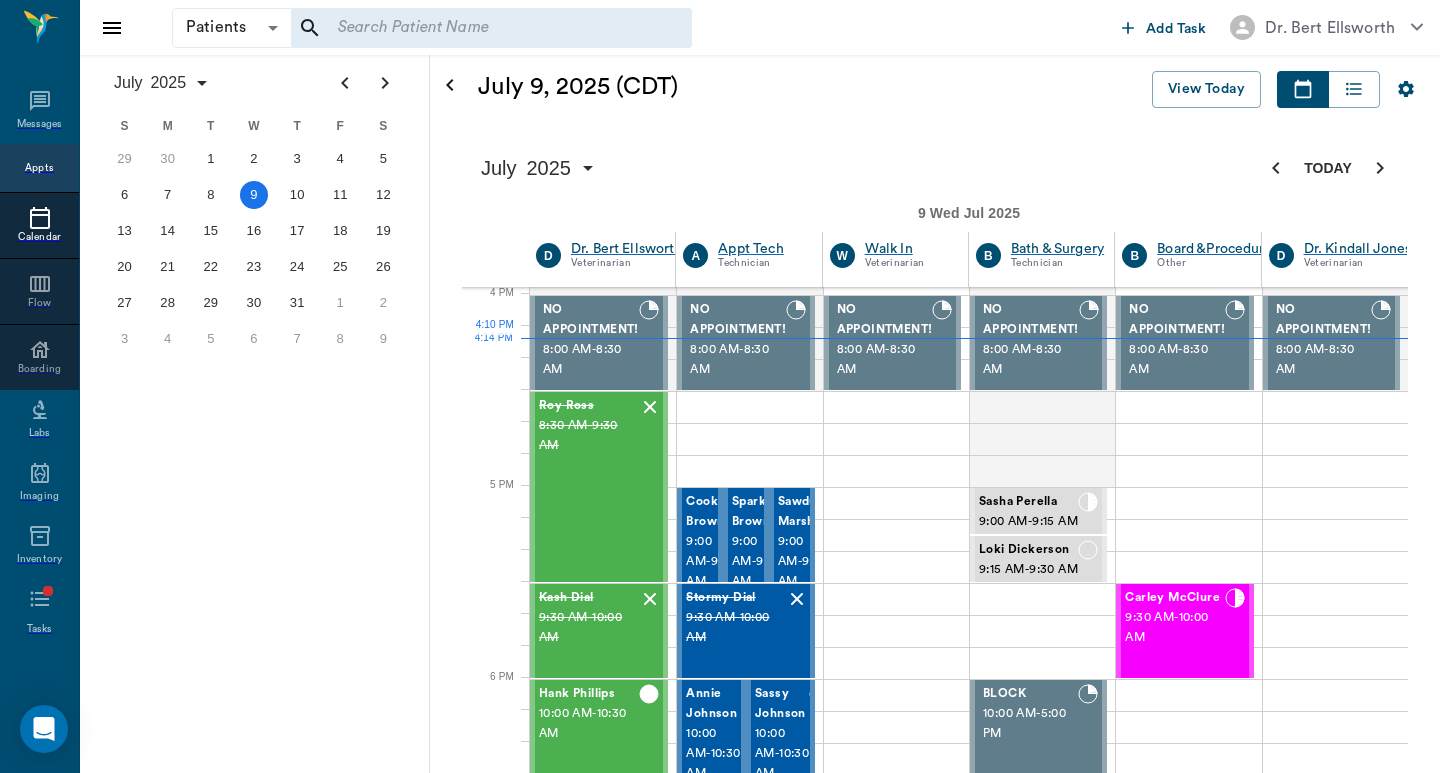 click on "4:00 PM  -  4:30 PM" at bounding box center (589, 1866) 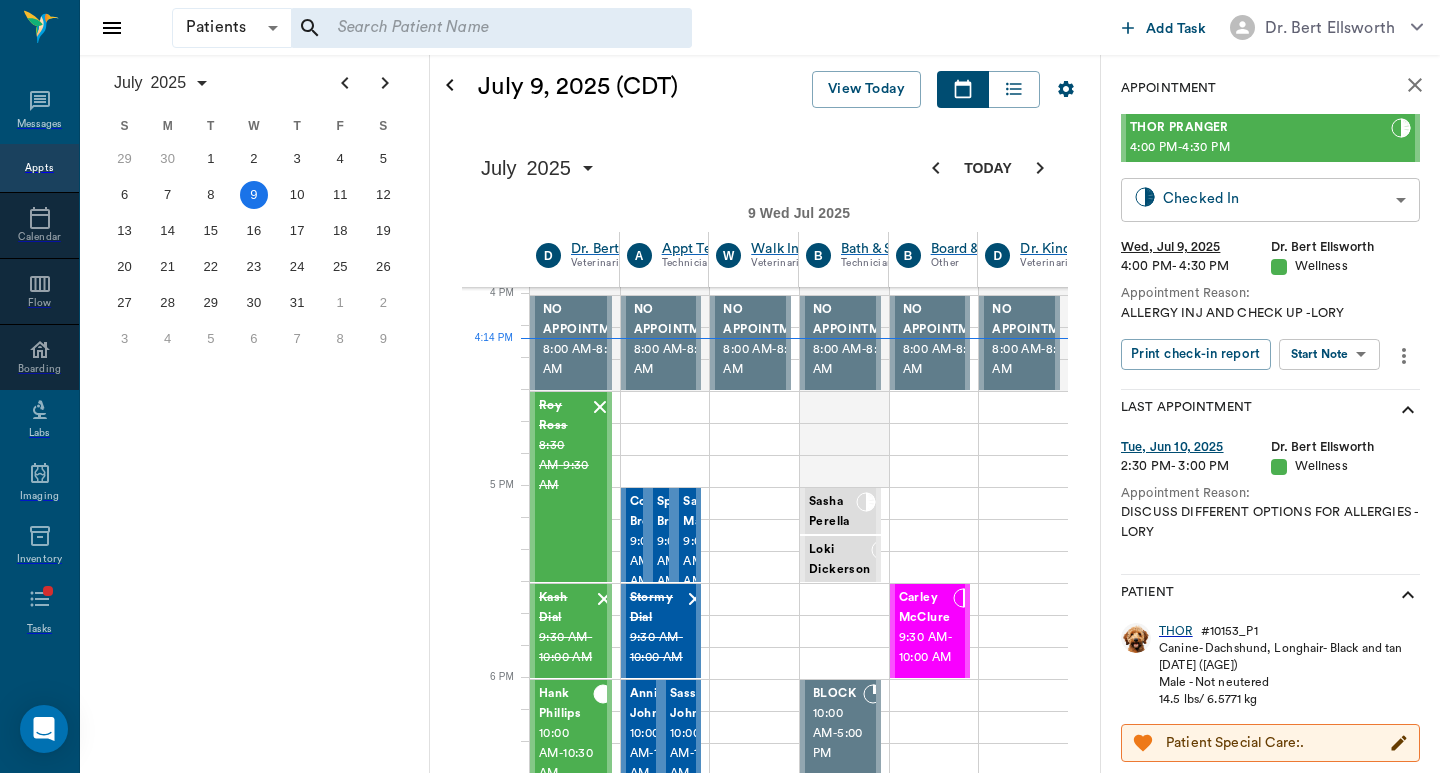 click on "Patients Patients ​ ​ Add Task Dr. Bert Ellsworth Nectar Messages Appts Calendar Flow Boarding Labs Imaging Inventory Tasks Forms Staff Reports Lookup Settings July 2025 S M T W T F S Jun 1 2 3 4 5 6 7 8 9 10 11 12 13 14 15 16 17 18 19 20 21 22 23 24 25 26 27 28 29 30 Jul 1 2 3 4 5 6 7 8 9 10 11 12 S M T W T F S 29 30 Jul 1 2 3 4 5 6 7 8 9 10 11 12 13 14 15 16 17 18 19 20 21 22 23 24 25 26 27 28 29 30 31 Aug 1 2 3 4 5 6 7 8 9 S M T W T F S 27 28 29 30 31 Aug 1 2 3 4 5 6 7 8 9 10 11 12 13 14 15 16 17 18 19 20 21 22 23 24 25 26 27 28 29 30 31 Sep 1 2 3 4 5 6 July 9, 2025 (CDT) View Today July 2025 Today 9 Wed Jul 2025 D Dr. Bert Ellsworth Veterinarian A Appt Tech Technician W Walk In Veterinarian B Bath & Surgery Technician B Board &Procedures Other D Dr. Kindall Jones Veterinarian 8 AM 9 AM 10 AM 11 AM 12 PM 1 PM 2 PM 3 PM 4 PM 5 PM 6 PM 7 PM 8 PM 4:14 PM 4:10 PM NO APPOINTMENT! 8:00 AM  -  8:30 AM Roy Ross 8:30 AM  -  9:30 AM Kash Dial 9:30 AM  -  10:00 AM Hank Phillips 10:00 AM  -  10:30 AM DYLAN Tolbert" at bounding box center (720, 1319) 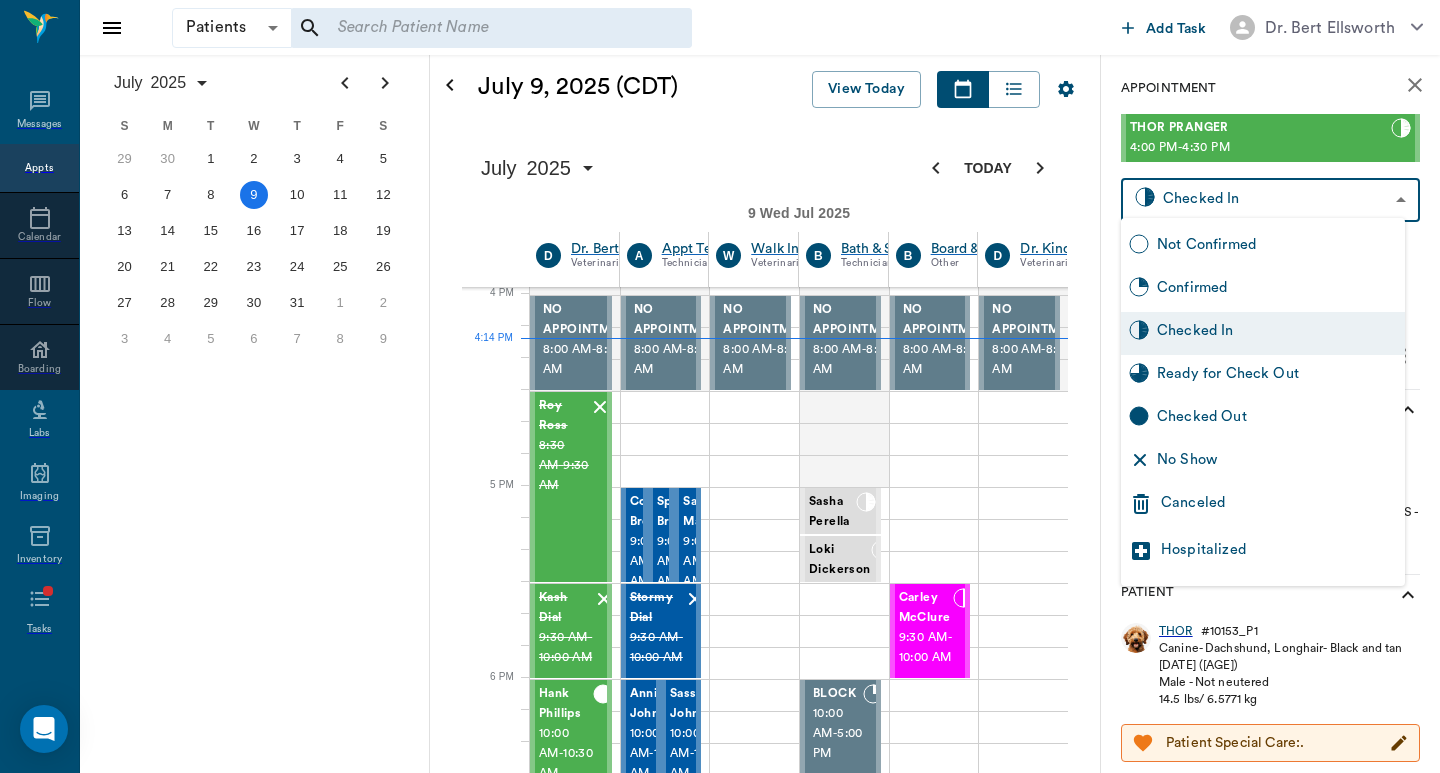 click on "Checked Out" at bounding box center (1277, 419) 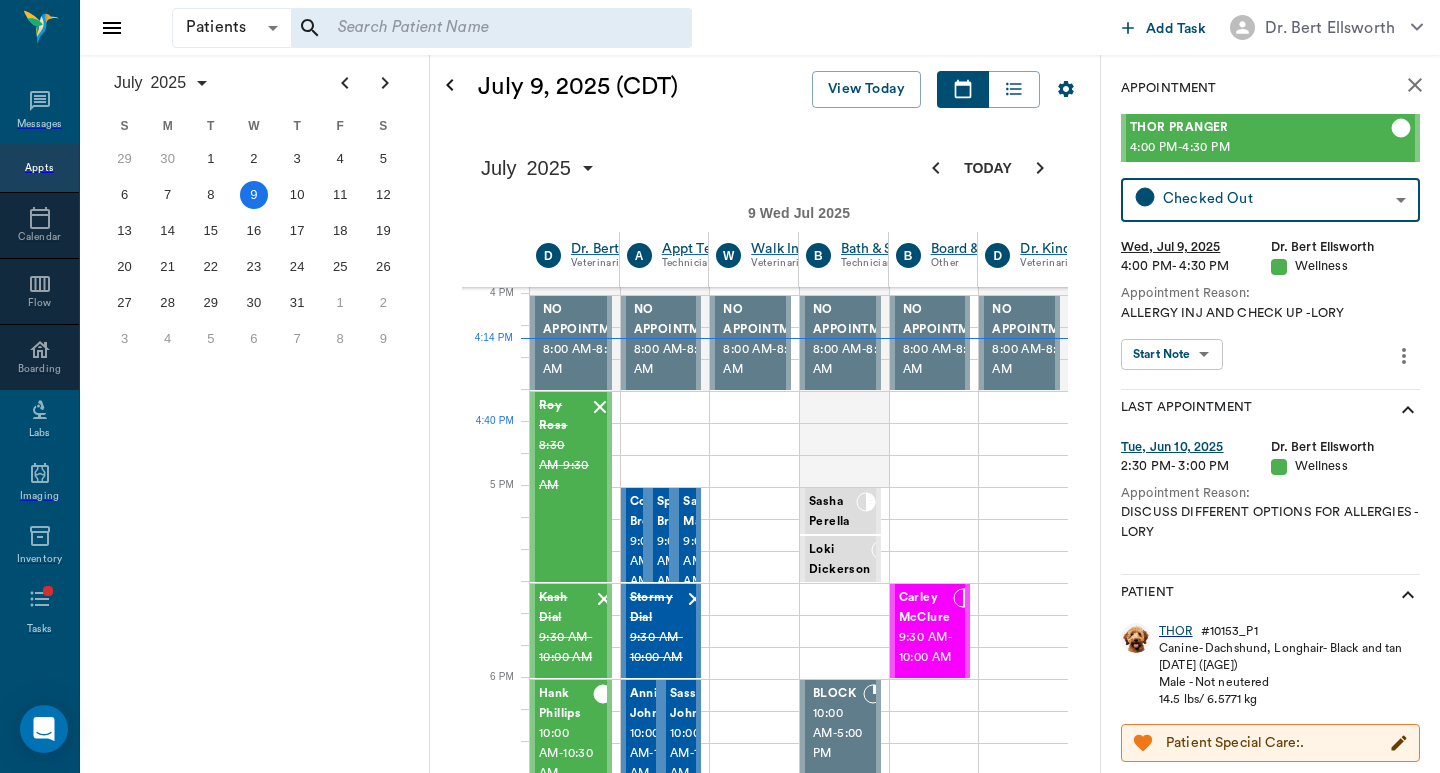 click on "Sassy Pants Bramwell" at bounding box center [620, 1962] 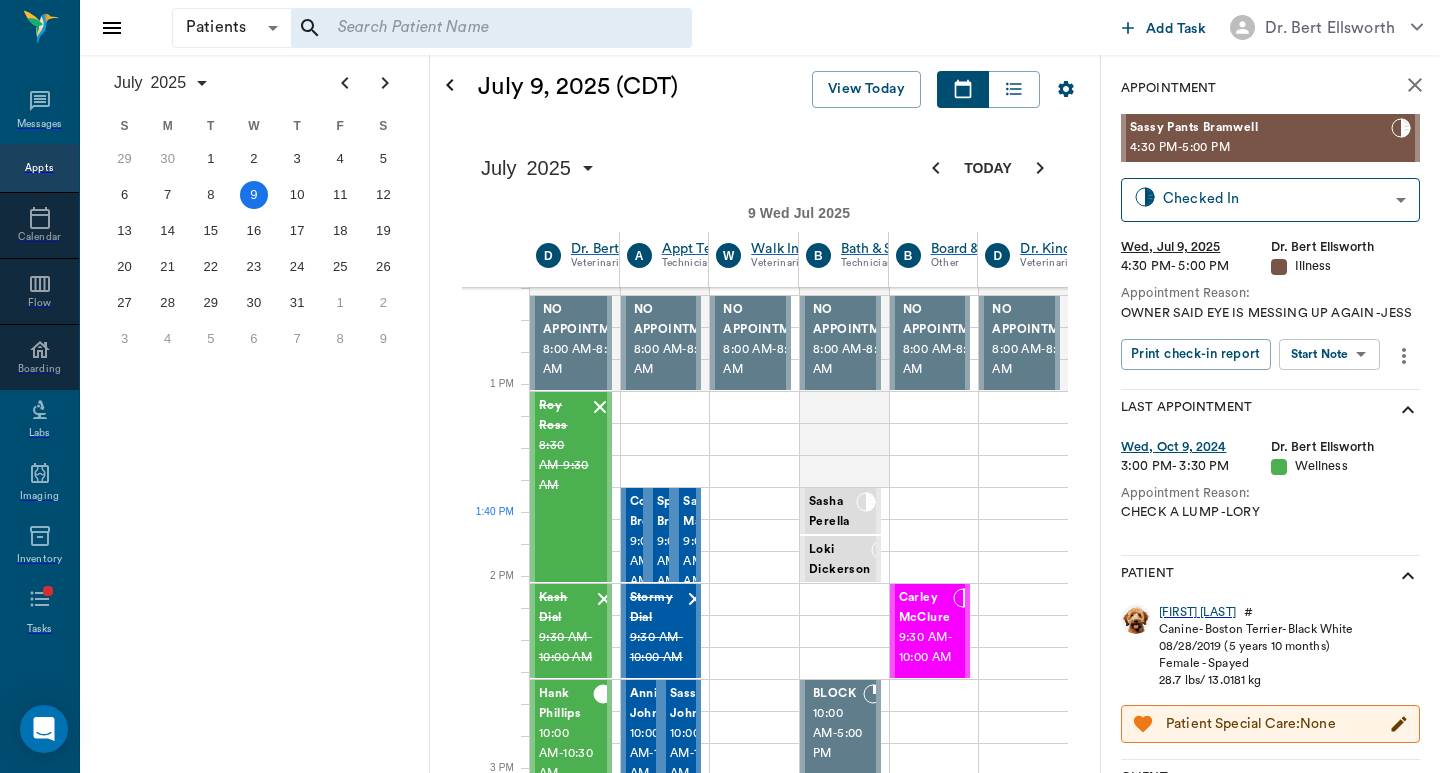 scroll, scrollTop: 871, scrollLeft: 1, axis: both 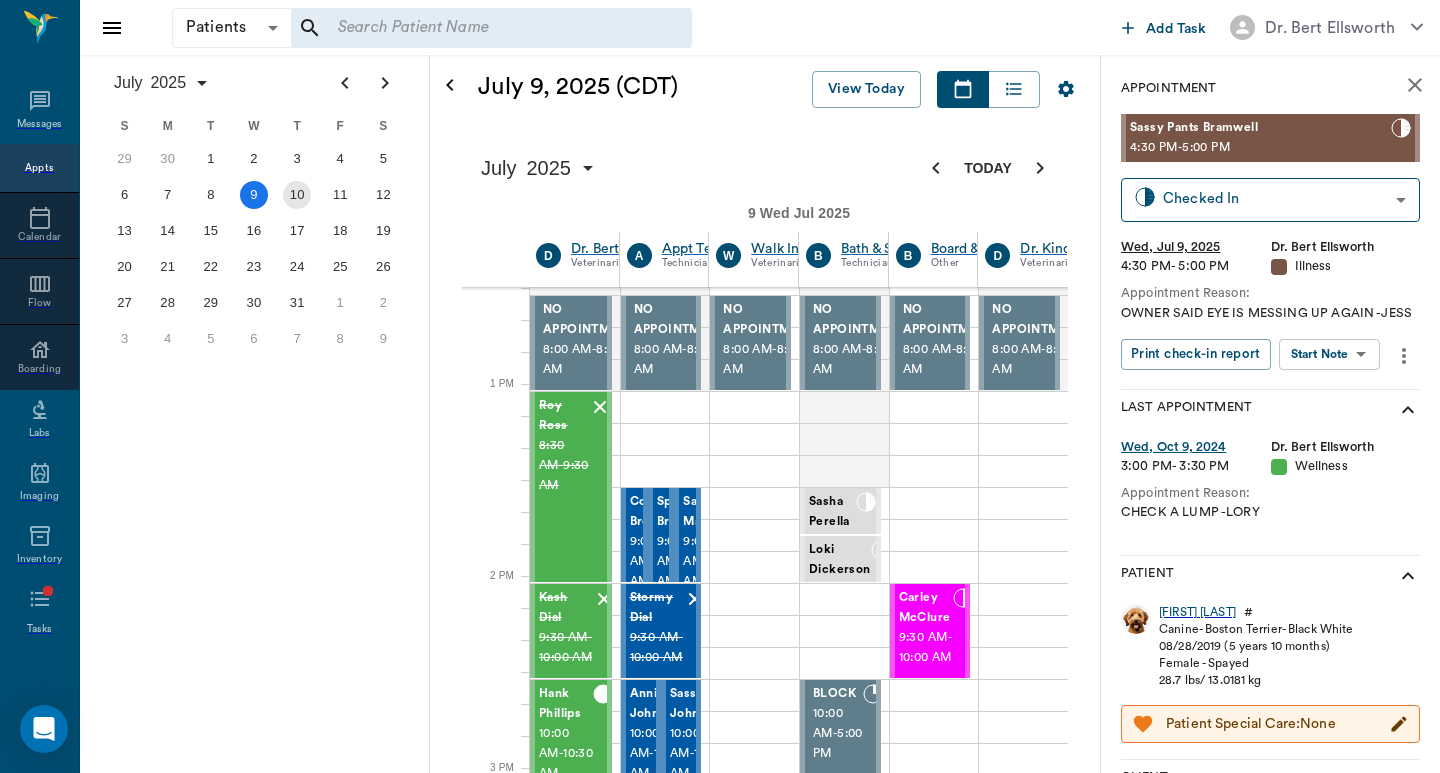 drag, startPoint x: 301, startPoint y: 198, endPoint x: 423, endPoint y: 155, distance: 129.3561 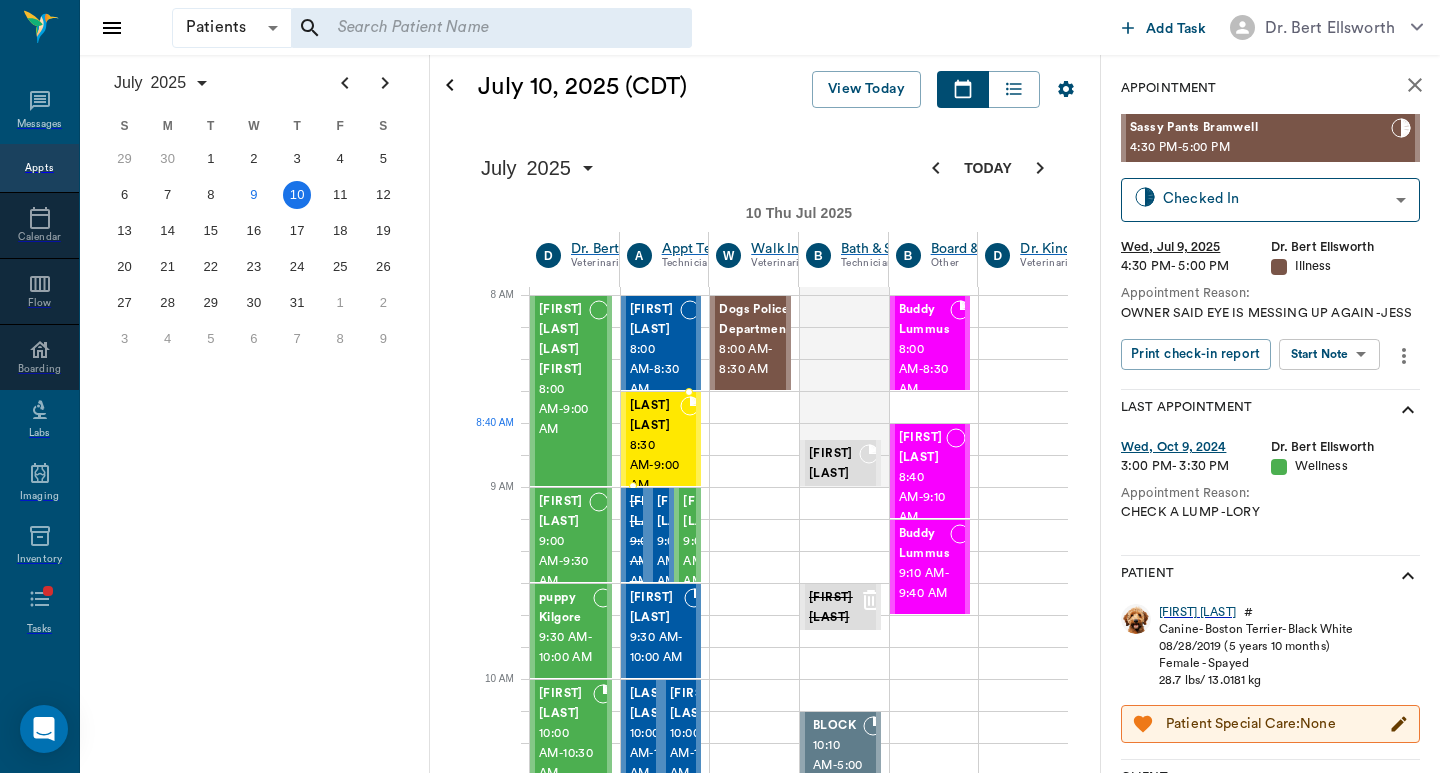 scroll, scrollTop: 0, scrollLeft: 1, axis: horizontal 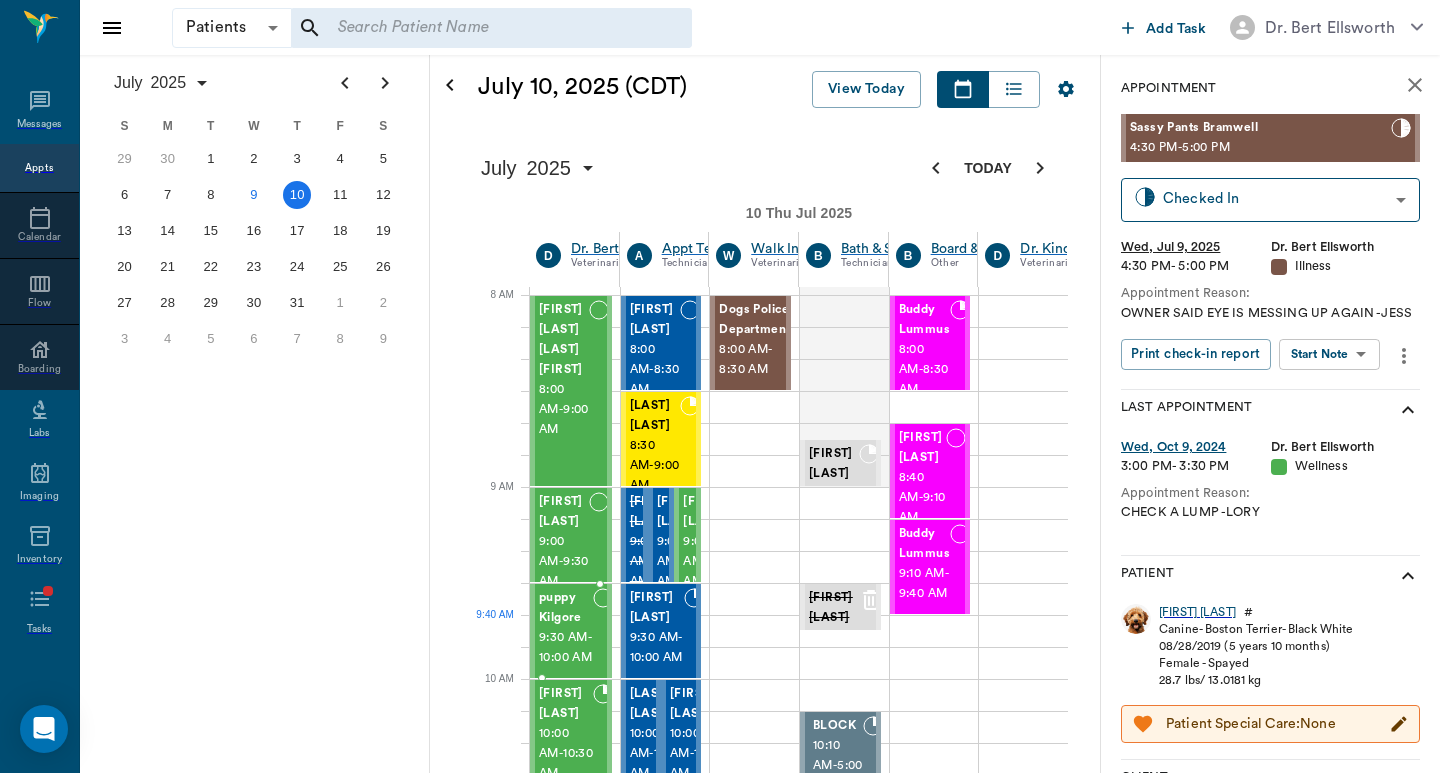 click on "9:30 AM  -  10:00 AM" at bounding box center [566, 648] 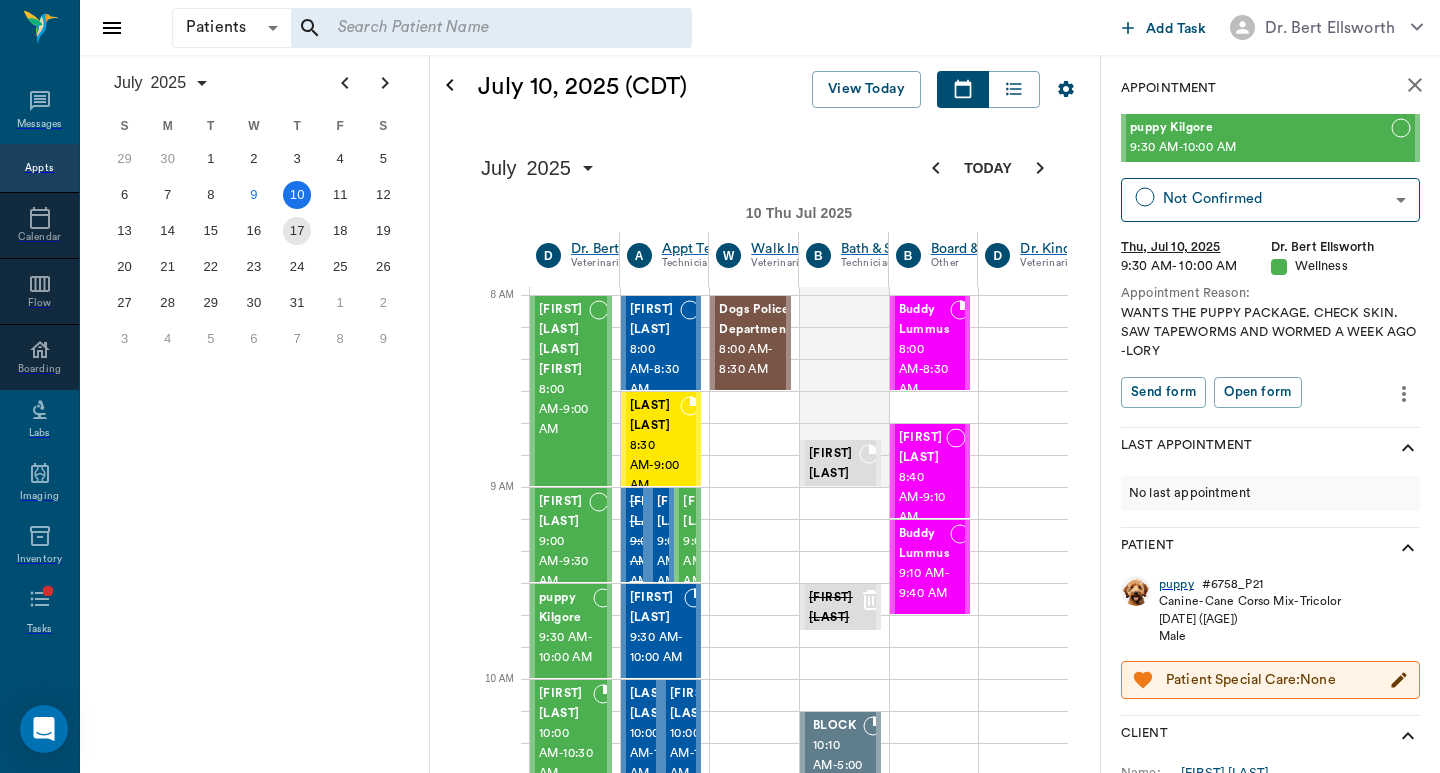 click on "17" at bounding box center [297, 231] 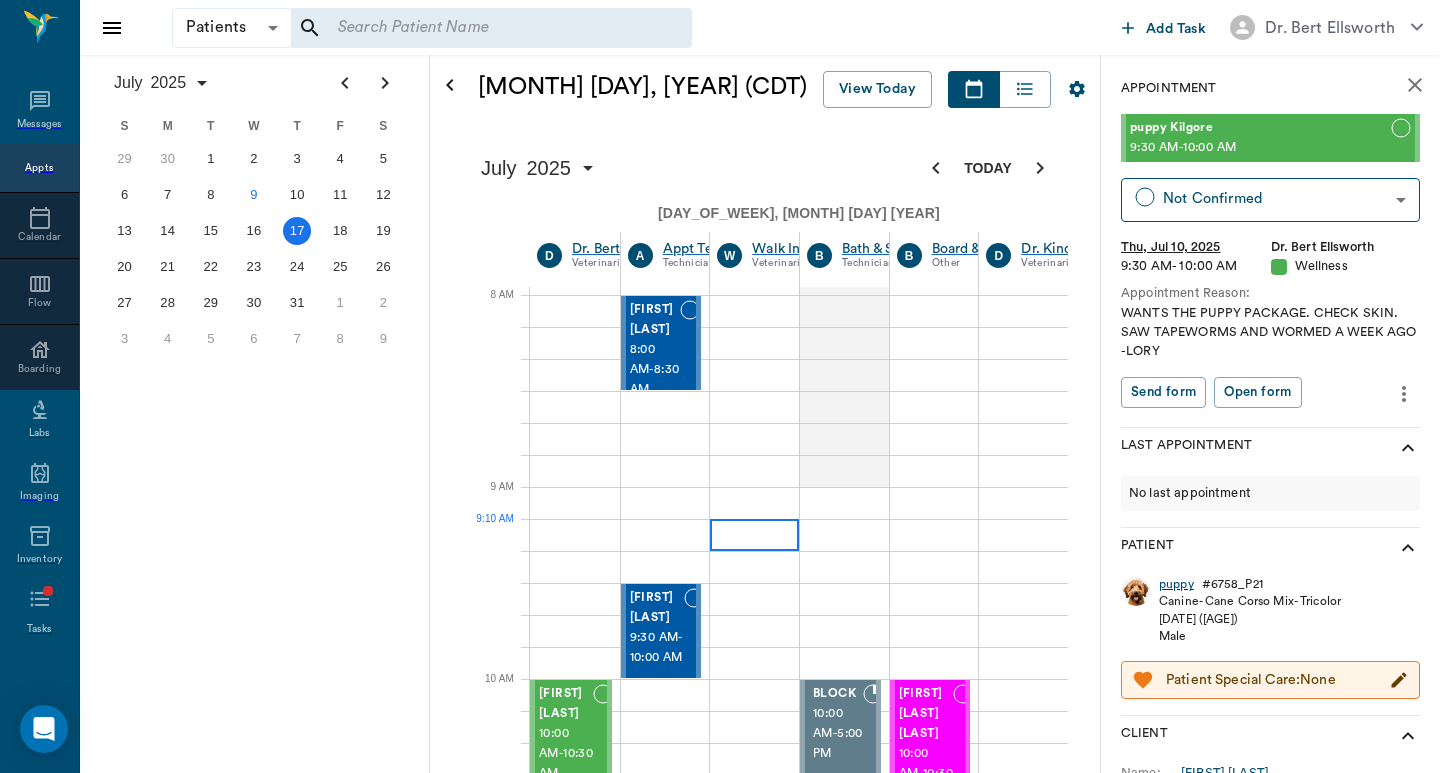 scroll, scrollTop: 0, scrollLeft: 1, axis: horizontal 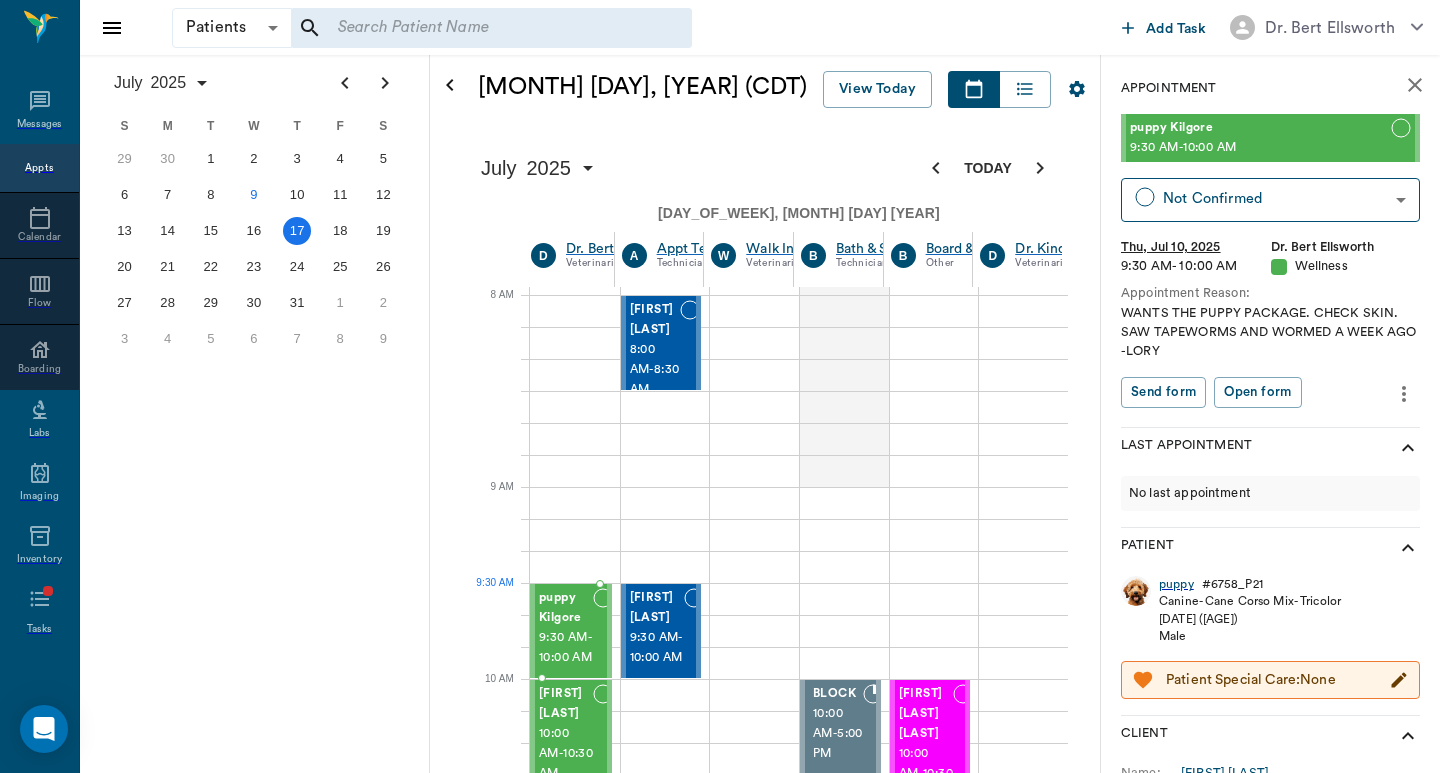 drag, startPoint x: 1213, startPoint y: 139, endPoint x: 605, endPoint y: 496, distance: 705.06244 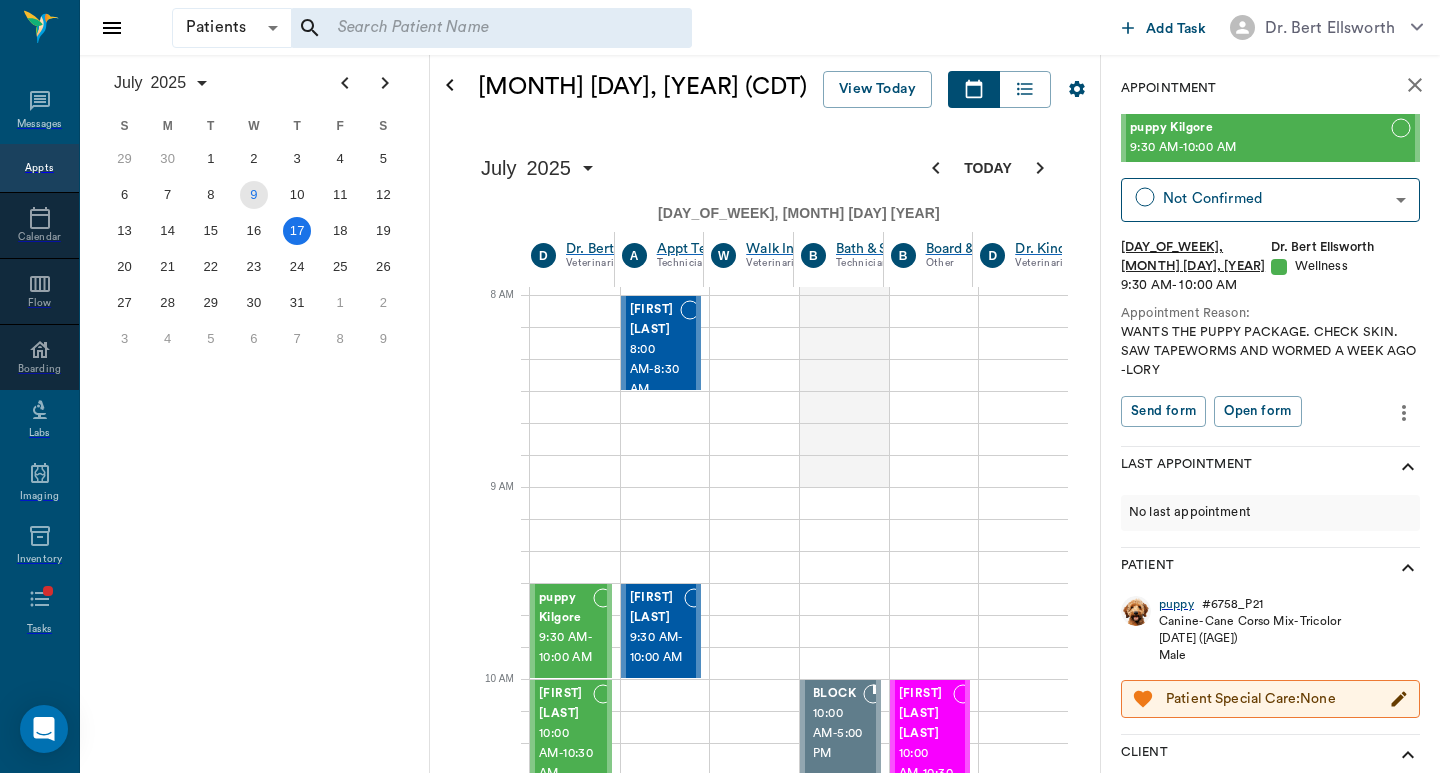 click on "9" at bounding box center (254, 195) 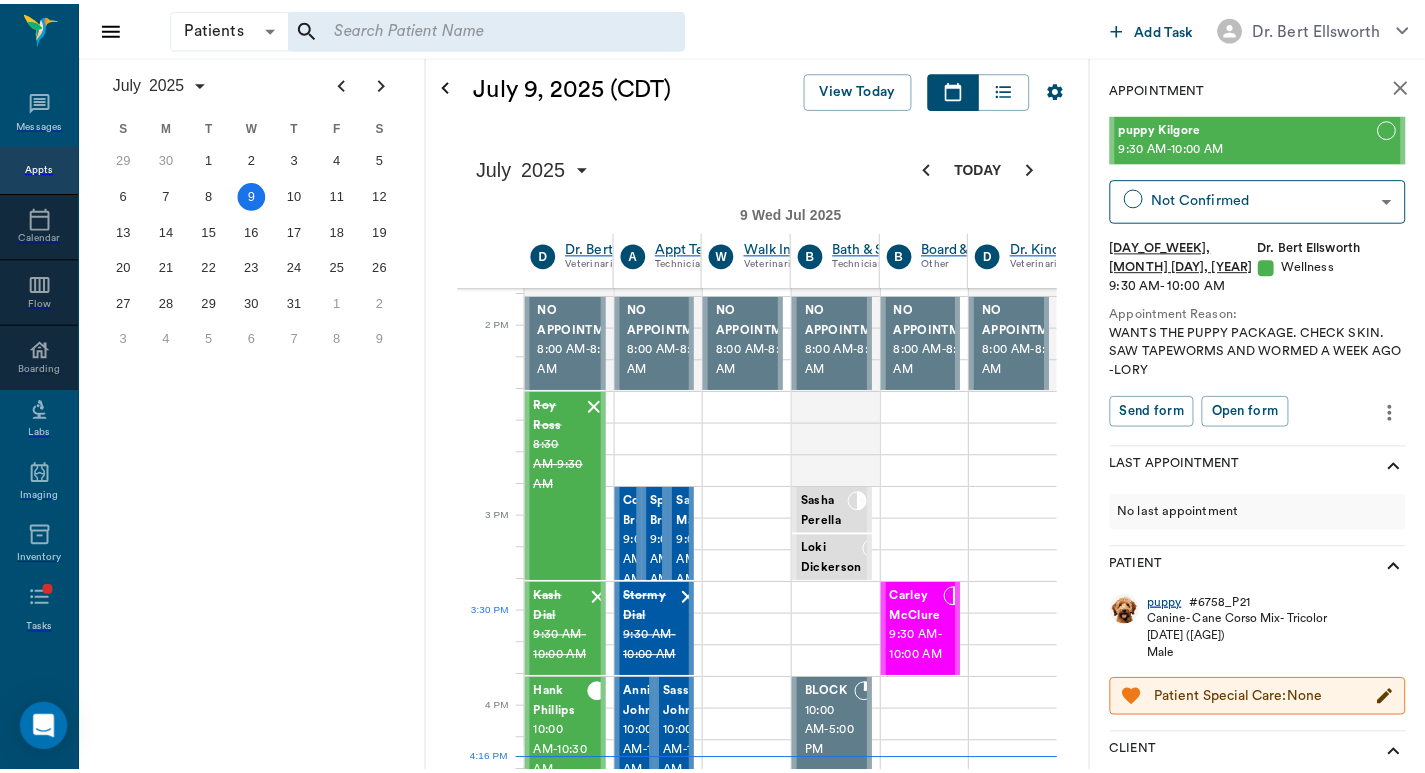scroll, scrollTop: 1334, scrollLeft: 1, axis: both 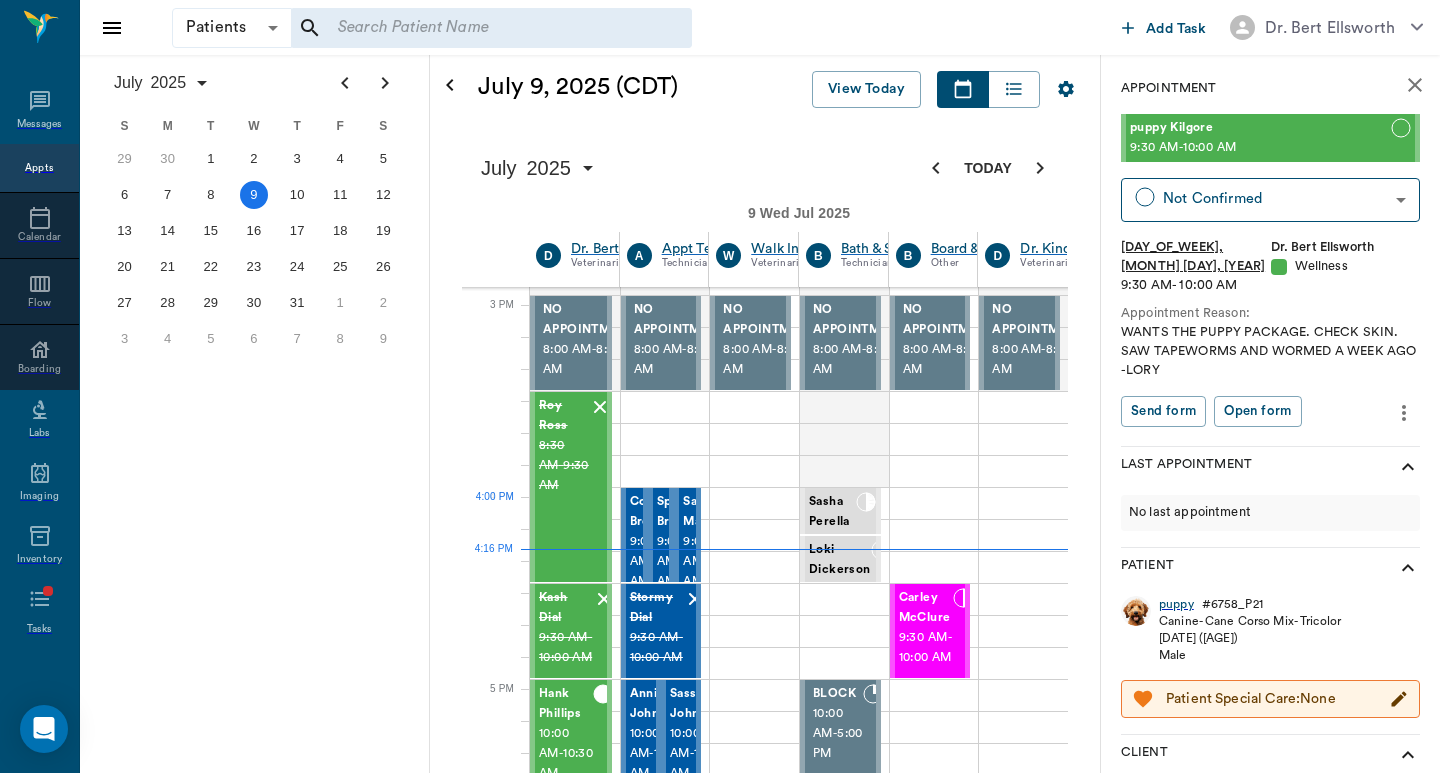 click on "Finn Crawford" at bounding box center [711, 1856] 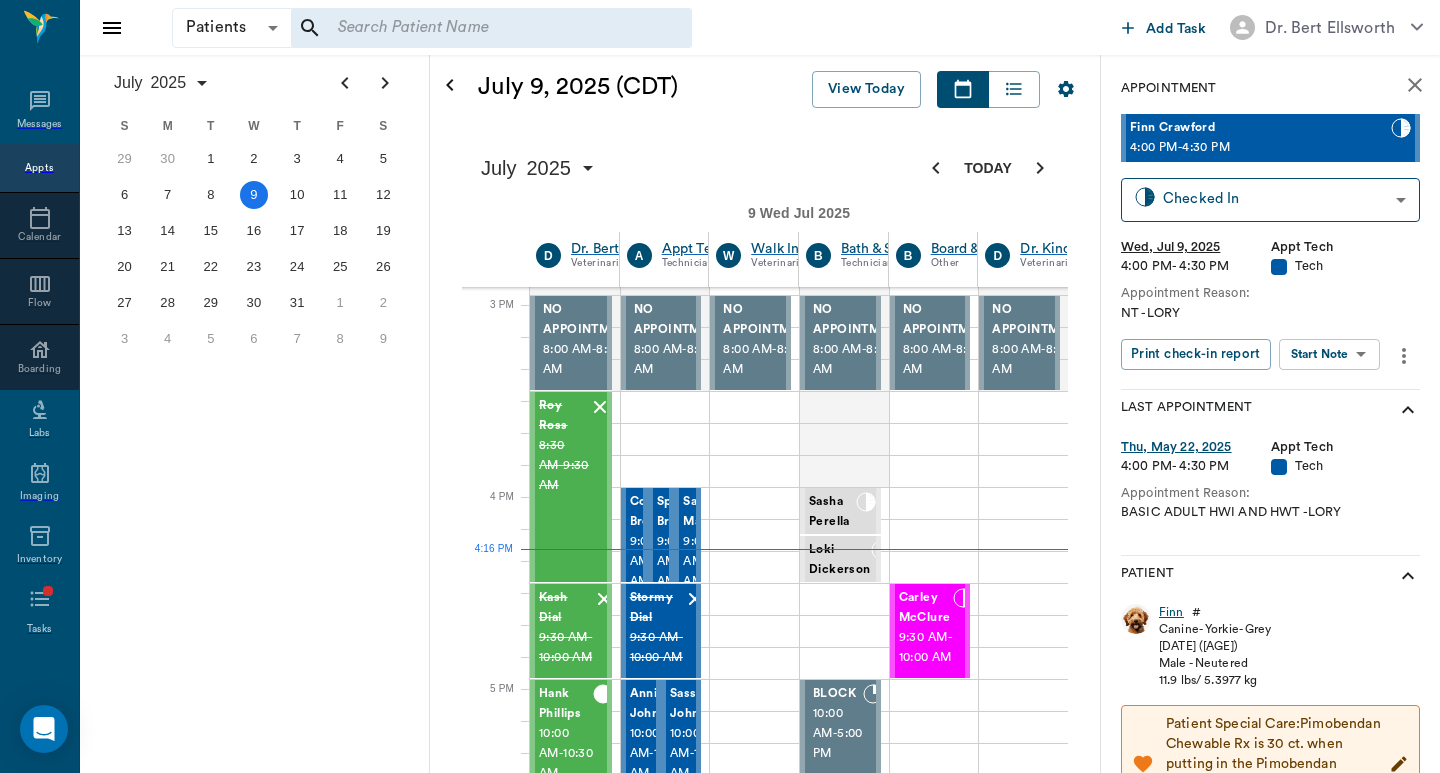 click on "Finn" at bounding box center [1171, 612] 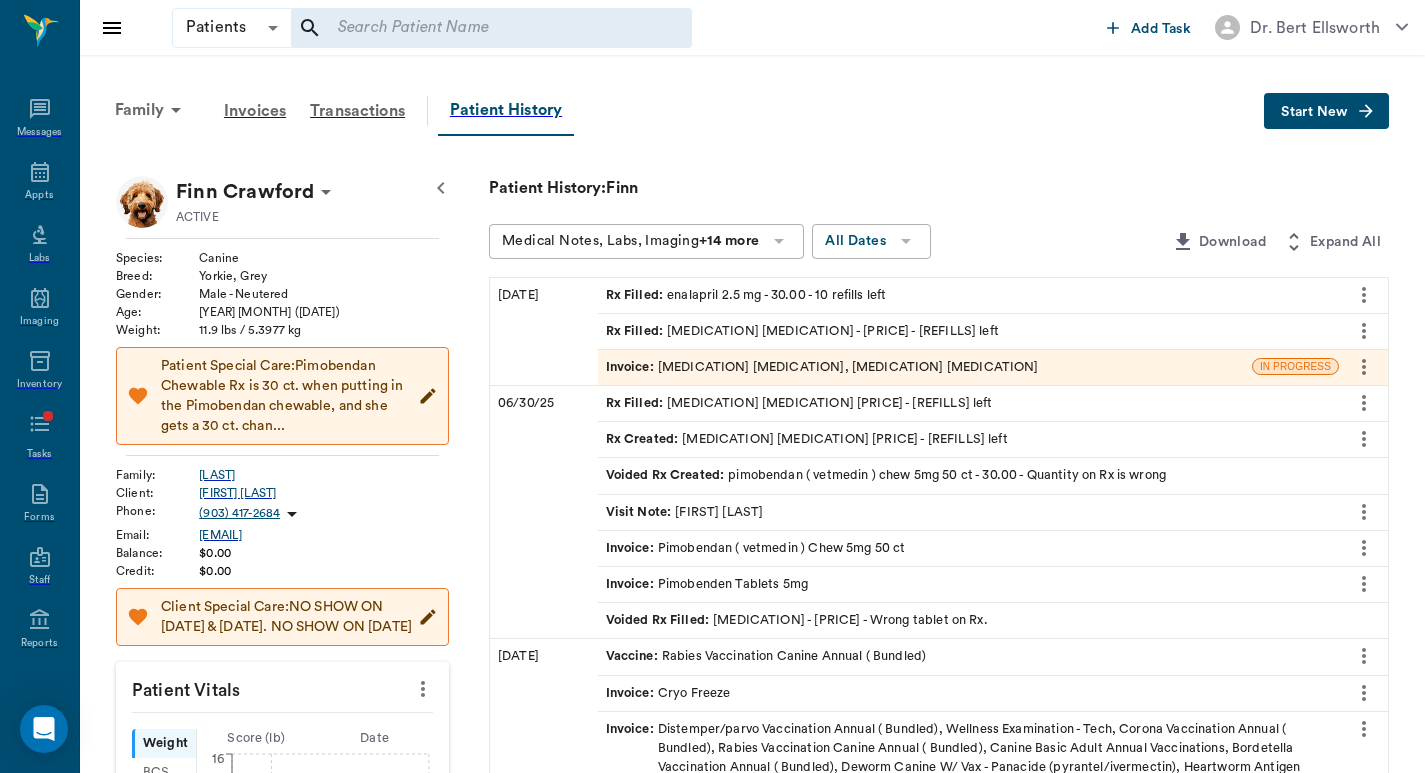 scroll, scrollTop: 0, scrollLeft: 0, axis: both 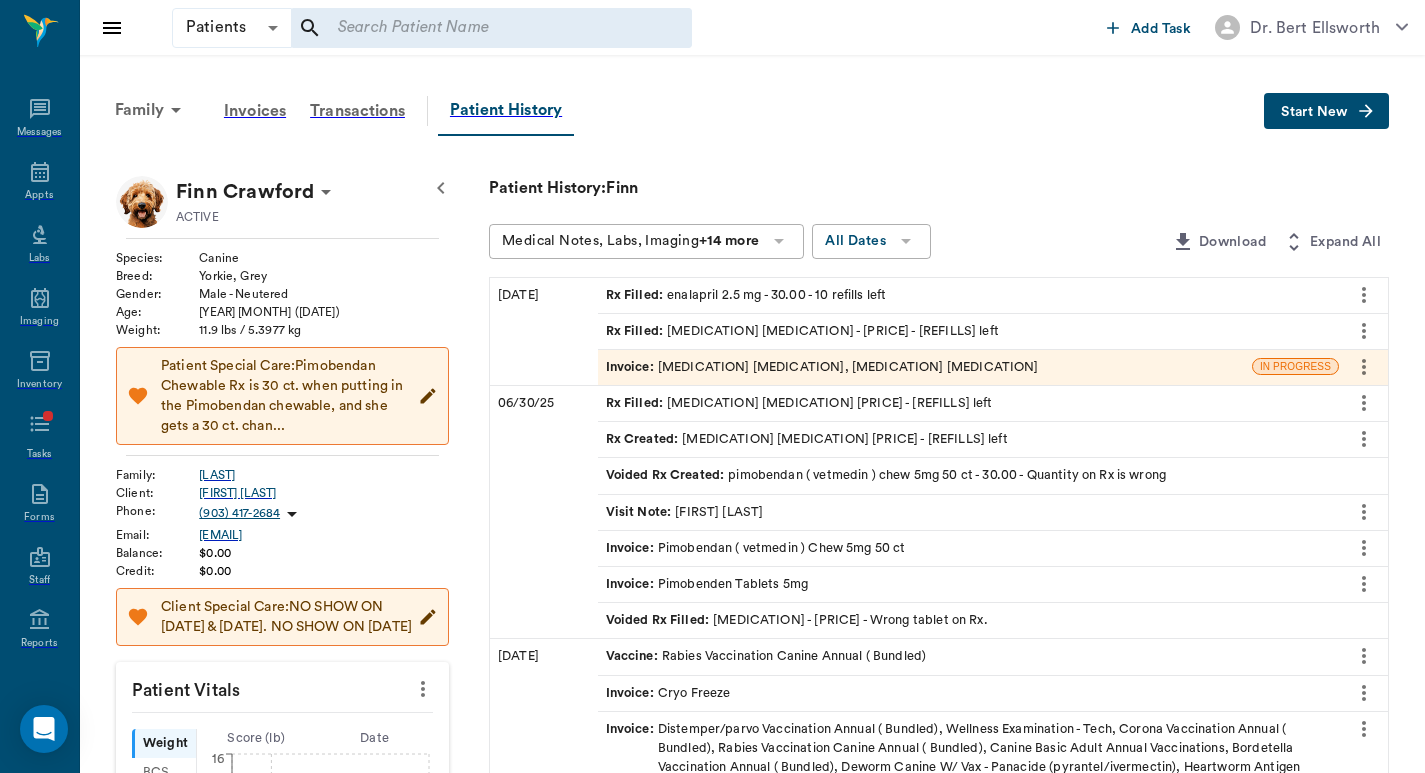 click on "Rx Filled : enalapril 2.5 mg - 30.00 - 10 refills left" at bounding box center (746, 295) 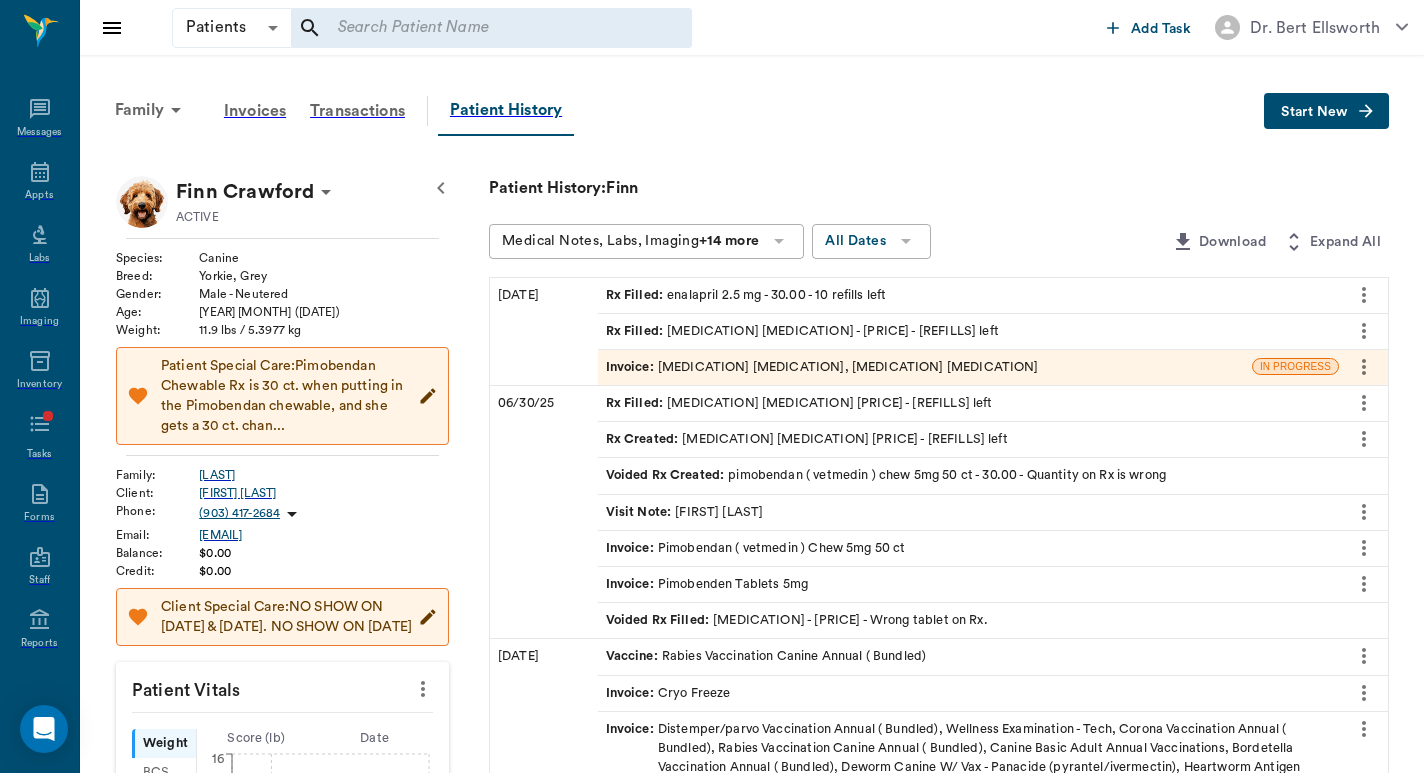 click on "Rx Filled : enalapril 2.5 mg - 30.00 - 10 refills left" at bounding box center [746, 295] 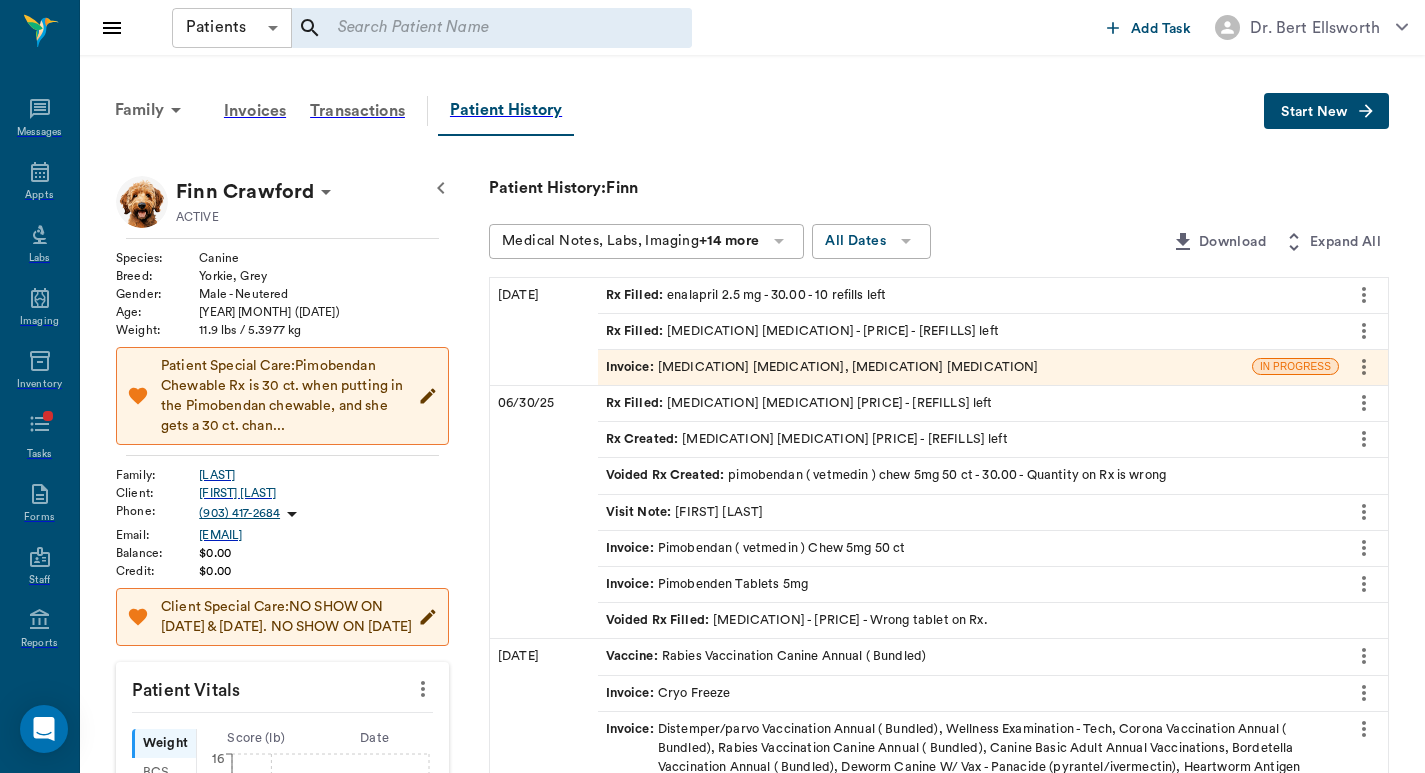 click on "Species : [BREED] Breed : [BREED], [COLOR] Gender : [GENDER] - [STATUS] Age : [YEAR] [MONTH] ([DATE]) Weight : [WEIGHT] / [WEIGHT] kg Patient Special Care: [MEDICATION] [MEDICATION] is [QUANTITY] ct. when putting in the [MEDICATION] [MEDICATION], and she gets a [QUANTITY] ct. chan... Family : [LAST] Client : [FIRST] [LAST] Phone : ([PHONE]) Email : [EMAIL] Balance : $0.00 Credit : $0.00 Client Special Care: NO SHOW ON [DATE] & [DATE]. NO SHOW ON [DATE] Patient Vitals Weight BCS HR Temp Resp BP Dia Pain Perio Score ( lb ) Date [DATE] [TIME] [DATE] [TIME] 0 4 8 12 16 Ongoing diagnosis Current Rx [MEDICATION] [MEDICATION] [SIZE] [DATE] [MEDICATION] [MEDICATION] [DATE] [MEDICATION] [MEDICATION] [DATE] [MEDICATION] [MEDICATION] [DATE] Reminders Pro-Heart Heartworm Prevention Injection - [DURATION] [DATE] [DATE]" at bounding box center [712, 835] 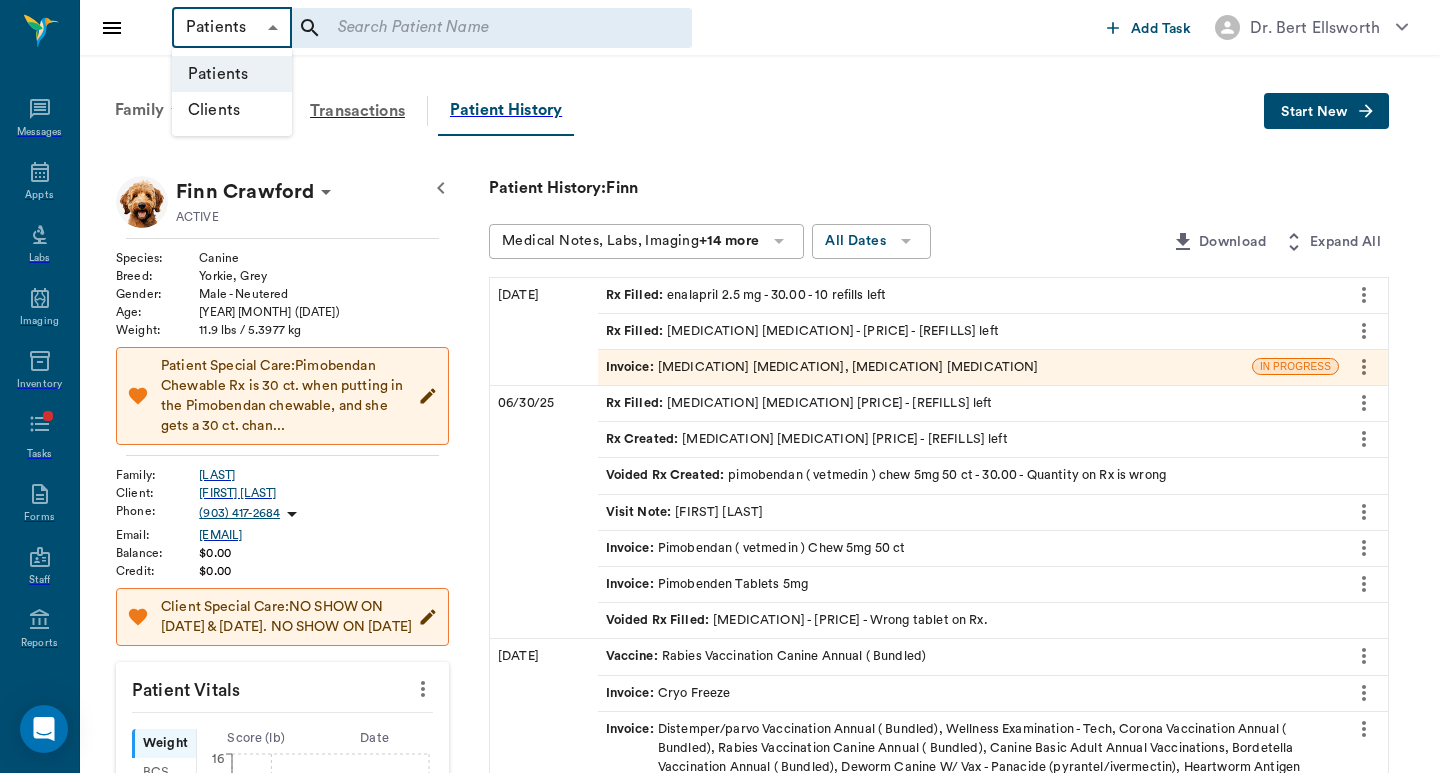 drag, startPoint x: 238, startPoint y: 114, endPoint x: 439, endPoint y: 66, distance: 206.65189 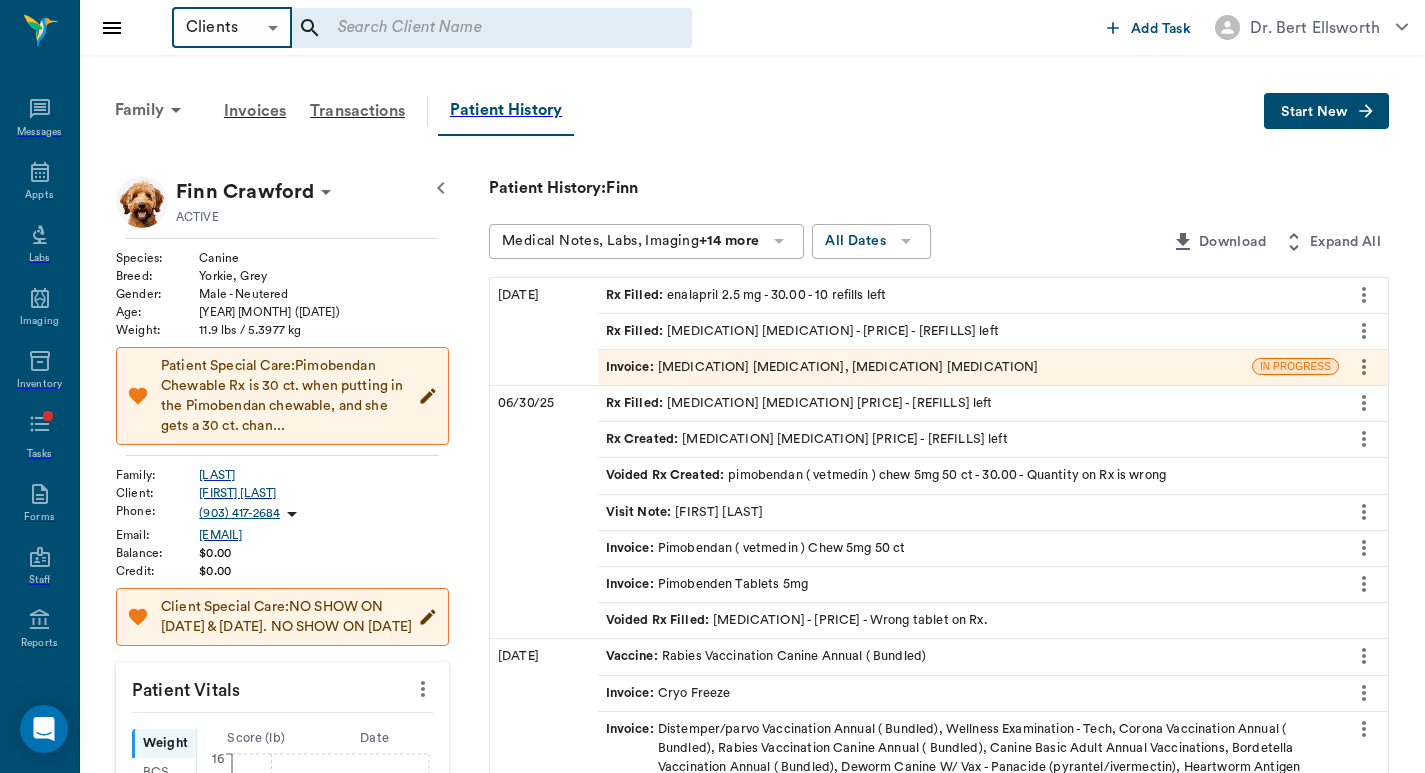 click at bounding box center (478, 28) 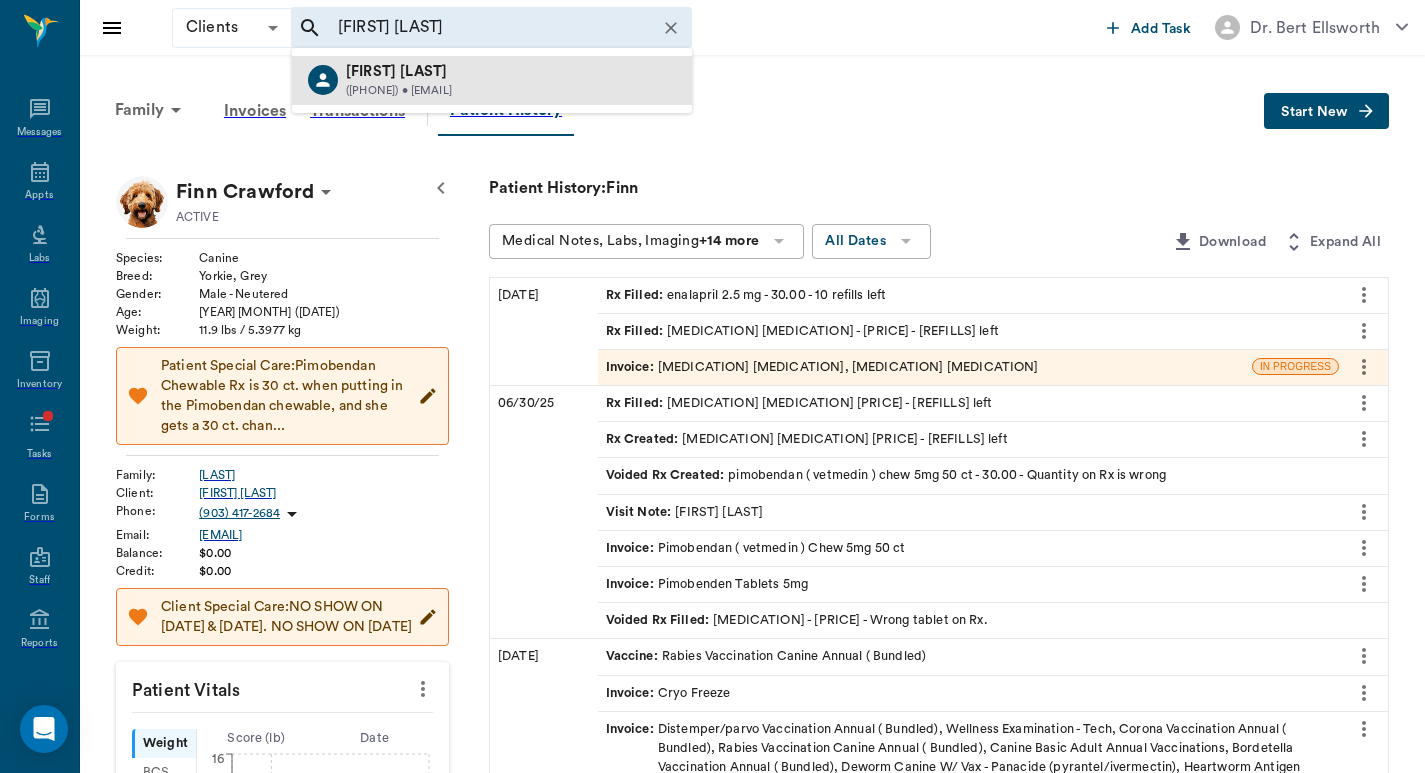 click on "([PHONE]) • [EMAIL]" at bounding box center (399, 91) 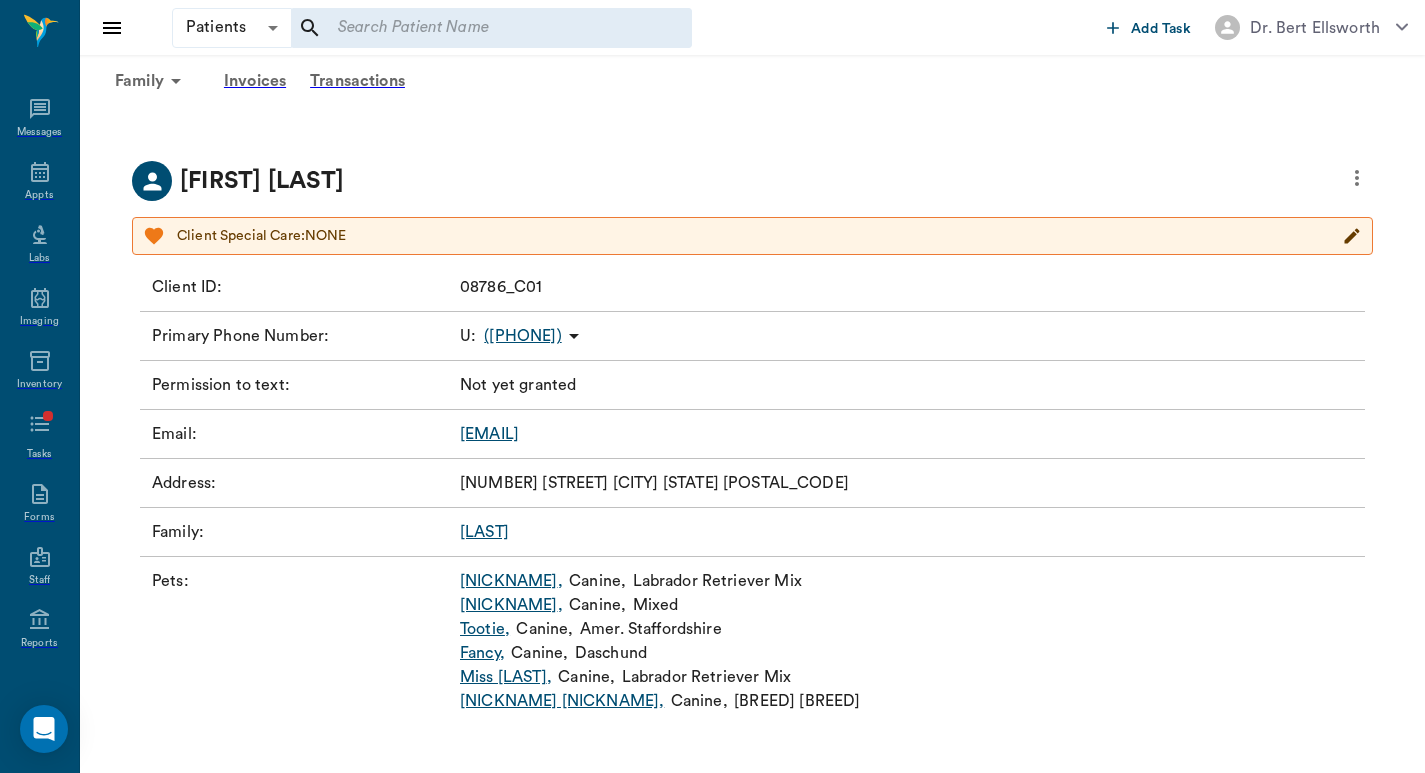 scroll, scrollTop: 44, scrollLeft: 0, axis: vertical 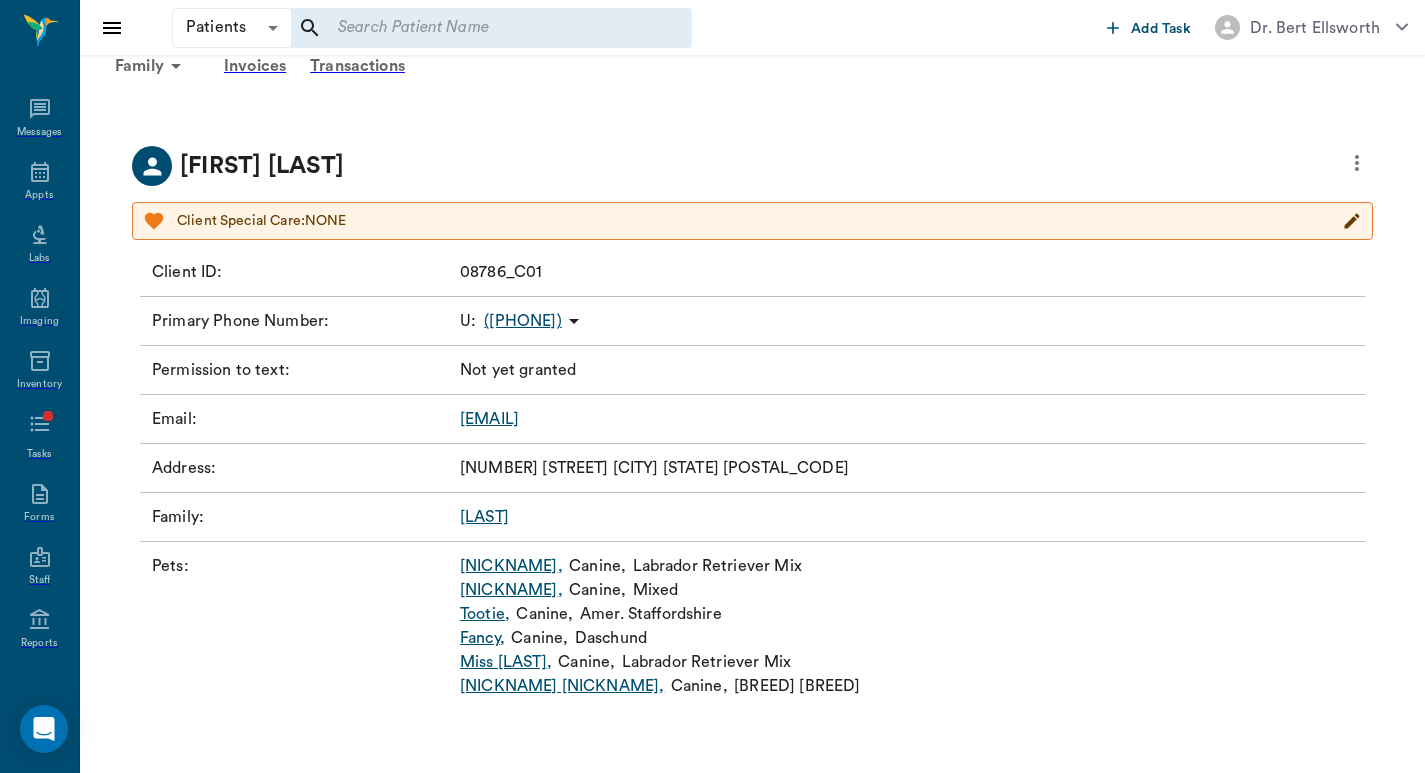 click on "Miss [LAST] ," at bounding box center (506, 662) 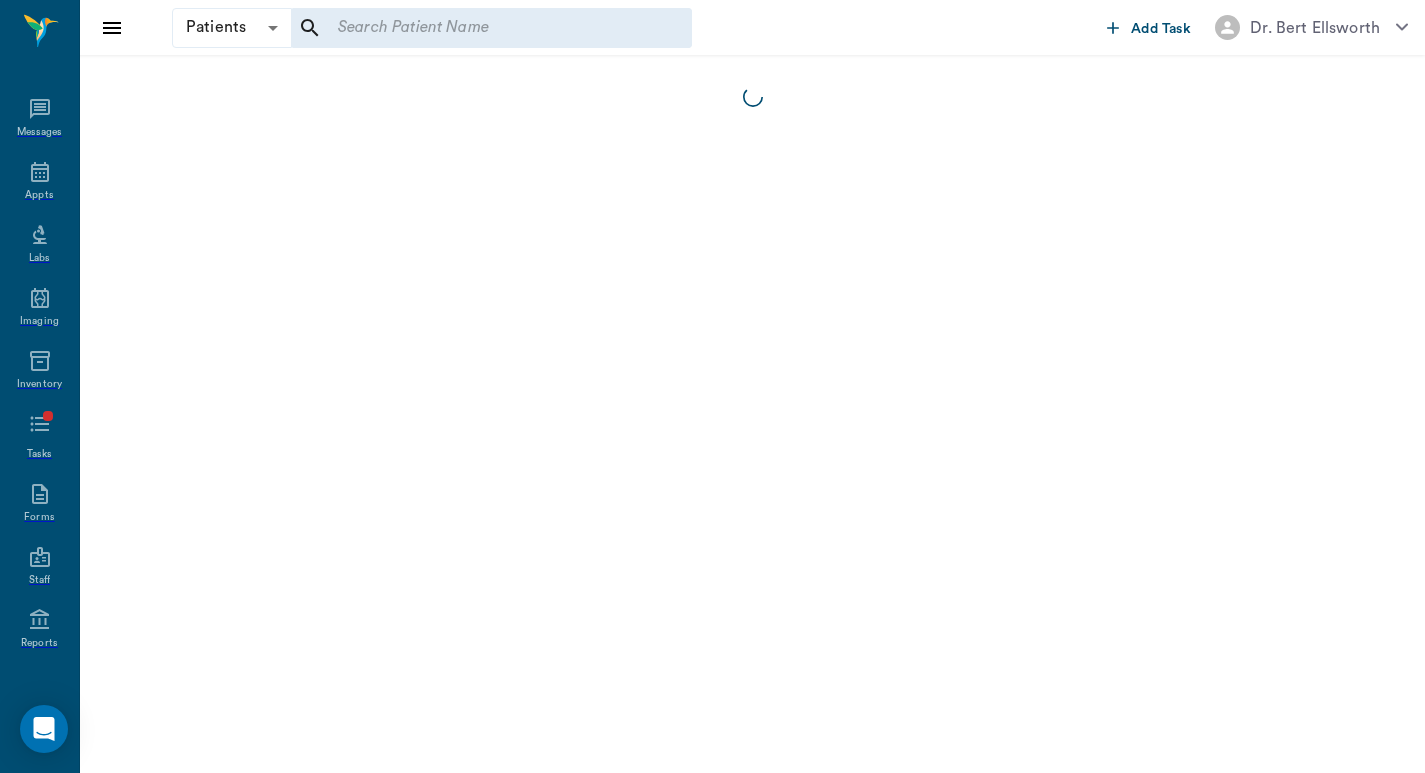 scroll, scrollTop: 0, scrollLeft: 0, axis: both 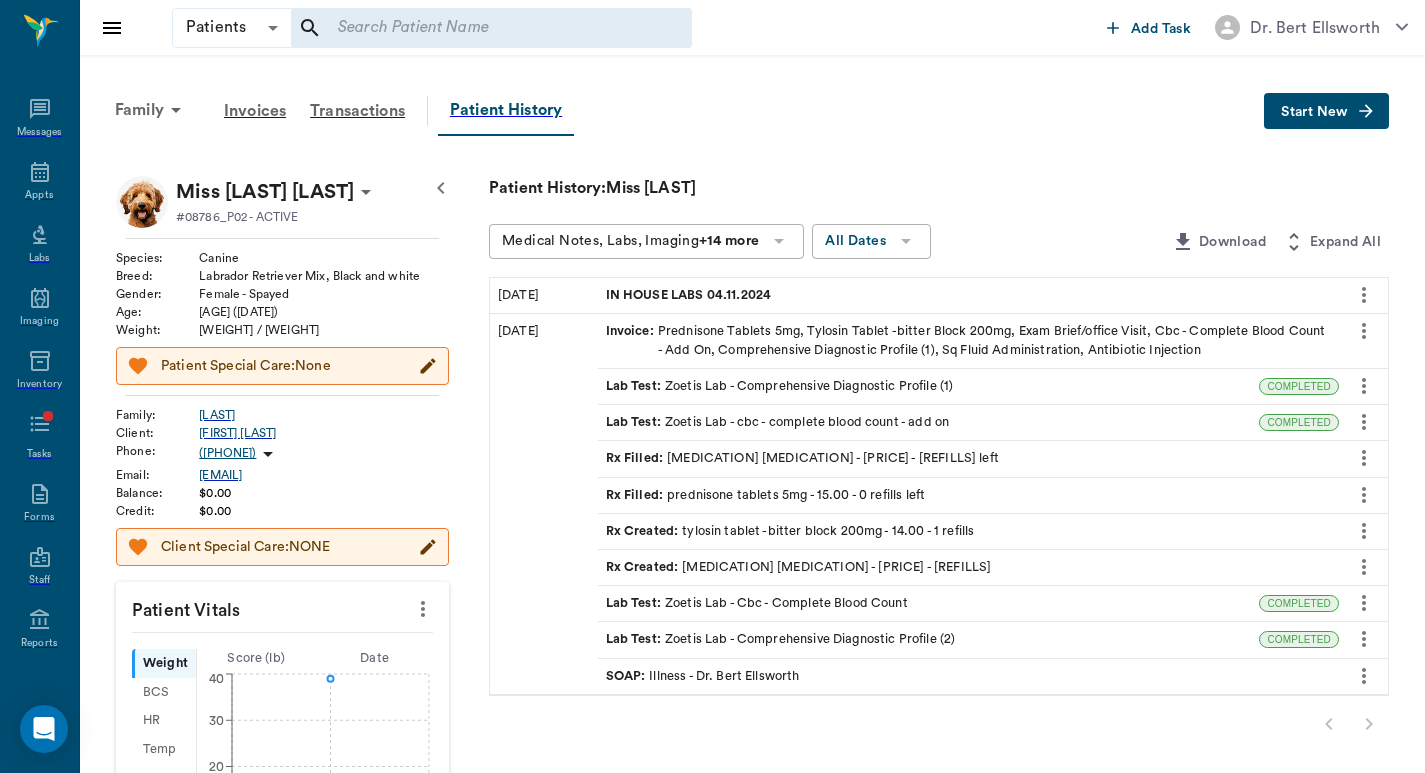 click on "Invoice :" at bounding box center [632, 341] 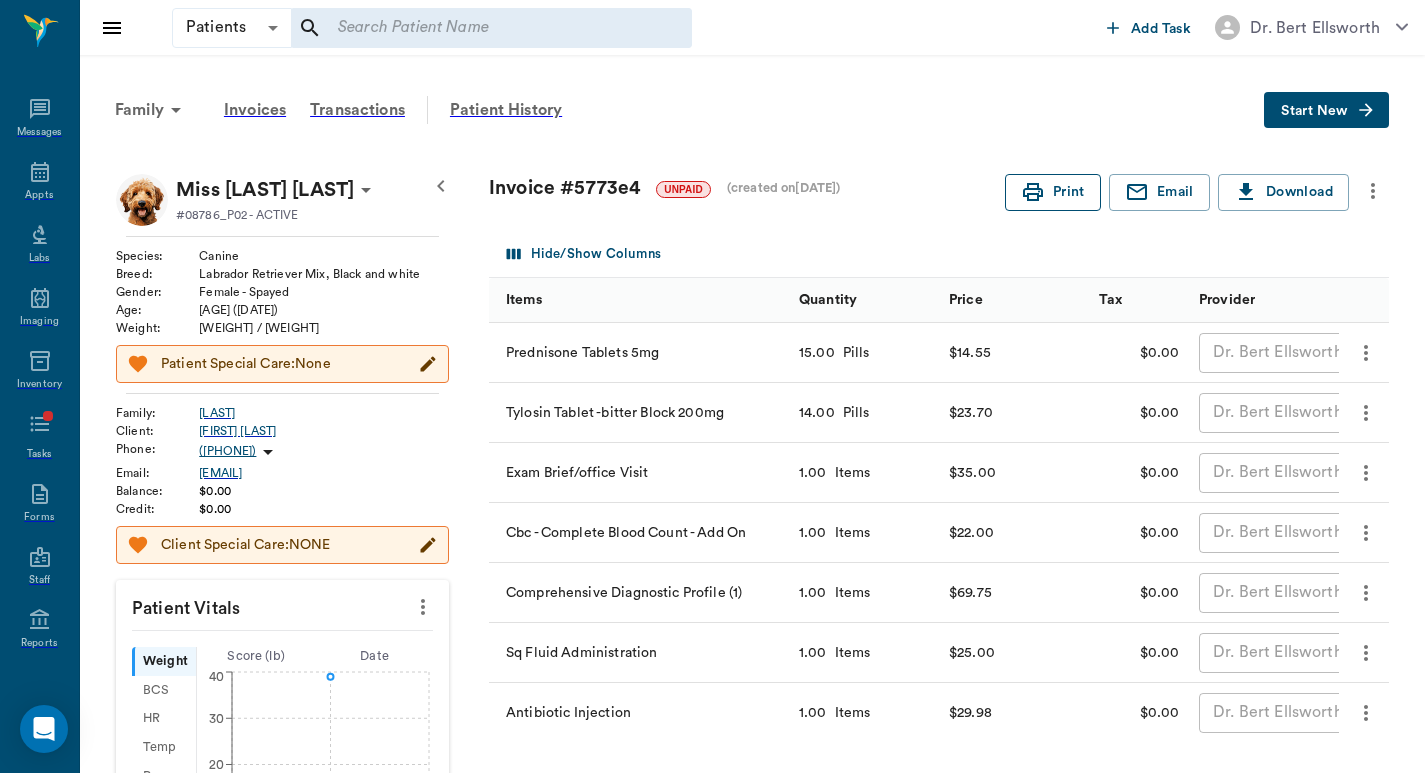 click on "Print" at bounding box center (1053, 192) 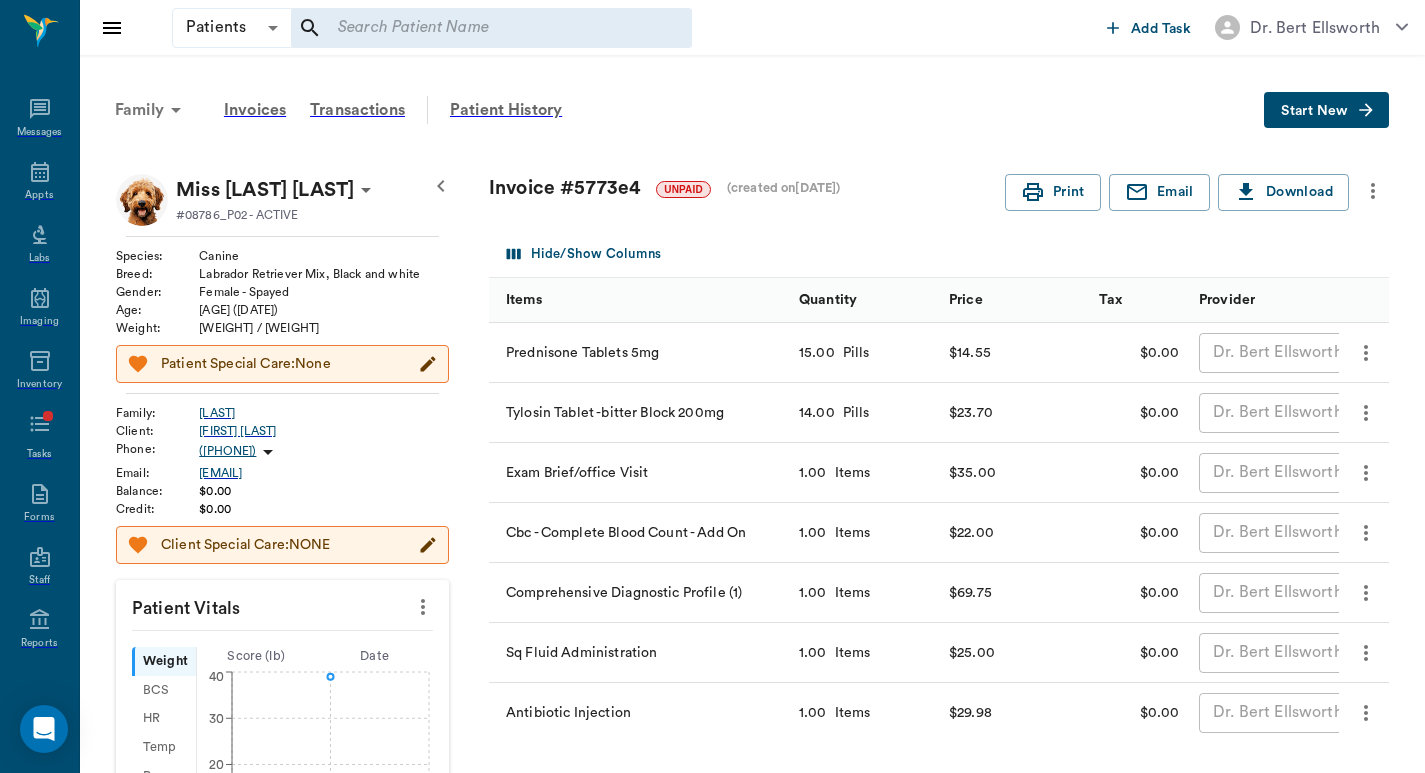 click on "Family" at bounding box center [151, 110] 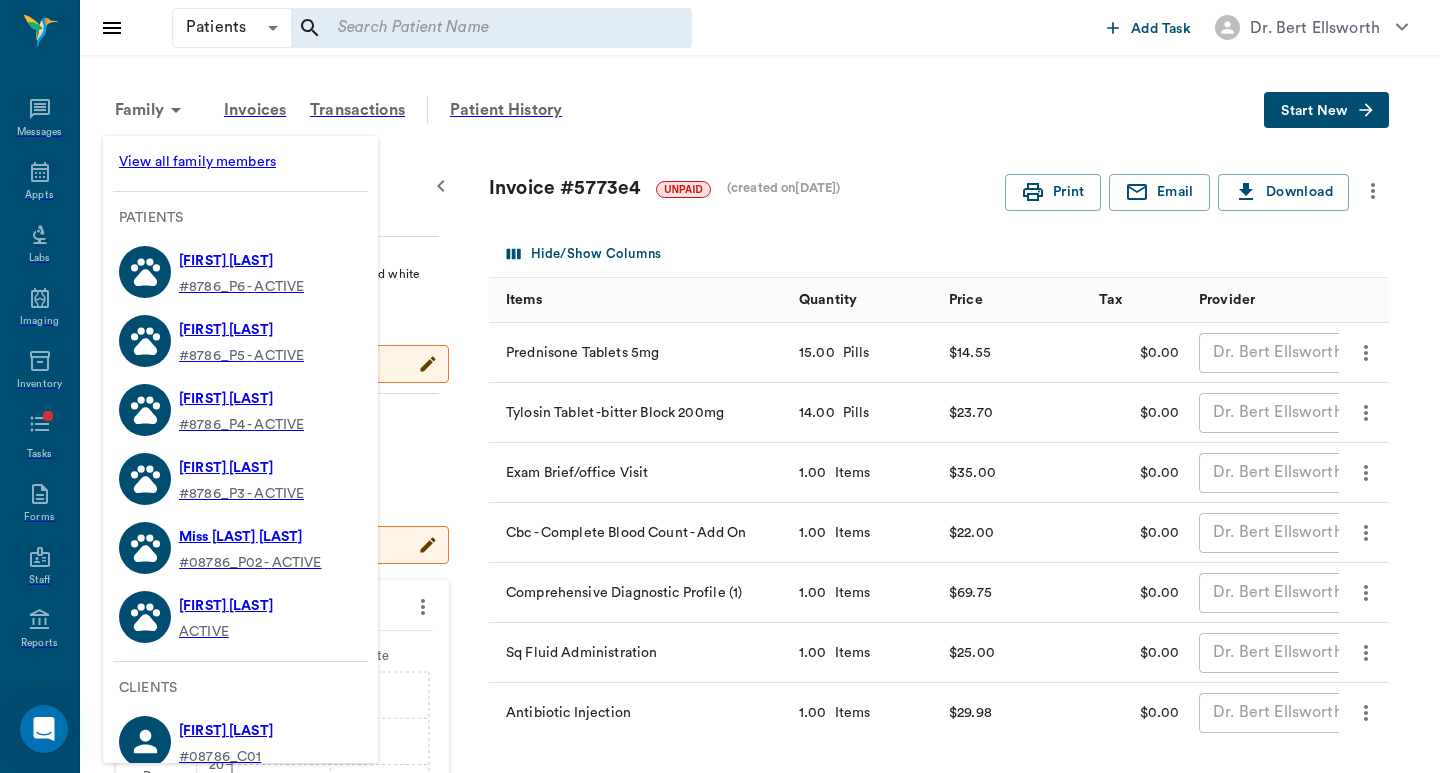 click at bounding box center [720, 386] 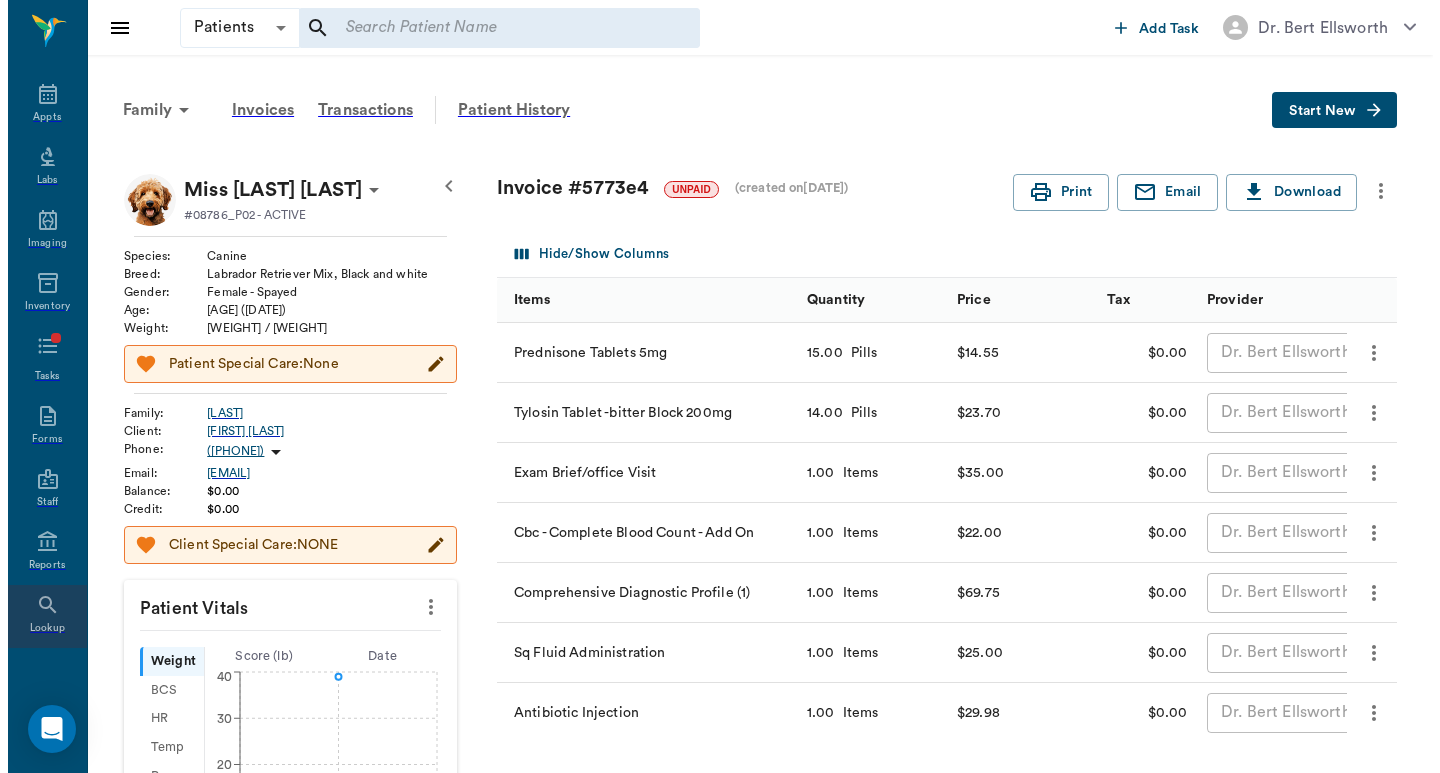 scroll, scrollTop: 144, scrollLeft: 0, axis: vertical 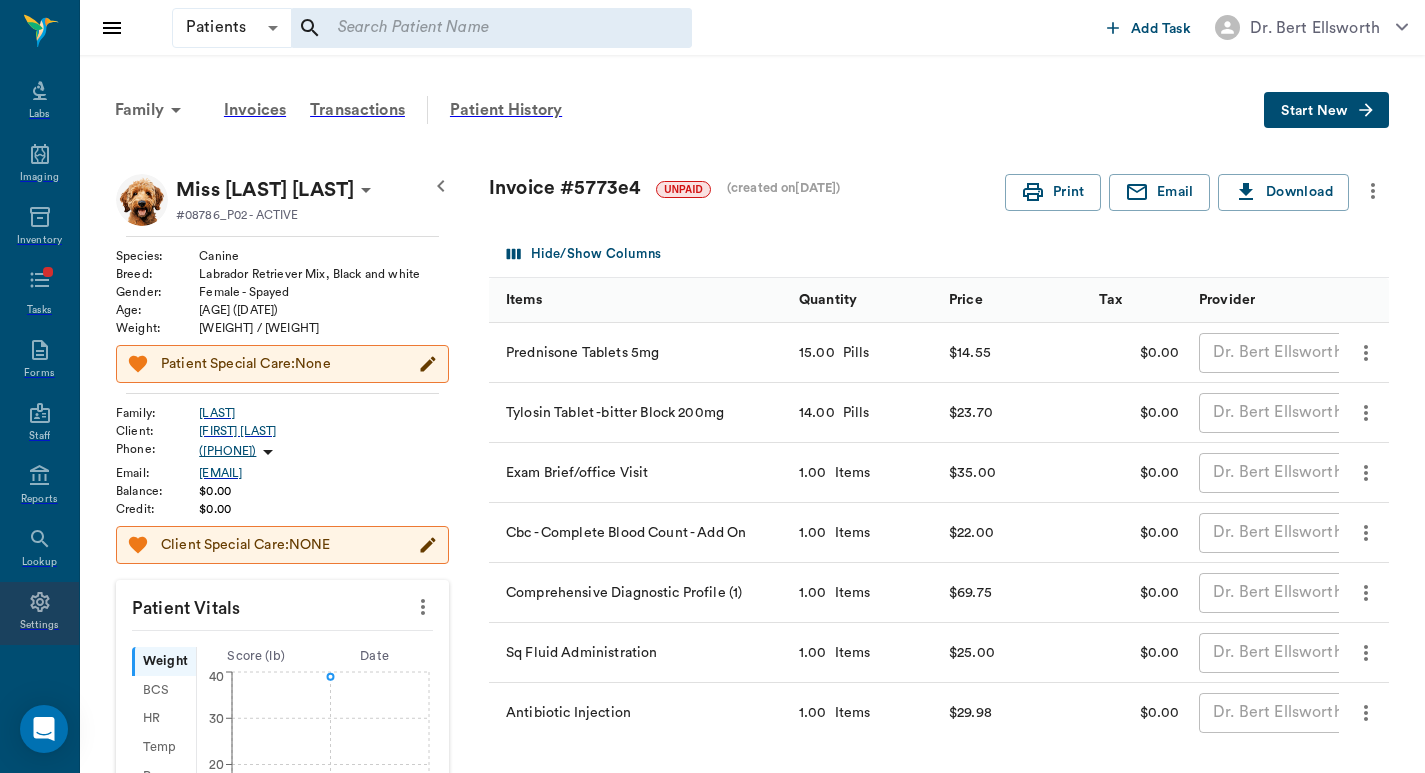 click at bounding box center [39, 602] 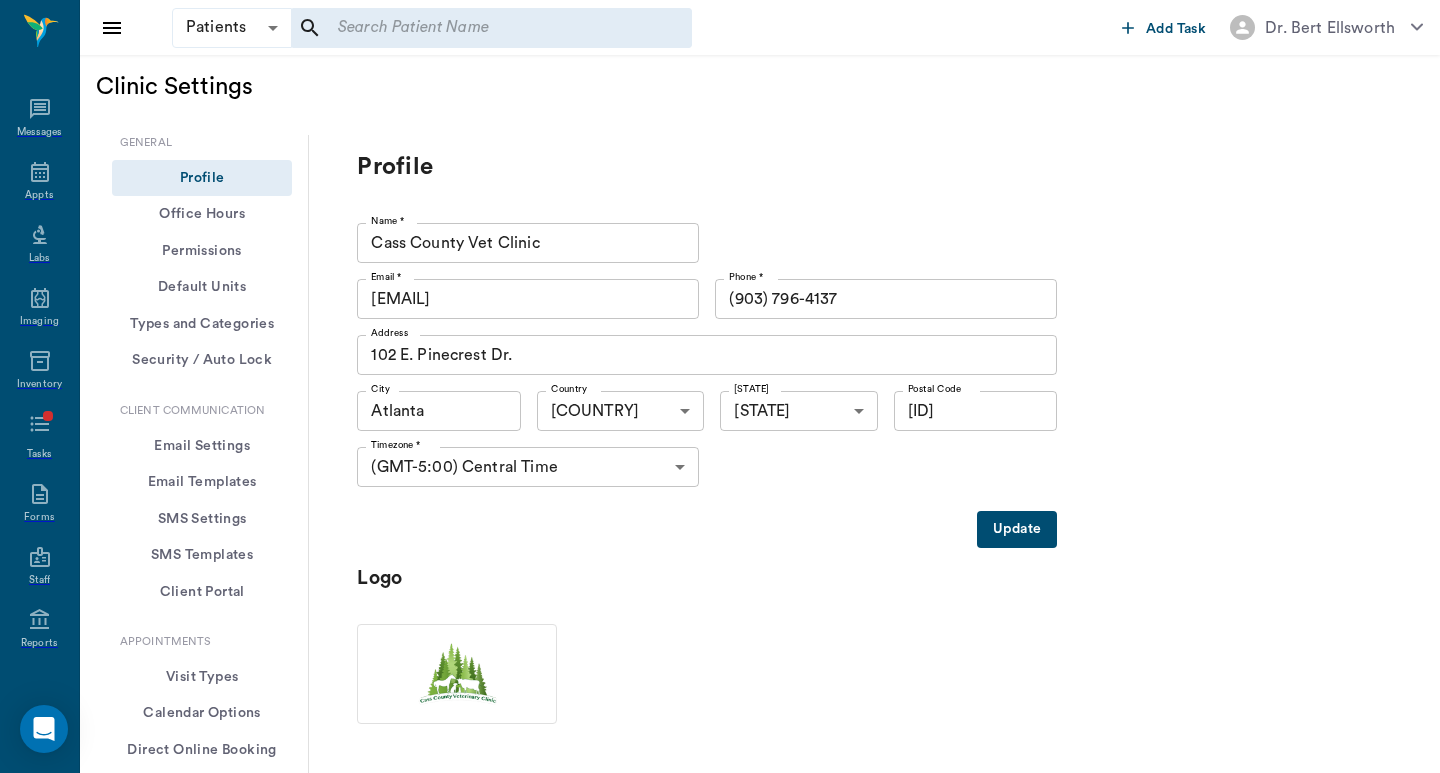 scroll, scrollTop: 144, scrollLeft: 0, axis: vertical 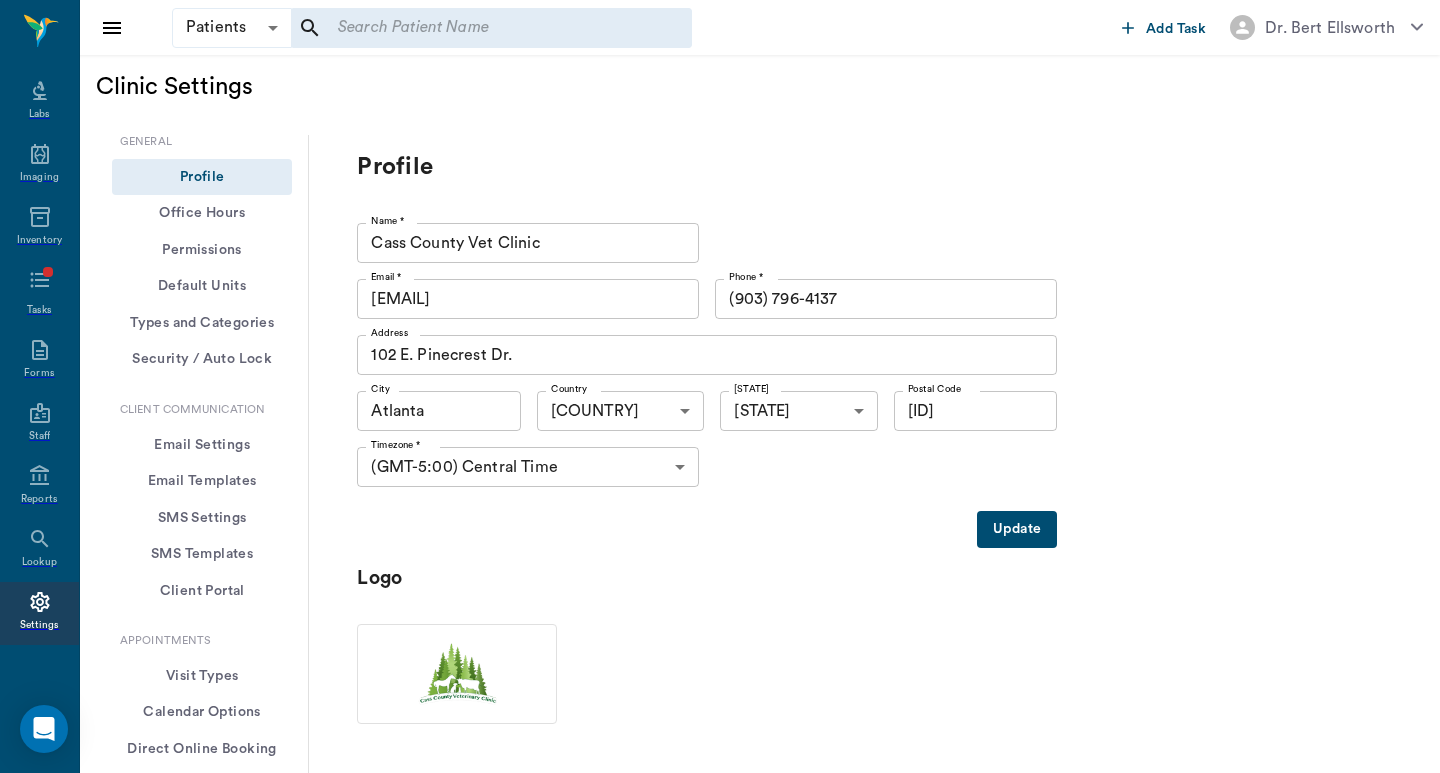 click on "Treatments" at bounding box center [202, 871] 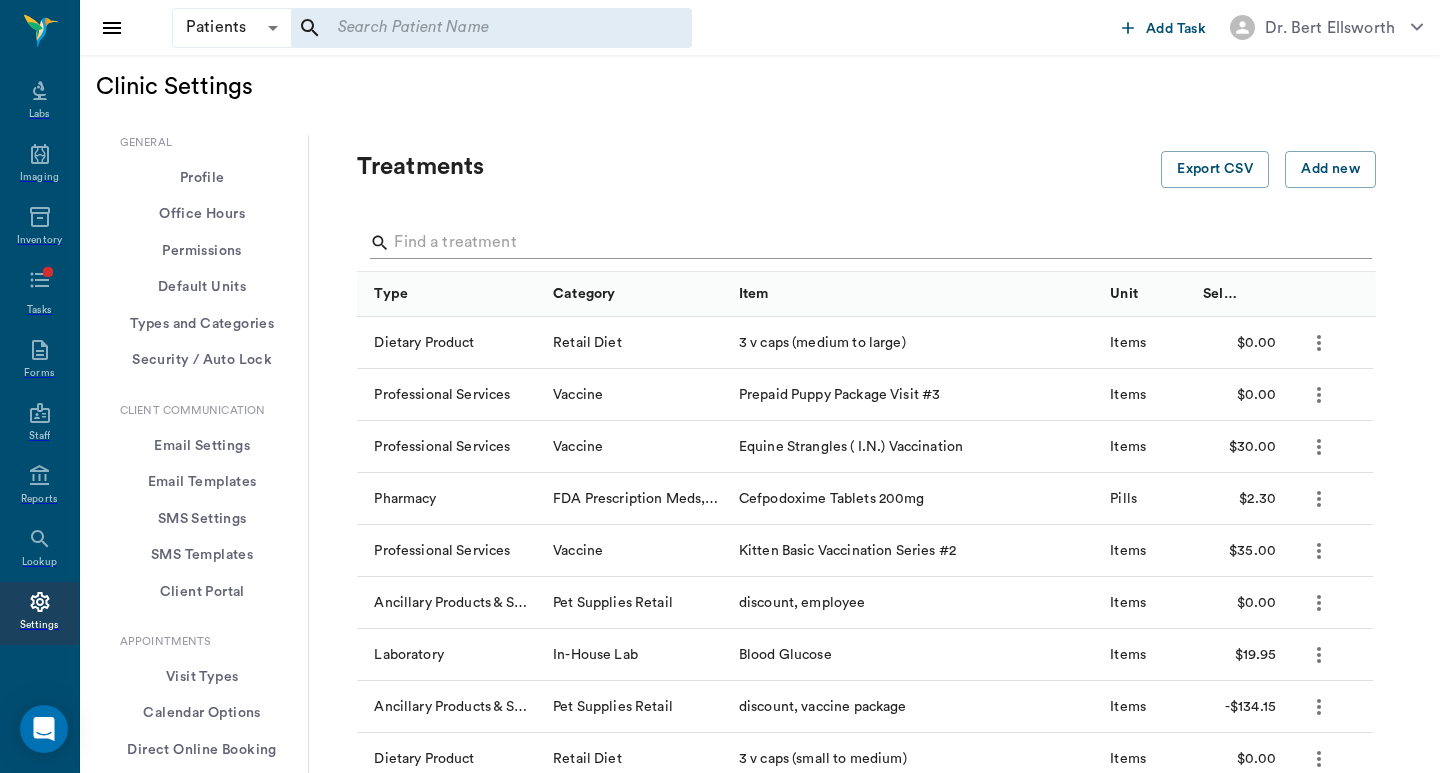 click at bounding box center (868, 243) 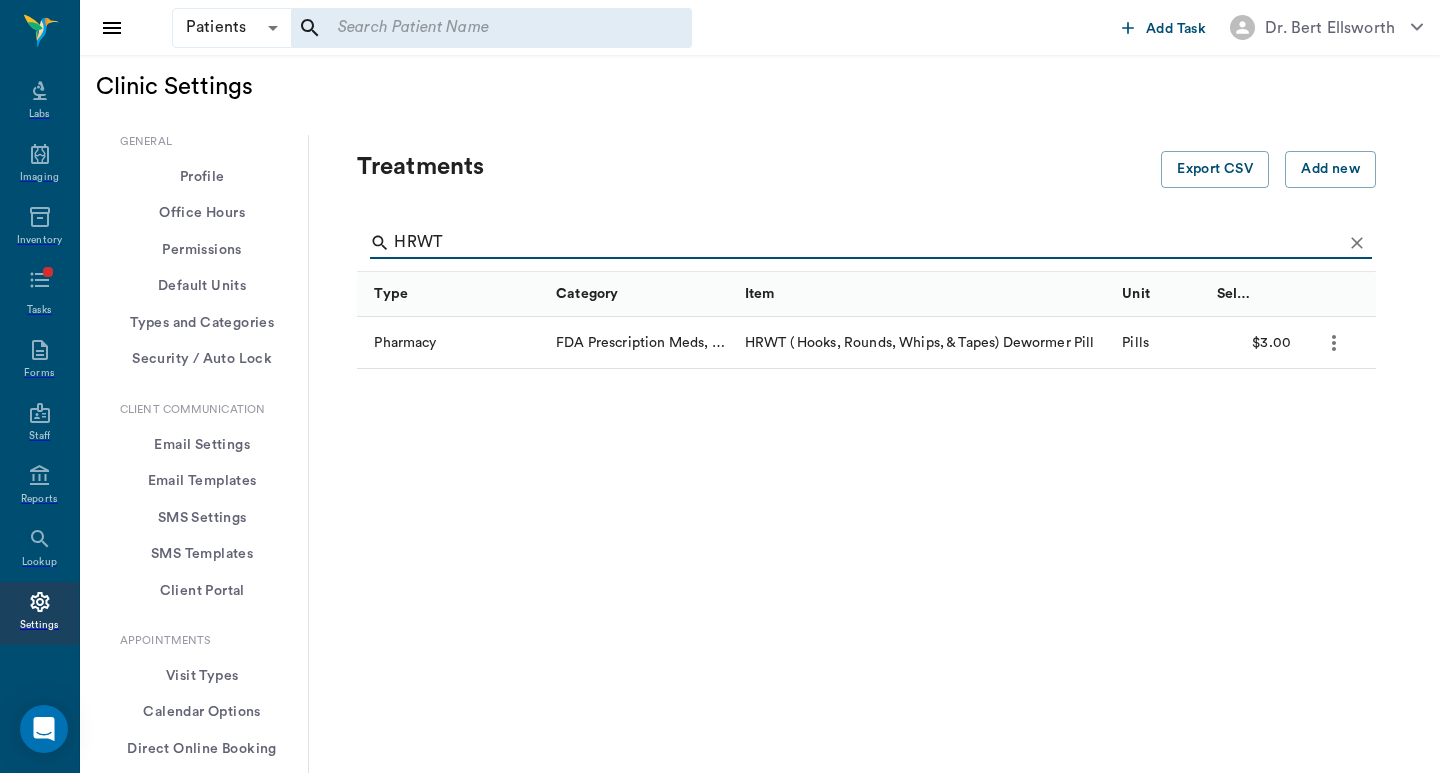 type on "HRWT" 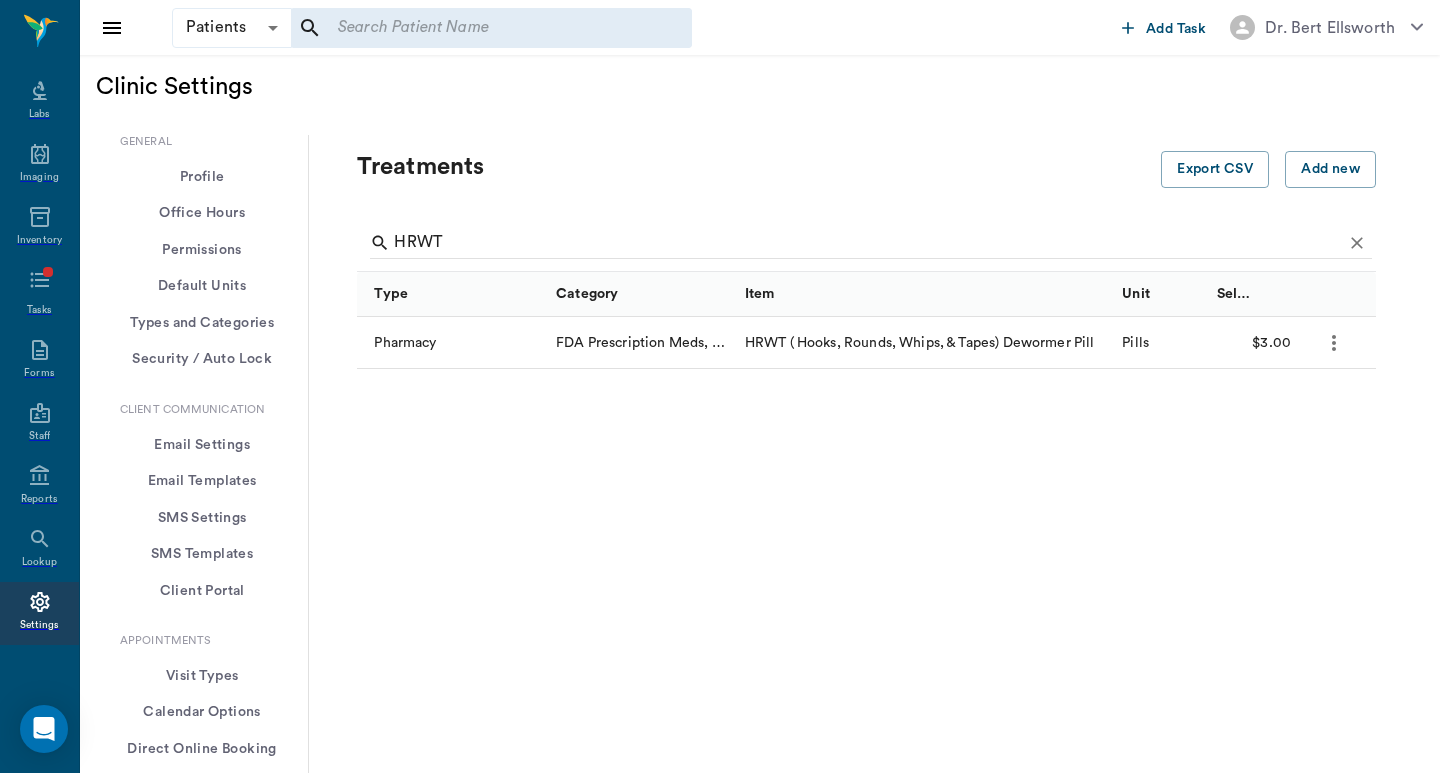 click on "FDA Prescription Meds, Pill, Cap, Liquid, Etc." at bounding box center [405, 343] 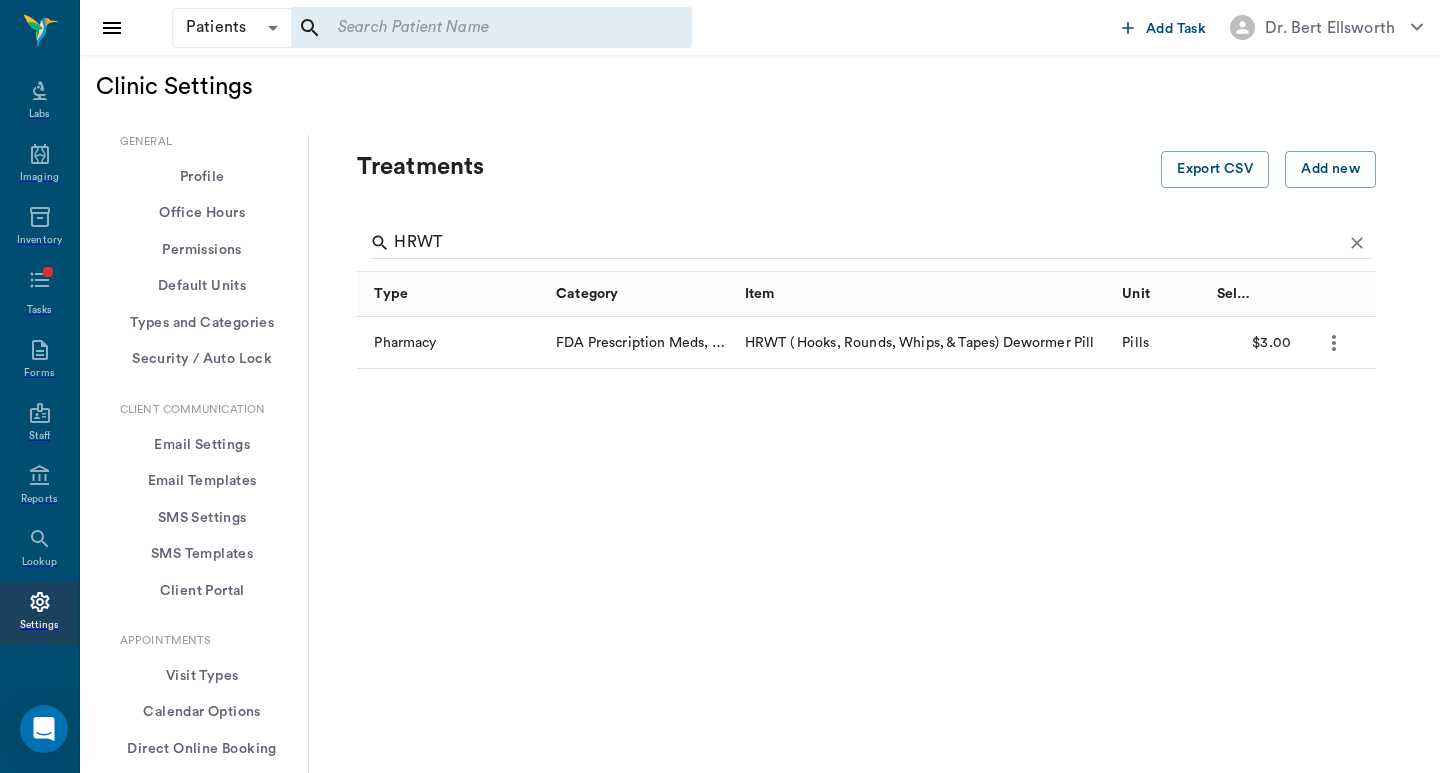 click at bounding box center (491, 28) 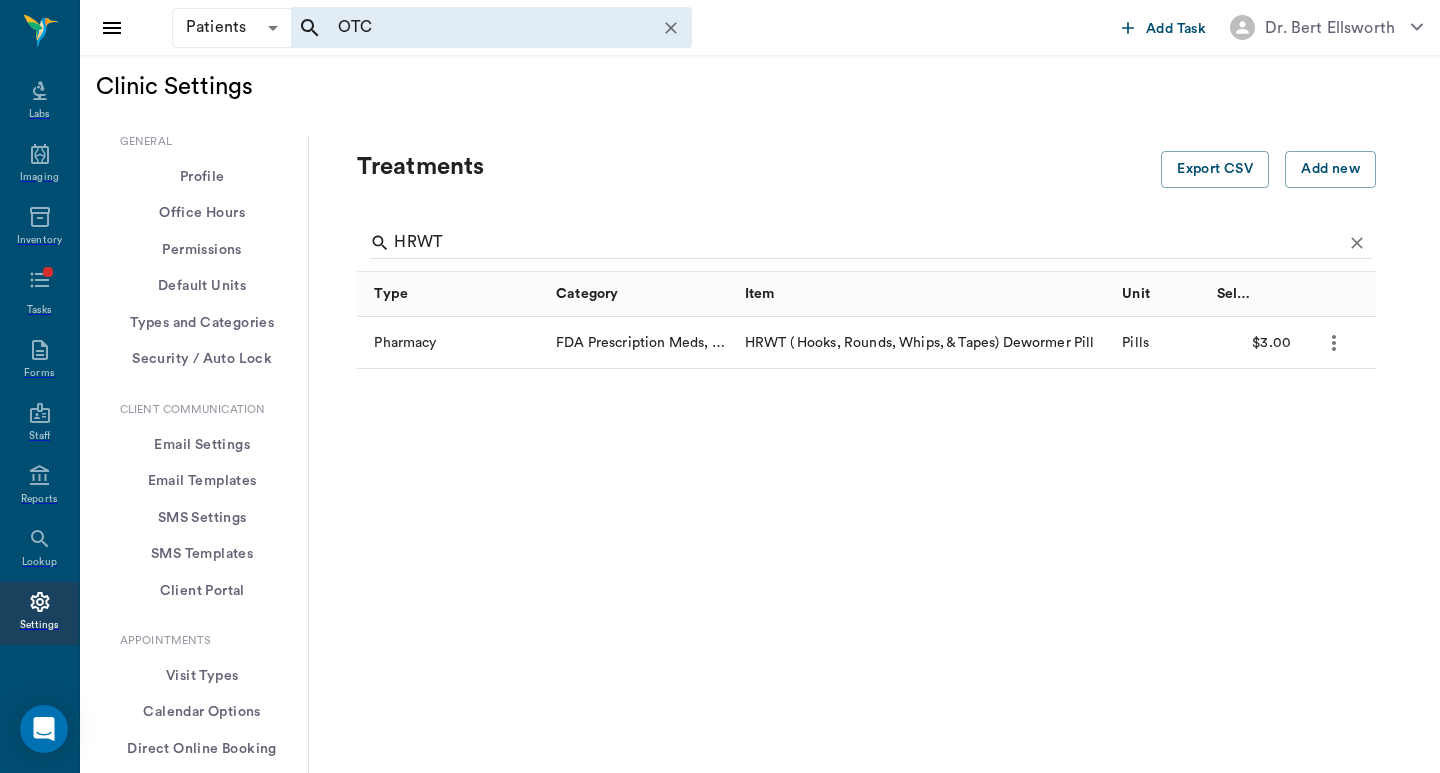 type on "OTC" 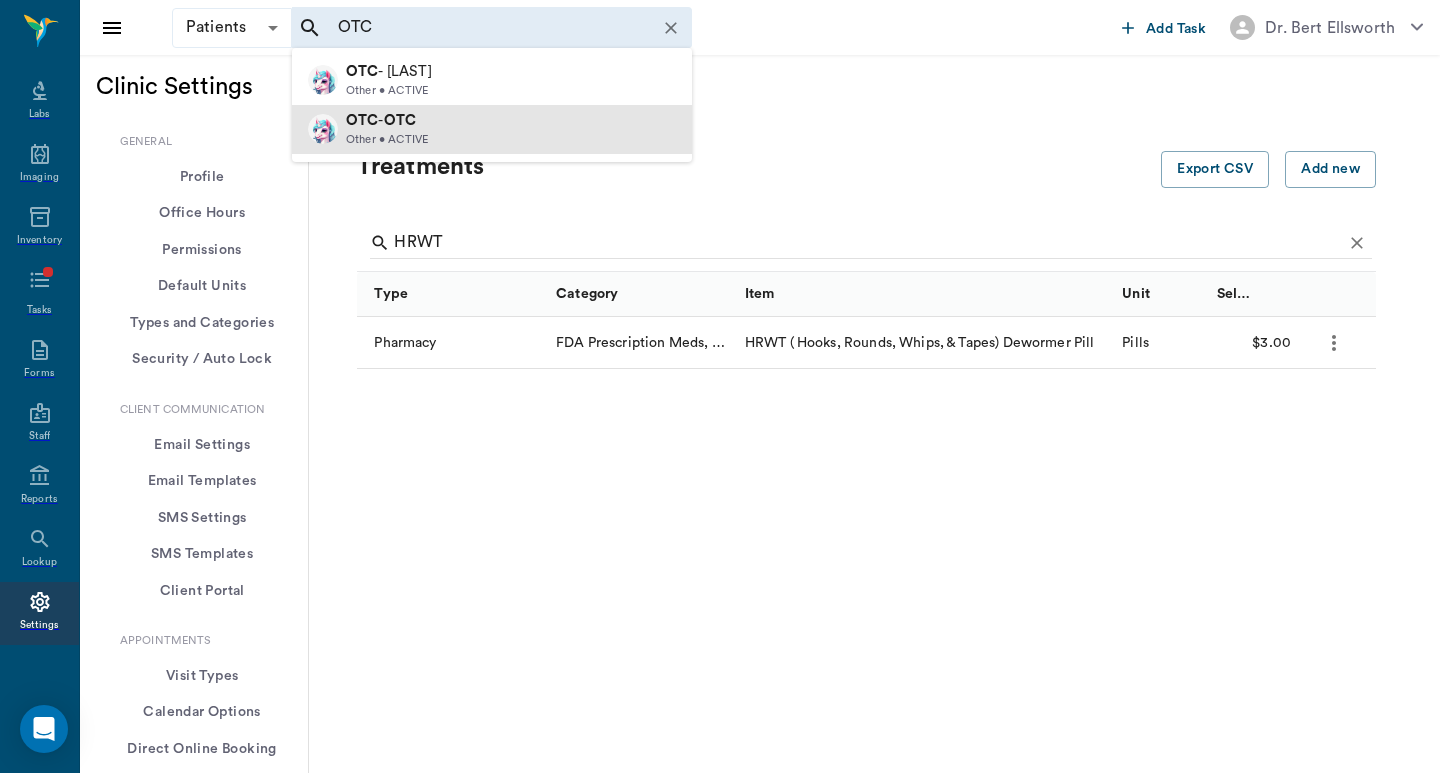 click on "OTC" at bounding box center (362, 120) 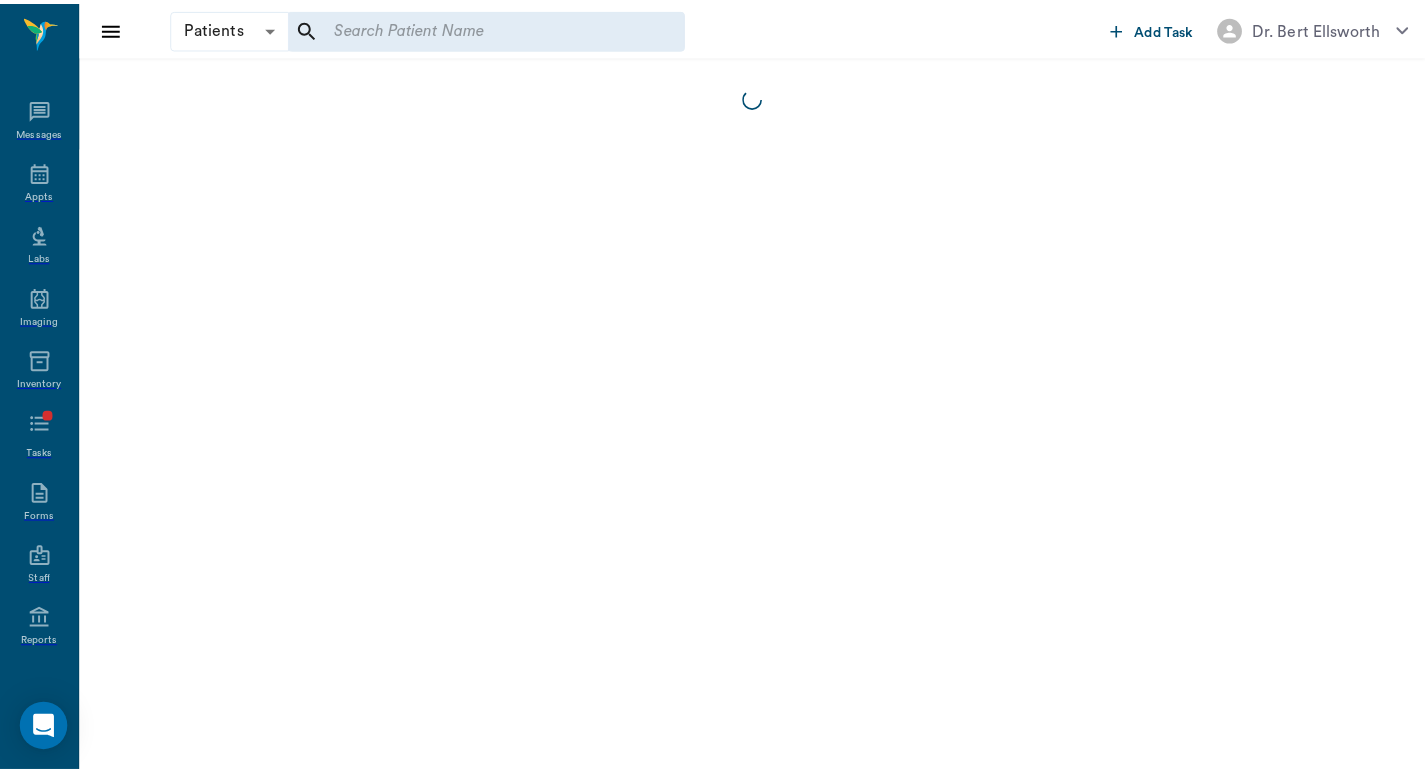 scroll, scrollTop: 144, scrollLeft: 0, axis: vertical 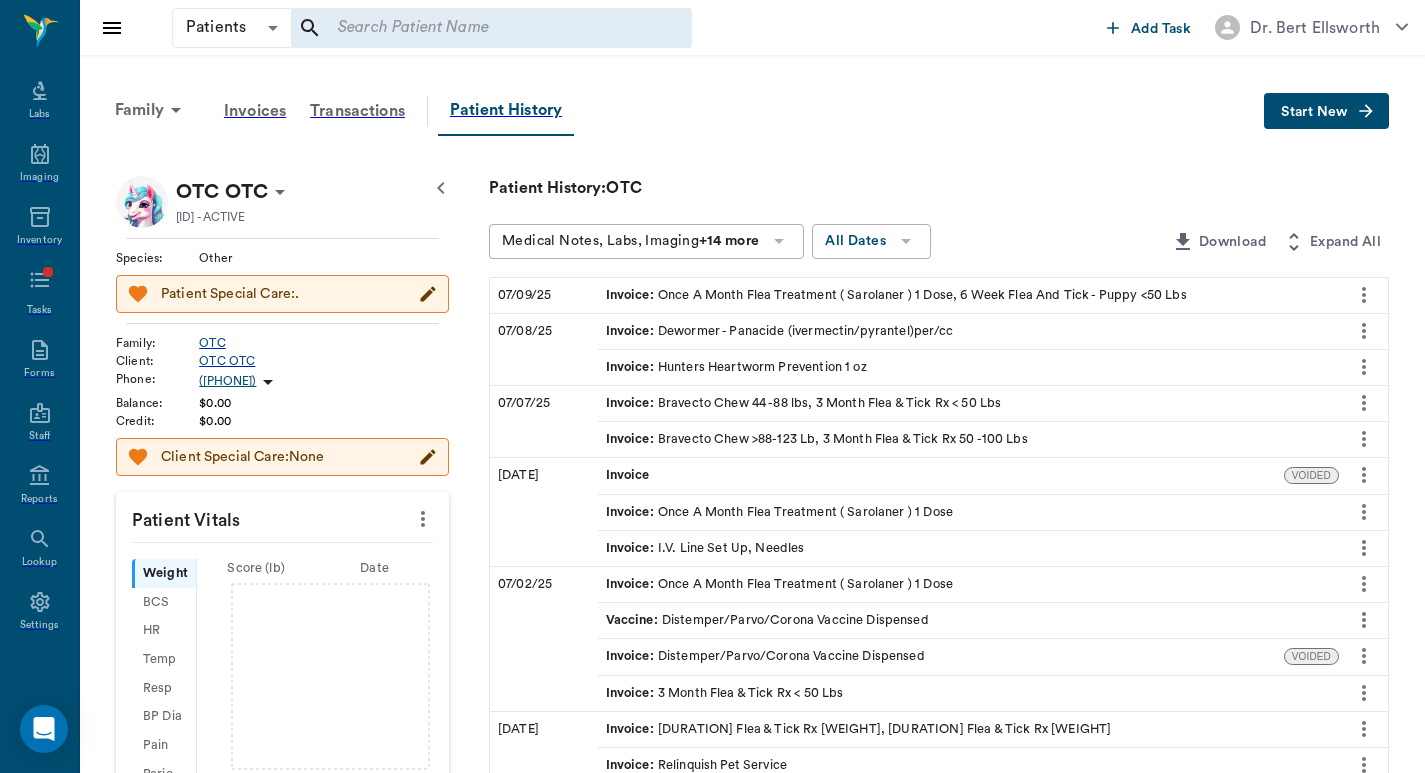 click on "Start New" at bounding box center (1314, 112) 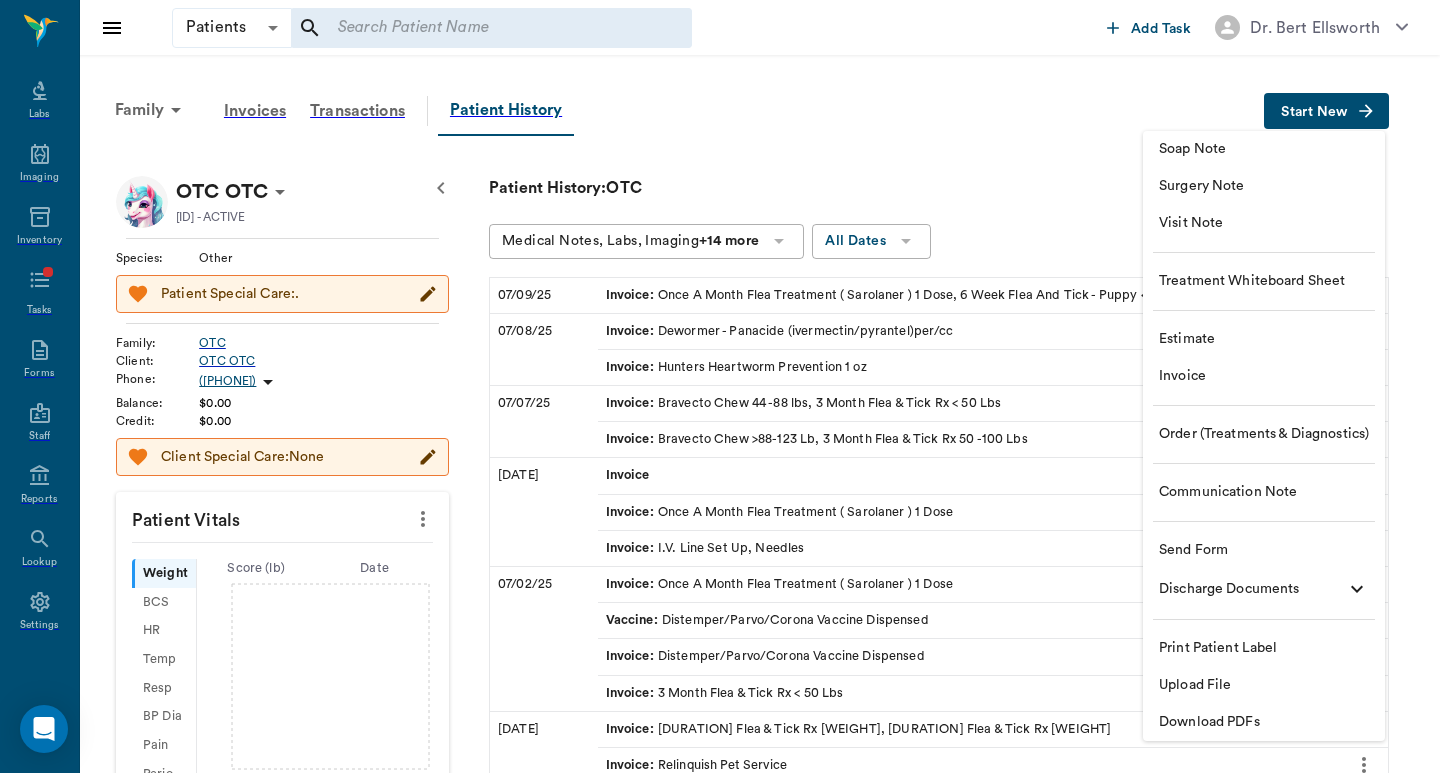 click on "Invoice" at bounding box center (1264, 376) 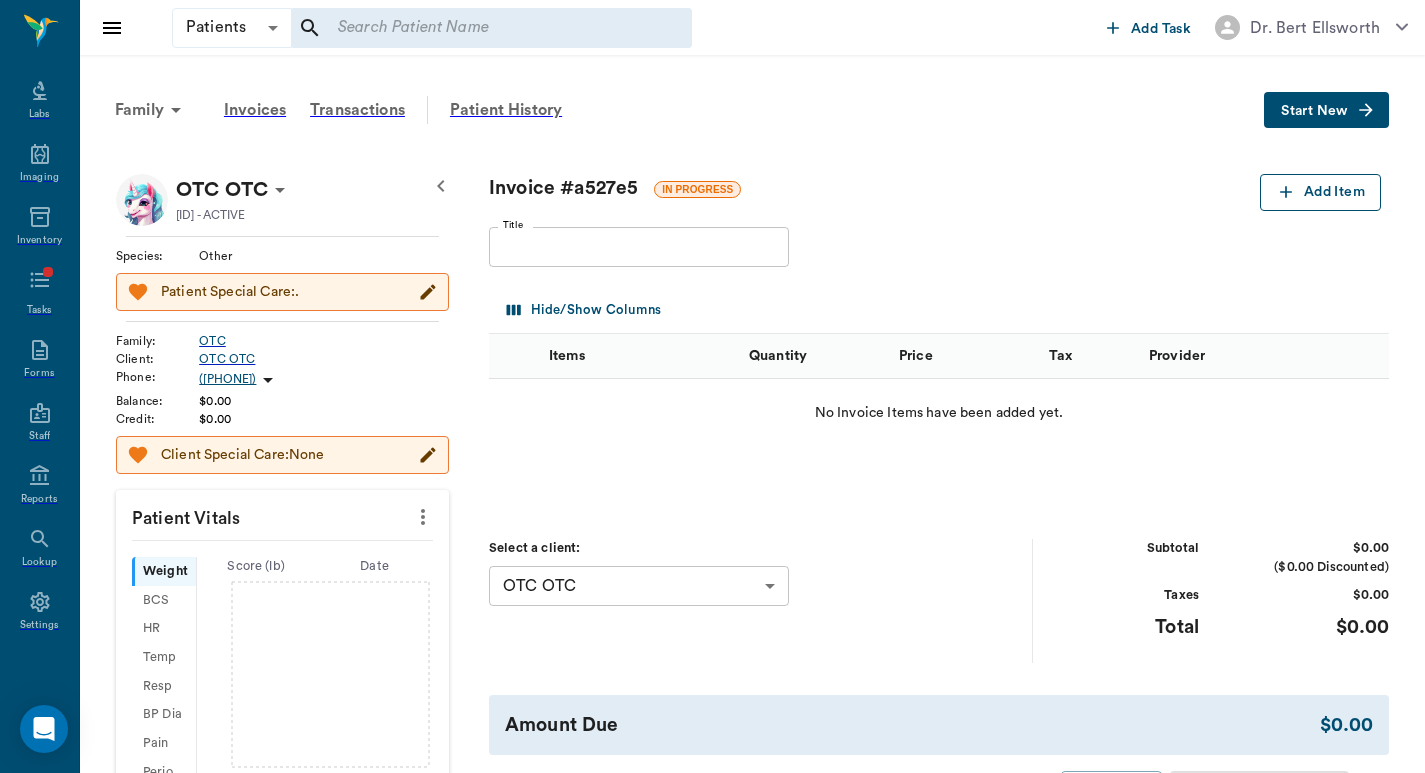click on "Add Item" at bounding box center (1320, 192) 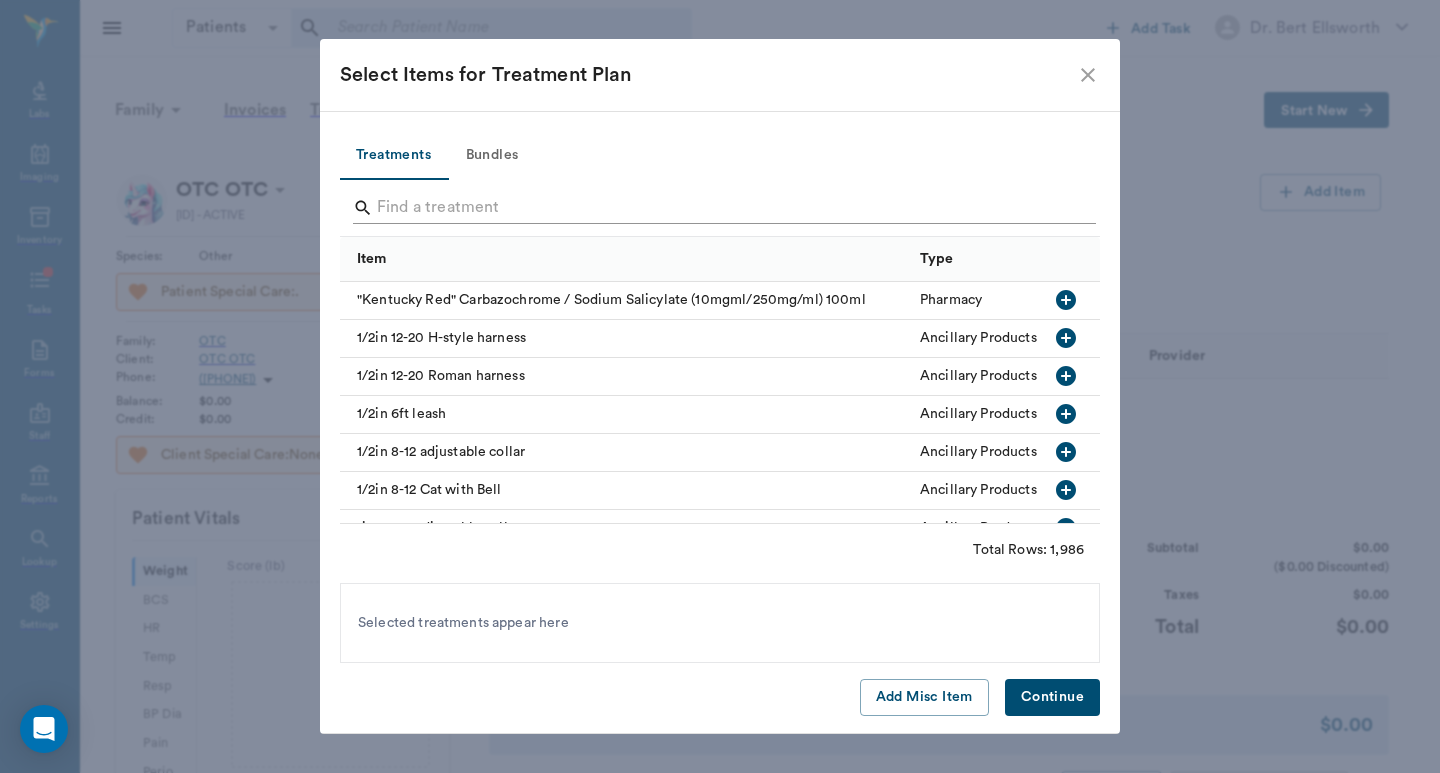 click at bounding box center [721, 208] 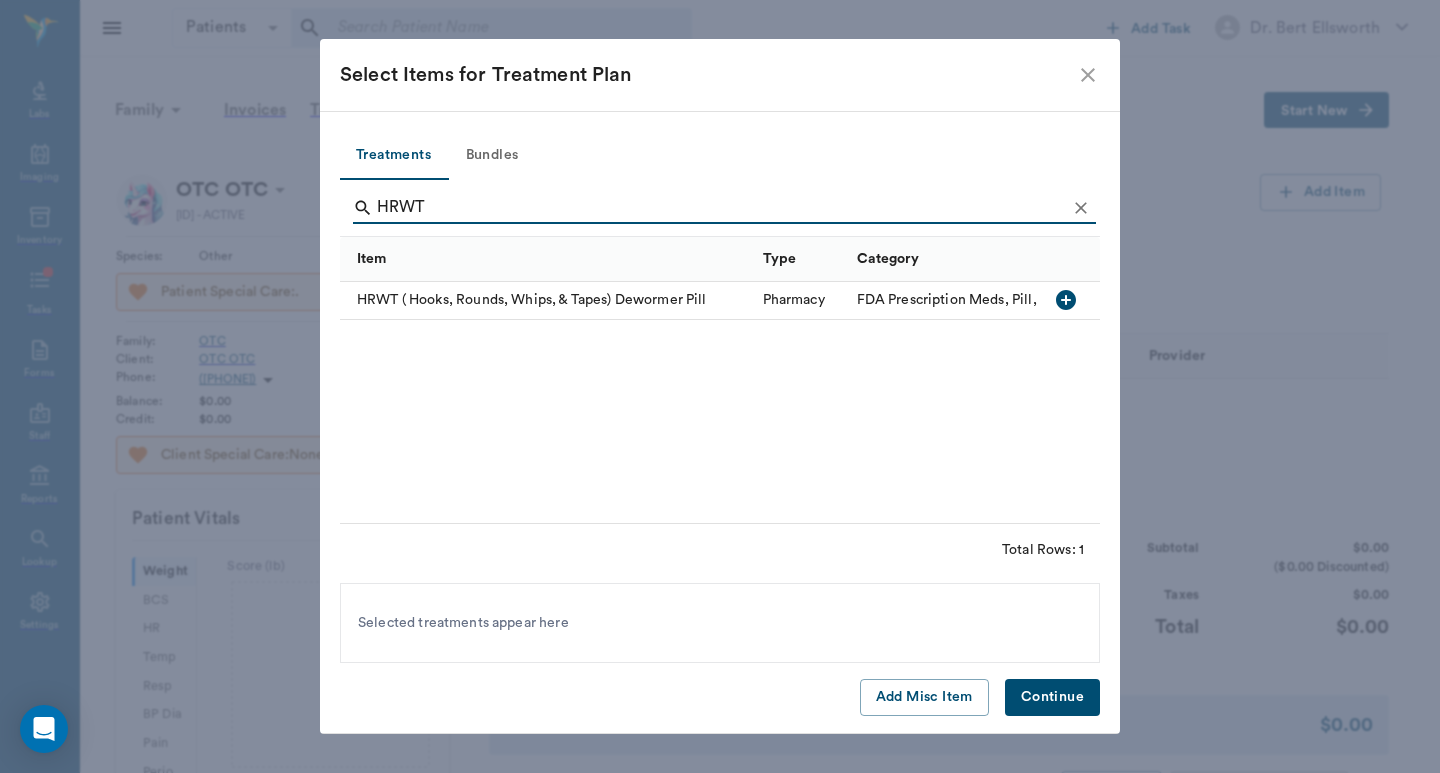 type on "HRWT" 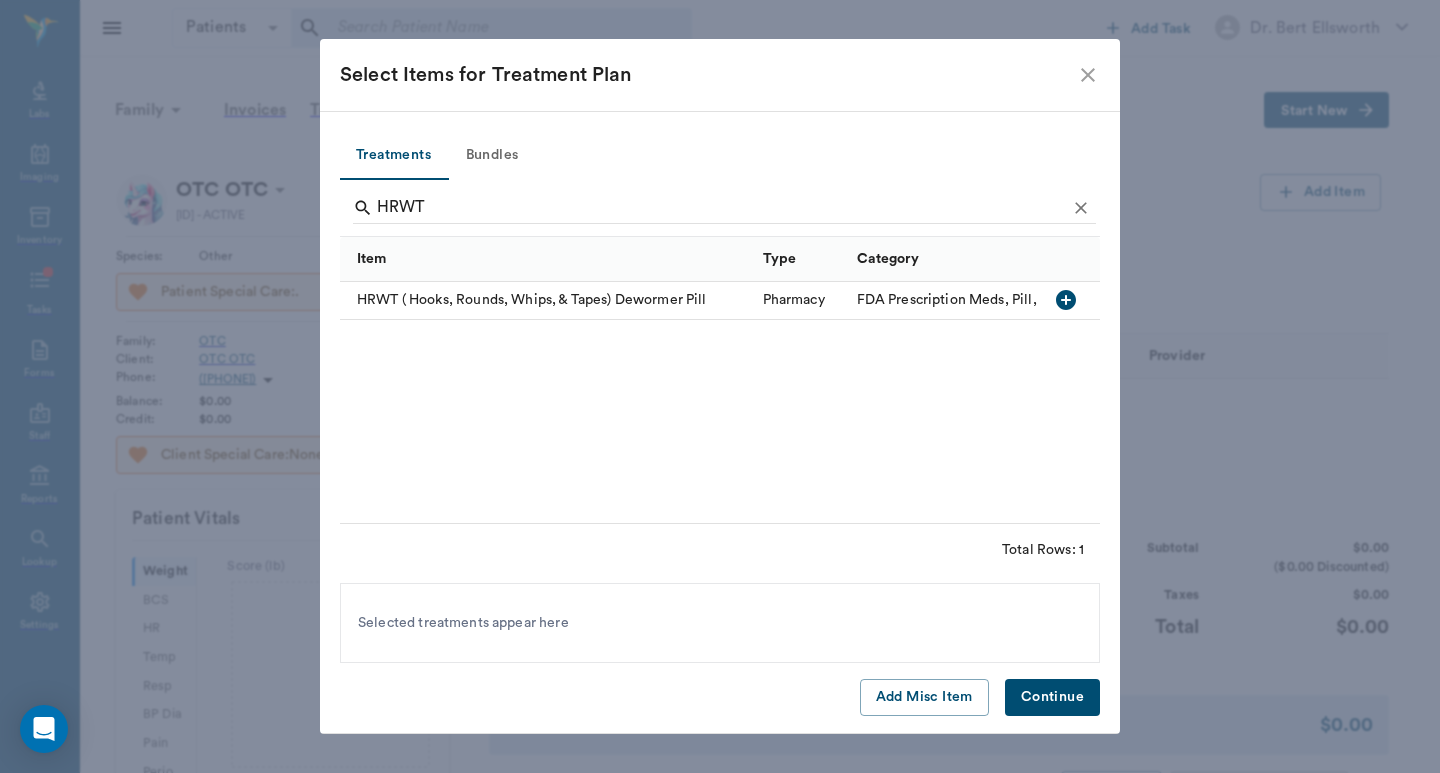 click on "HRWT ( Hooks, Rounds, Whips, & Tapes) Dewormer Pill" at bounding box center (546, 301) 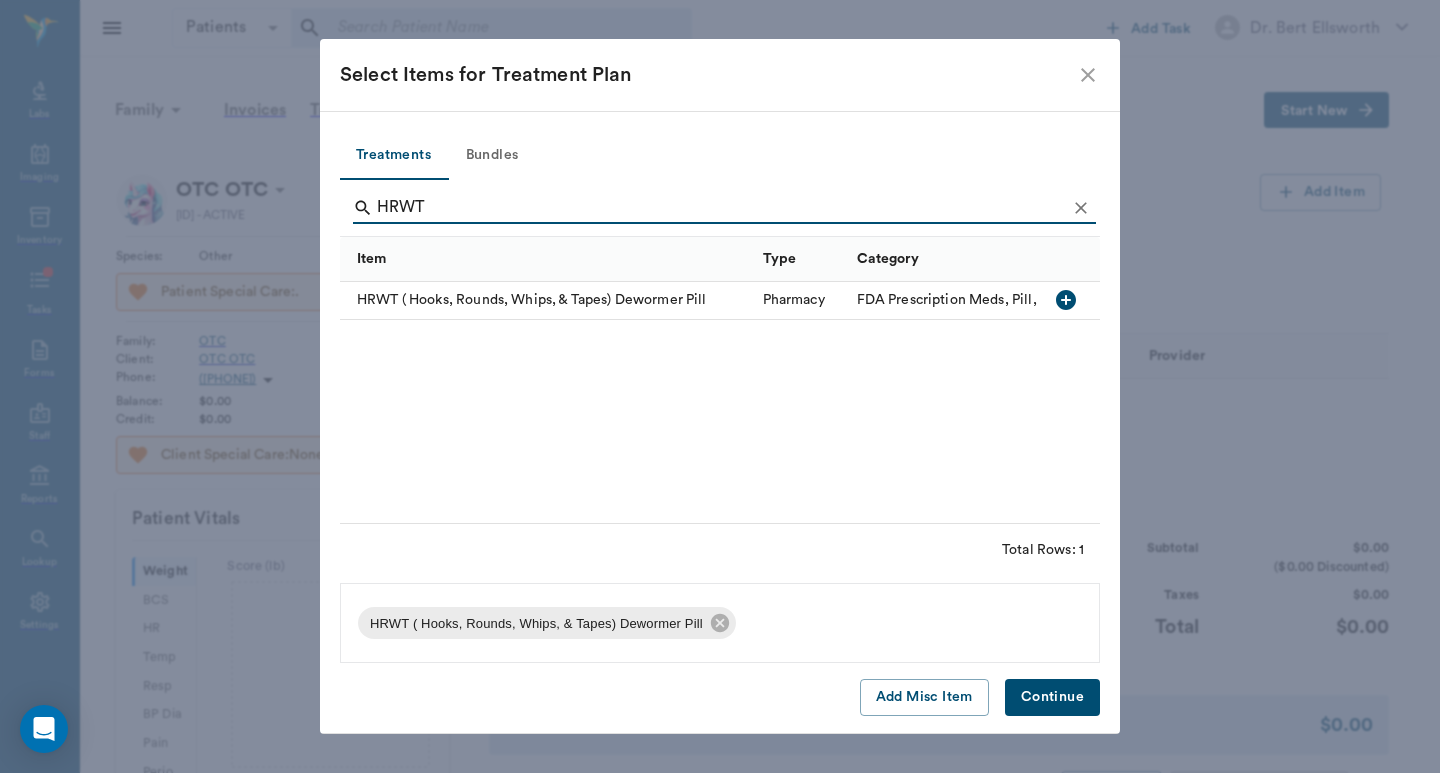 click on "Continue" at bounding box center [1052, 697] 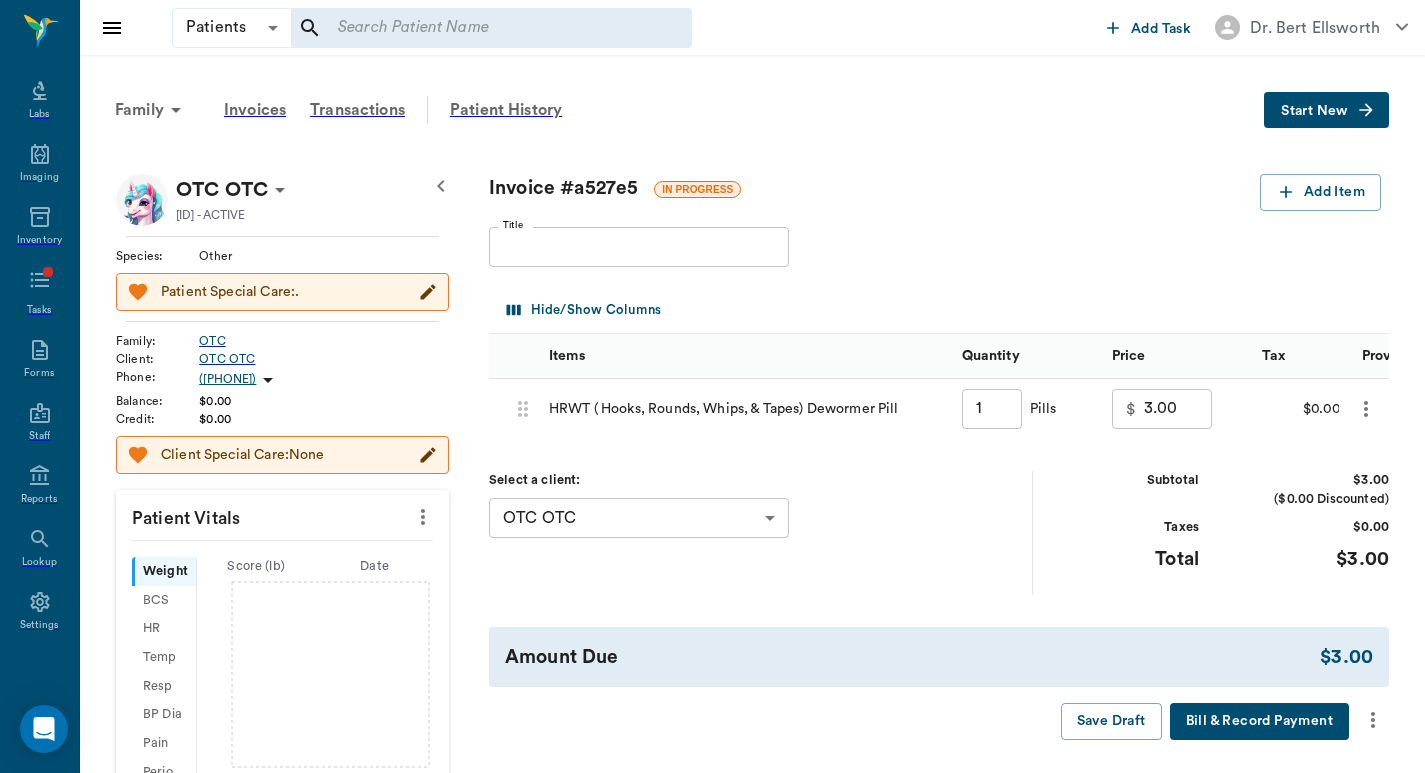 click on "1" at bounding box center [992, 409] 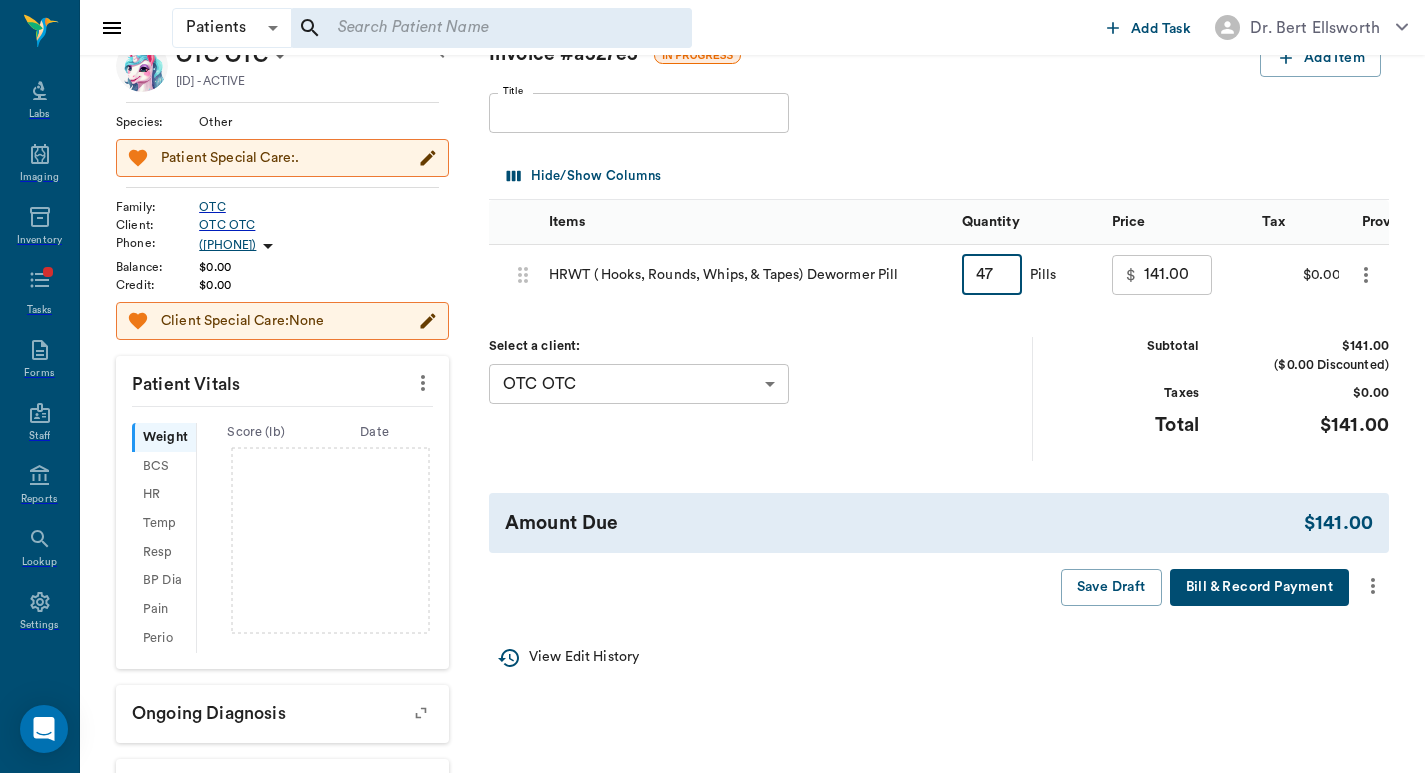 scroll, scrollTop: 0, scrollLeft: 0, axis: both 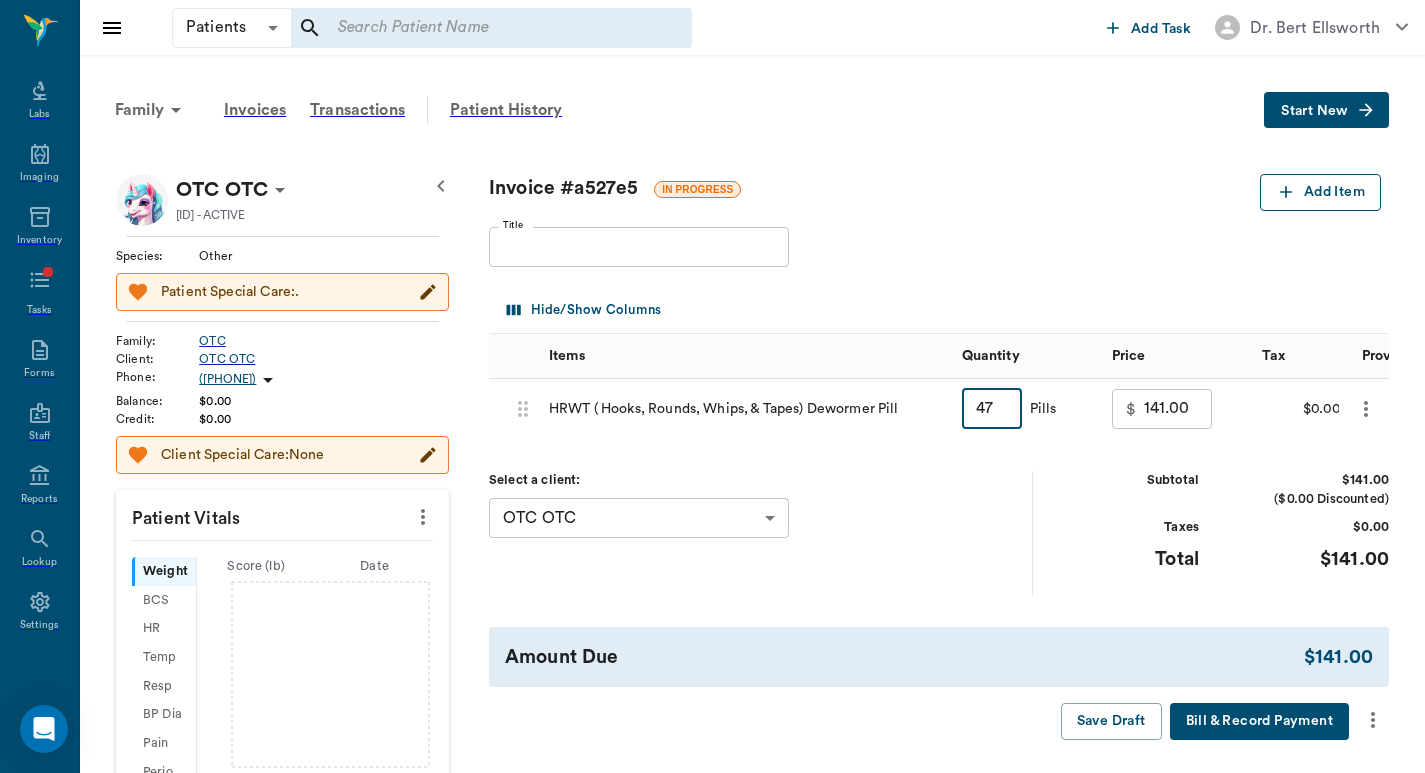 type on "47" 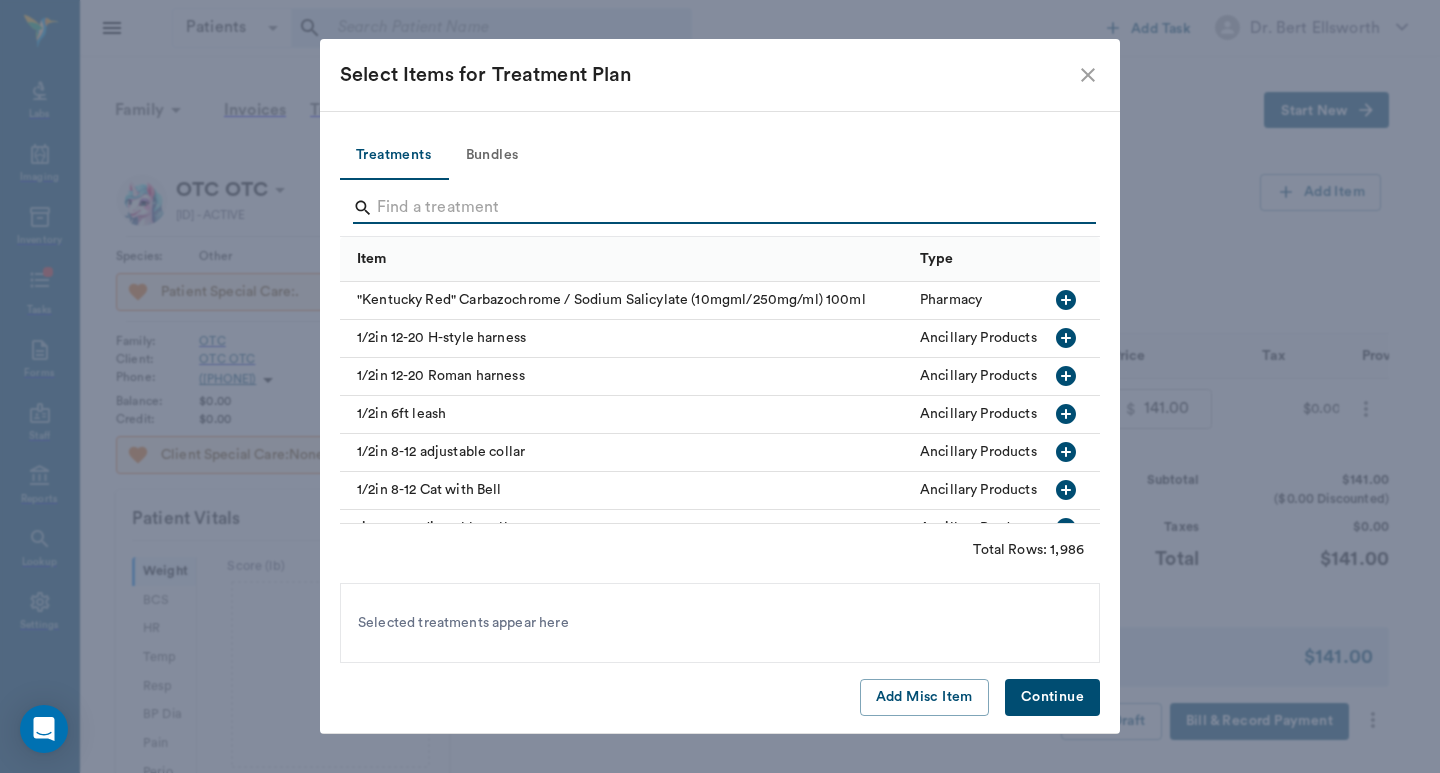 click at bounding box center (721, 208) 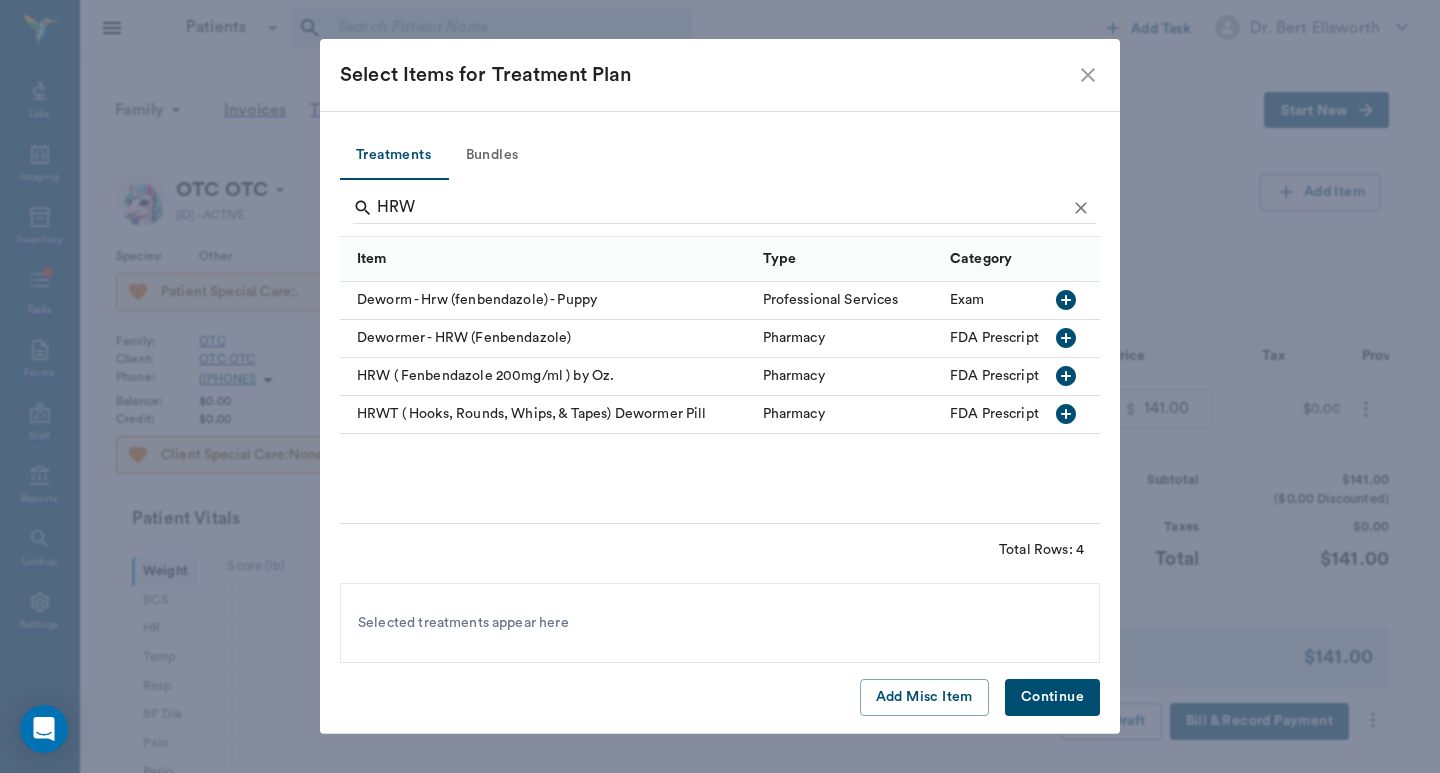click at bounding box center [1066, 376] 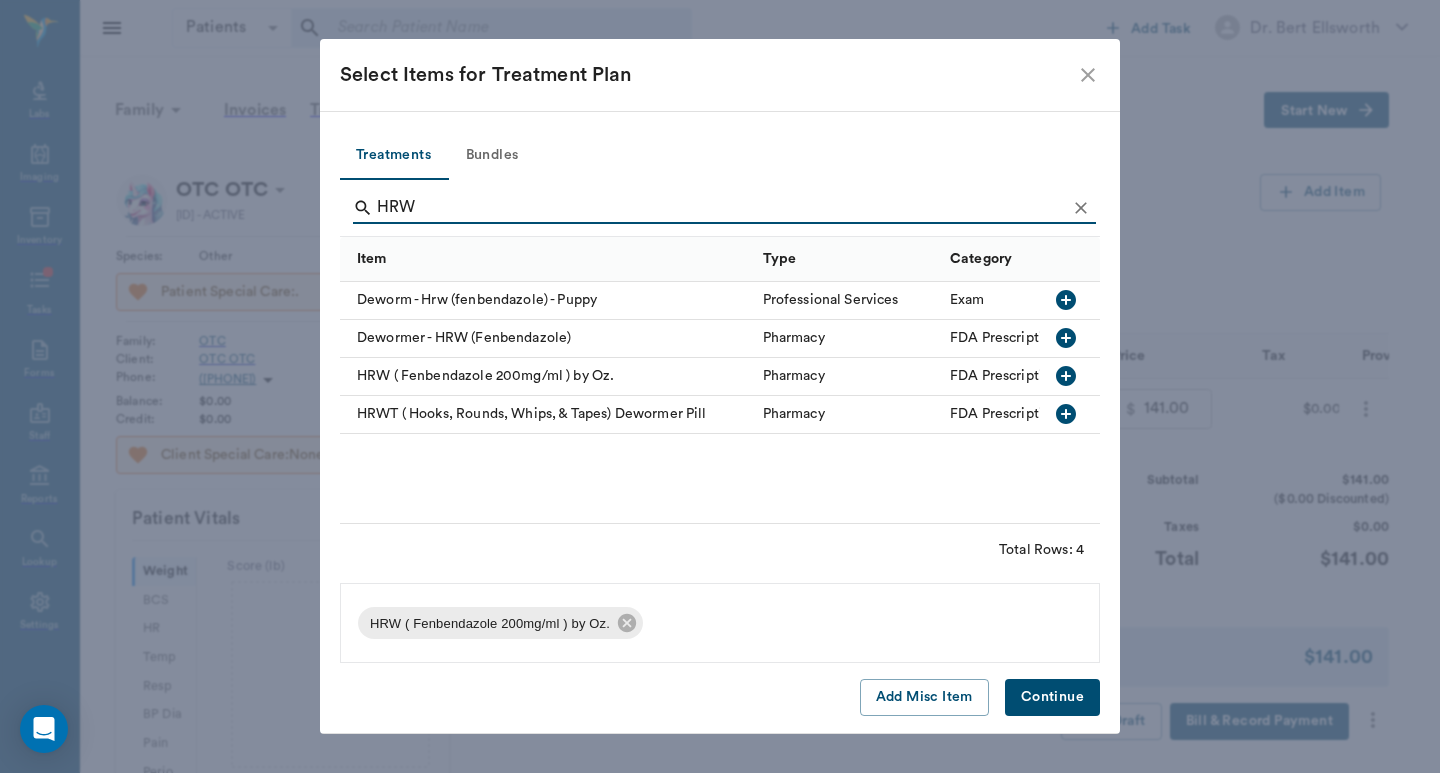 click on "HRW" at bounding box center (721, 208) 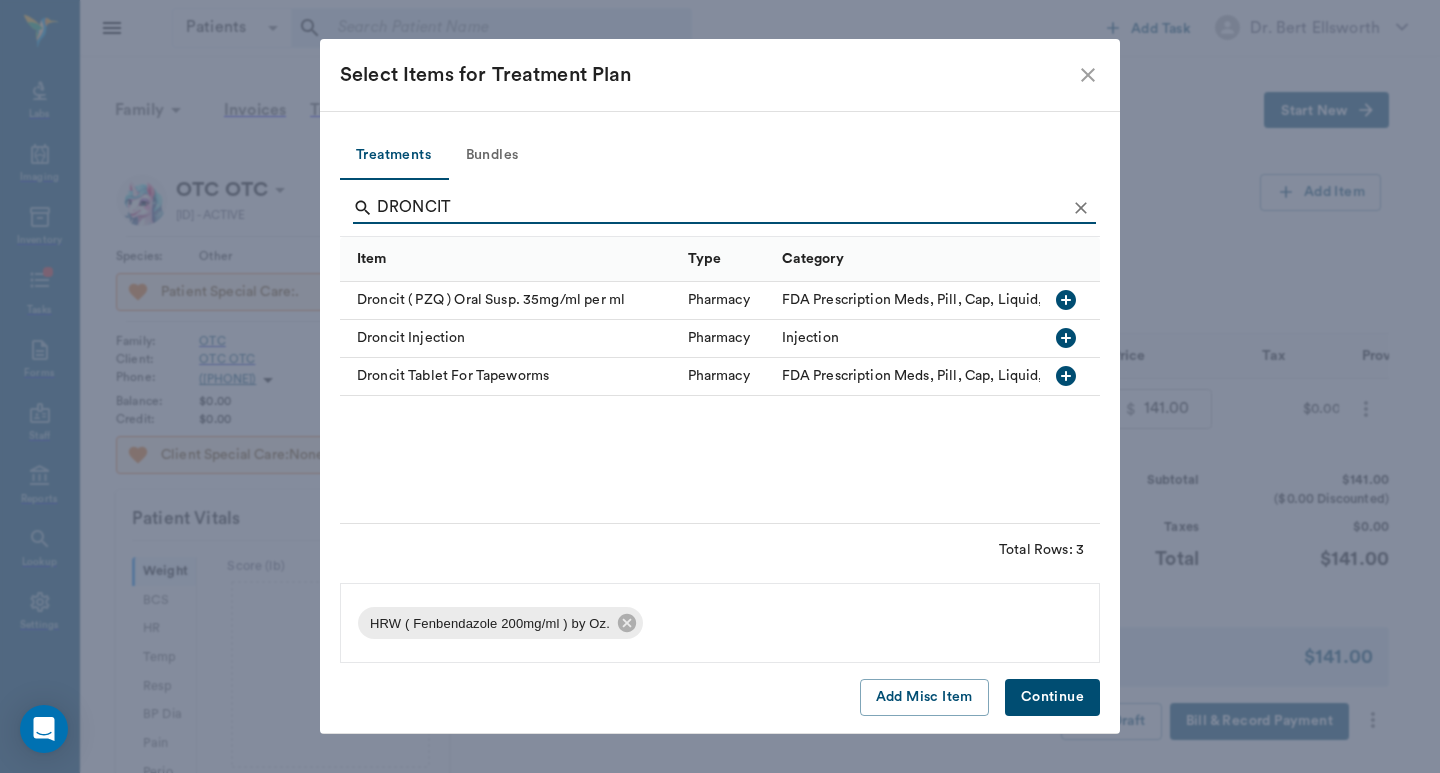 type on "DRONCIT" 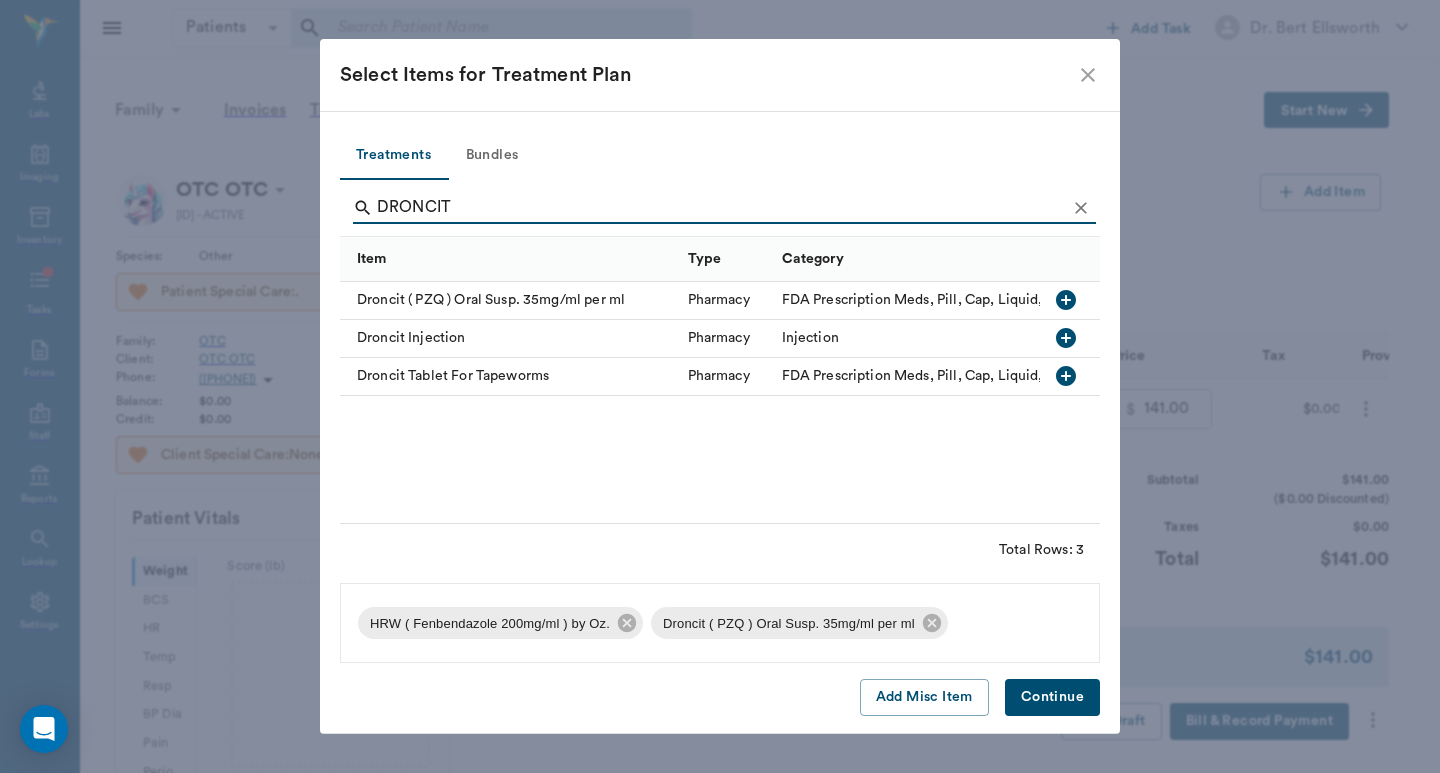 click on "Continue" at bounding box center [1052, 697] 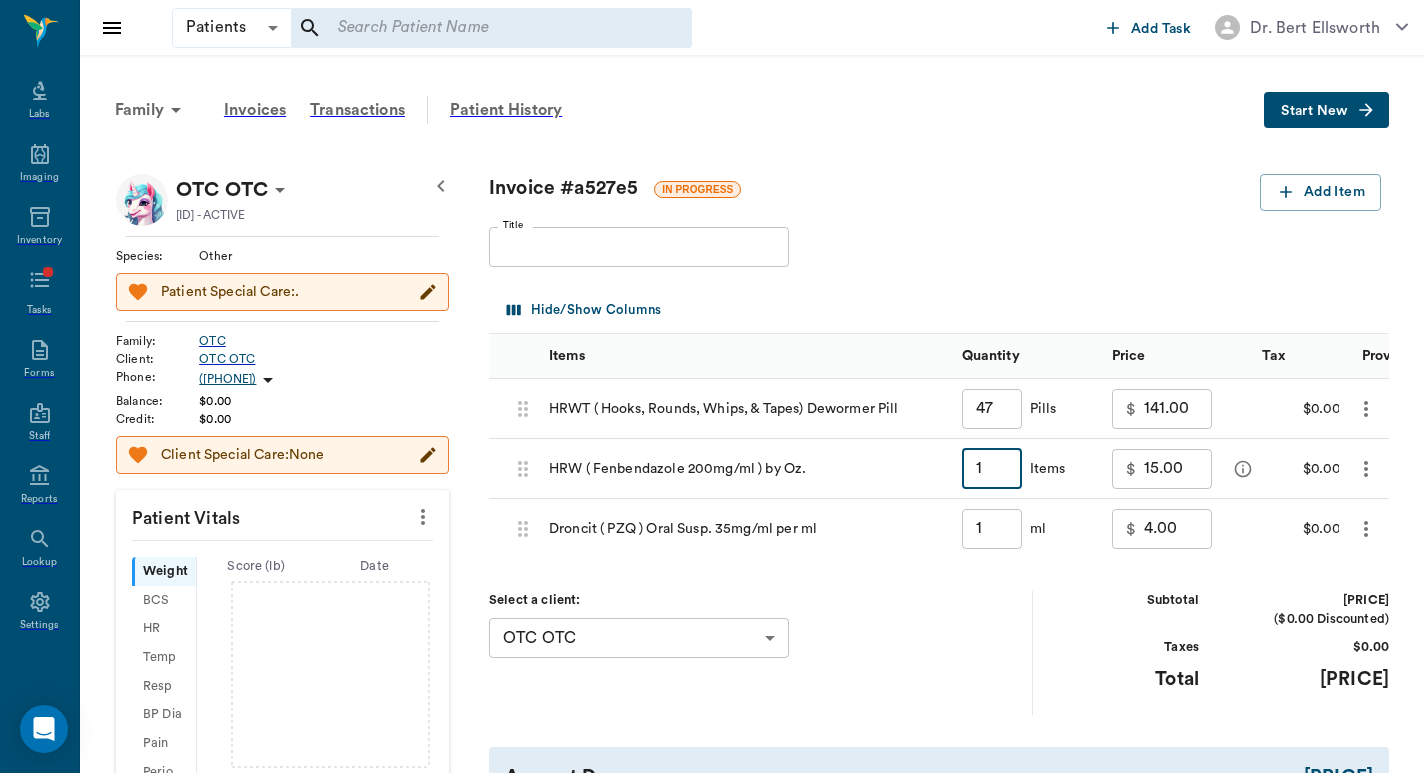 click on "1" at bounding box center [992, 469] 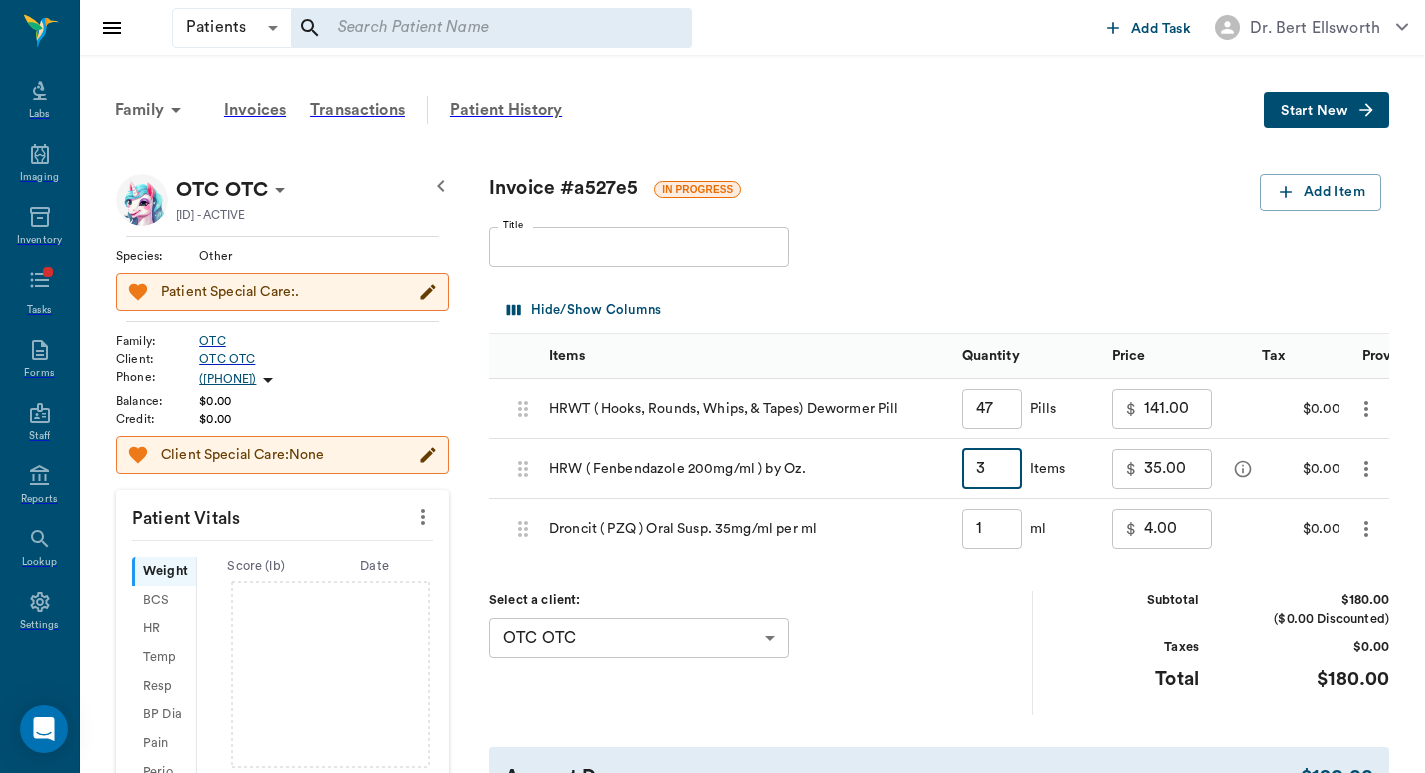 type on "3" 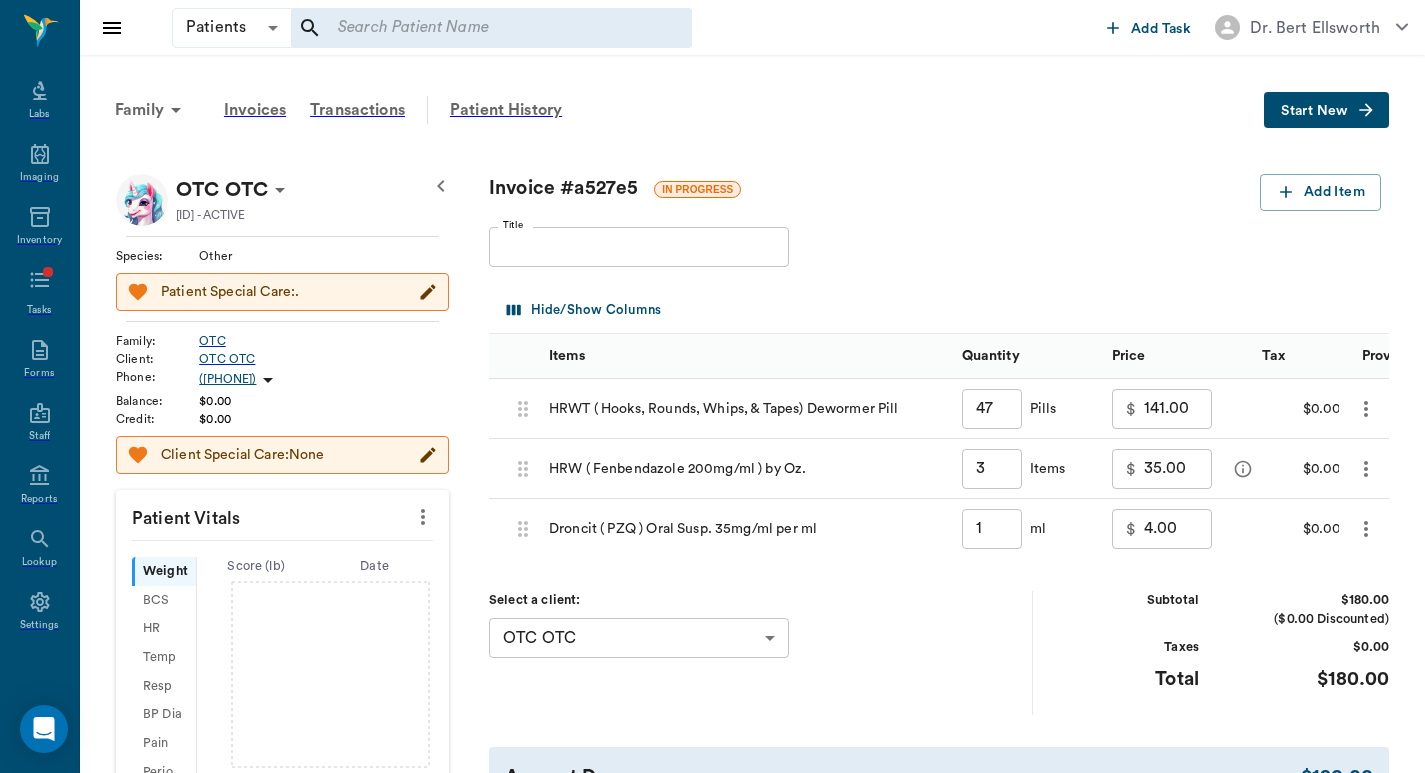 click on "Title Title" at bounding box center (939, 247) 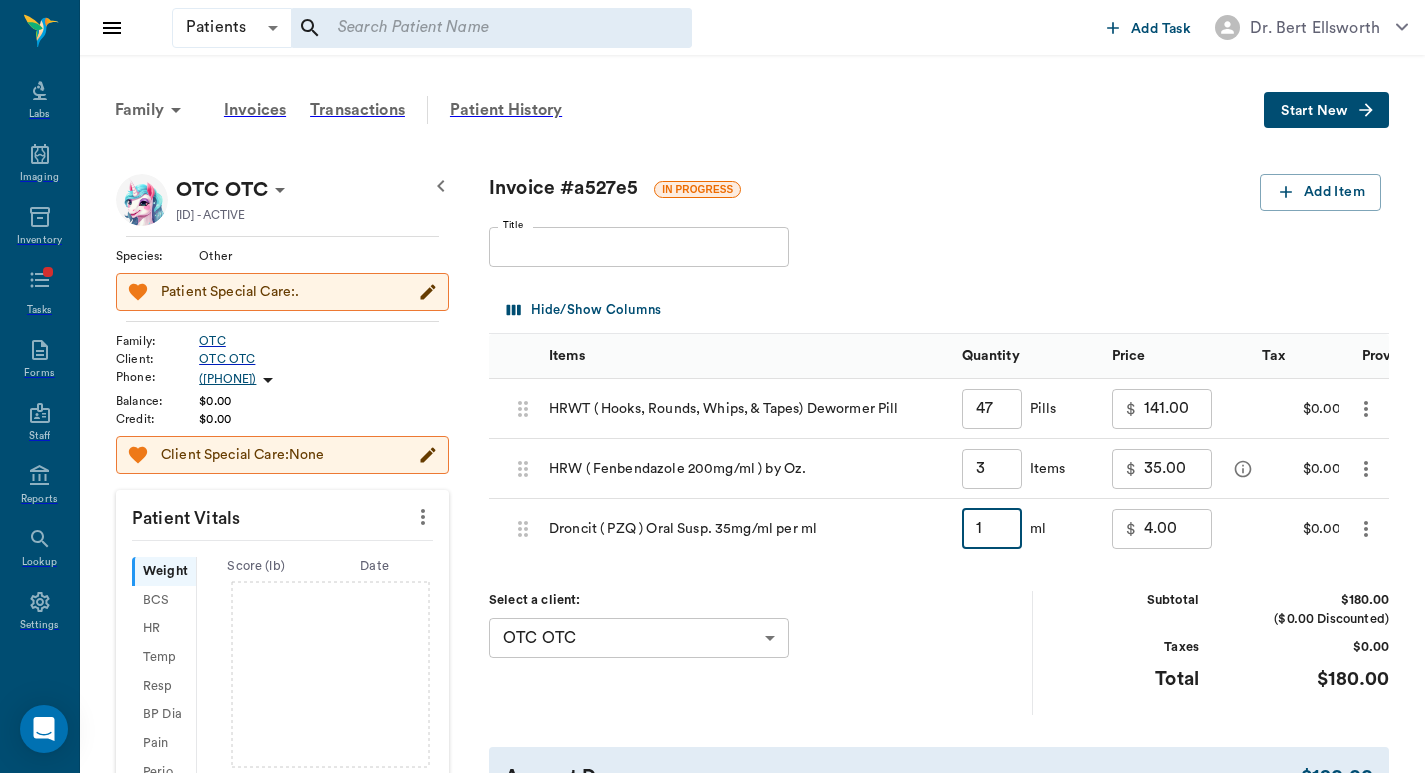 click on "1" at bounding box center (992, 529) 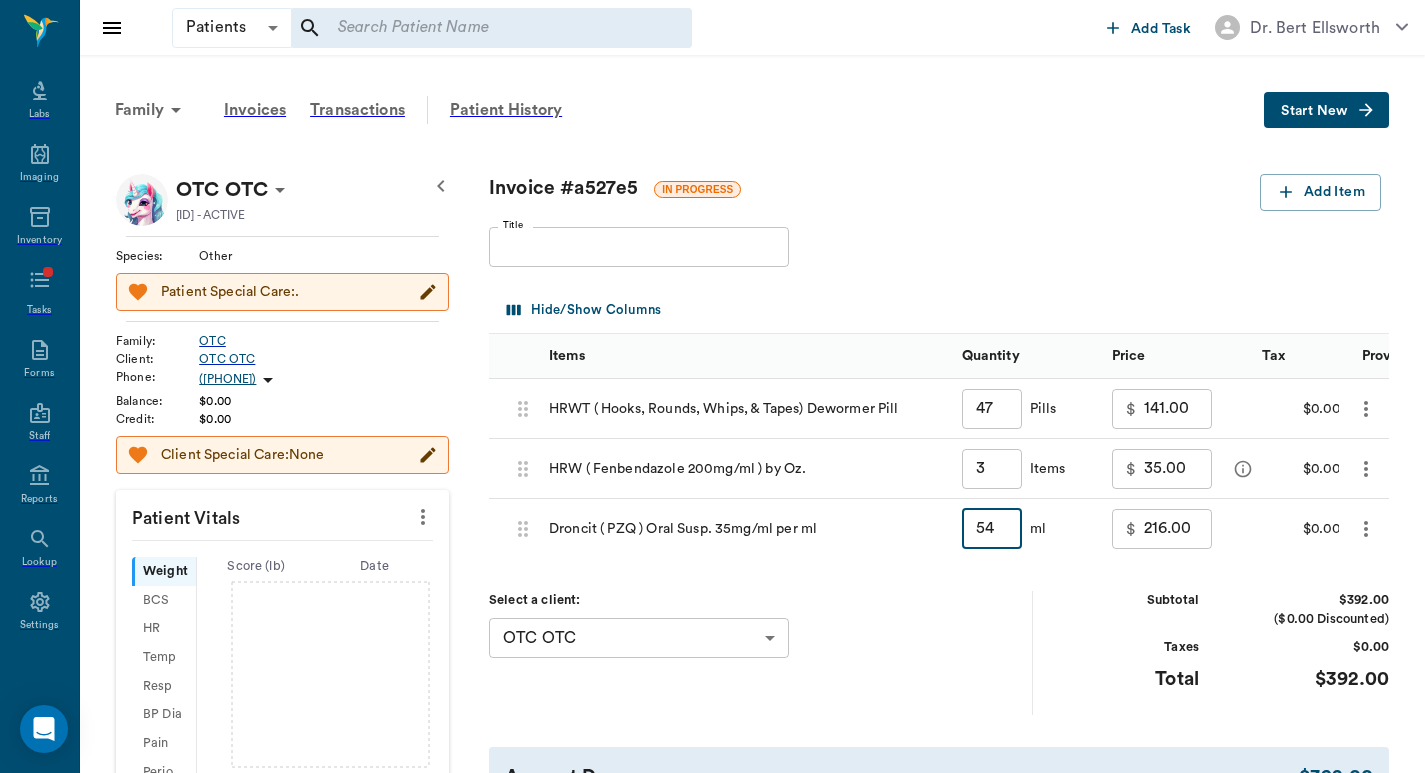 type on "54" 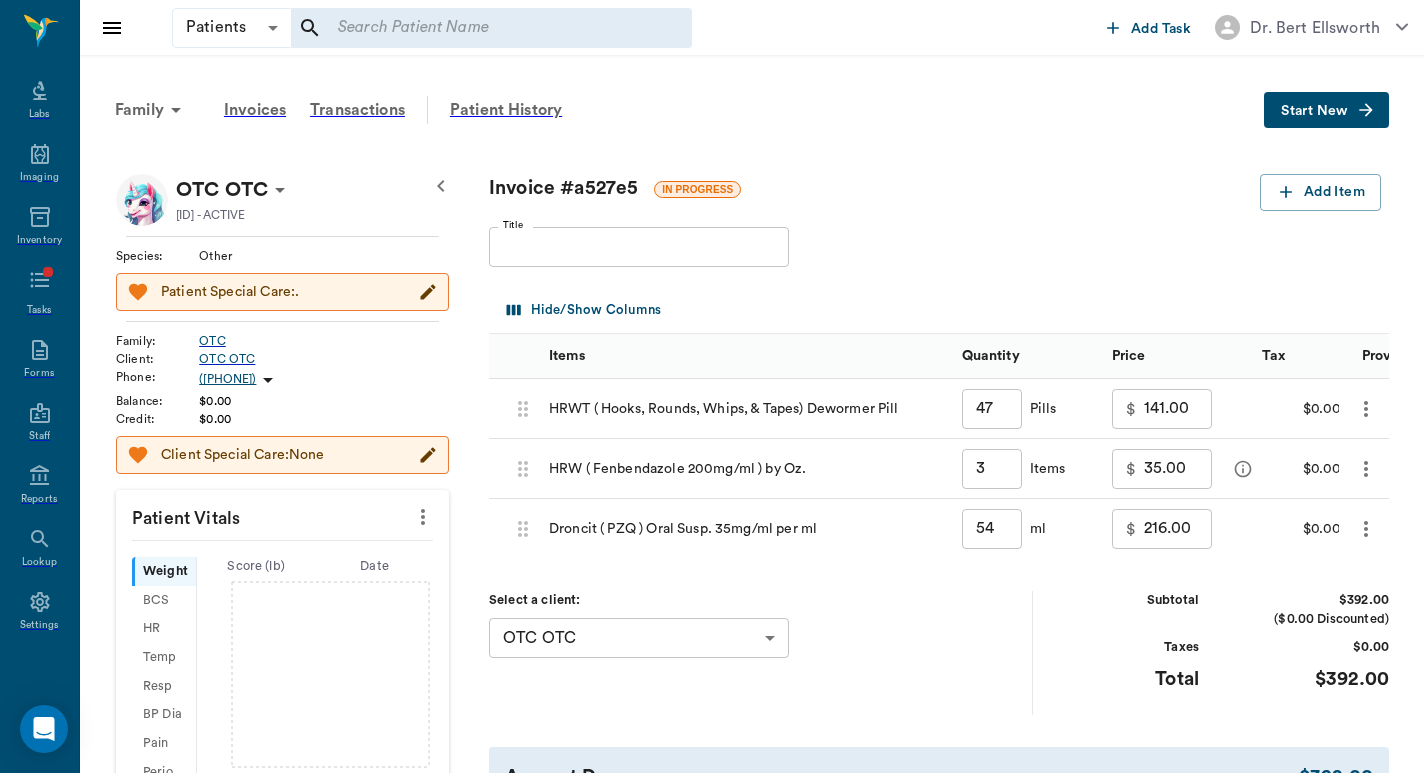 click on "Select a client: OTC OTC [ID]" at bounding box center (761, 652) 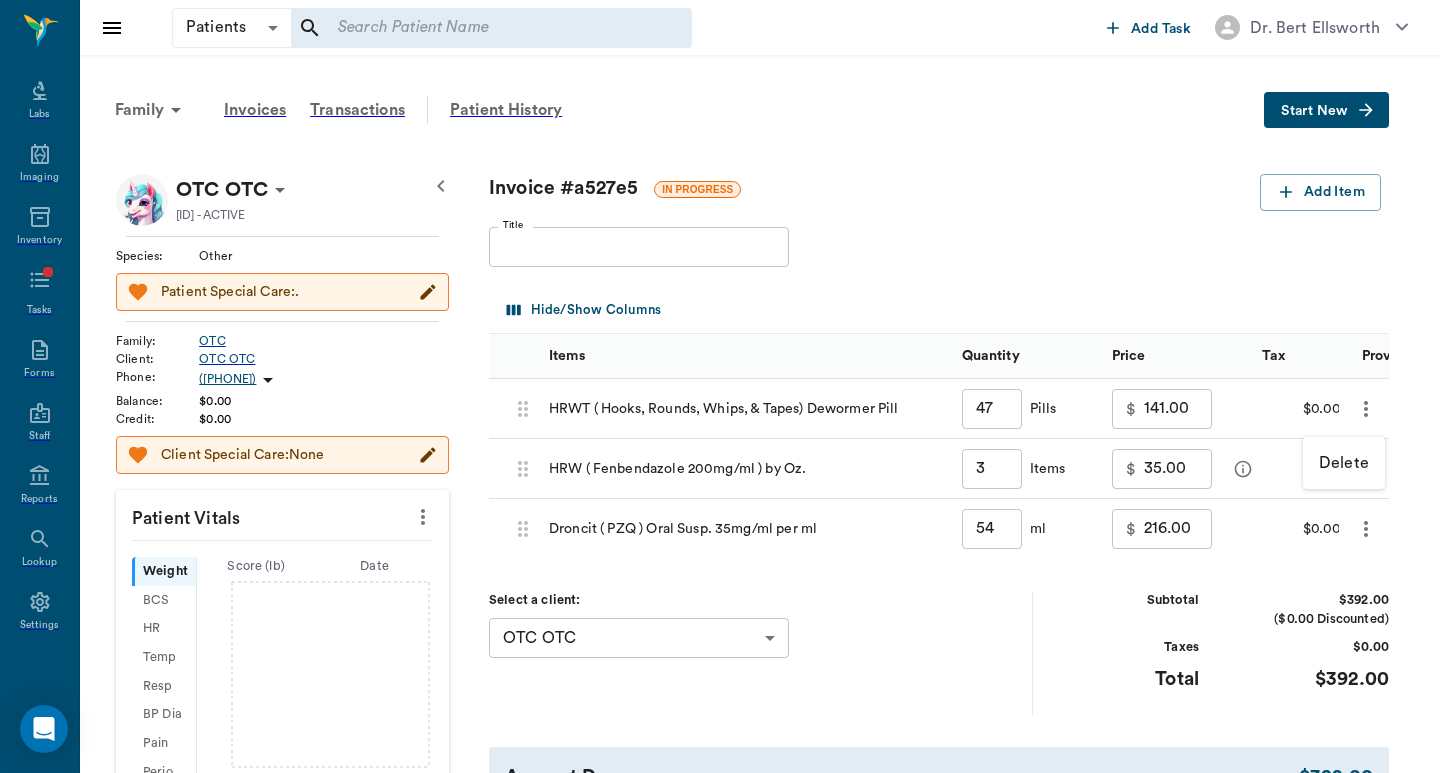 click on "Delete" at bounding box center (1344, 463) 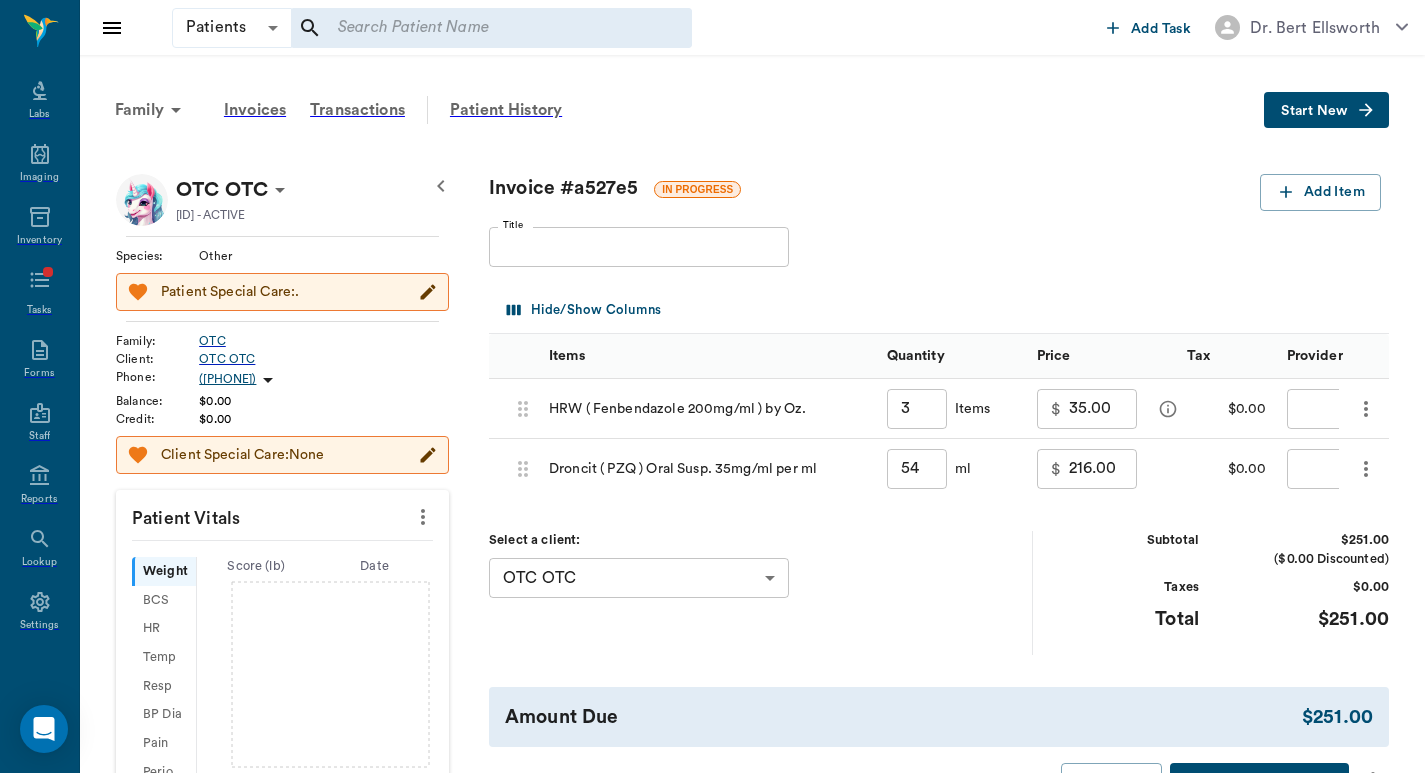 click at bounding box center (1366, 469) 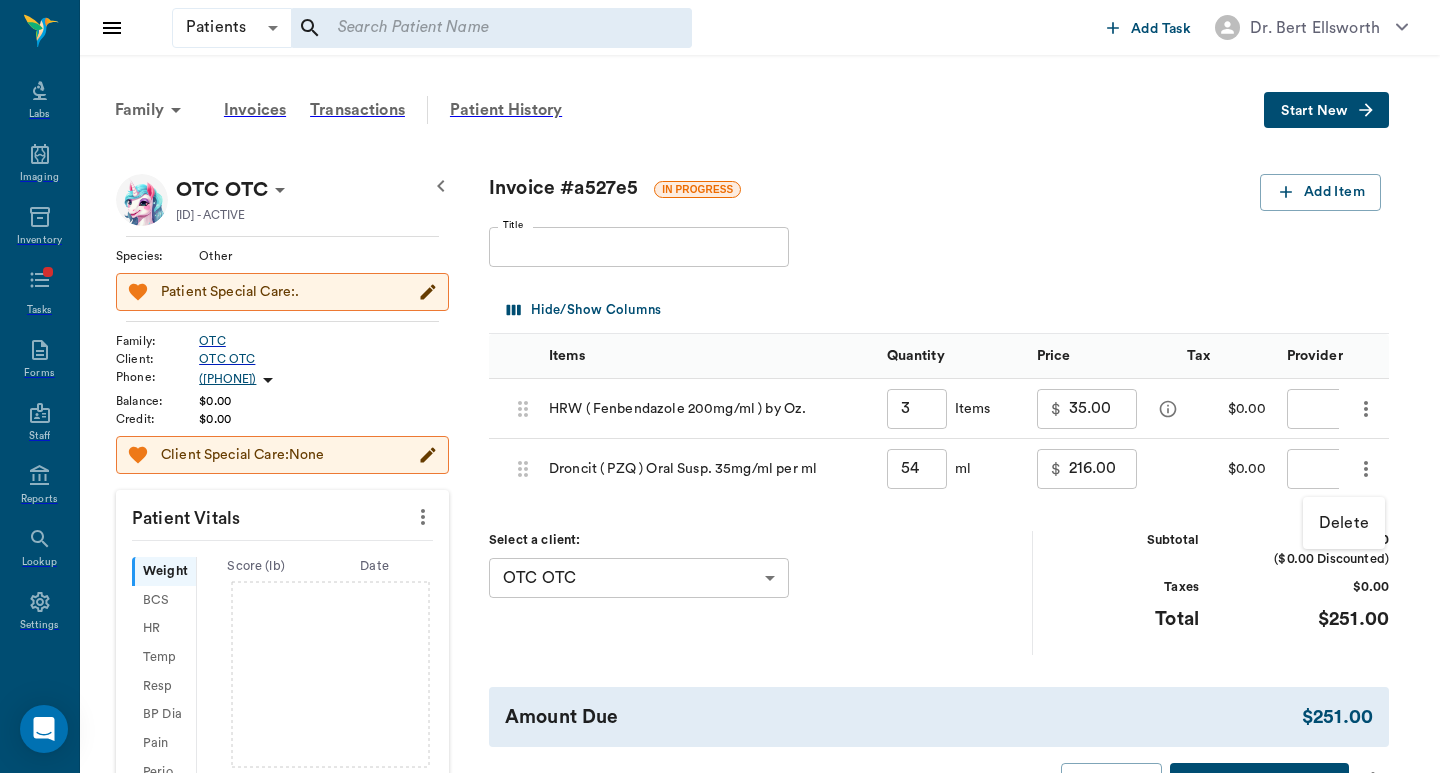 click on "Delete" at bounding box center (1344, 523) 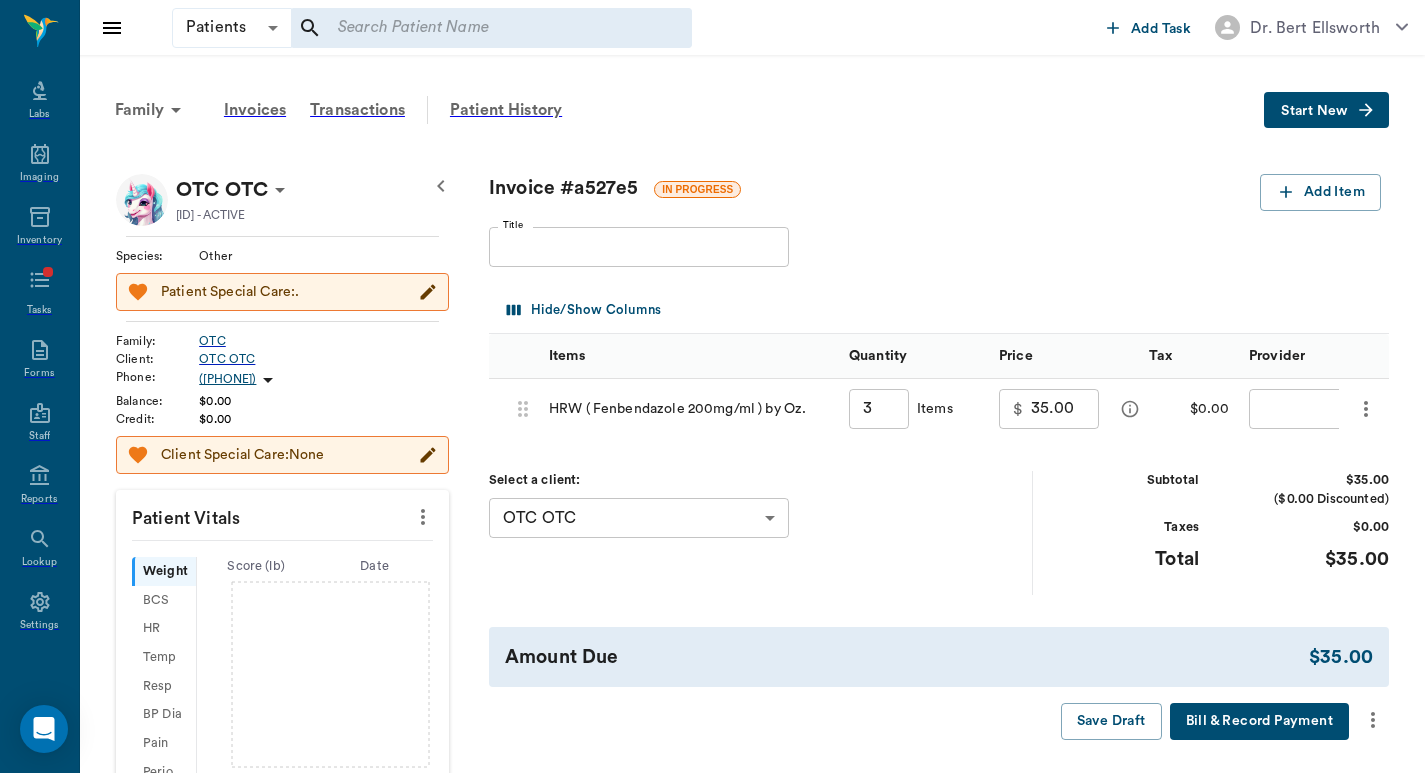click at bounding box center (491, 28) 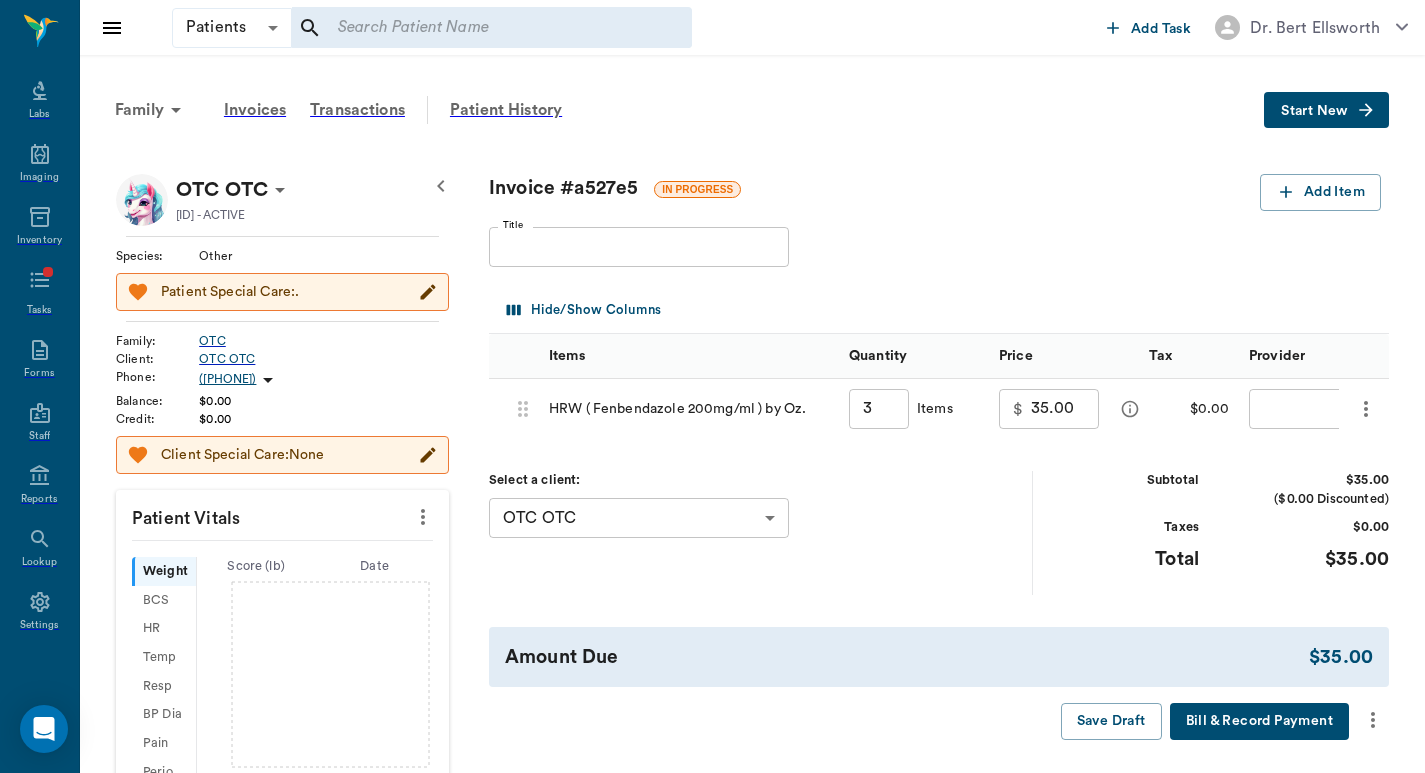 click at bounding box center (1373, 720) 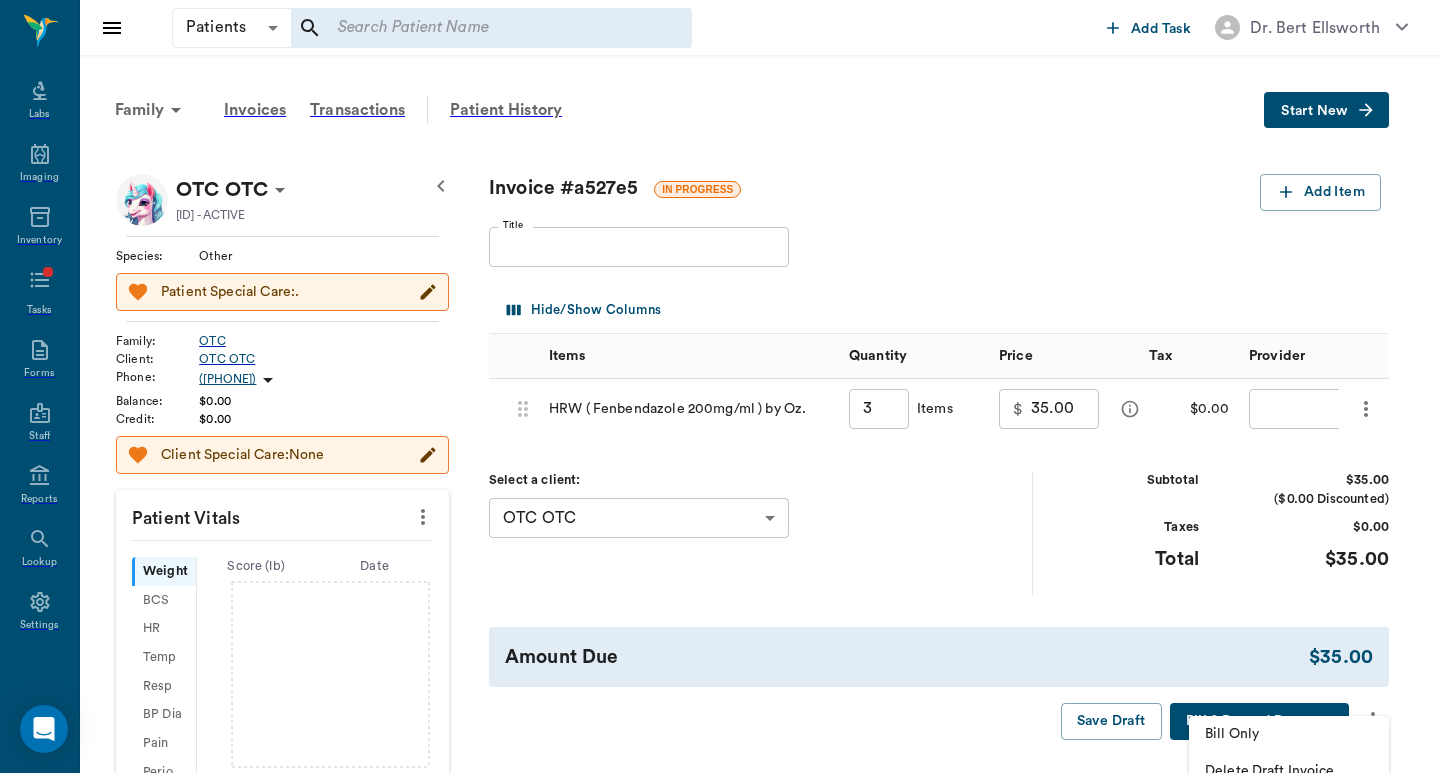 click on "Delete Draft Invoice" at bounding box center (1289, 734) 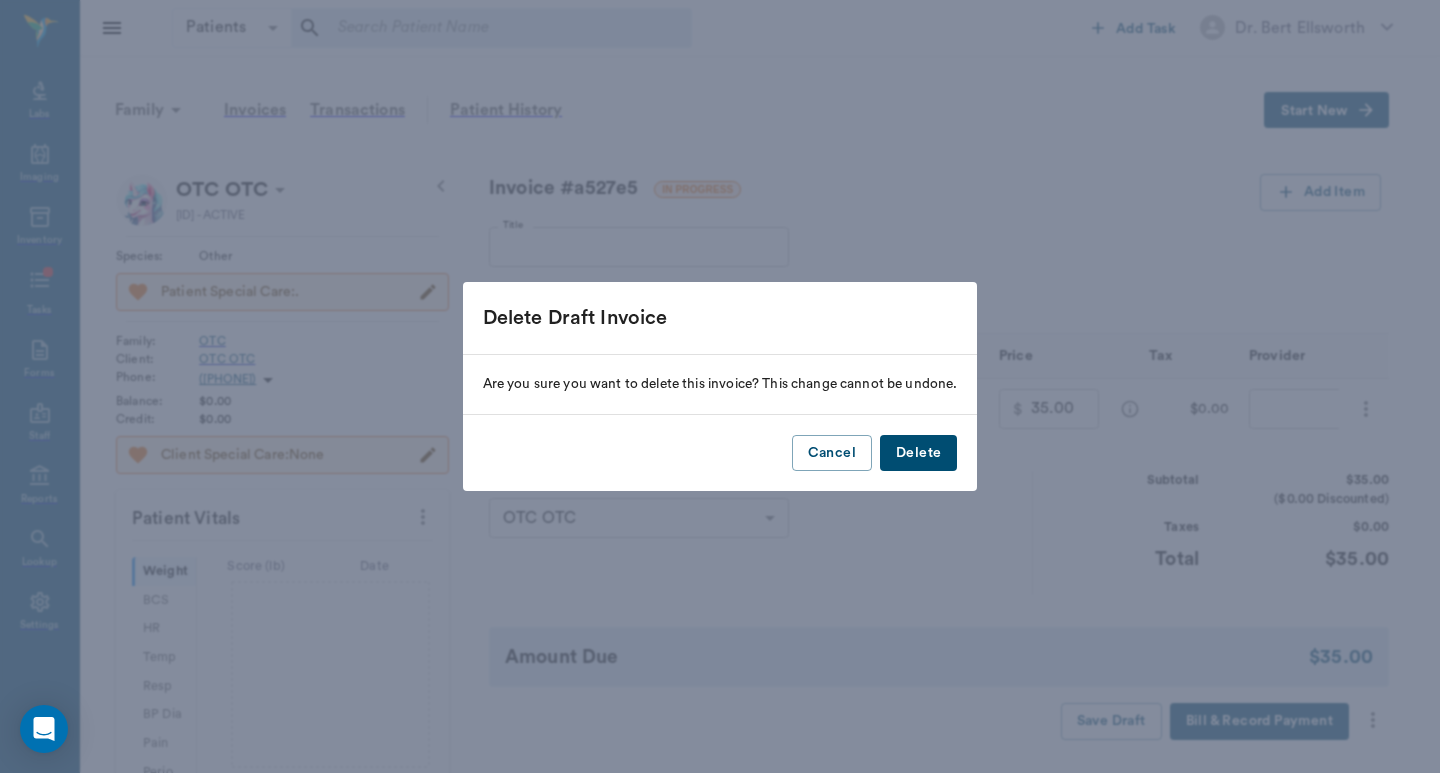 click on "Delete" at bounding box center (918, 453) 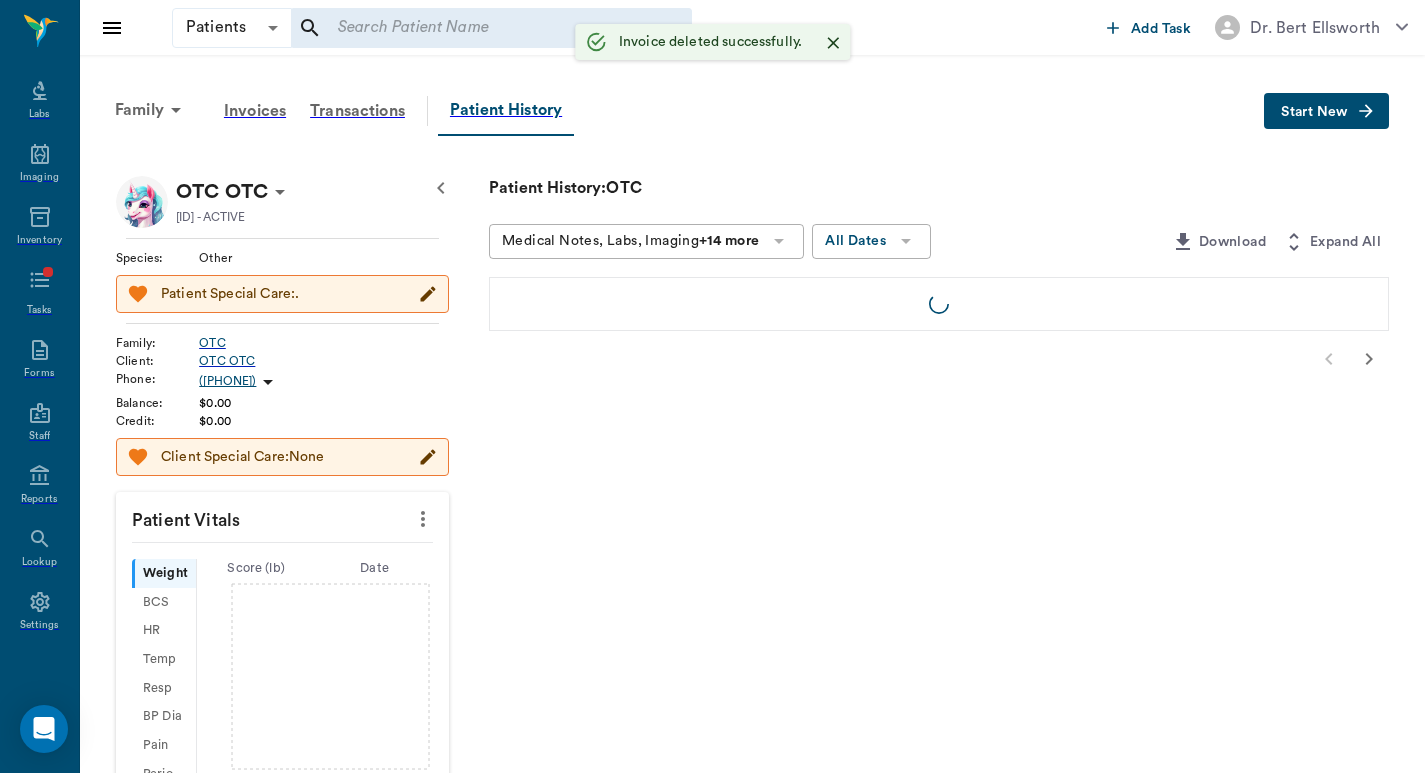 click at bounding box center [491, 28] 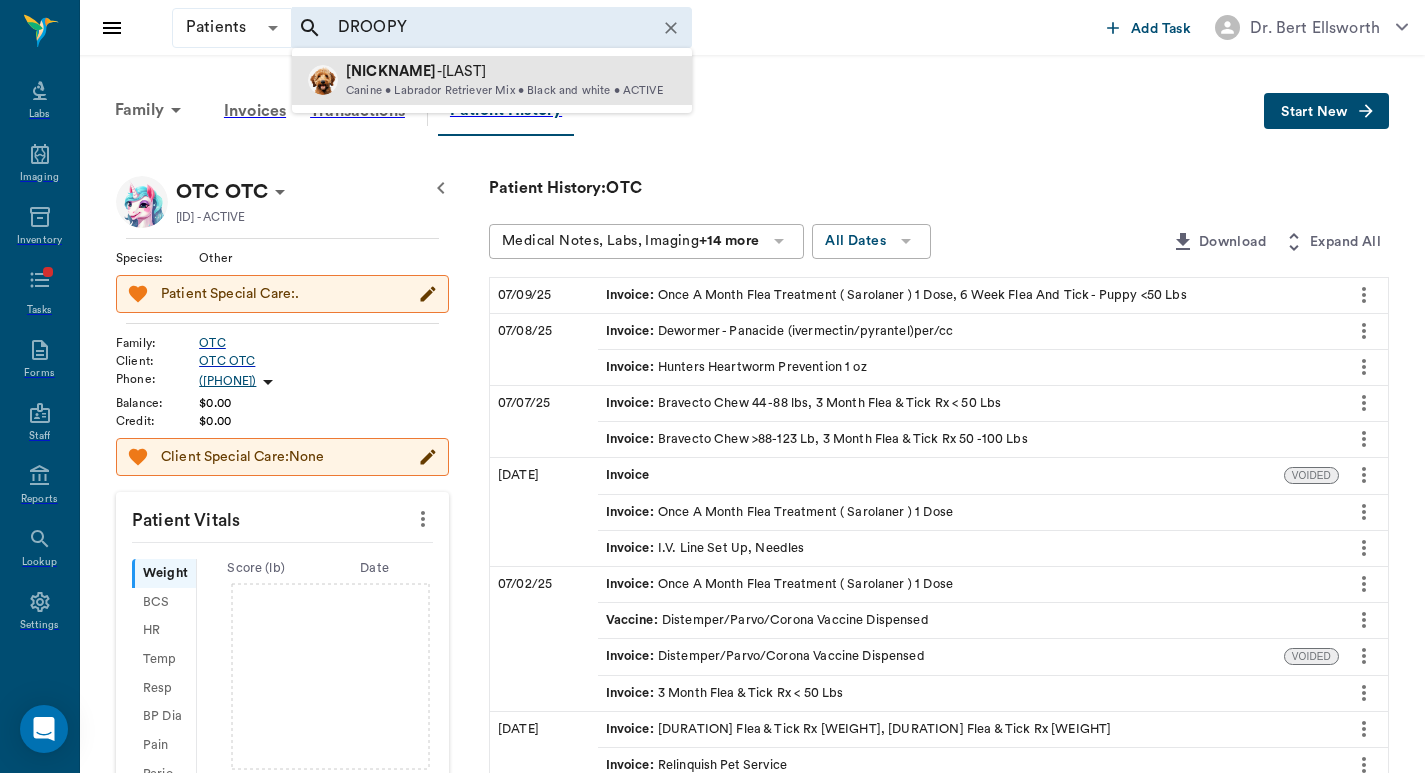 click on "Canine  • Labrador Retriever Mix  • Black and white • ACTIVE" at bounding box center [504, 91] 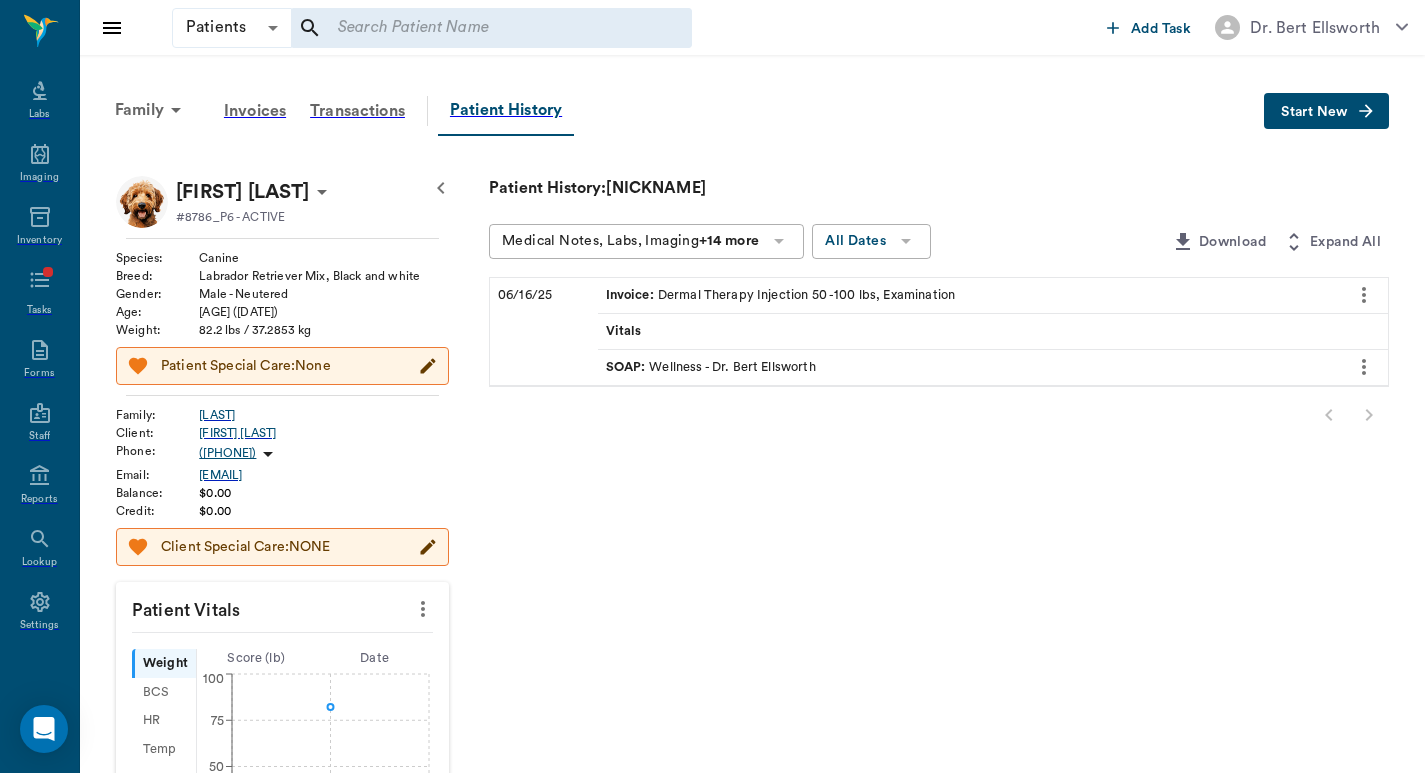 click on "SOAP : Wellness - Dr. Bert Ellsworth" at bounding box center [711, 367] 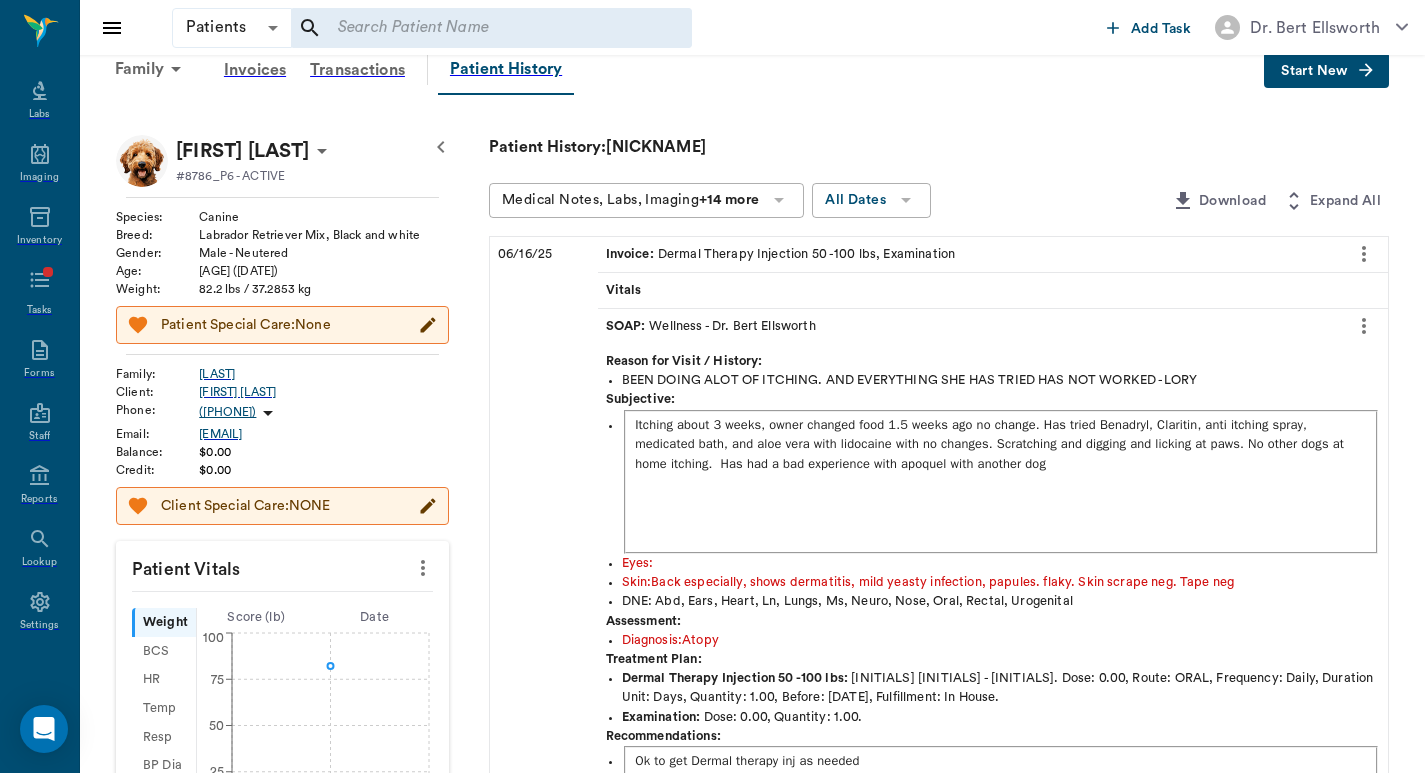 scroll, scrollTop: 0, scrollLeft: 0, axis: both 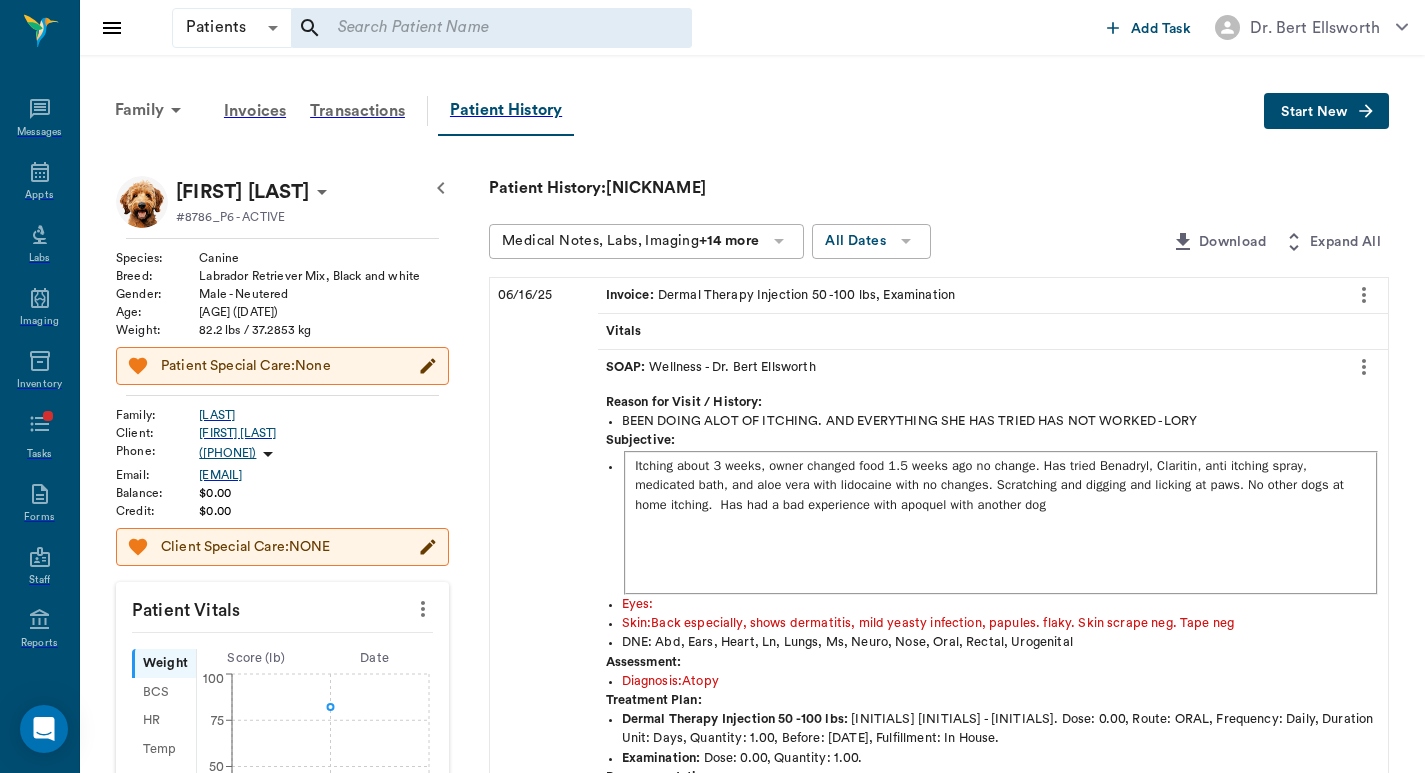 click on "Start New" at bounding box center [1314, 112] 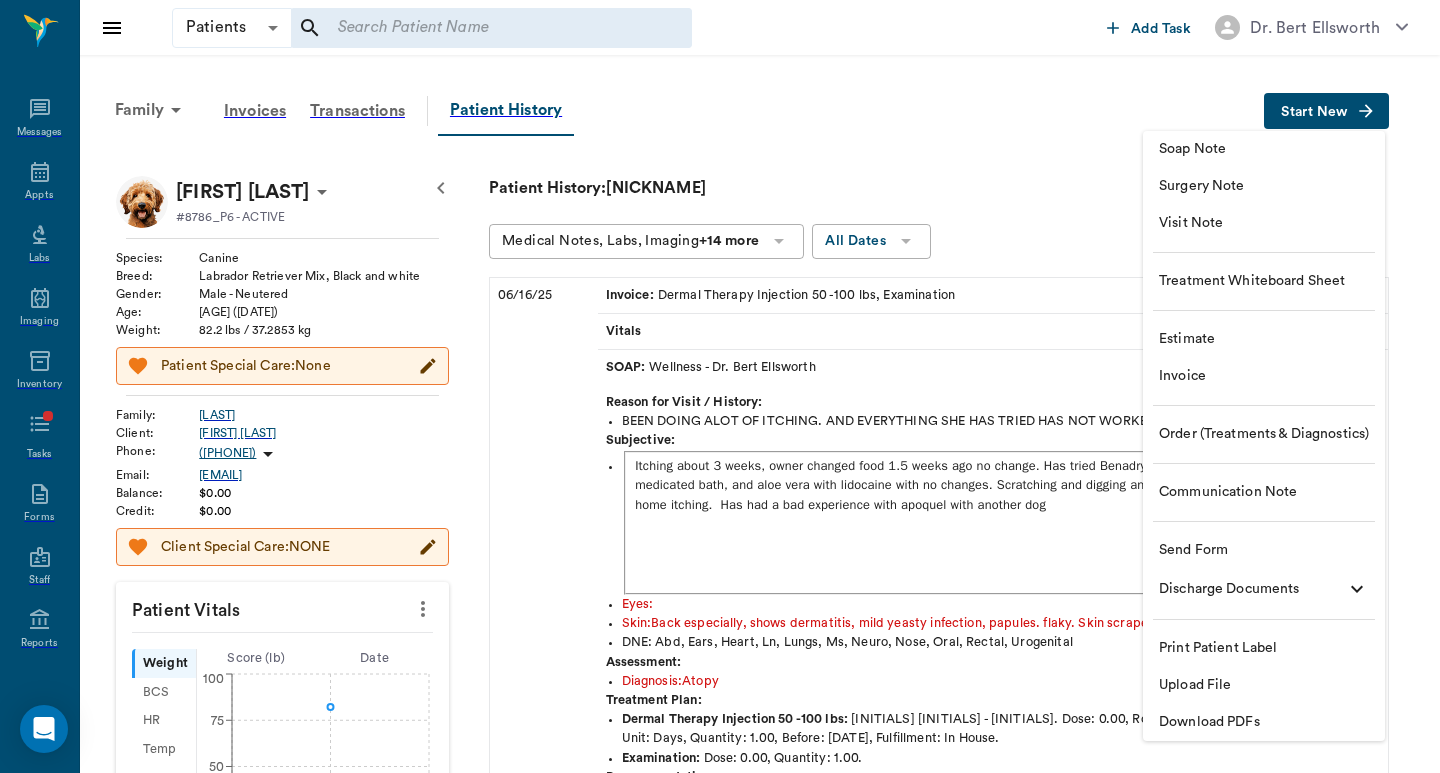 click on "Invoice" at bounding box center (1264, 376) 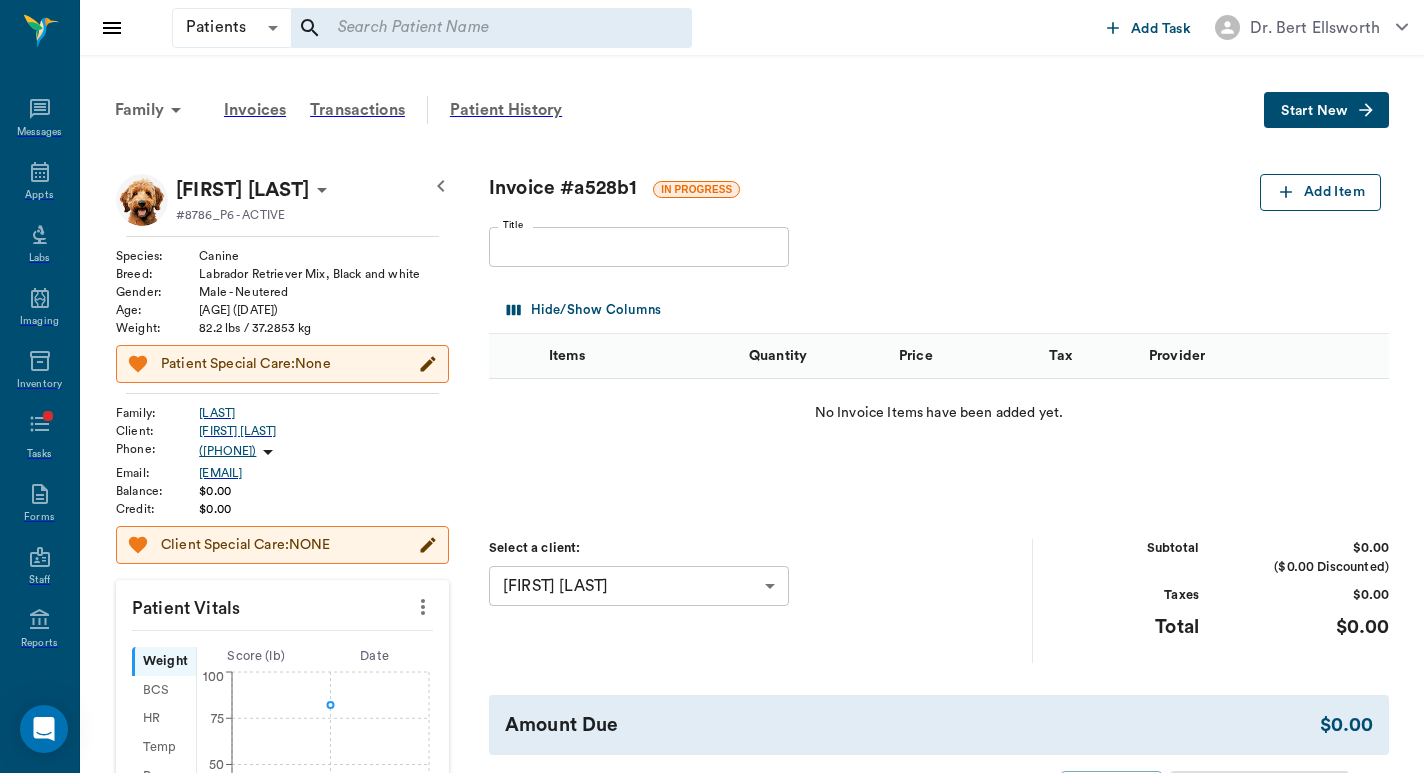 click on "Add Item" at bounding box center (1320, 192) 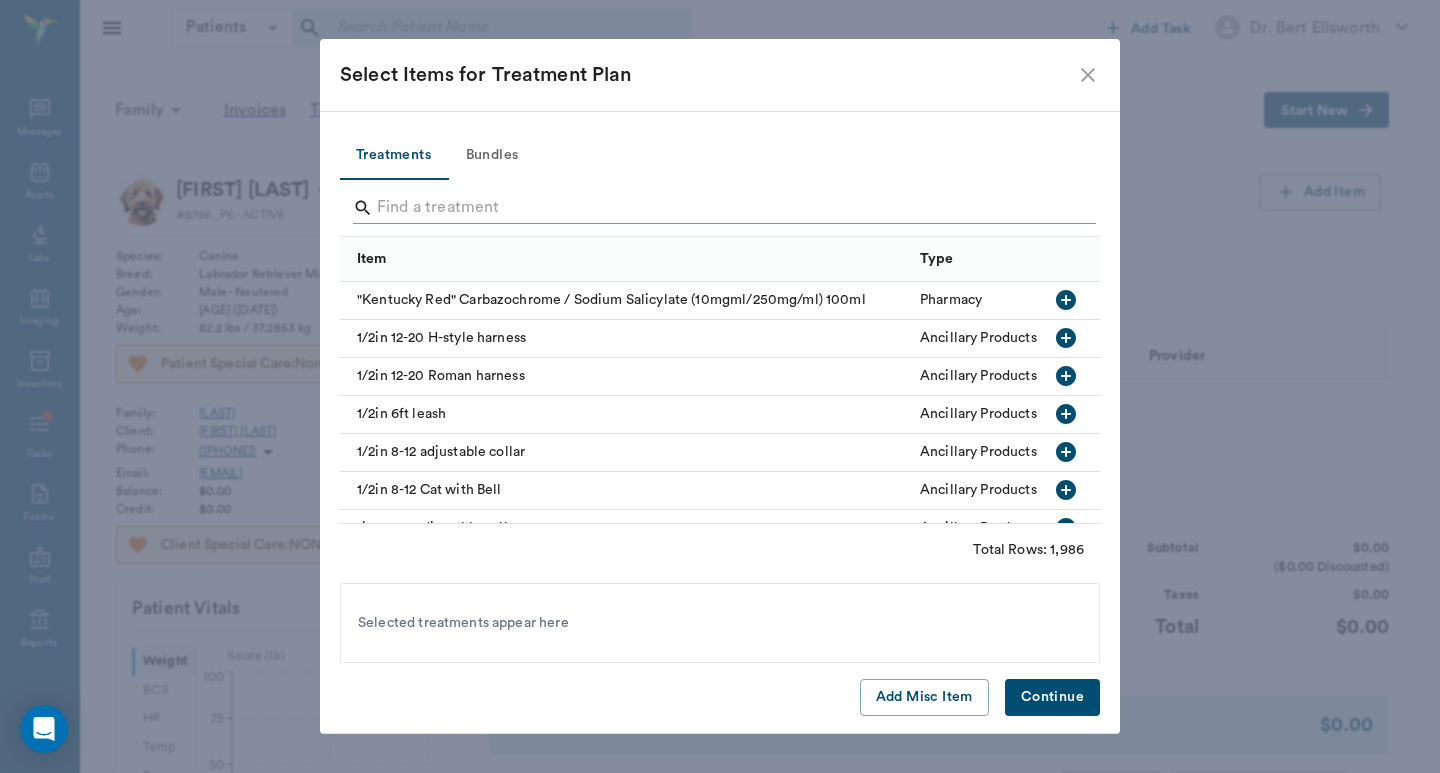click at bounding box center [721, 208] 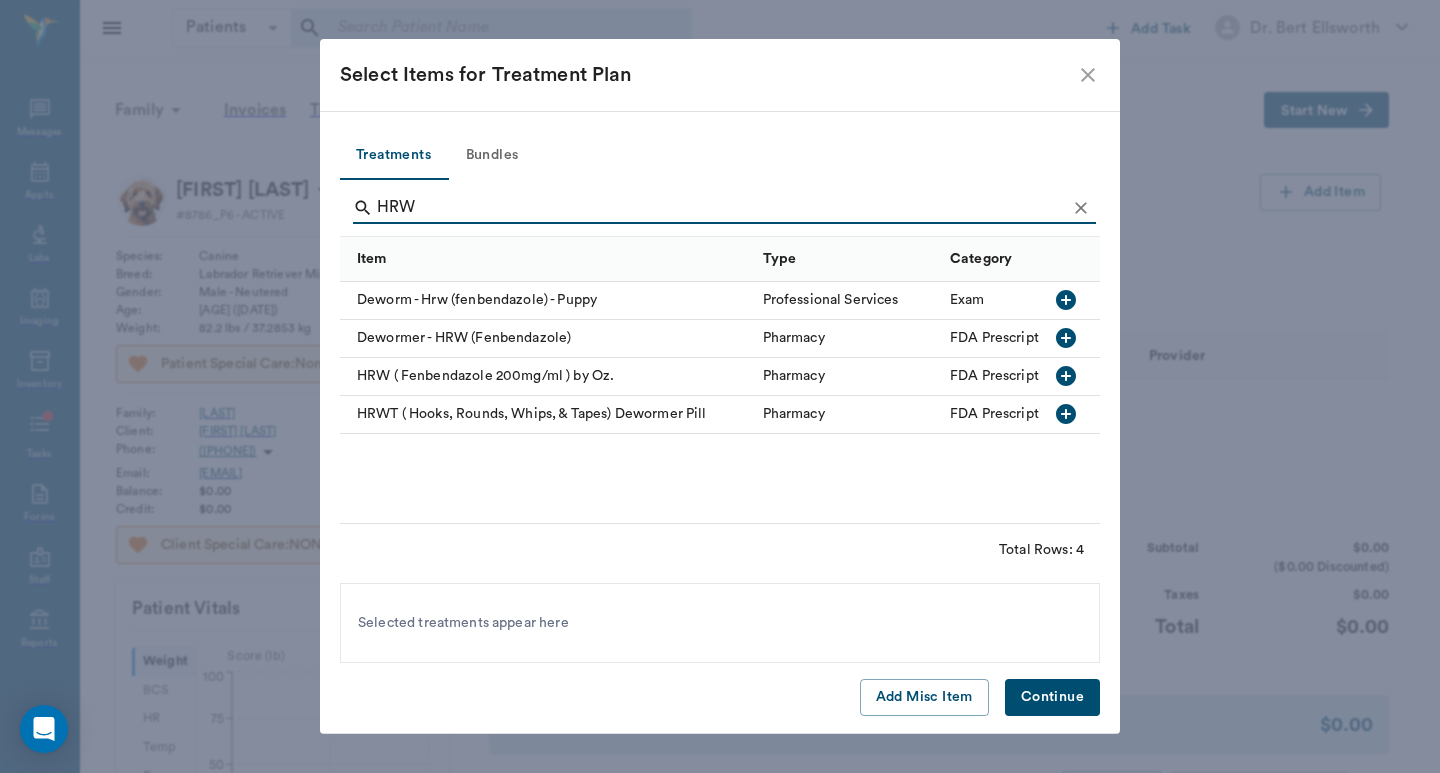 type on "HRW" 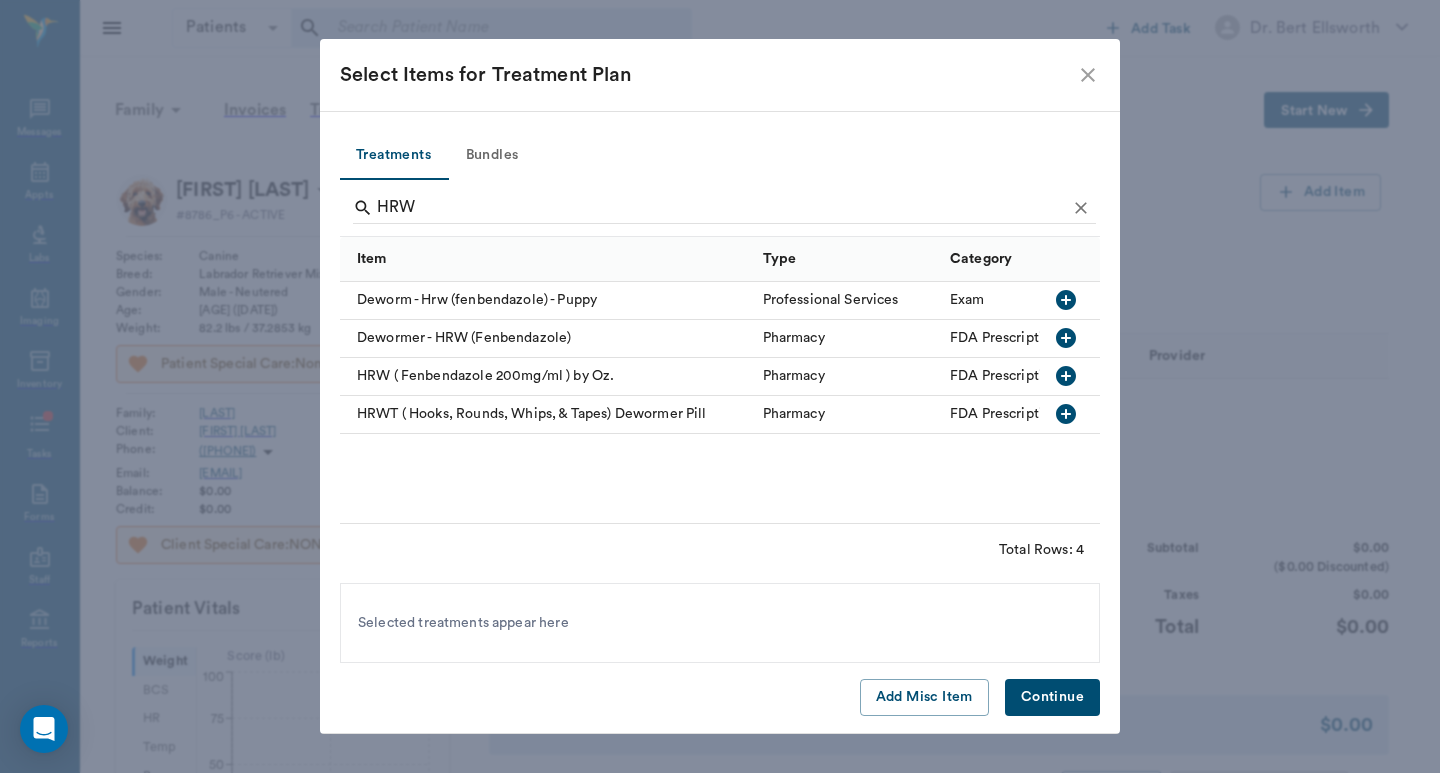 click at bounding box center [1066, 376] 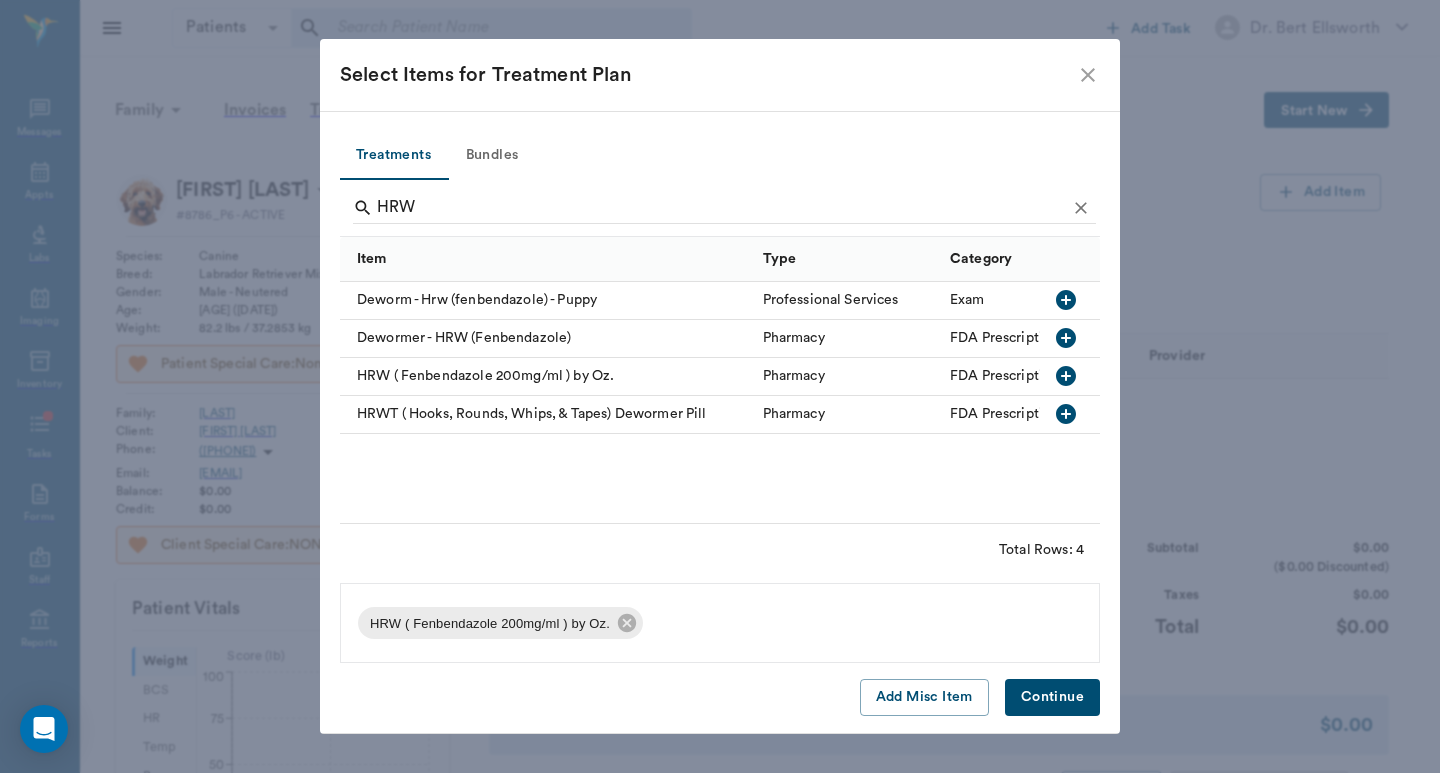 click on "Continue" at bounding box center [1052, 697] 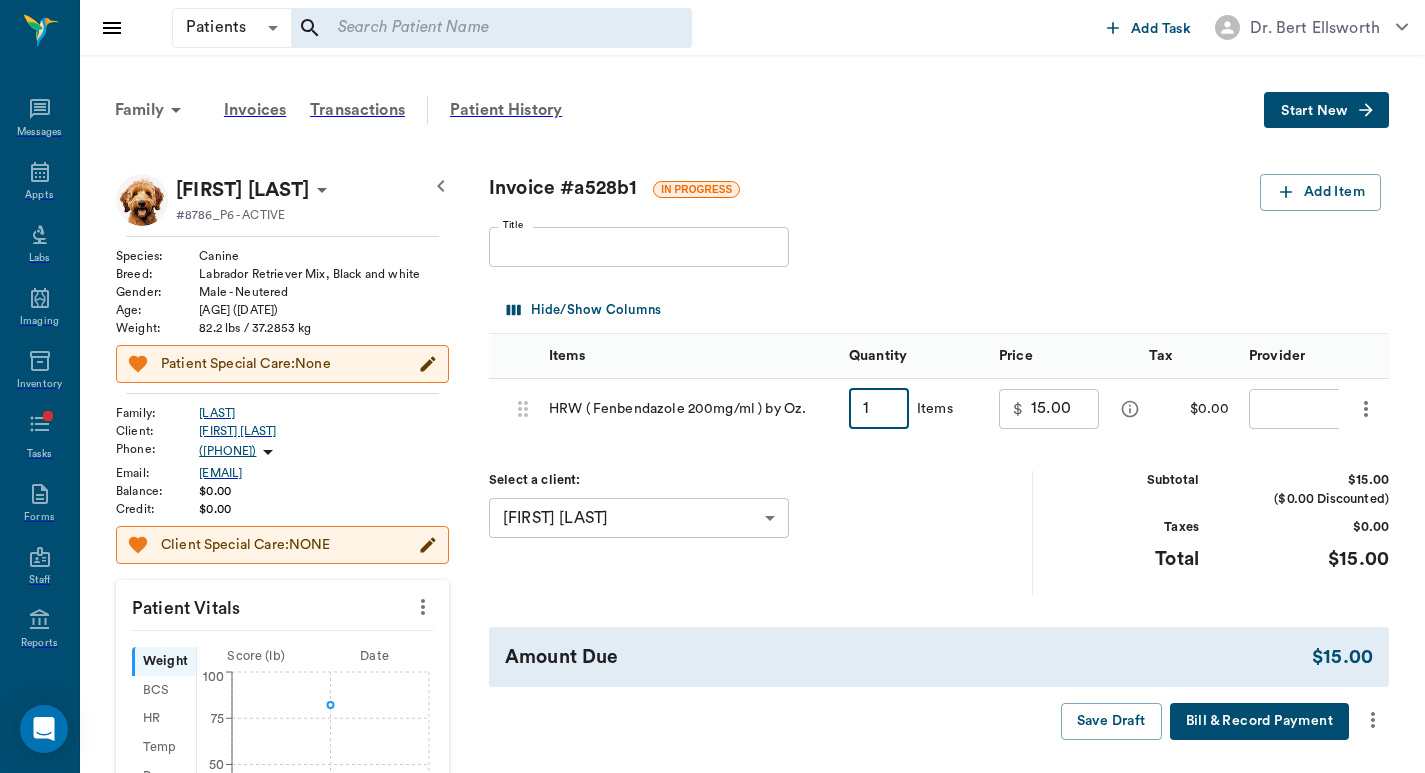 click on "1" at bounding box center (879, 409) 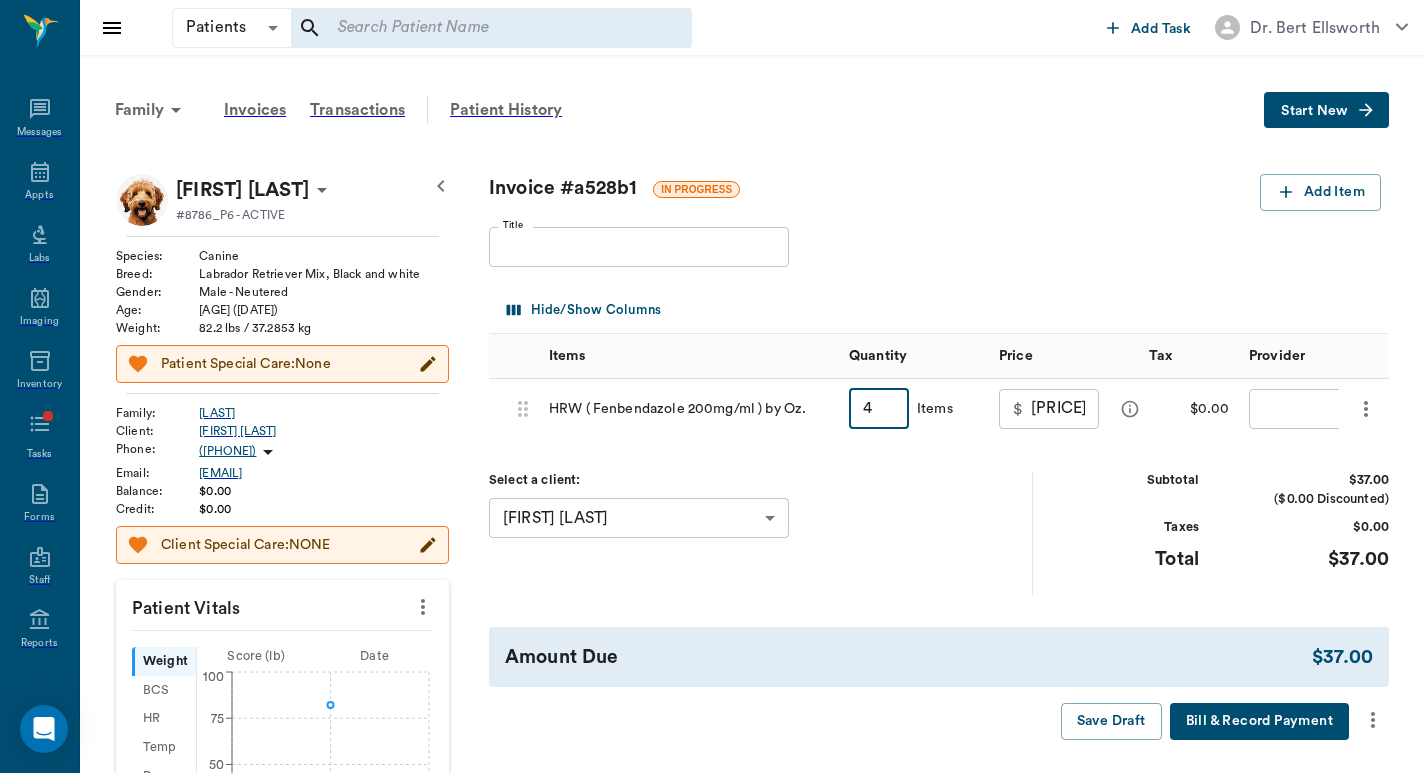 click on "Title Title" at bounding box center (939, 247) 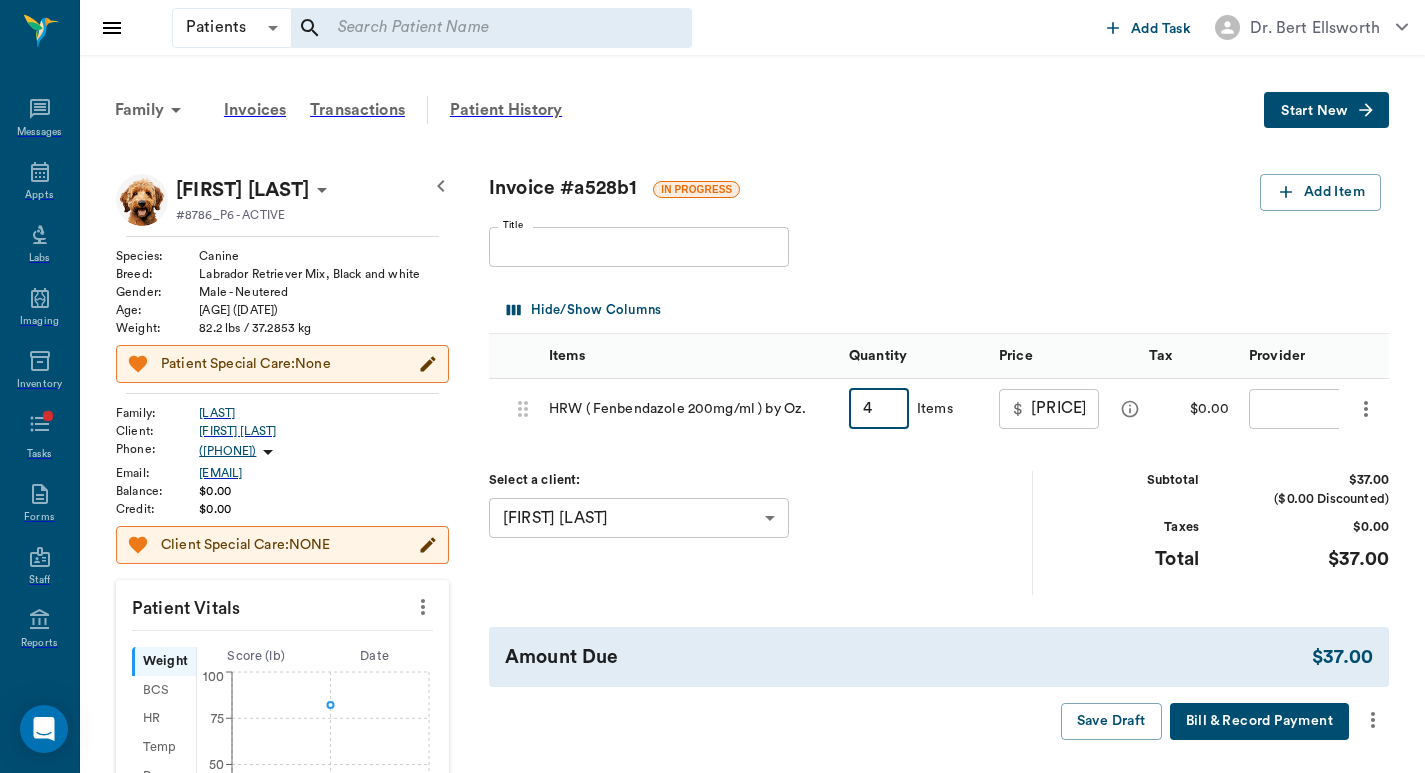 drag, startPoint x: 885, startPoint y: 415, endPoint x: 896, endPoint y: 430, distance: 18.601076 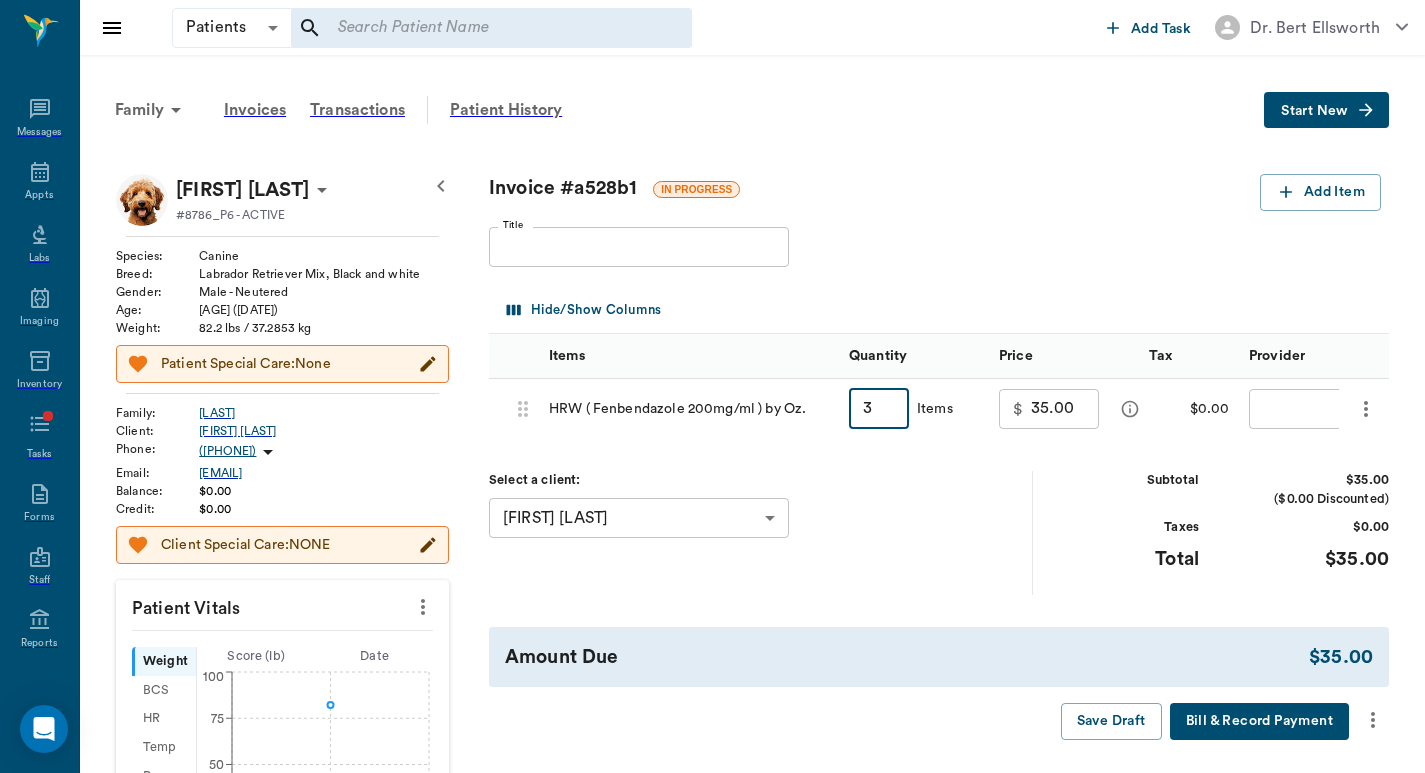 click on "3" at bounding box center (879, 409) 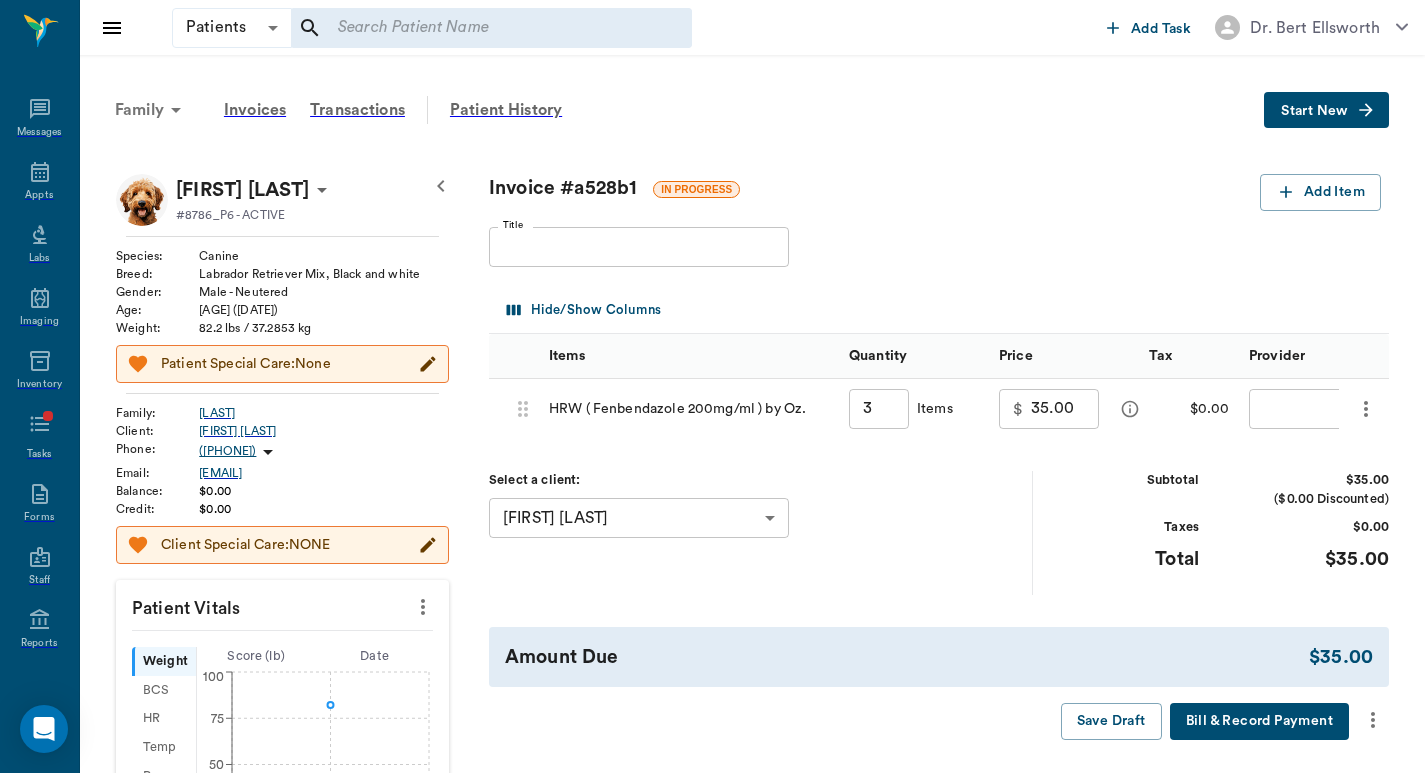 click on "Family" at bounding box center [151, 110] 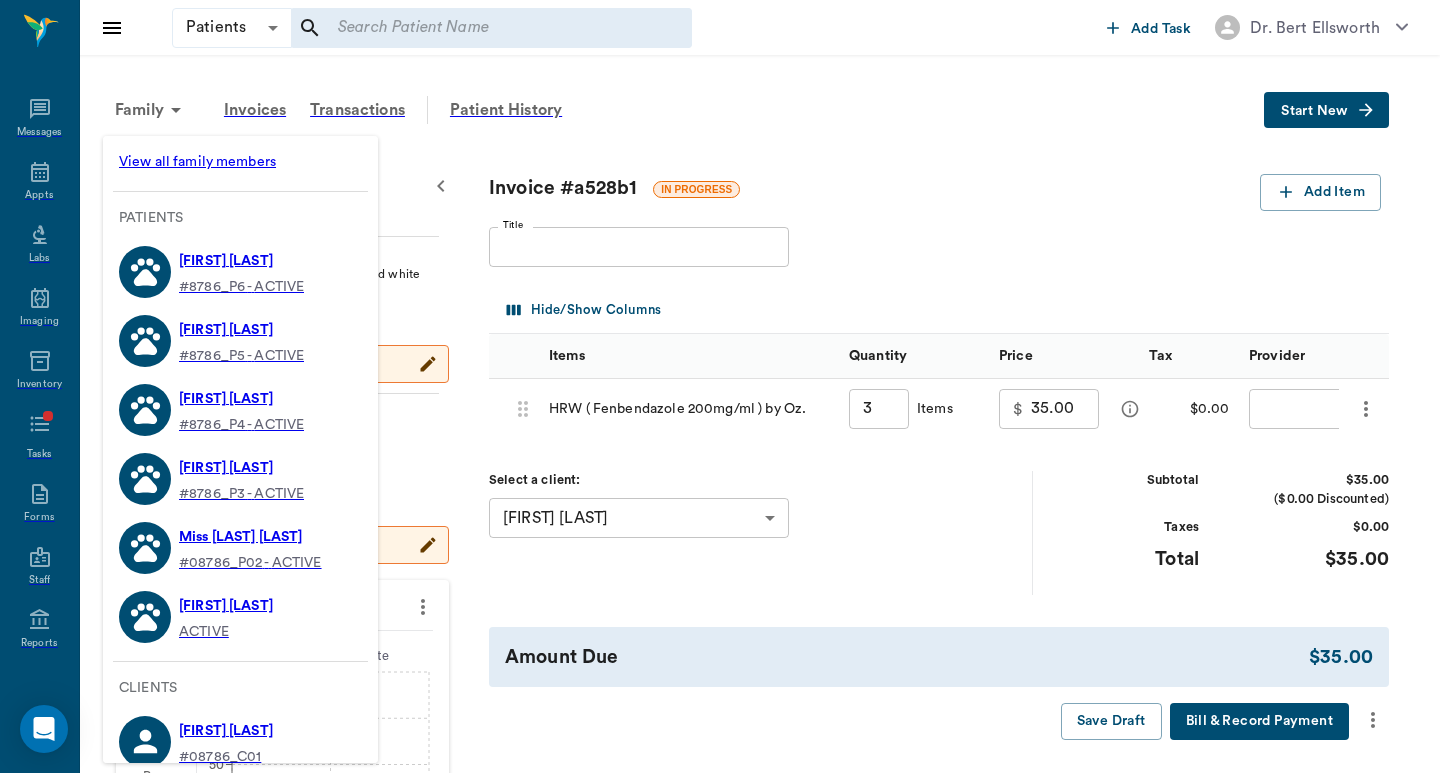 click at bounding box center [720, 386] 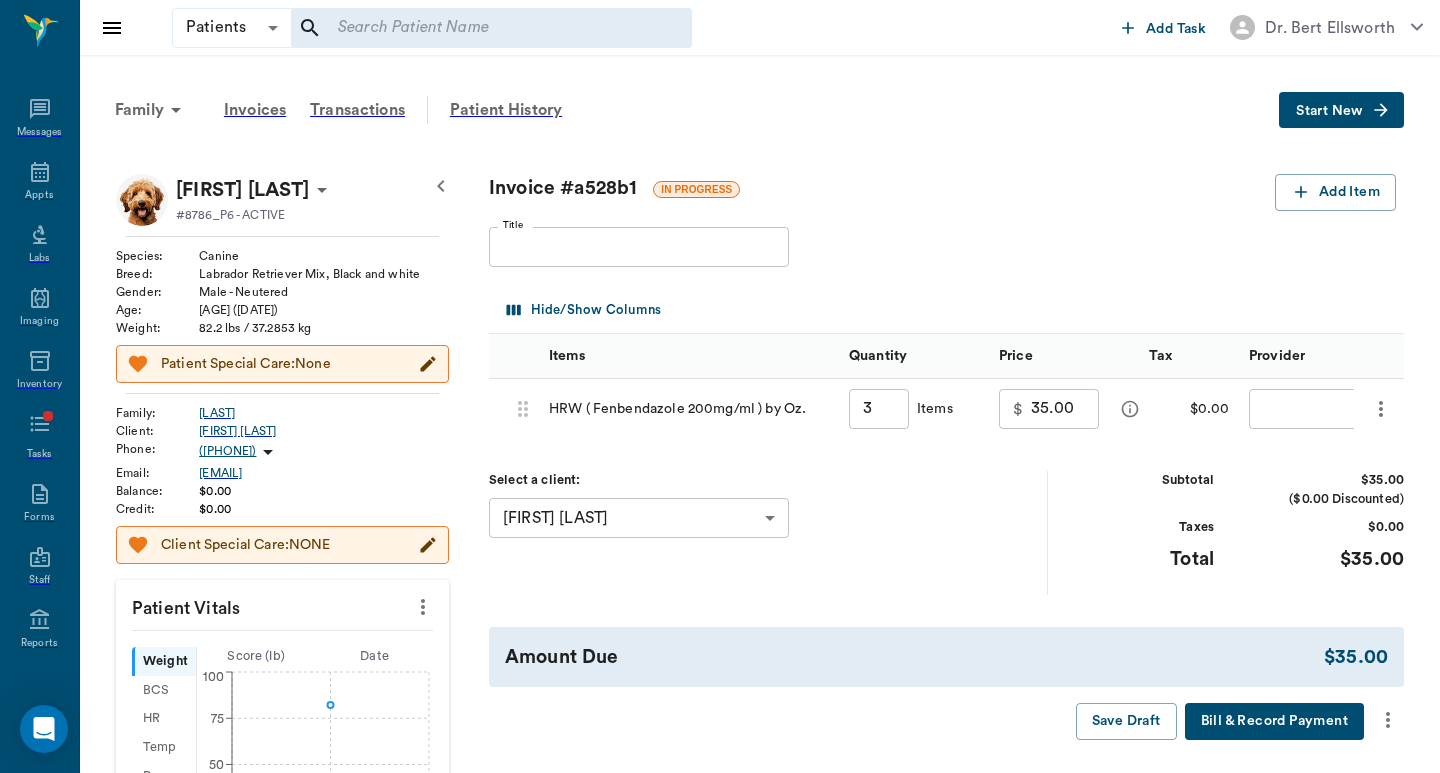 click on "Dr. [LAST] Nectar Messages Appts Calendar Flow Boarding Labs Imaging Inventory Tasks Forms Staff Reports Lookup Settings [MONTH] [YEAR] S M T W T F S Jun 1 2 3 4 5 6 7 8 9 10 11 12 13 14 15 16 17 18 19 20 21 22 23 24 25 26 27 28 29 30 Jul 1 2 3 4 5 6 7 8 9 10 11 12 S M T W T F S 29 30 Jul 1 2 3 4 5 6 7 8 9 10 11 12 13 14 15 16 17 18 19 20 21 22 23 24 25 26 27 28 29 30 31 Aug 1 2 3 4 5 6 7 8 9 S M T W T F S 27 28 29 30 31 Aug 1 2 3 4 5 6 7 8 9 10 11 12 13 14 15 16 17 18 19 20 21 22 23 24 25 26 27 28 29 30 31 Sep 1 2 3 4 5 6 [MONTH] 9, [YEAR] (CDT) View Today [MONTH] [YEAR] Today 9 Wed [MONTH] [YEAR] D Dr. [LAST] Veterinarian A Appt Tech Technician W Walk In Veterinarian B Bath & Surgery Technician B Board &Procedures Other D Dr. [LAST] [LAST] Veterinarian 8 AM 9 AM 10 AM 11 AM 12 PM 1 PM 2 PM 3 PM 4 PM 5 PM 6 PM 7 PM 8 PM 4:56 PM 4:00 PM NO APPOINTMENT! 8:00 AM - 8:30 AM [LAST] [LAST] 8:30 AM - 9:30 AM [LAST] [LAST] 9:30 AM - 10:00 AM [LAST] [LAST] 10:00 AM - 10:30 AM [FIRST] [LAST]" at bounding box center (720, 649) 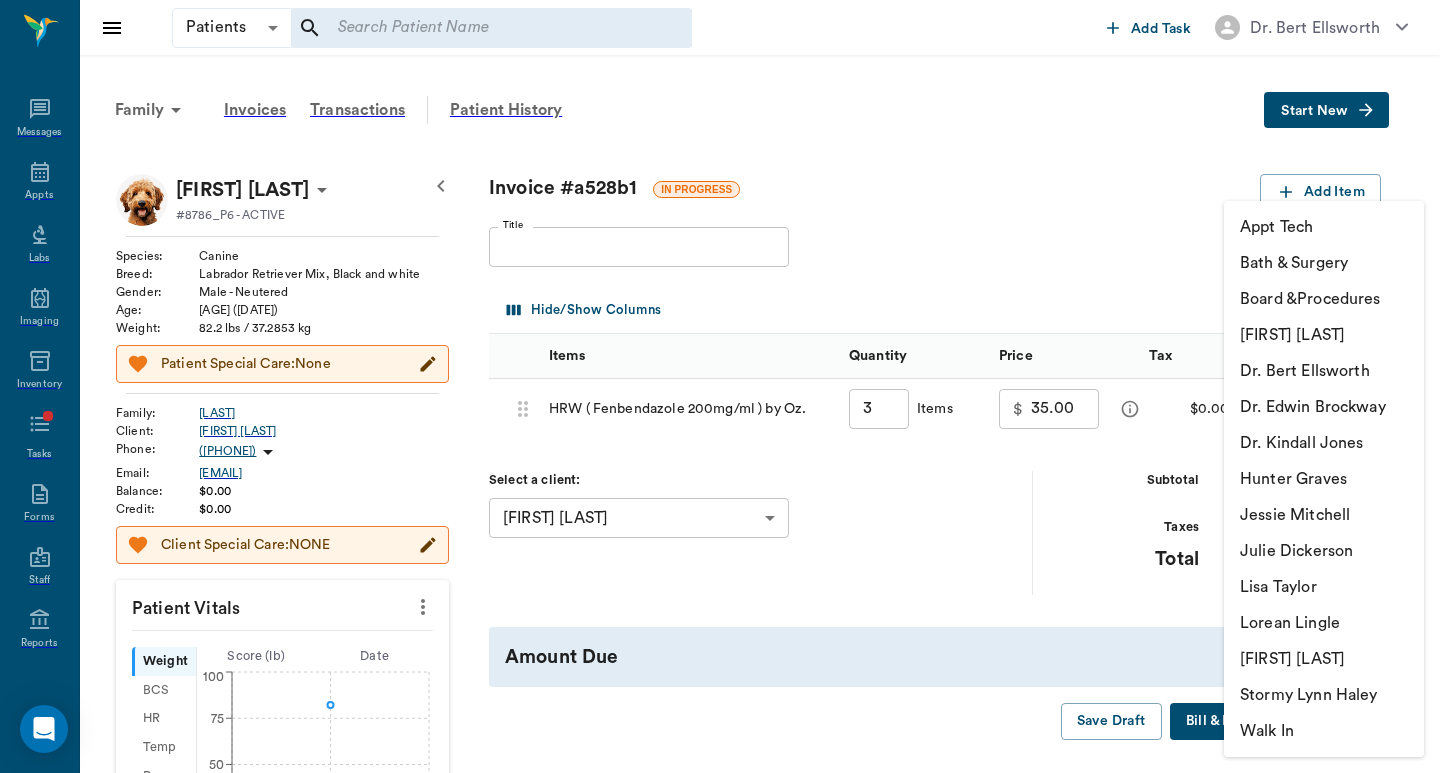 click on "[FIRST] [LAST]" at bounding box center (1324, 335) 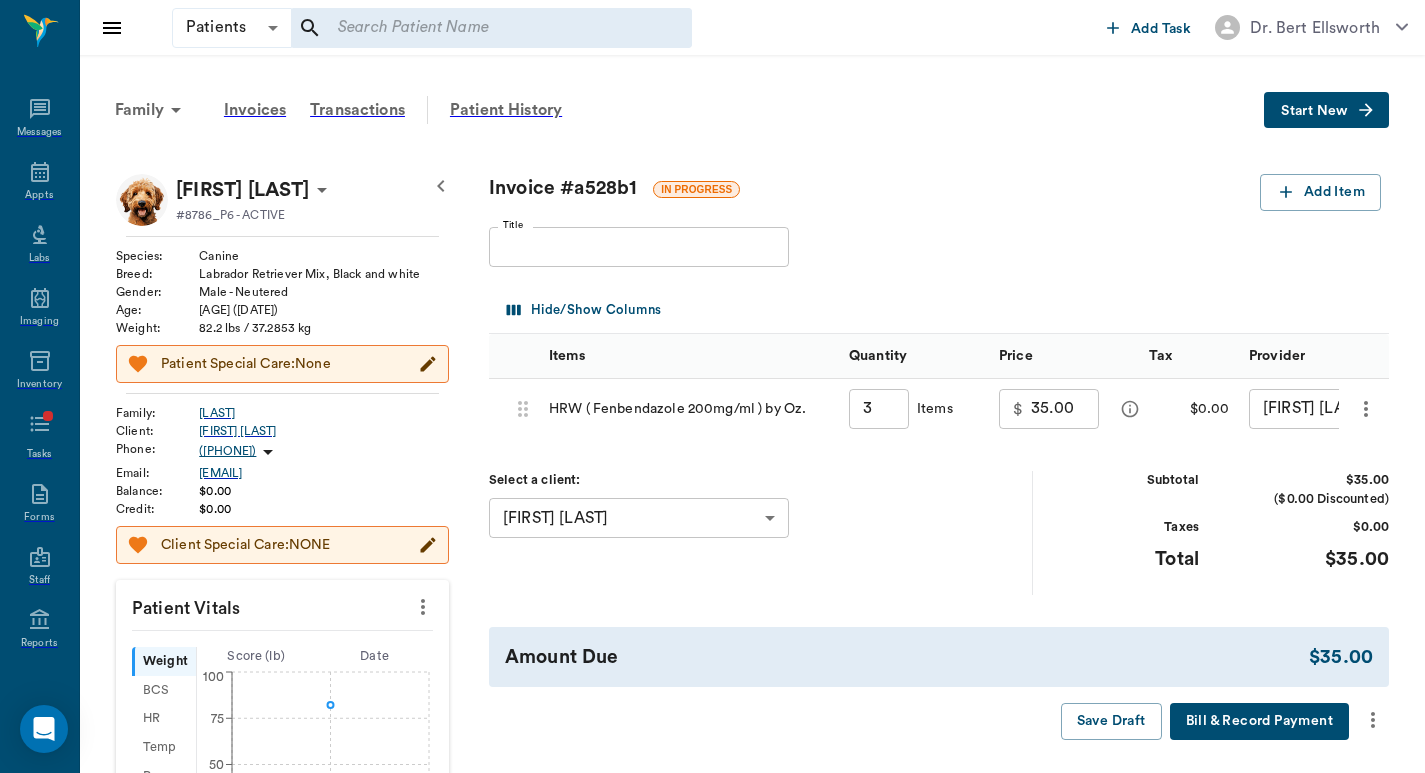 click on "Select a client: [FIRST] [LAST] [ID]" at bounding box center (761, 532) 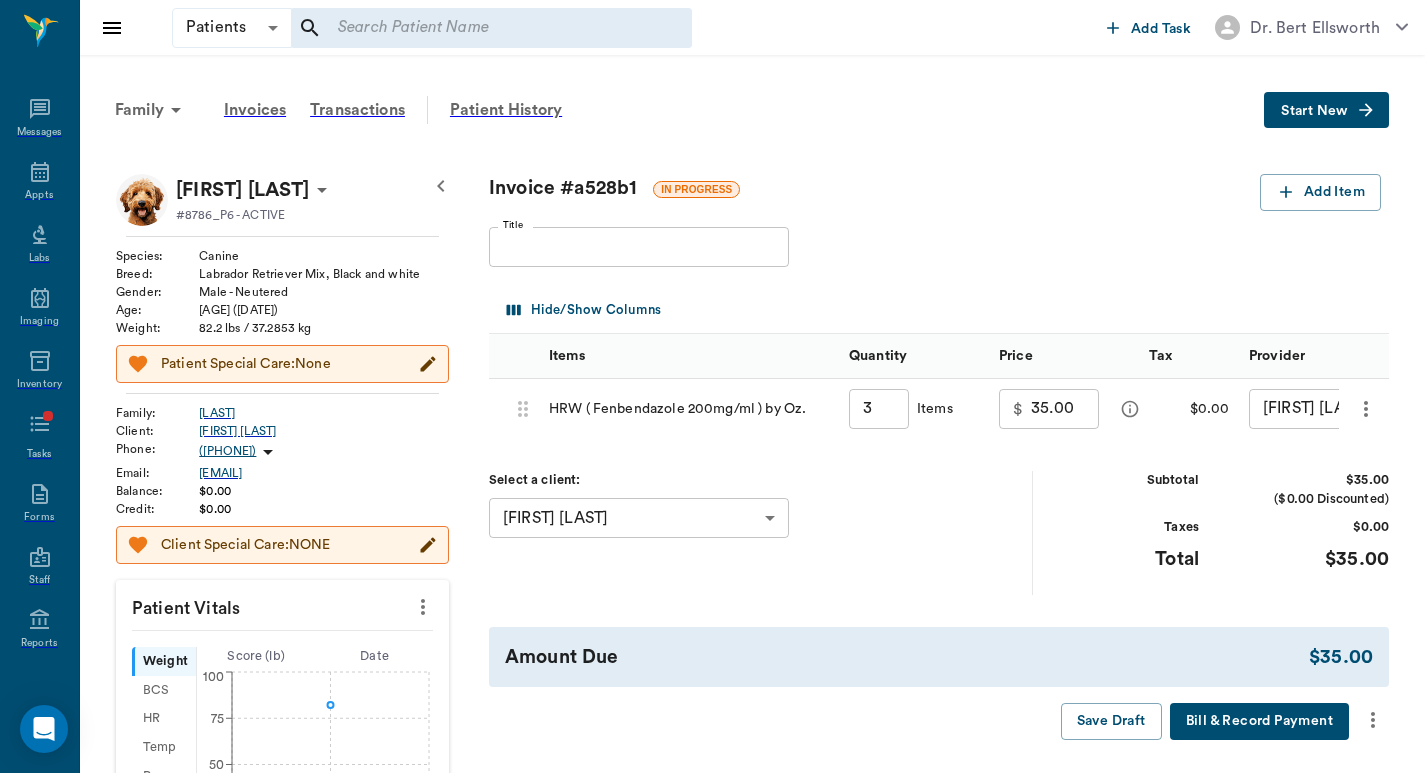 click at bounding box center [1373, 720] 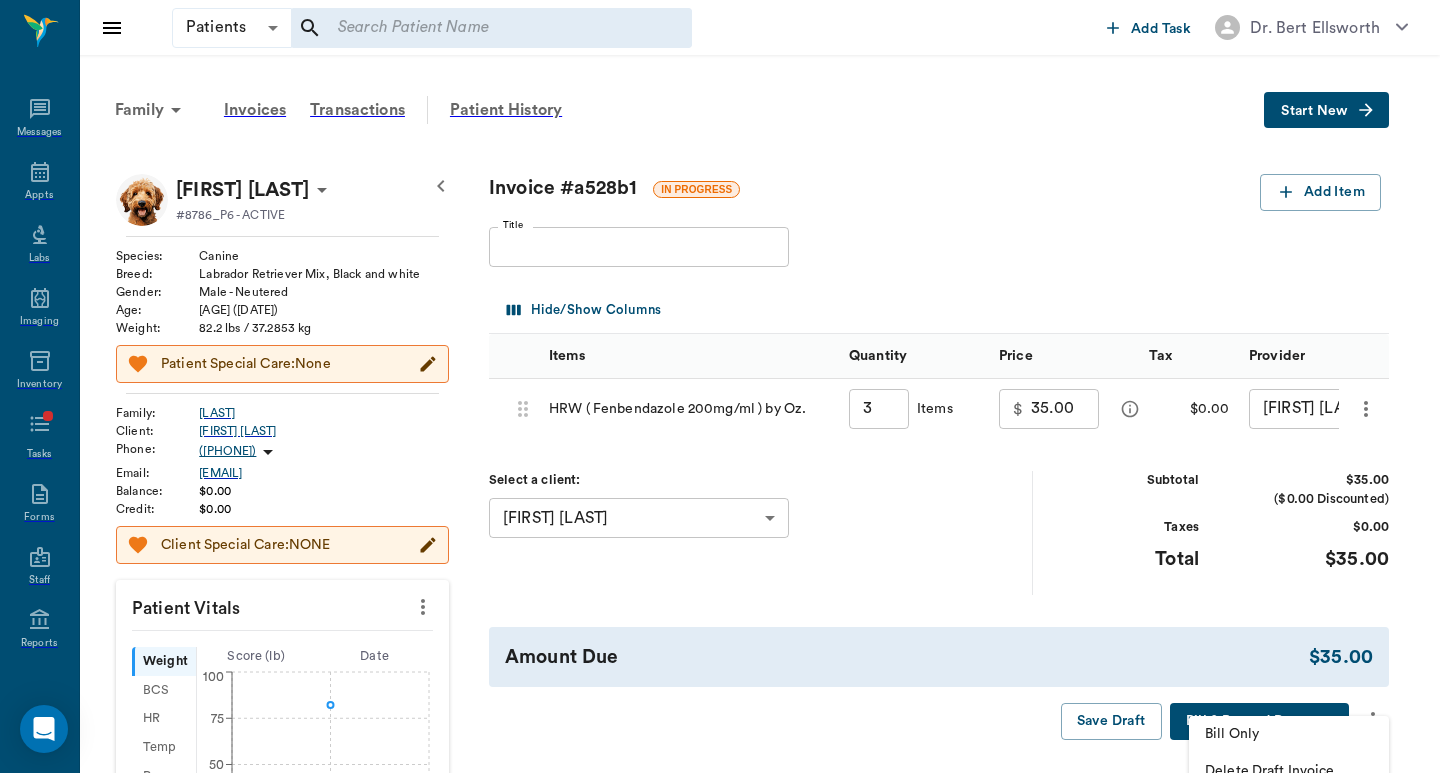 click on "Bill Only" at bounding box center (1289, 734) 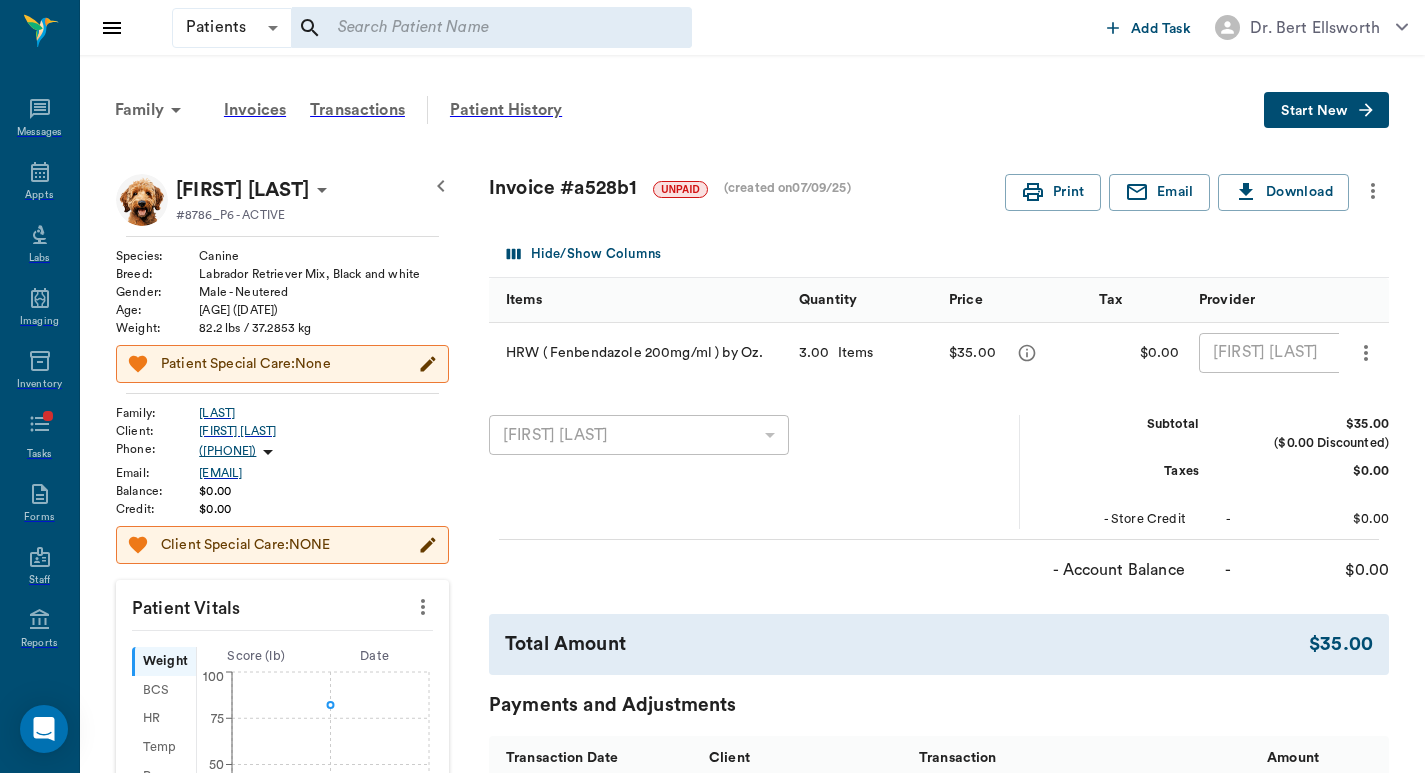 click at bounding box center (491, 28) 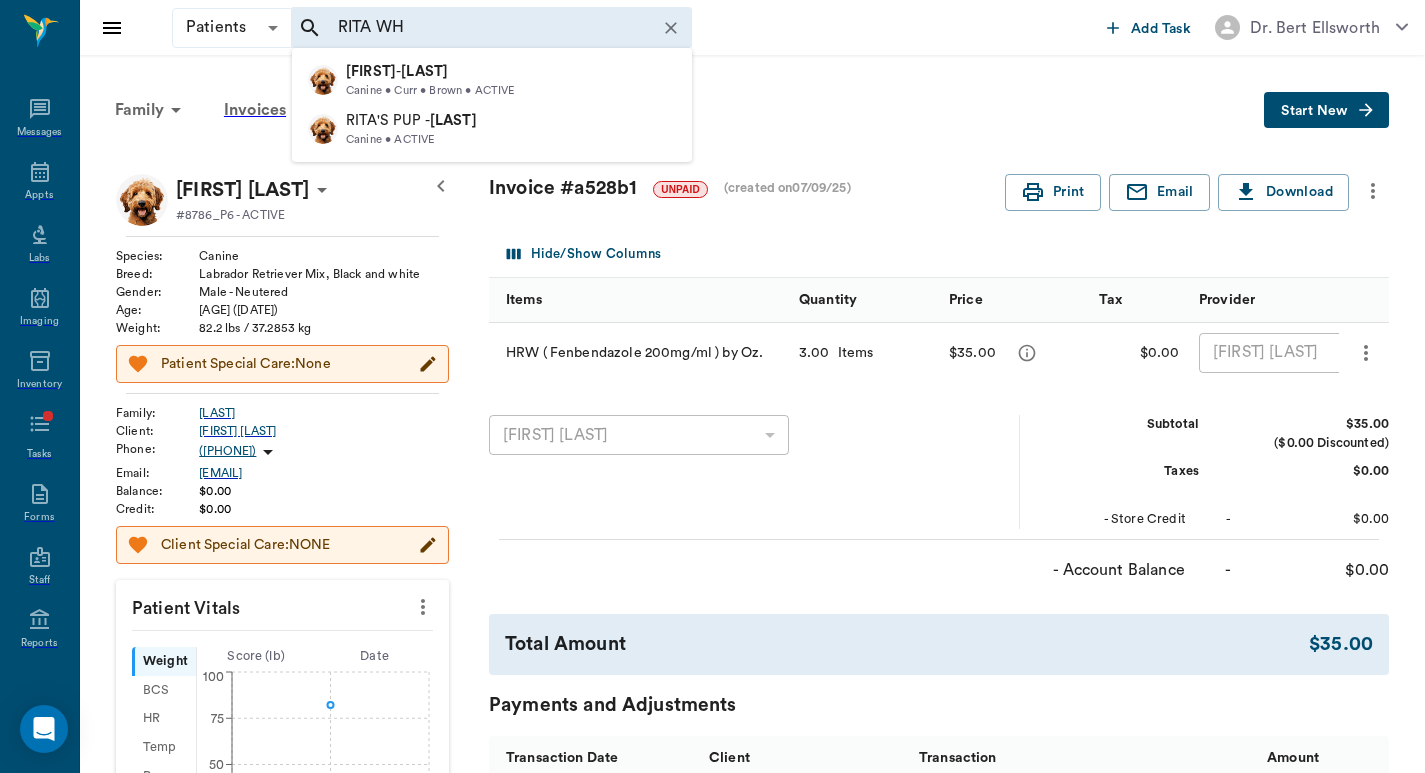 type on "RITA WH" 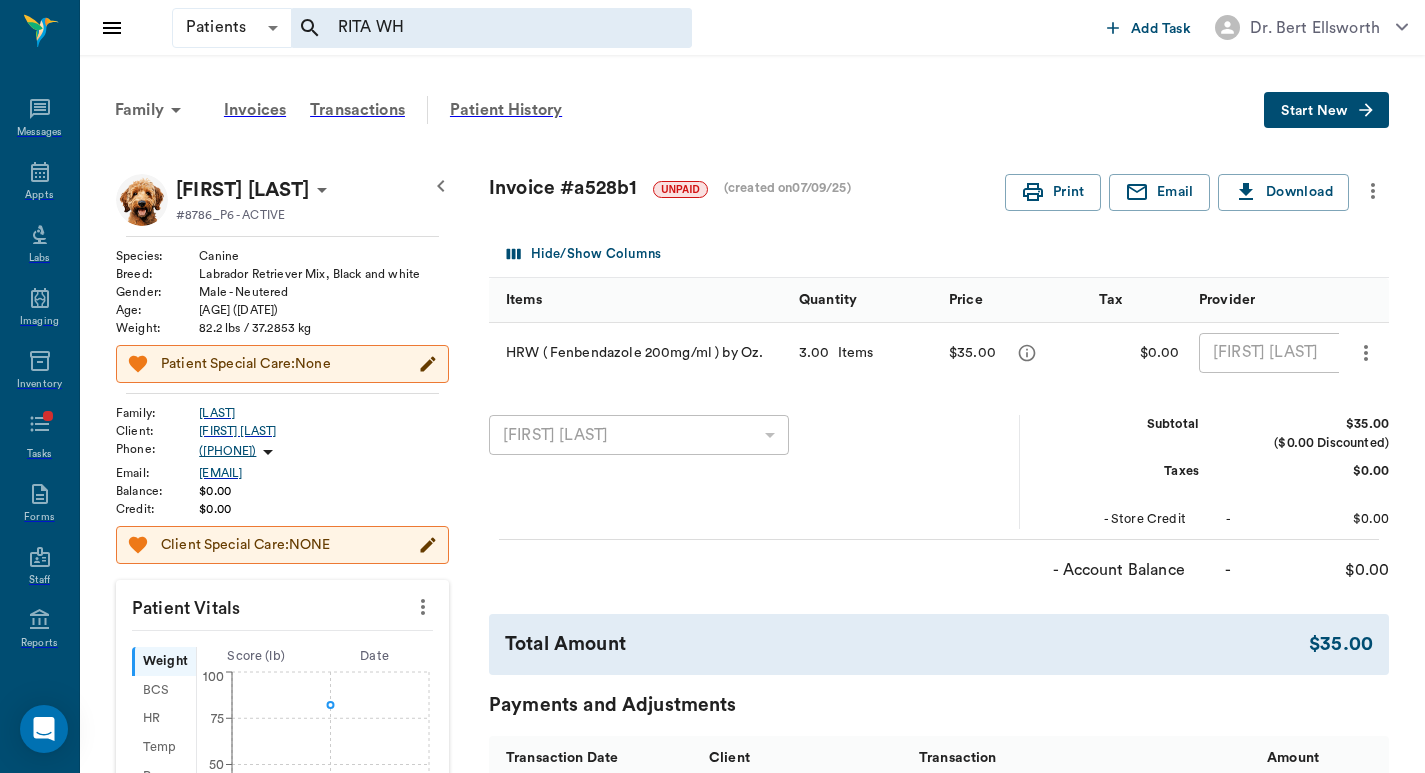 click on "Family Invoices Transactions Patient History Start New" at bounding box center [752, 110] 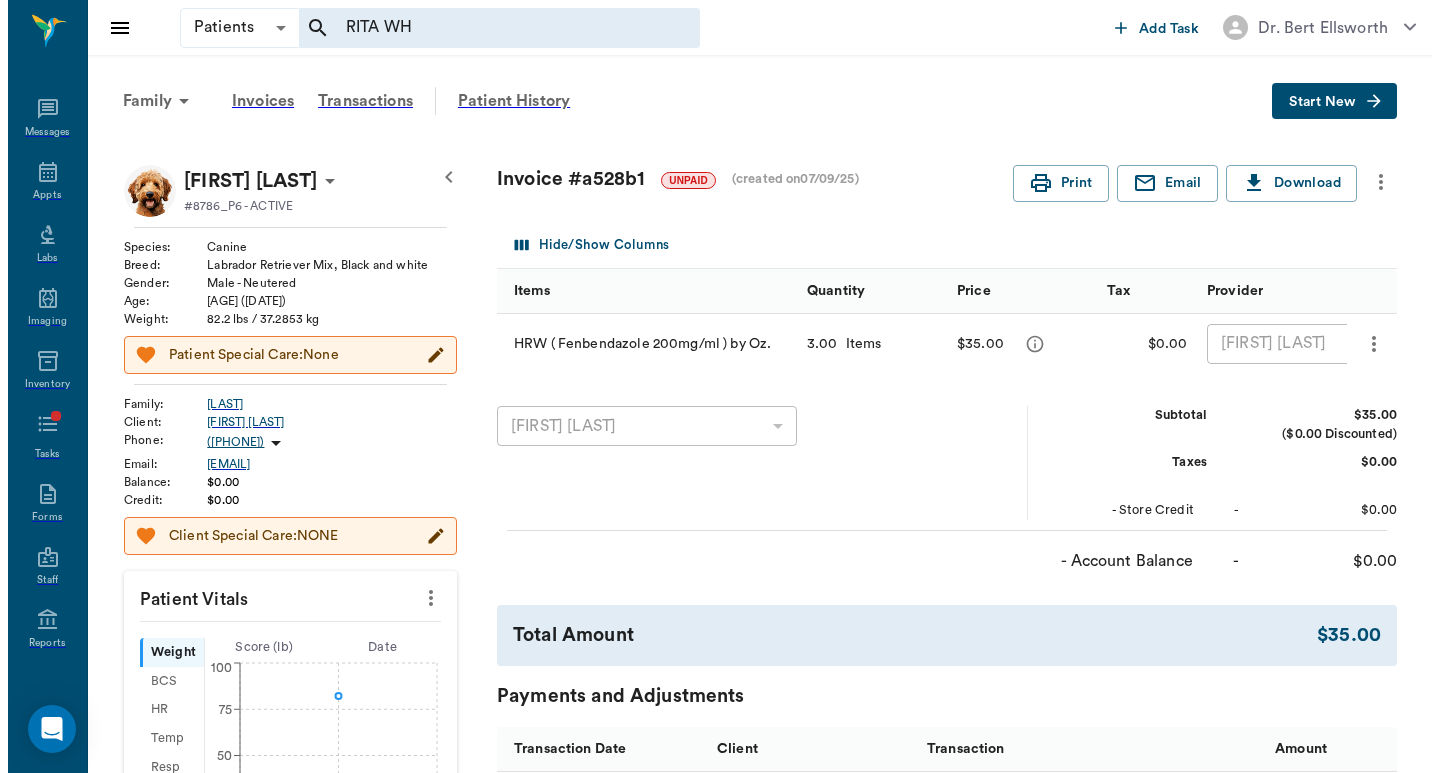 scroll, scrollTop: 0, scrollLeft: 0, axis: both 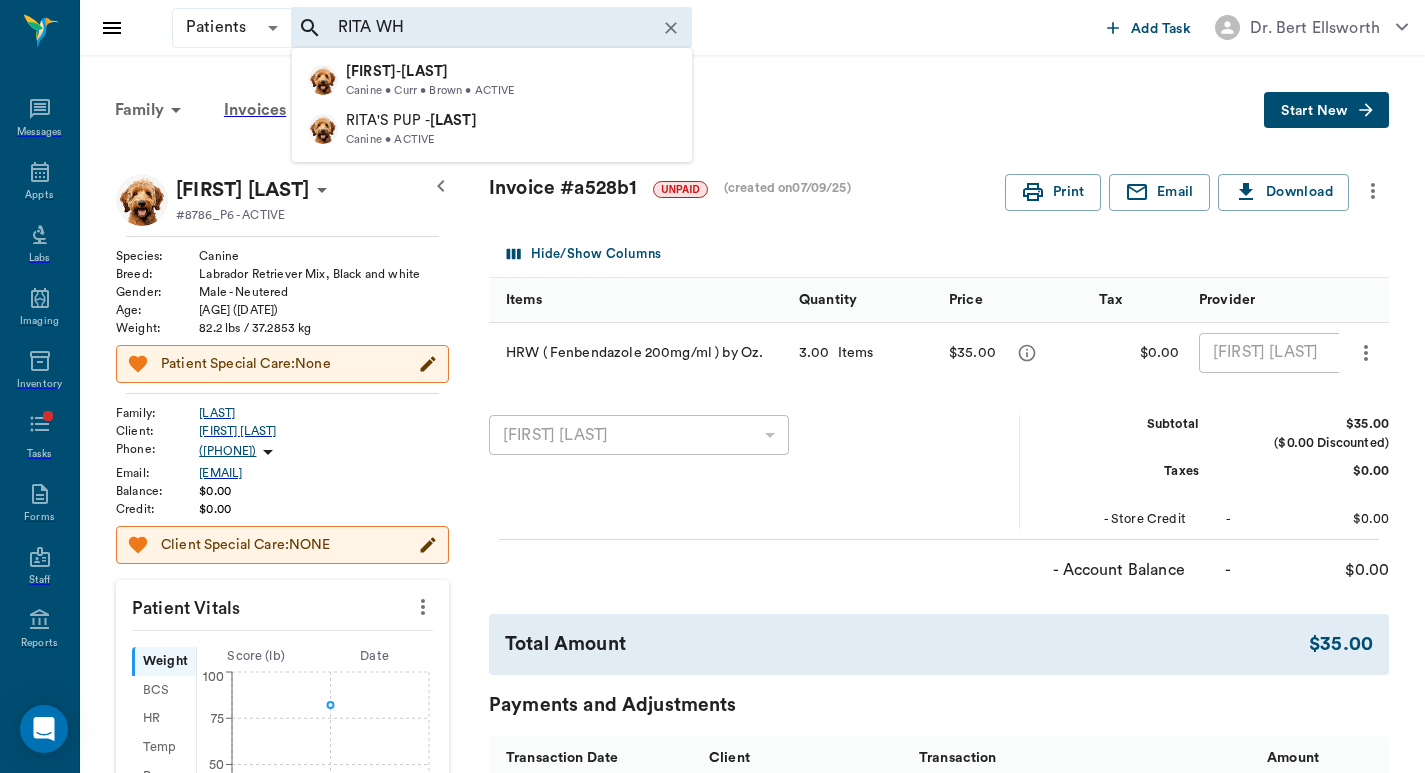 click on "RITA WH" at bounding box center [478, 28] 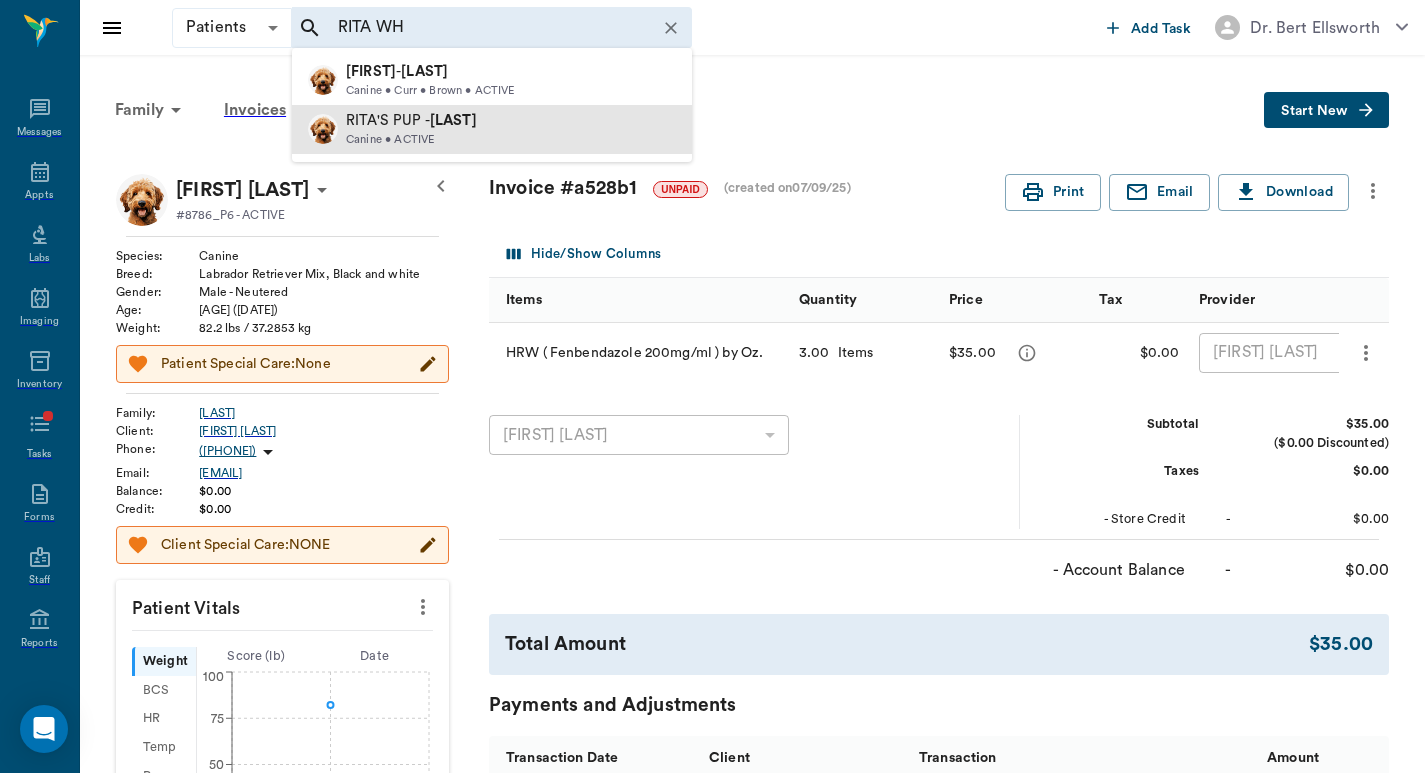click on "Canine   • ACTIVE" at bounding box center (411, 140) 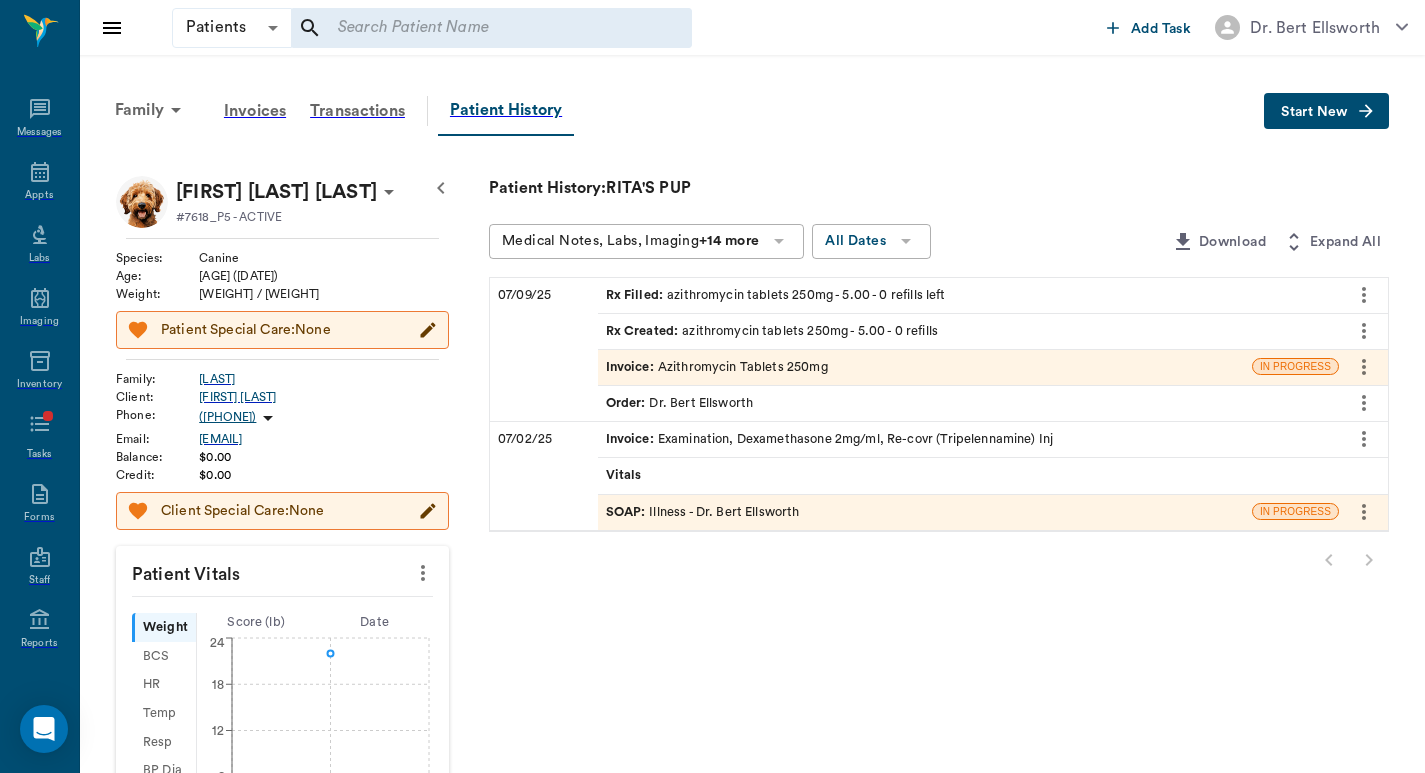 click on "Invoice : Azithromycin Tablets 250mg" at bounding box center [925, 367] 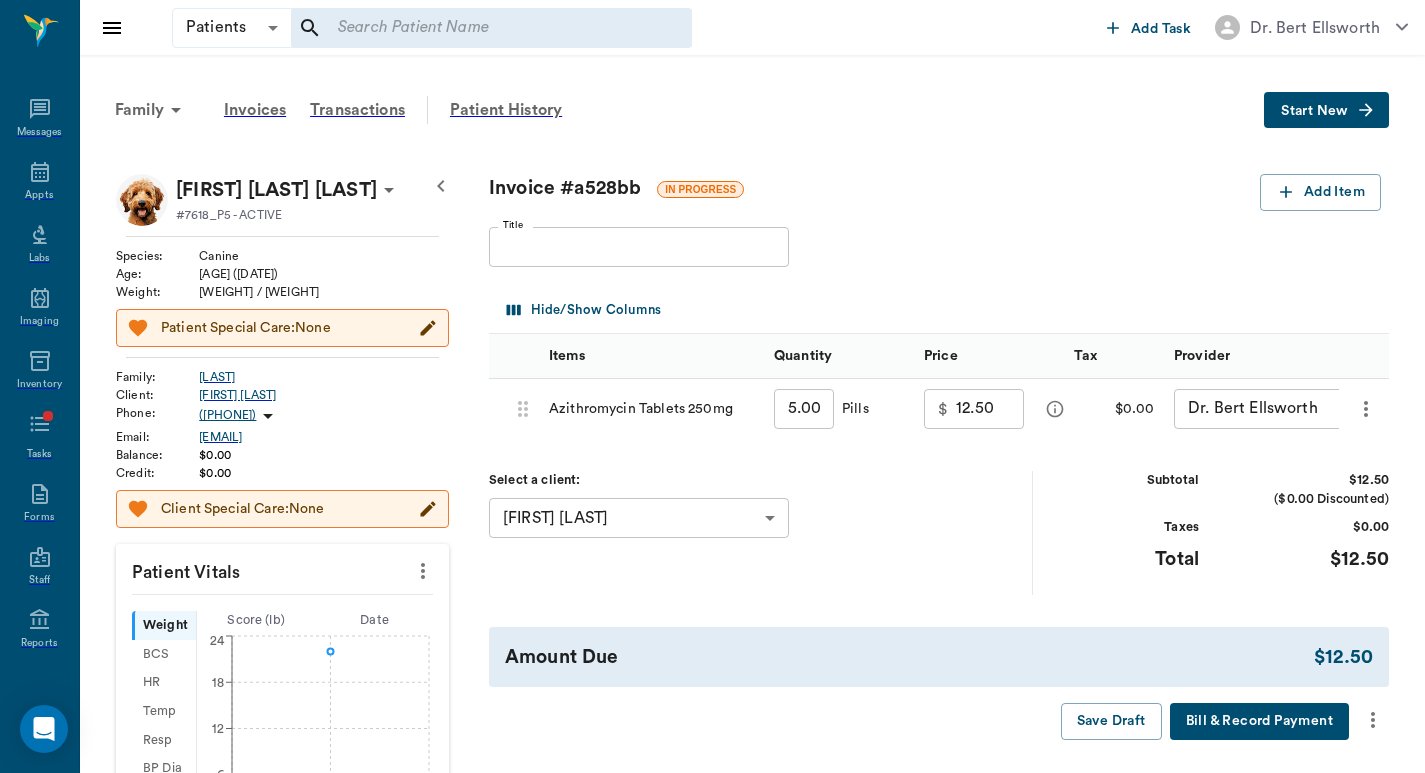 click on "Bill & Record Payment" at bounding box center (1259, 721) 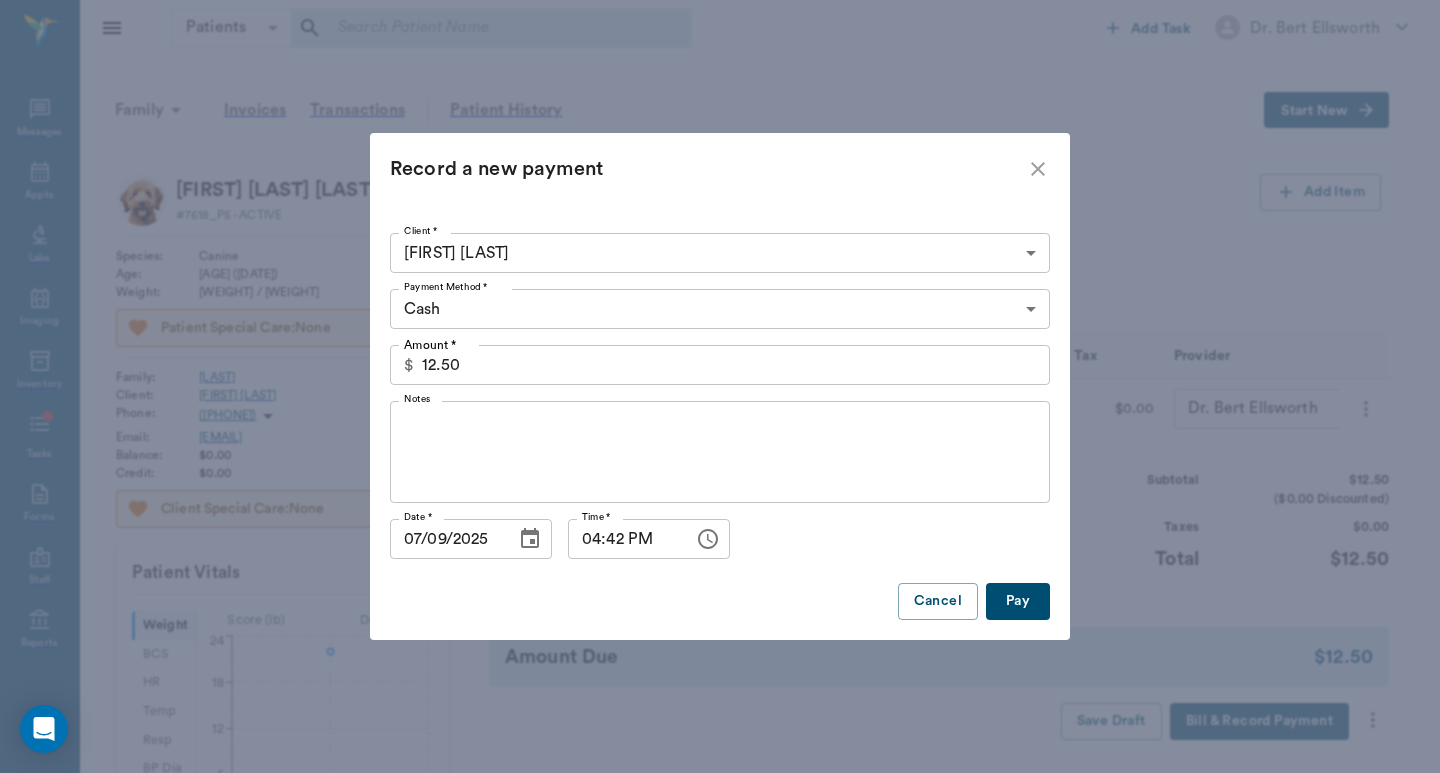 click on "Pay" at bounding box center (1018, 601) 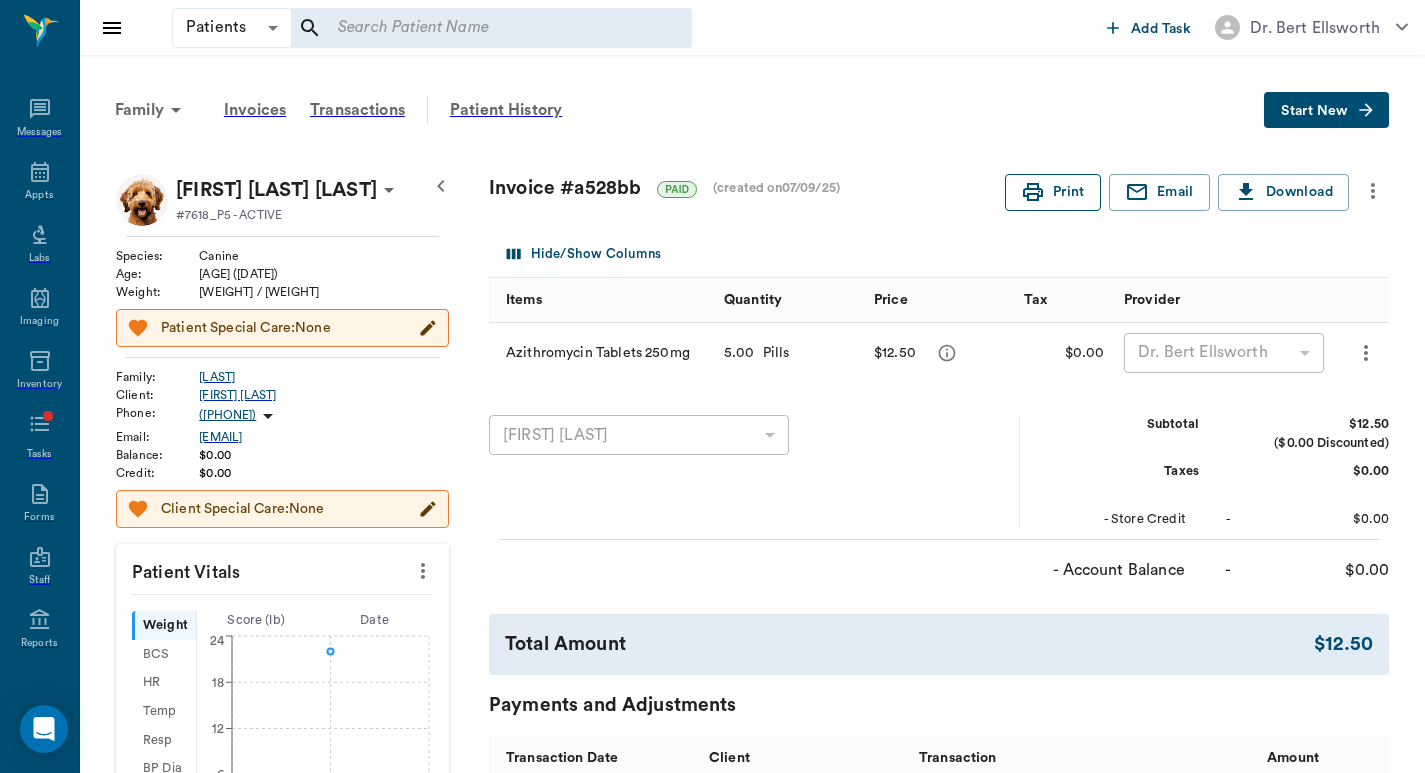 click on "Print" at bounding box center [1053, 192] 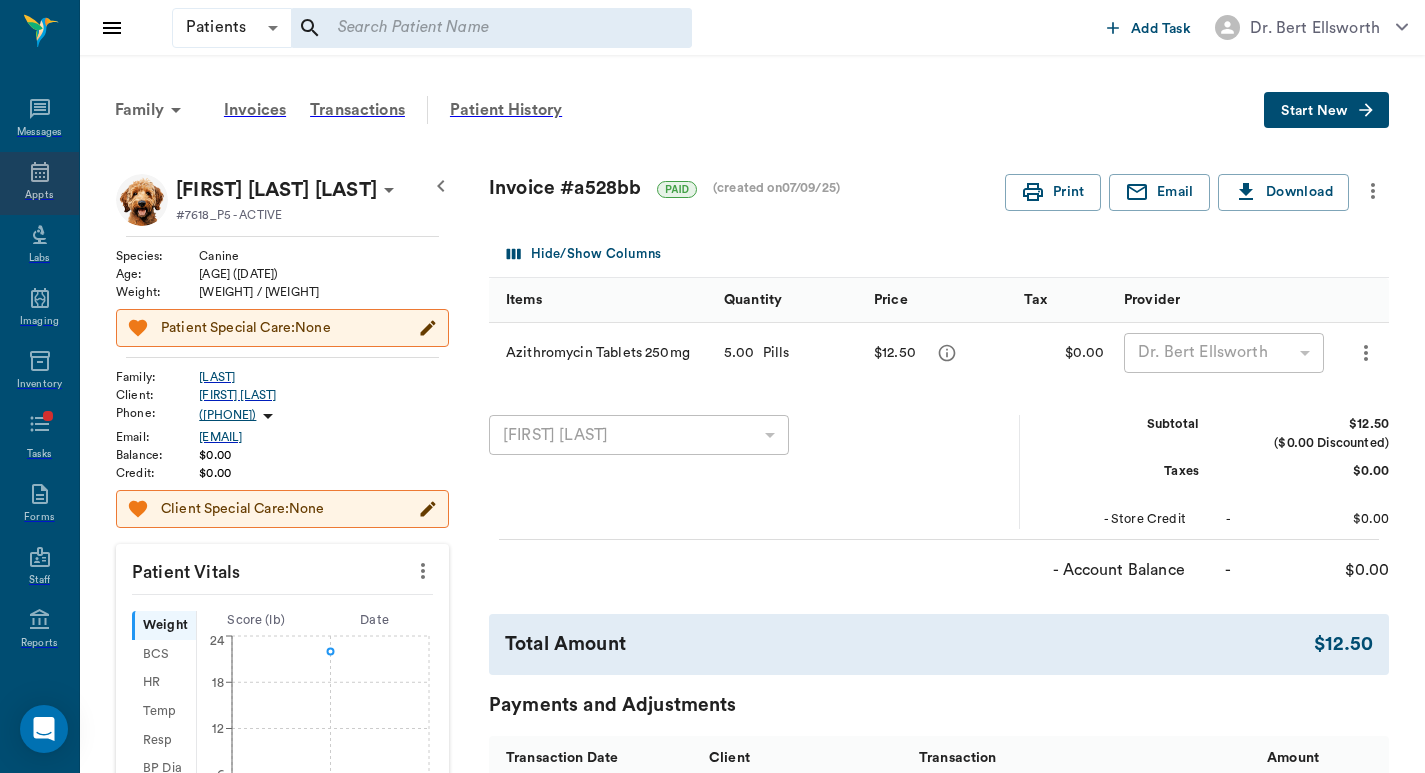 click on "Appts" at bounding box center (39, 183) 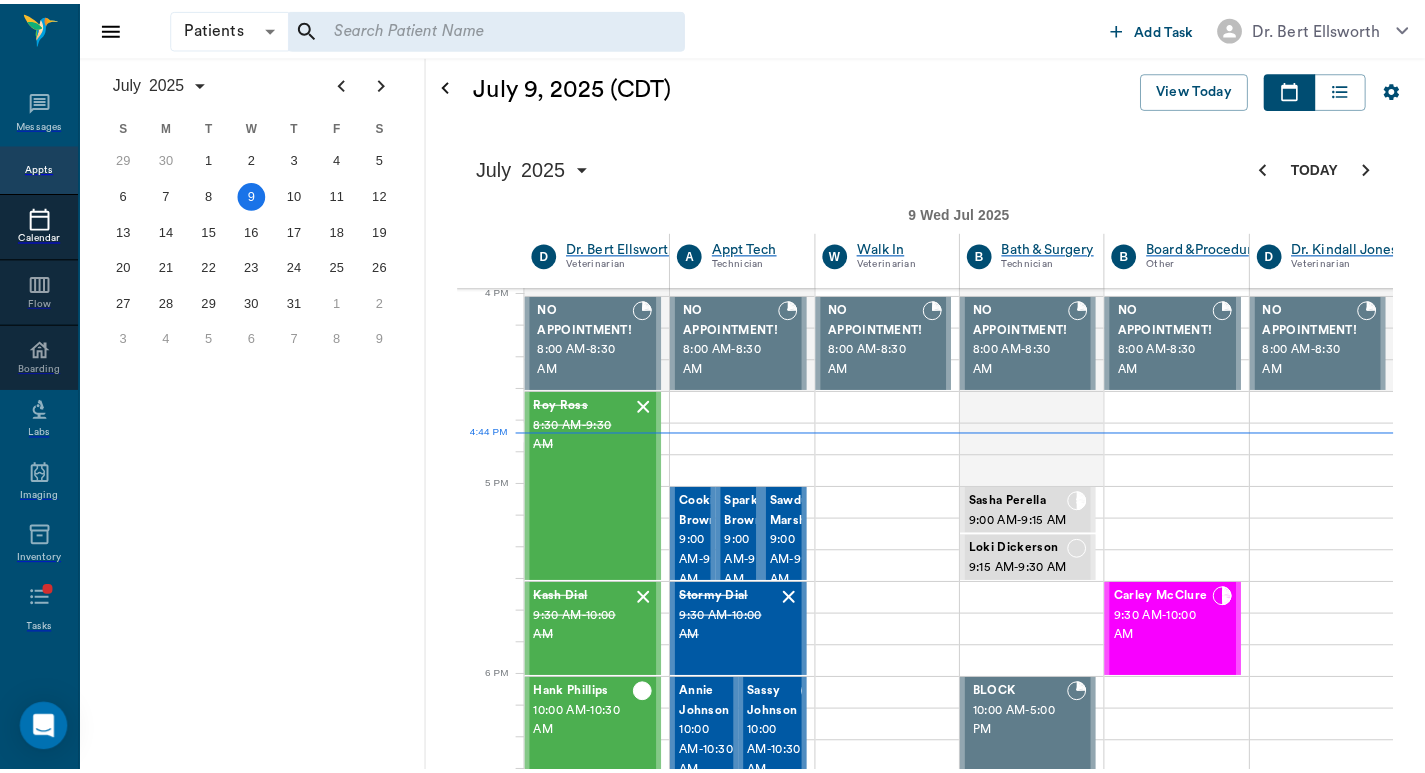 scroll, scrollTop: 1539, scrollLeft: 1, axis: both 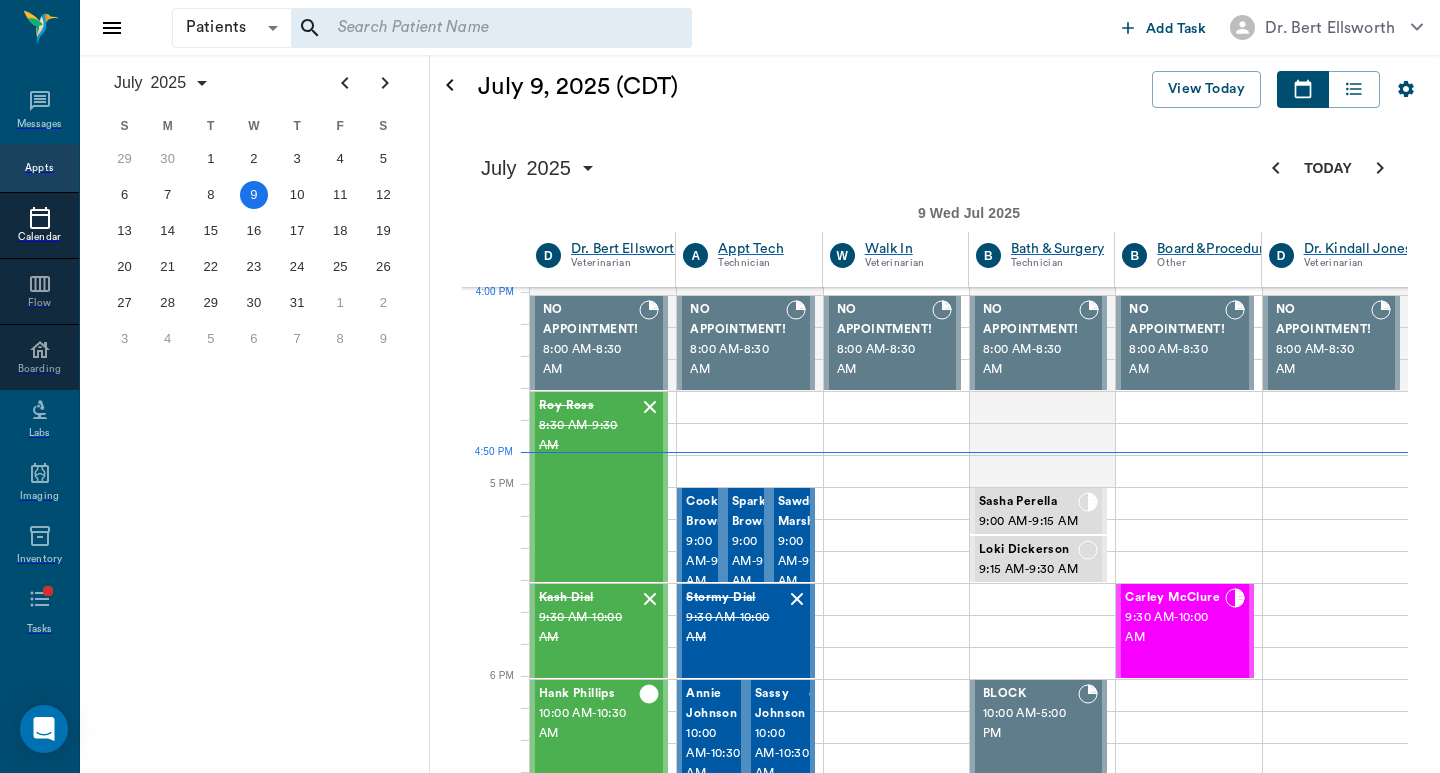 click on "Finn Crawford" at bounding box center (806, 1856) 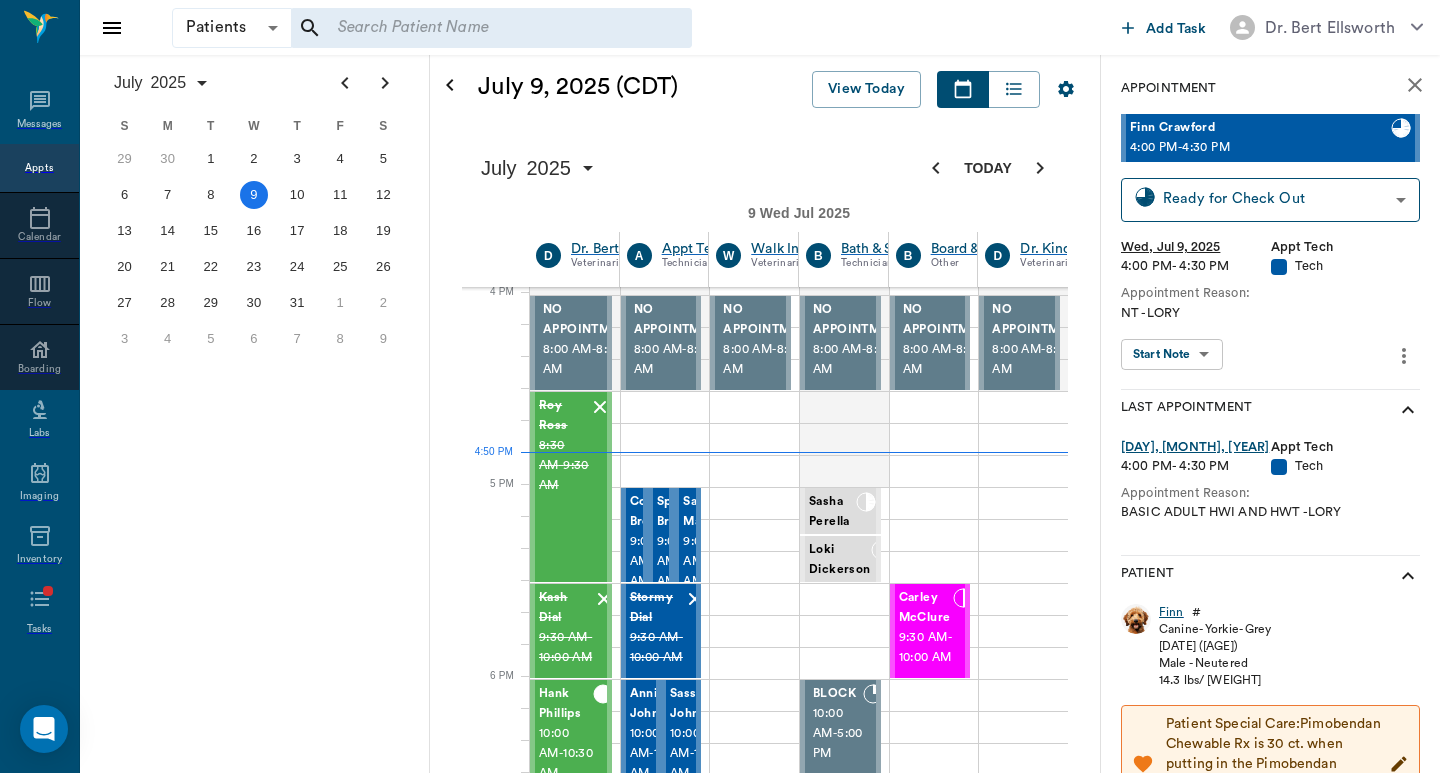 click on "Finn" at bounding box center [1171, 612] 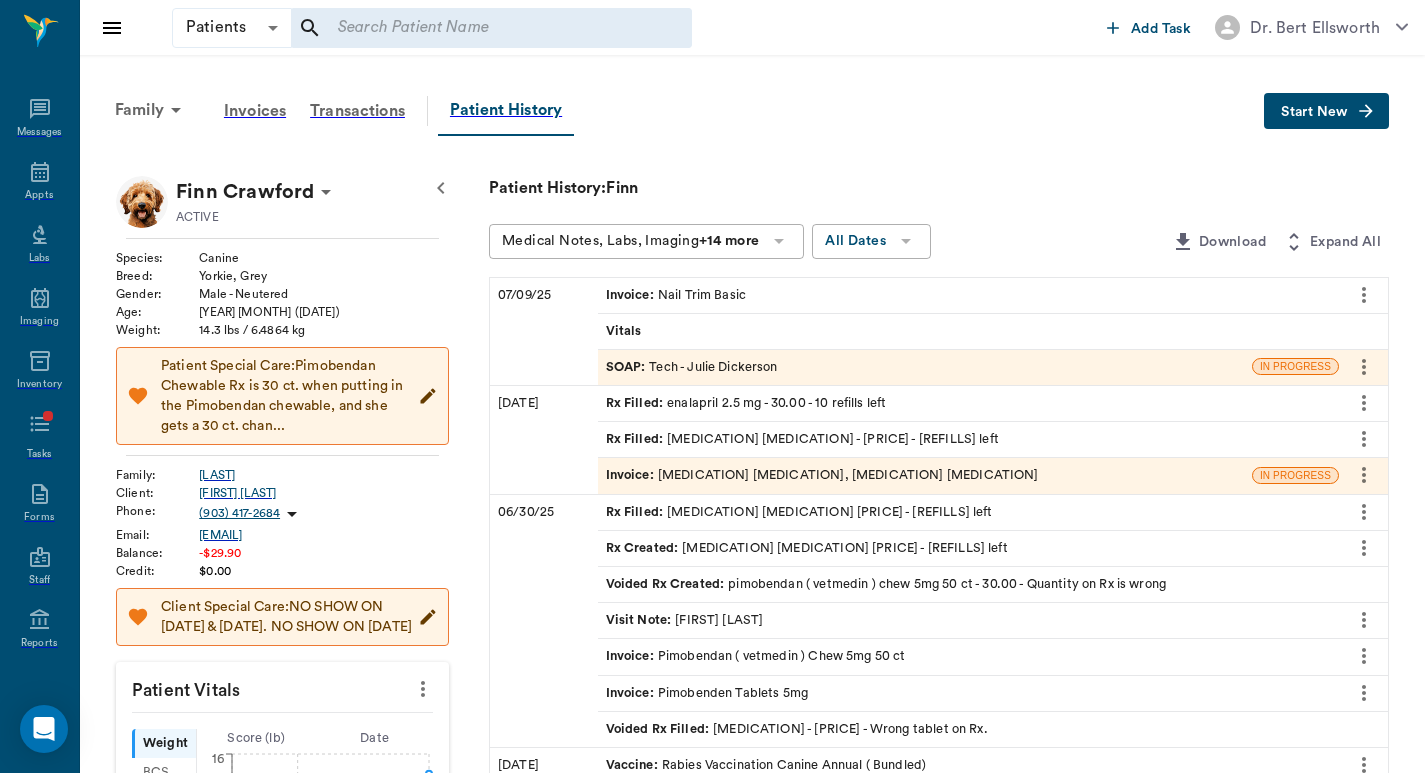 click on "Invoice : Furosemide Tablet 12.5mg, Enalapril 2.5 mg" at bounding box center [822, 475] 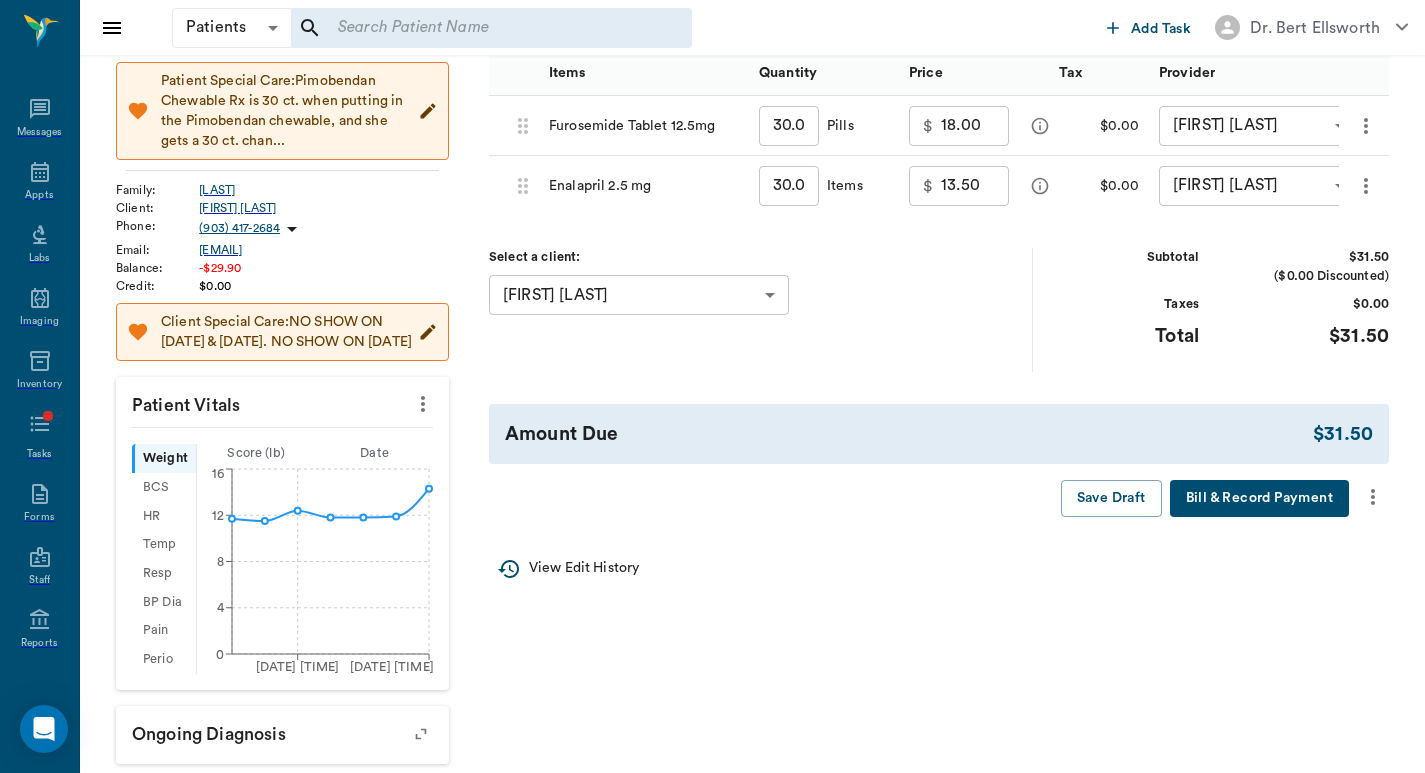 scroll, scrollTop: 533, scrollLeft: 0, axis: vertical 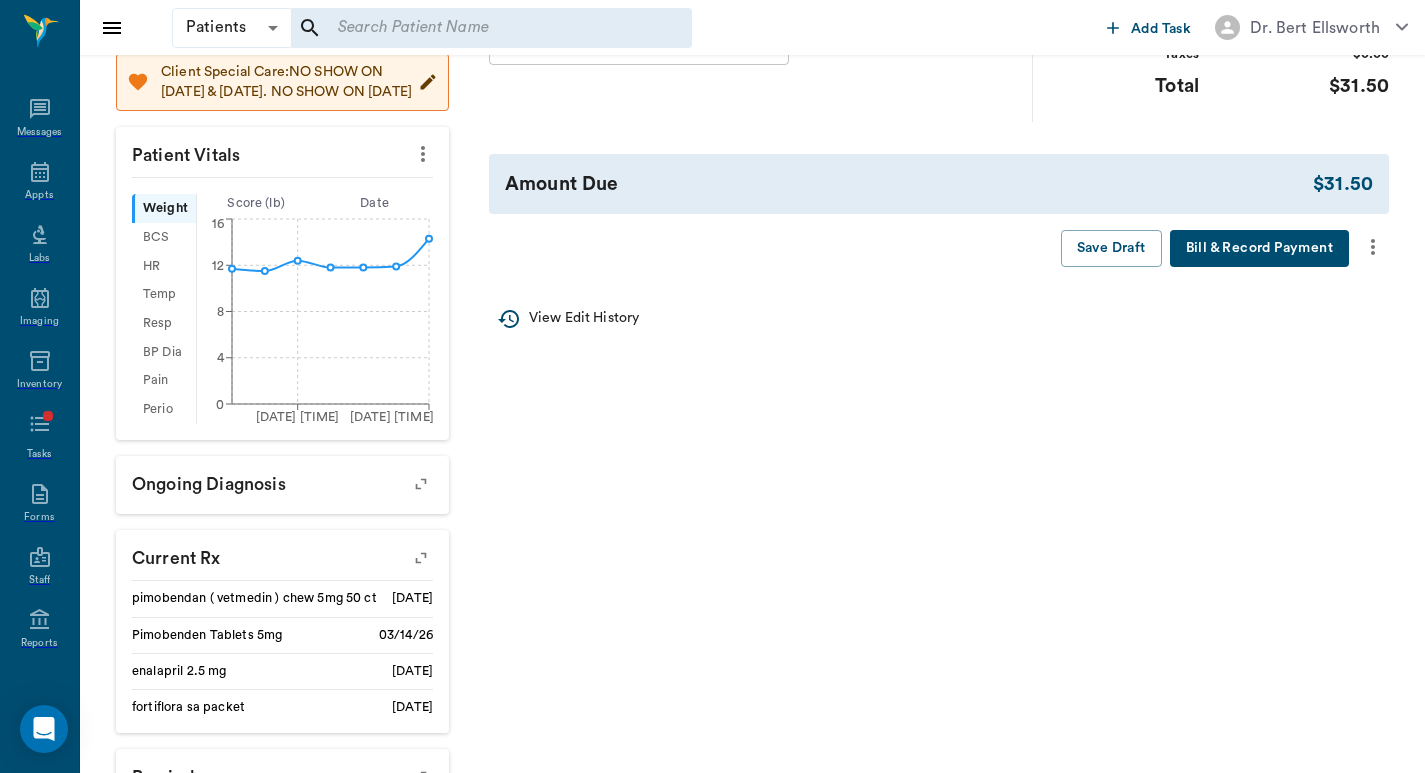 click at bounding box center (1373, 247) 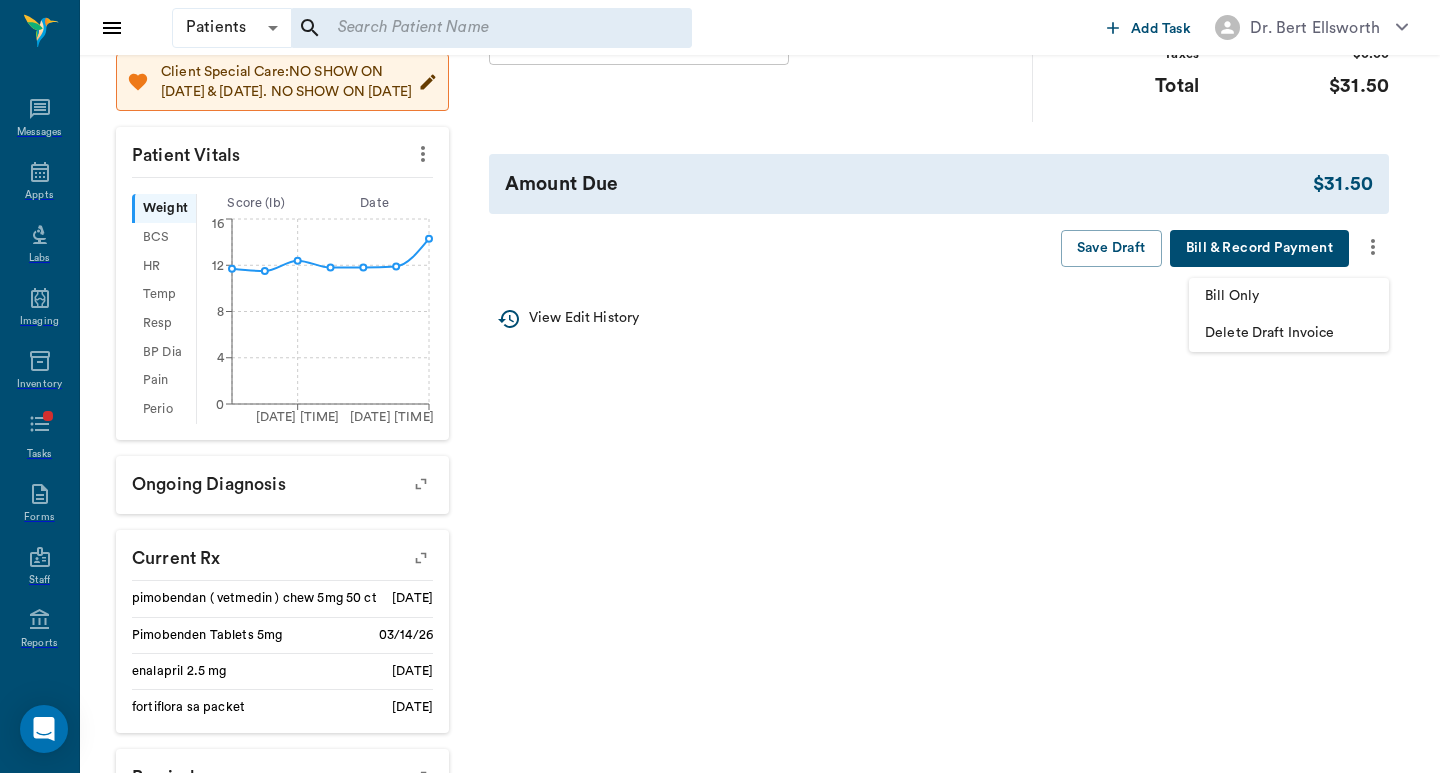 click on "Bill Only" at bounding box center (1289, 296) 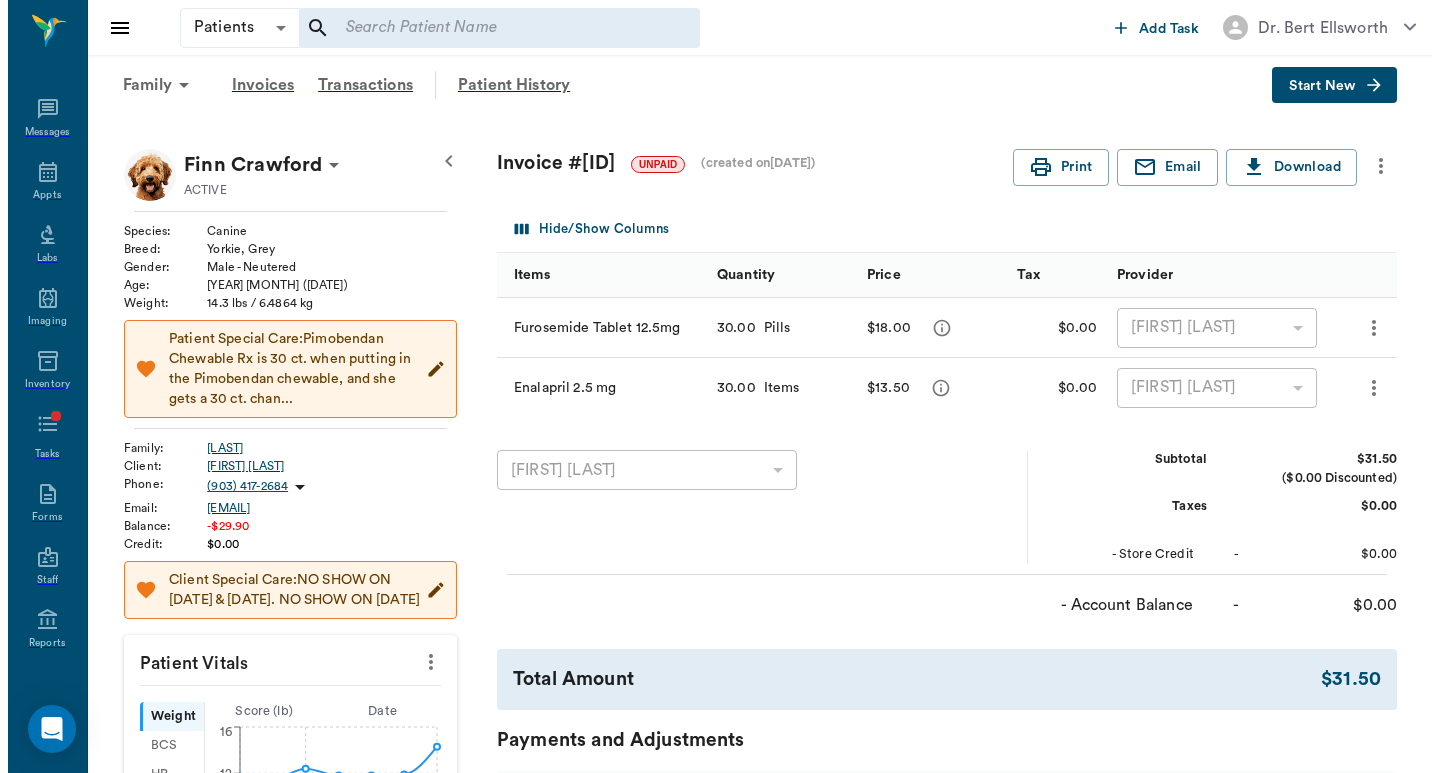 scroll, scrollTop: 0, scrollLeft: 0, axis: both 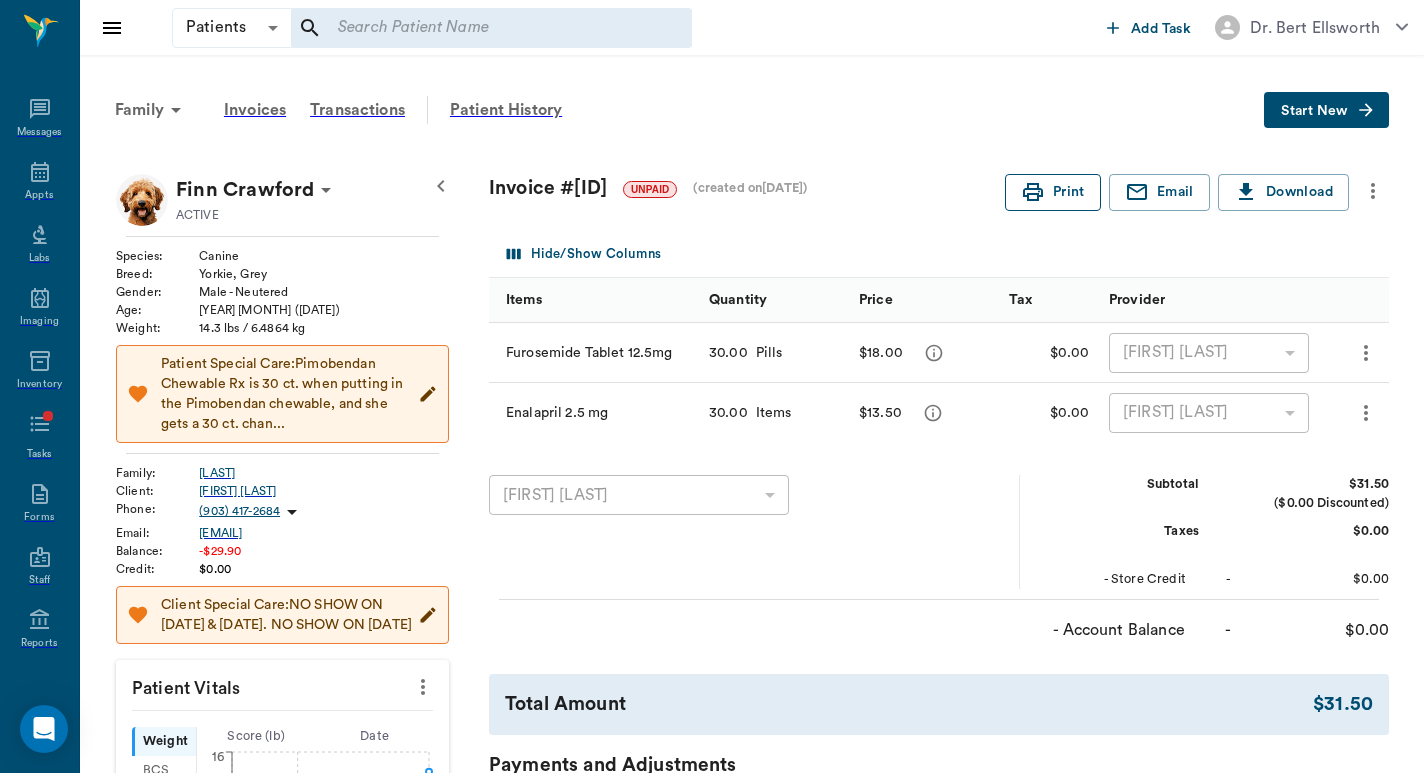 click at bounding box center (1033, 192) 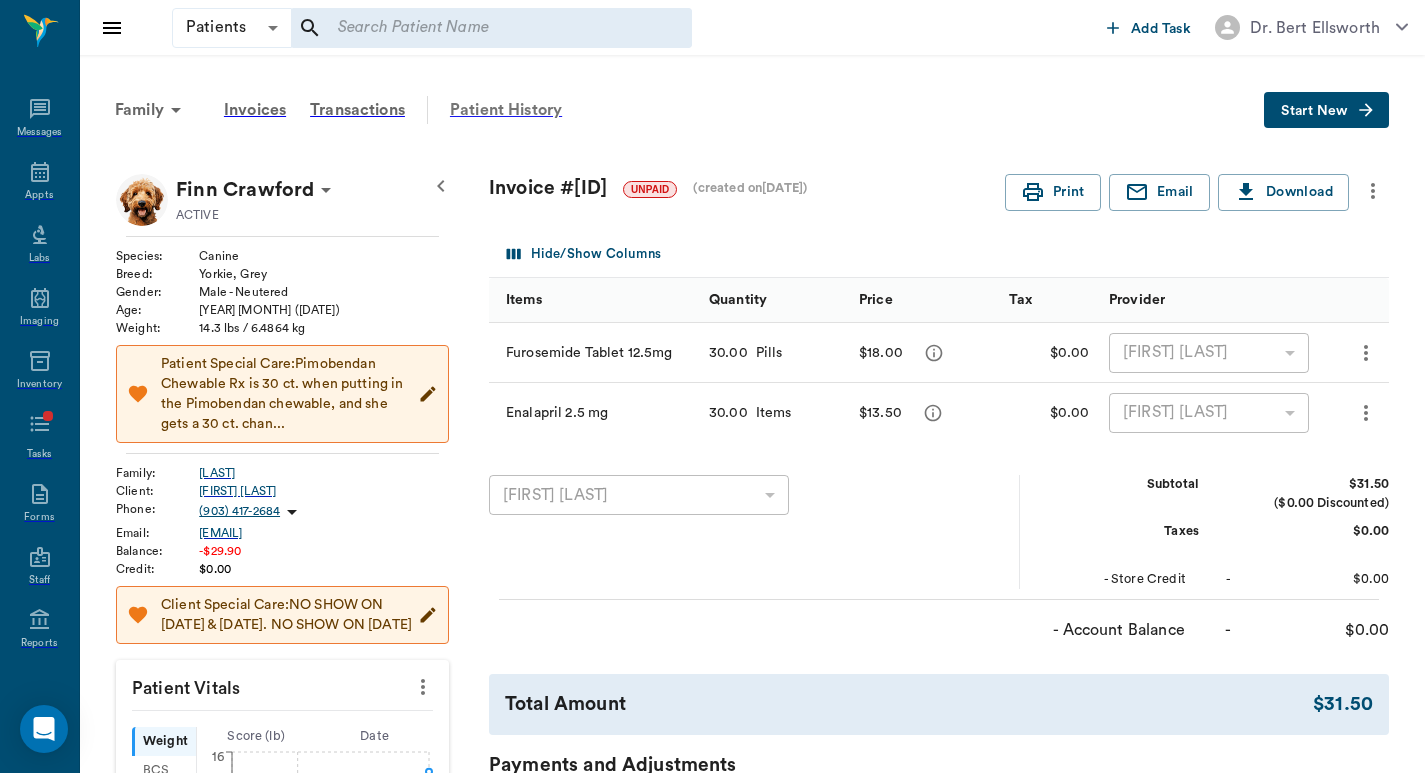 click on "Patient History" at bounding box center (506, 110) 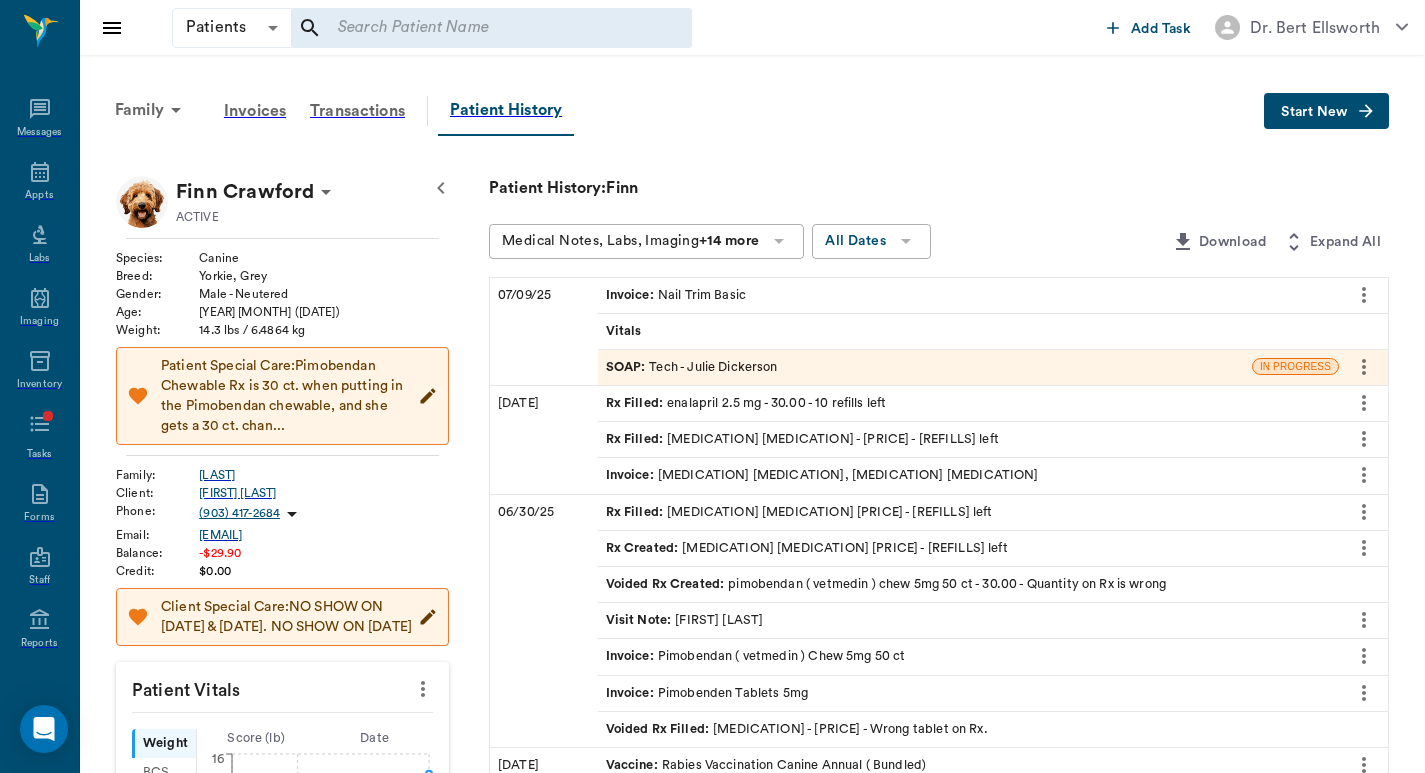 click on "Invoice : Nail Trim Basic" at bounding box center (676, 295) 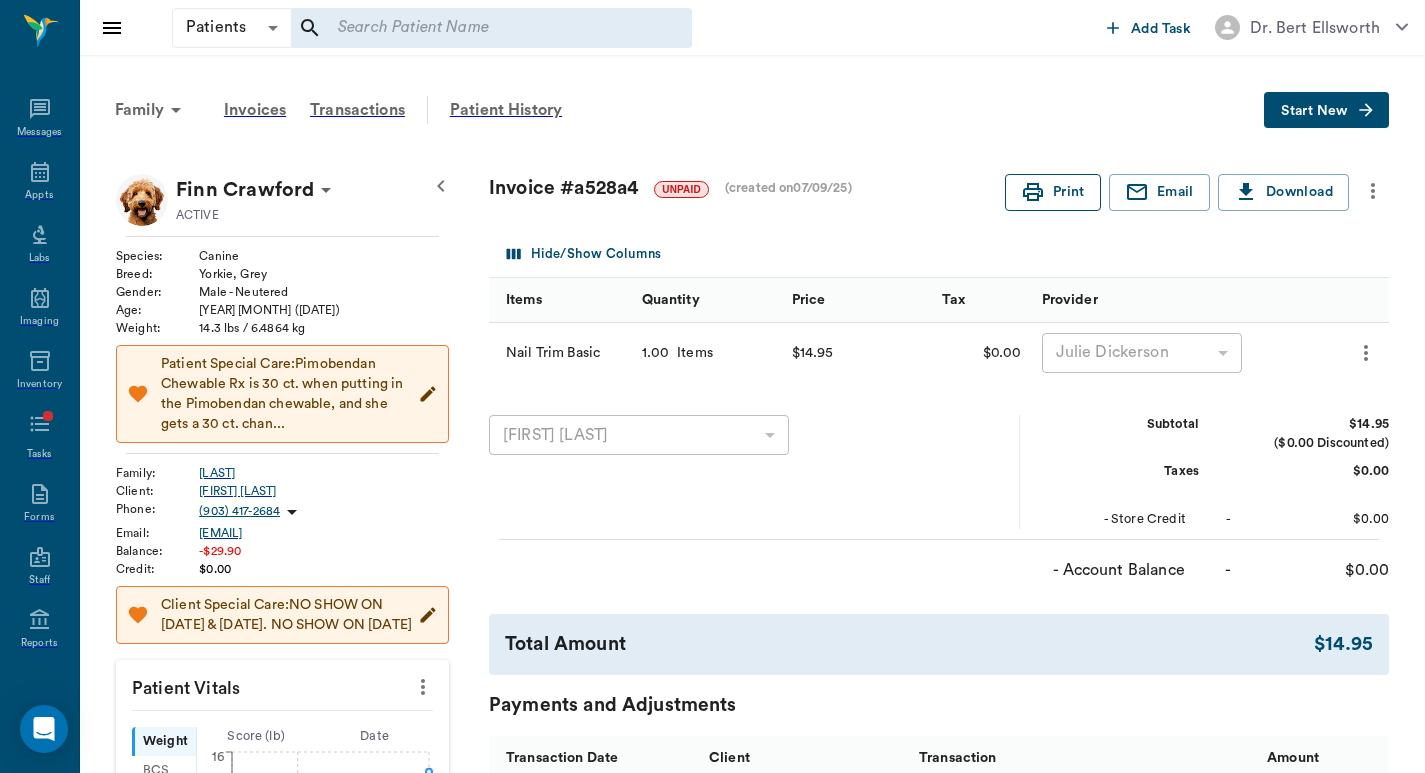 click on "Print" at bounding box center (1053, 192) 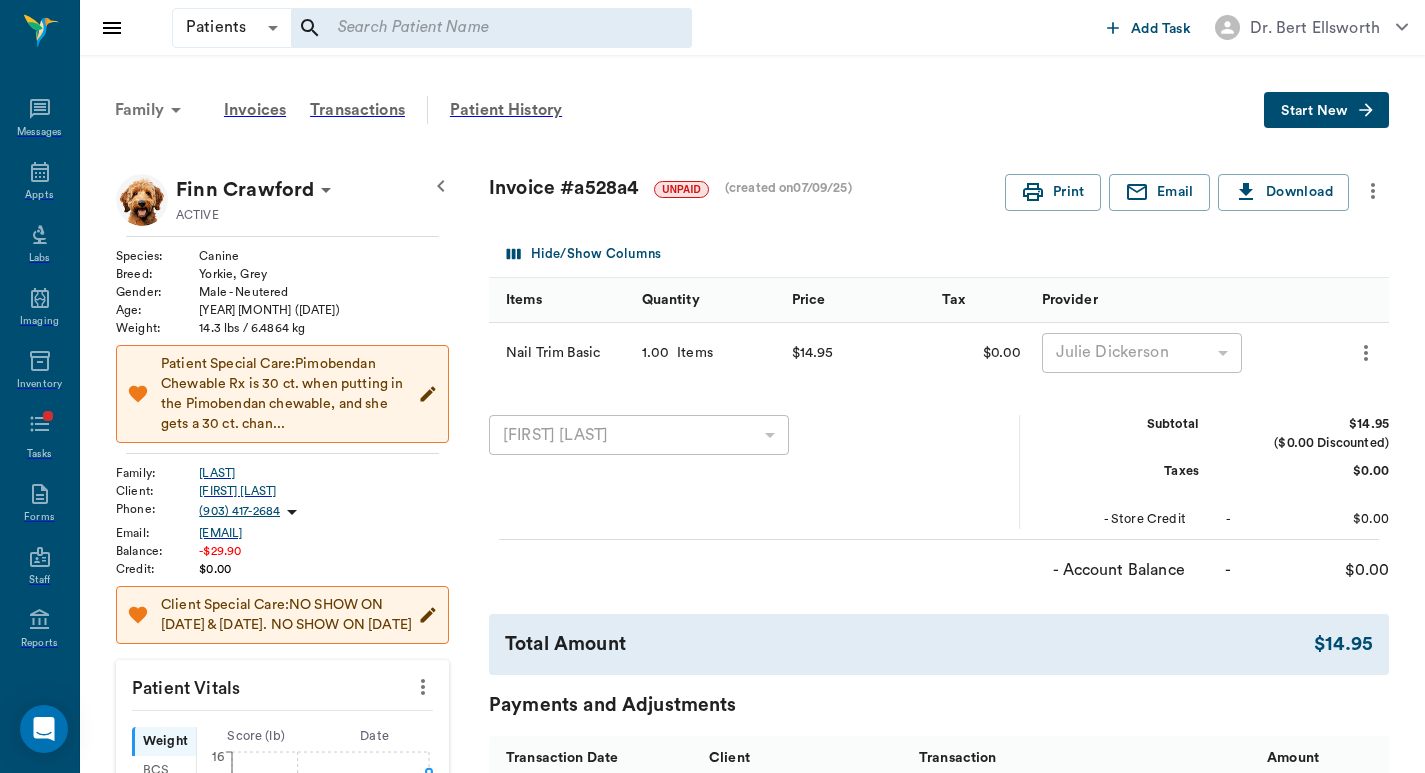 click on "Family" at bounding box center [151, 110] 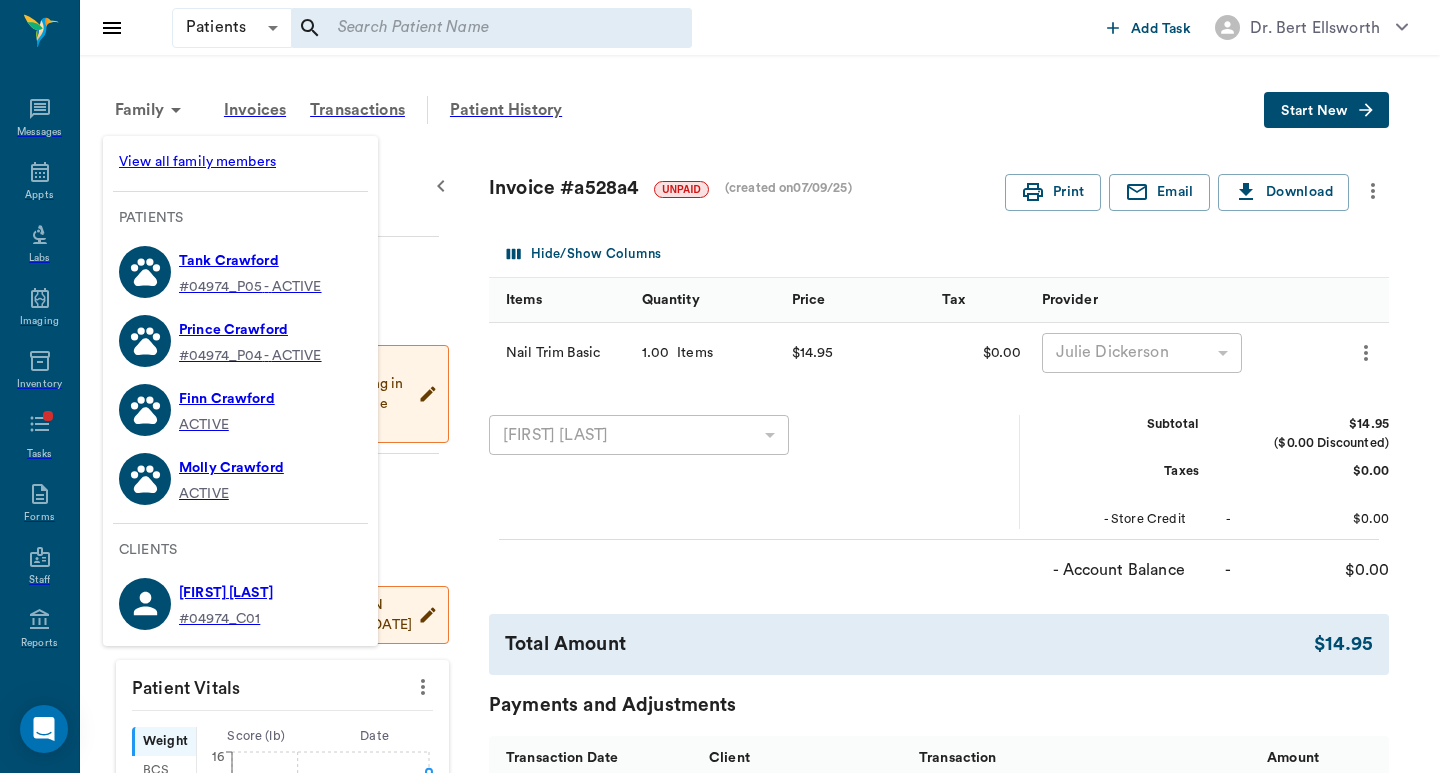 click on "Molly Crawford" at bounding box center [231, 468] 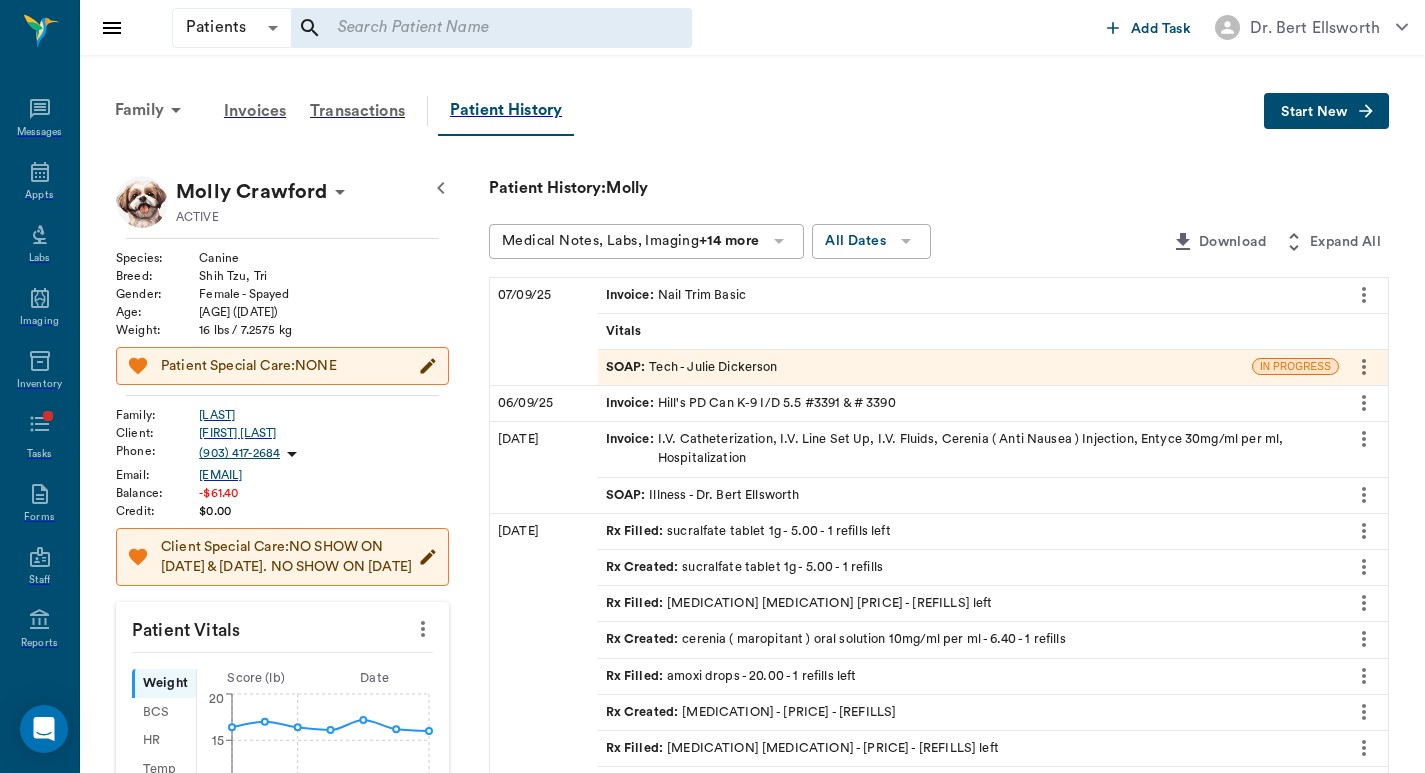 click on "Invoice :" at bounding box center [632, 295] 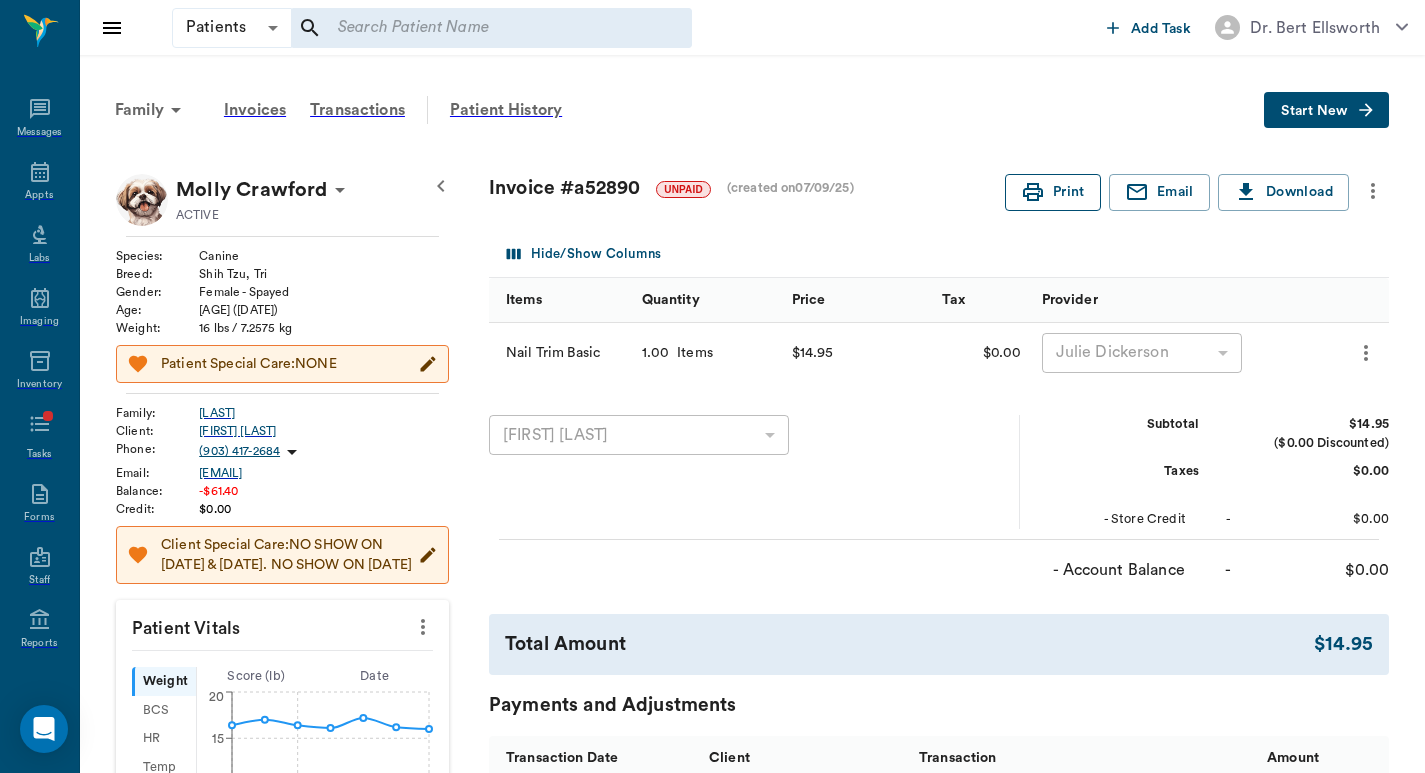 click at bounding box center (1033, 192) 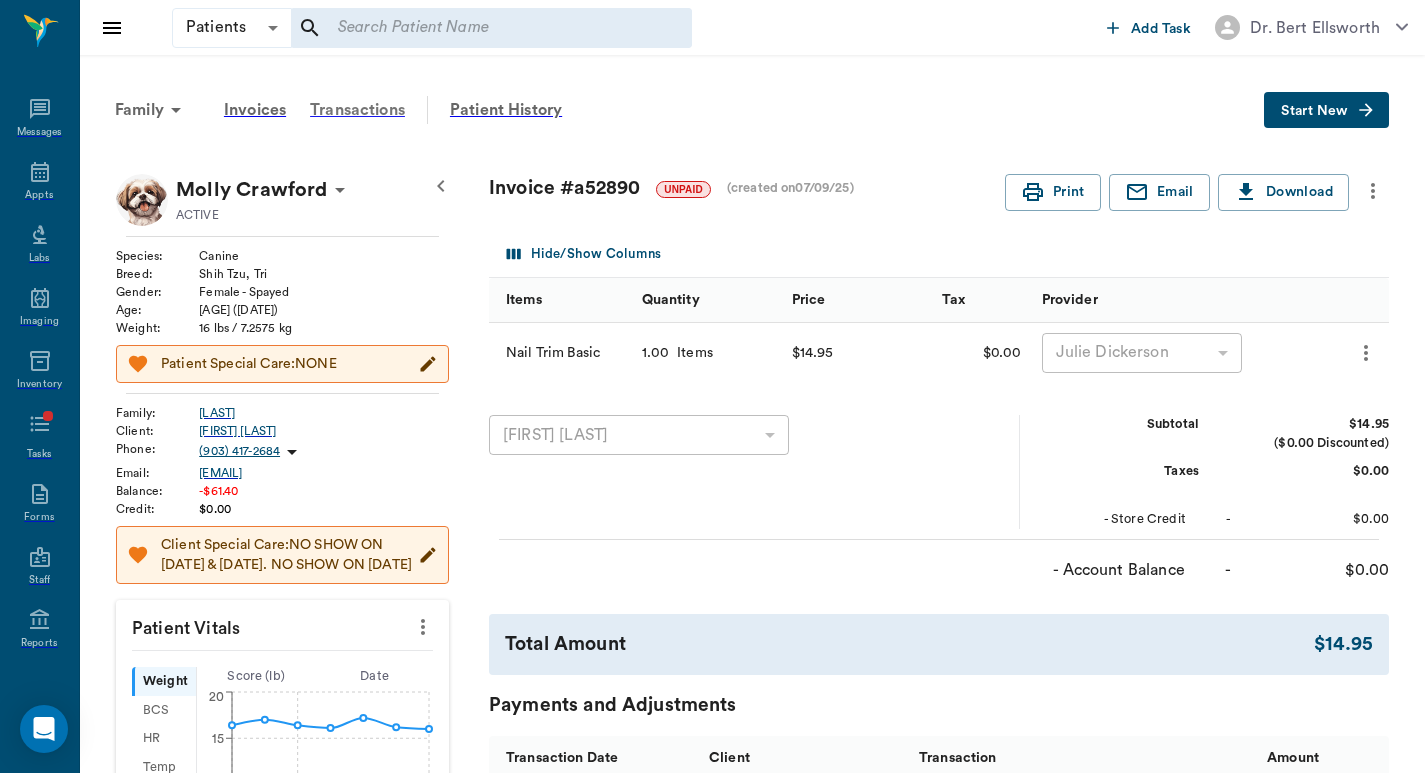 click on "Transactions" at bounding box center [357, 110] 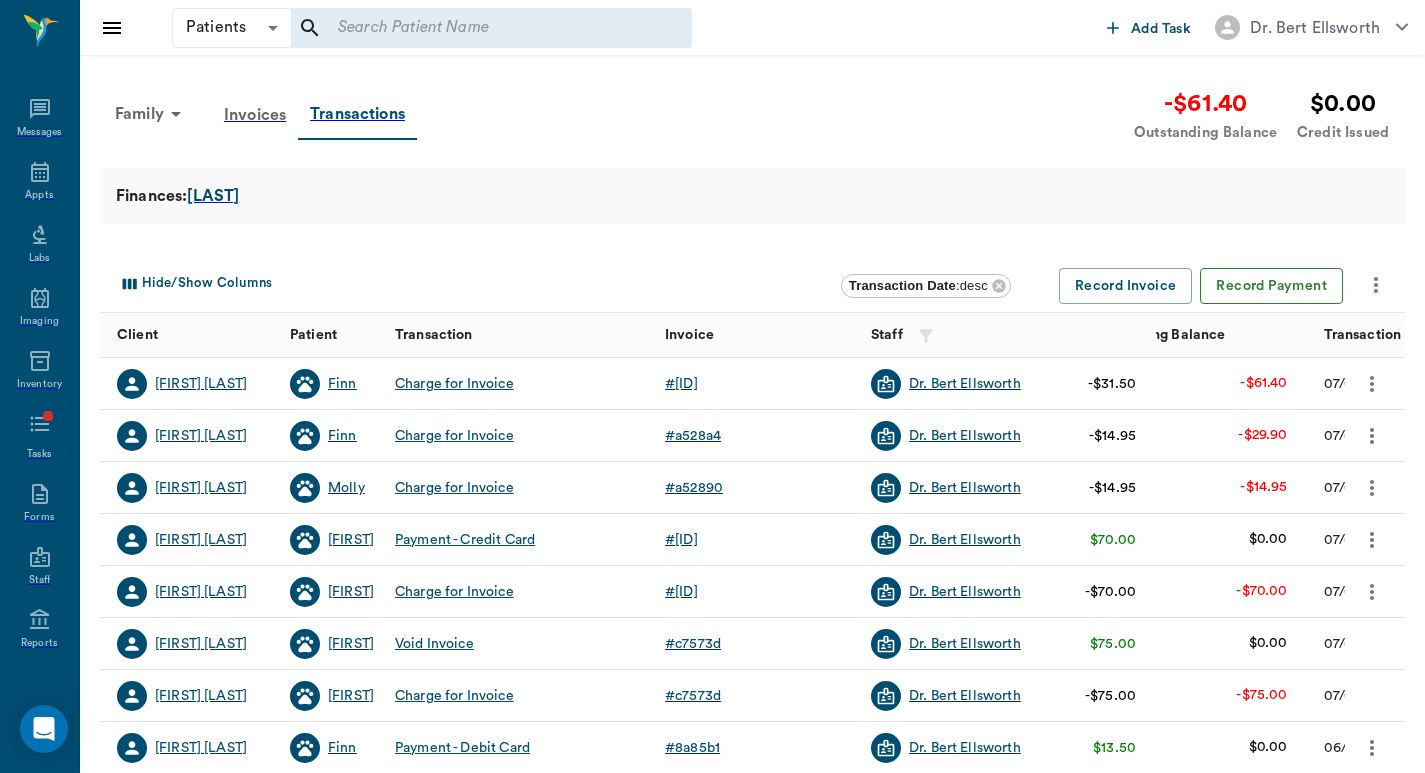 click on "Record Payment" at bounding box center [1271, 286] 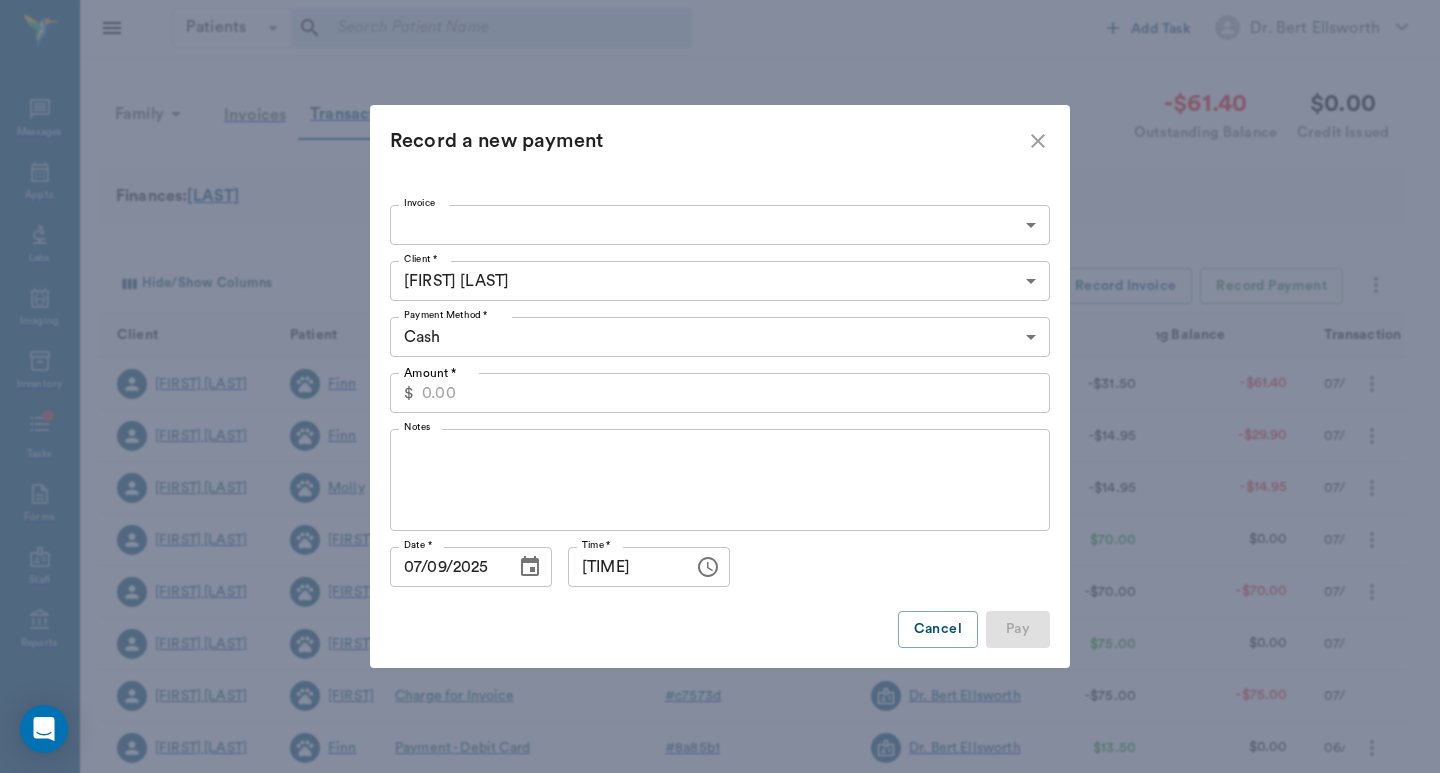 click on "Dr. [LAST] [LAST] Nectar Messages Appts Labs Imaging Inventory Tasks Forms Staff Reports Lookup Settings Family Invoices Transactions -$61.40 Outstanding Balance $0.00 Credit Issued Finances: [LAST] Hide/Show Columns Transaction Date : desc Record Invoice Record Payment Client Patient Transaction Invoice Staff Amount Outstanding Balance Transaction Date [LAST] [LAST] Charge for Invoice # b30511 Dr. [LAST] -$31.50 -$61.40 07/09/25 [LAST] [LAST] Charge for Invoice # a528a4 Dr. [LAST] -$14.95 -$29.90 07/09/25 [LAST] [LAST] Charge for Invoice # a52890 Dr. [LAST] -$14.95 -$14.95 07/09/25 [LAST] [LAST] [LAST] - Credit Card # c75885 Dr. [LAST] $70.00 $0.00 07/02/25 [LAST] [LAST] Charge for Invoice # c75885 Dr. [LAST] -$70.00 -$70.00 07/02/25 [LAST] [LAST] [LAST] Invoice # c7573d Dr. [LAST] $75.00 $0.00 07/02/25 [LAST] [LAST] Charge for Invoice # c7573d -$75.00" at bounding box center (720, 615) 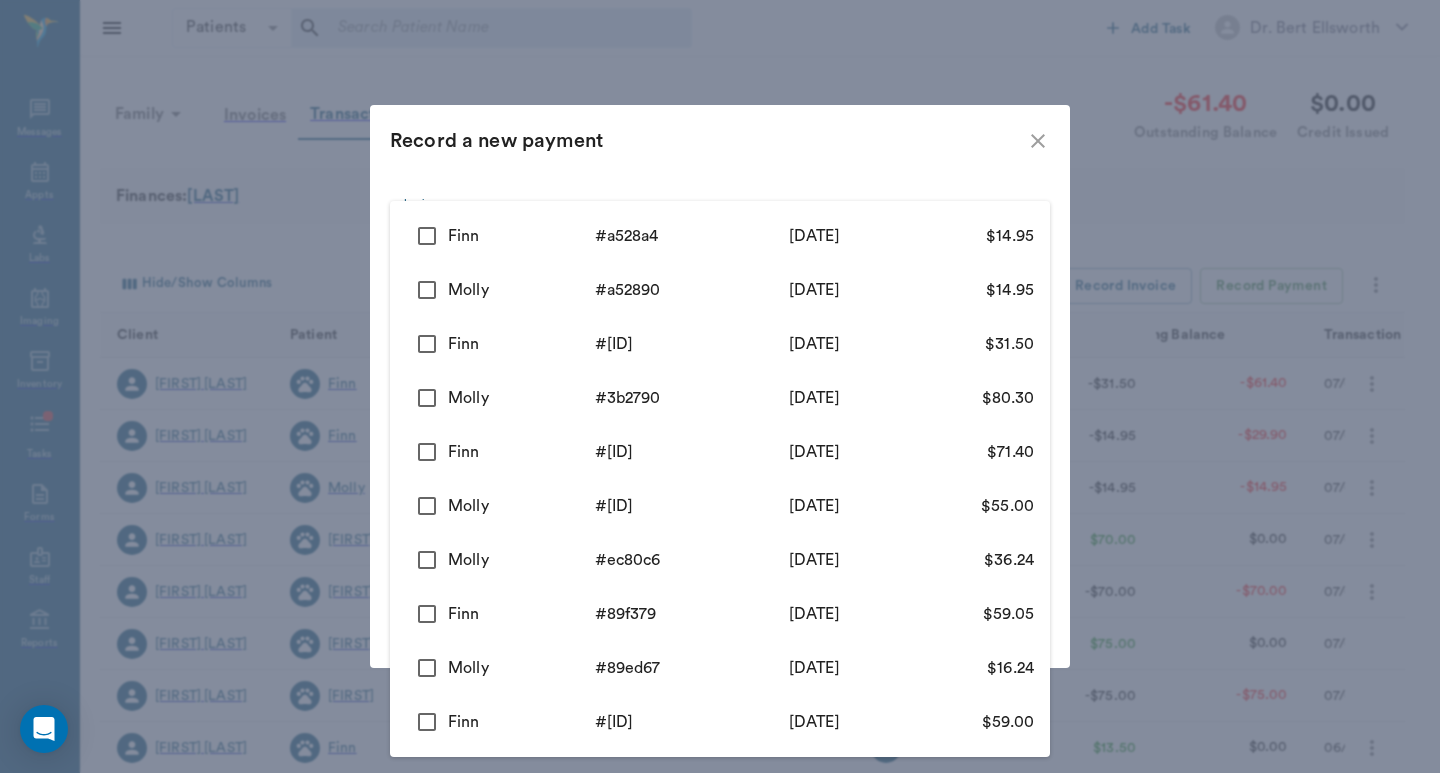 click at bounding box center [427, 236] 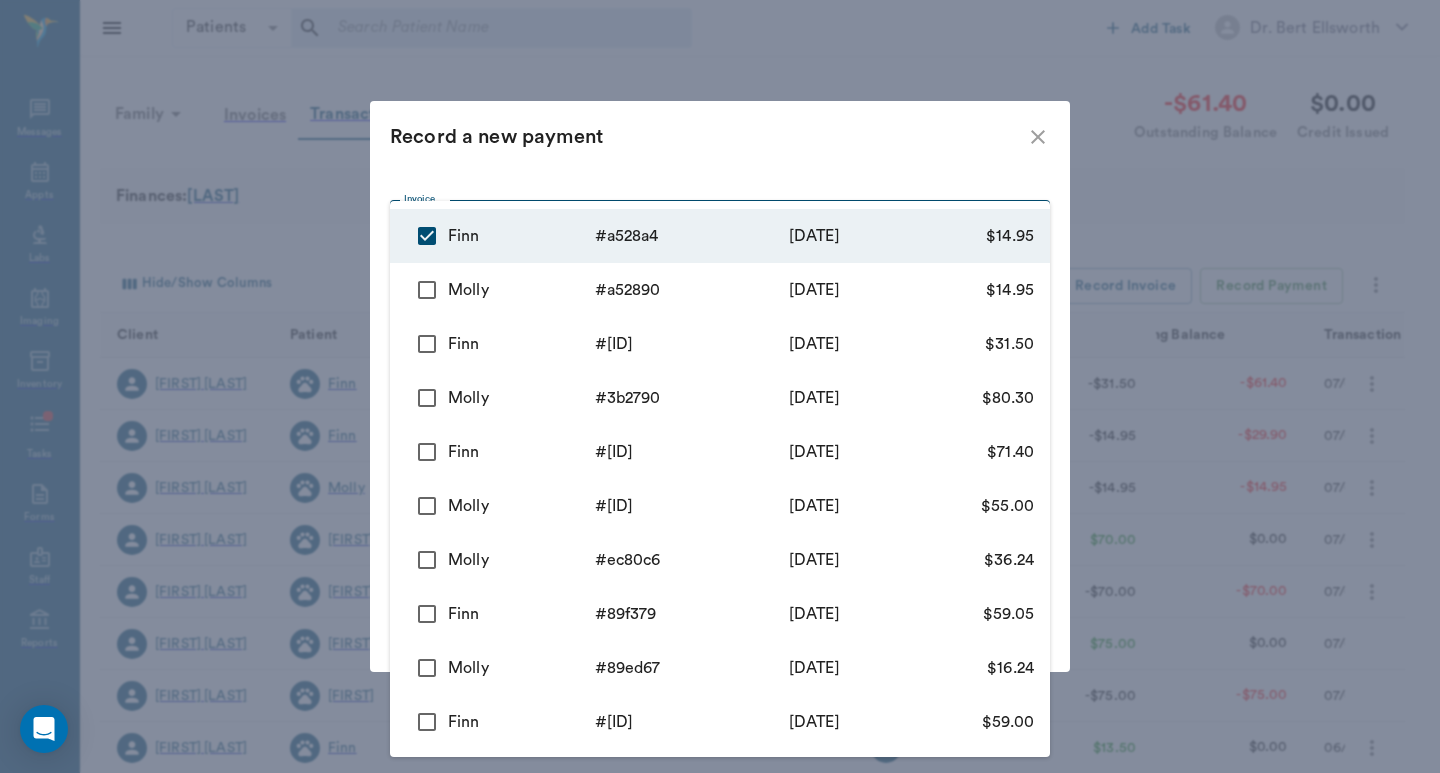 click at bounding box center (427, 290) 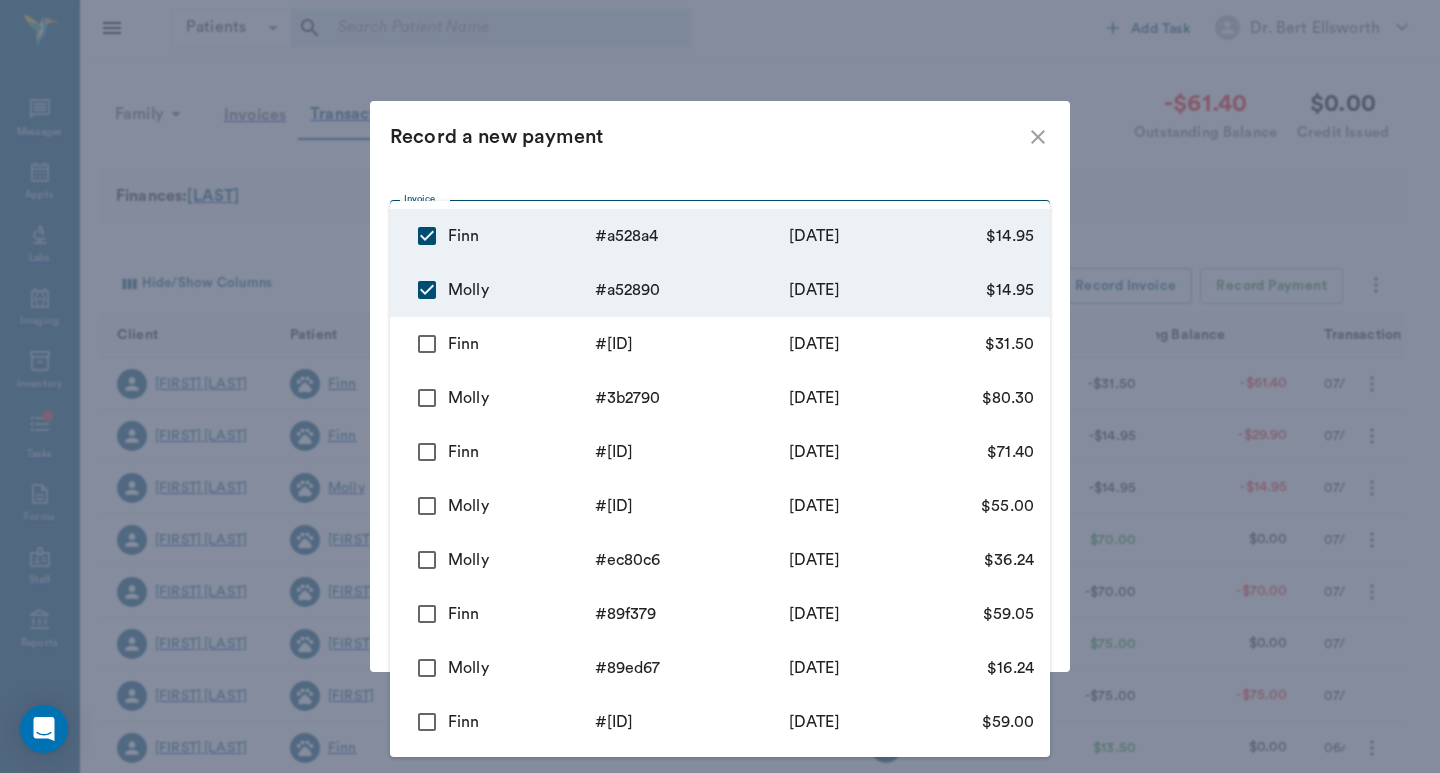 click on "Finn" at bounding box center [521, 344] 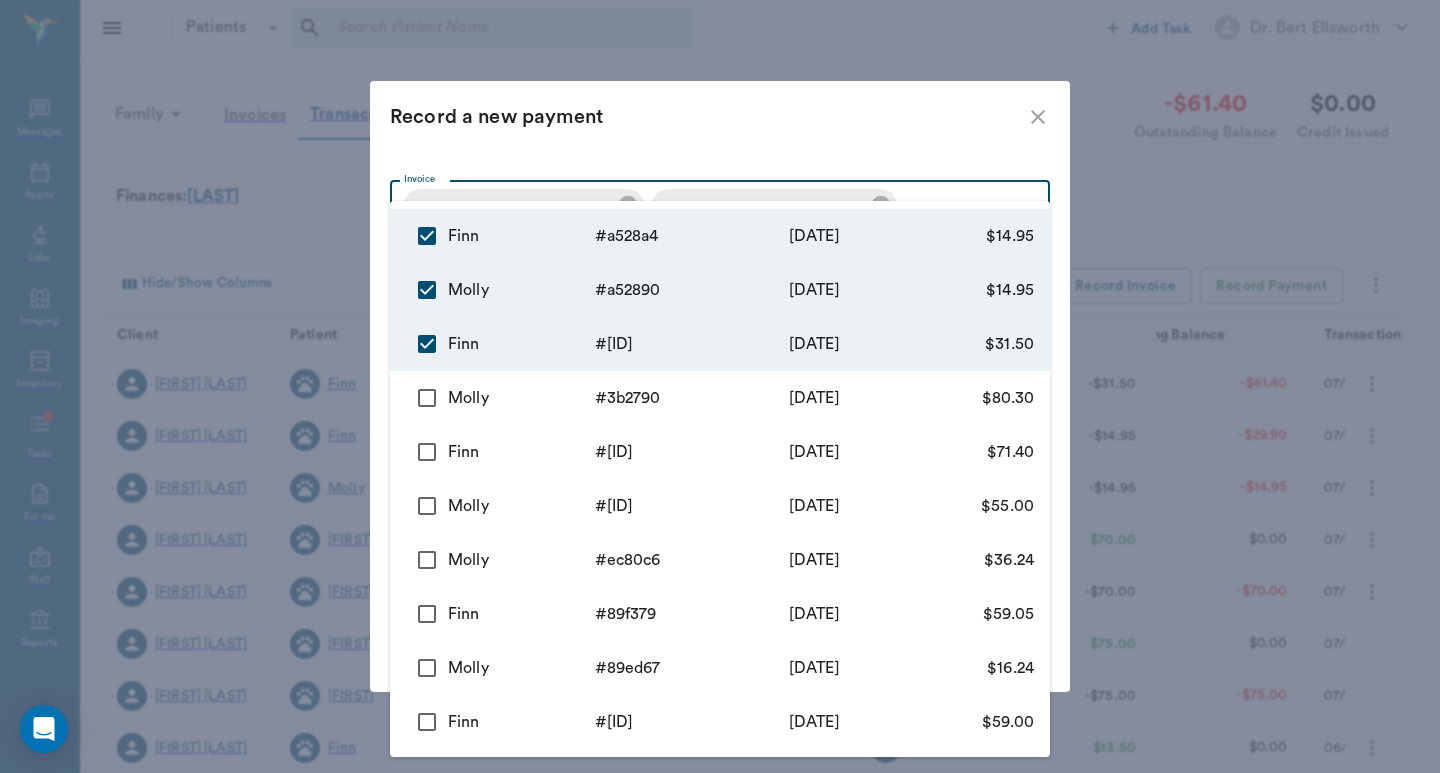 click at bounding box center (720, 386) 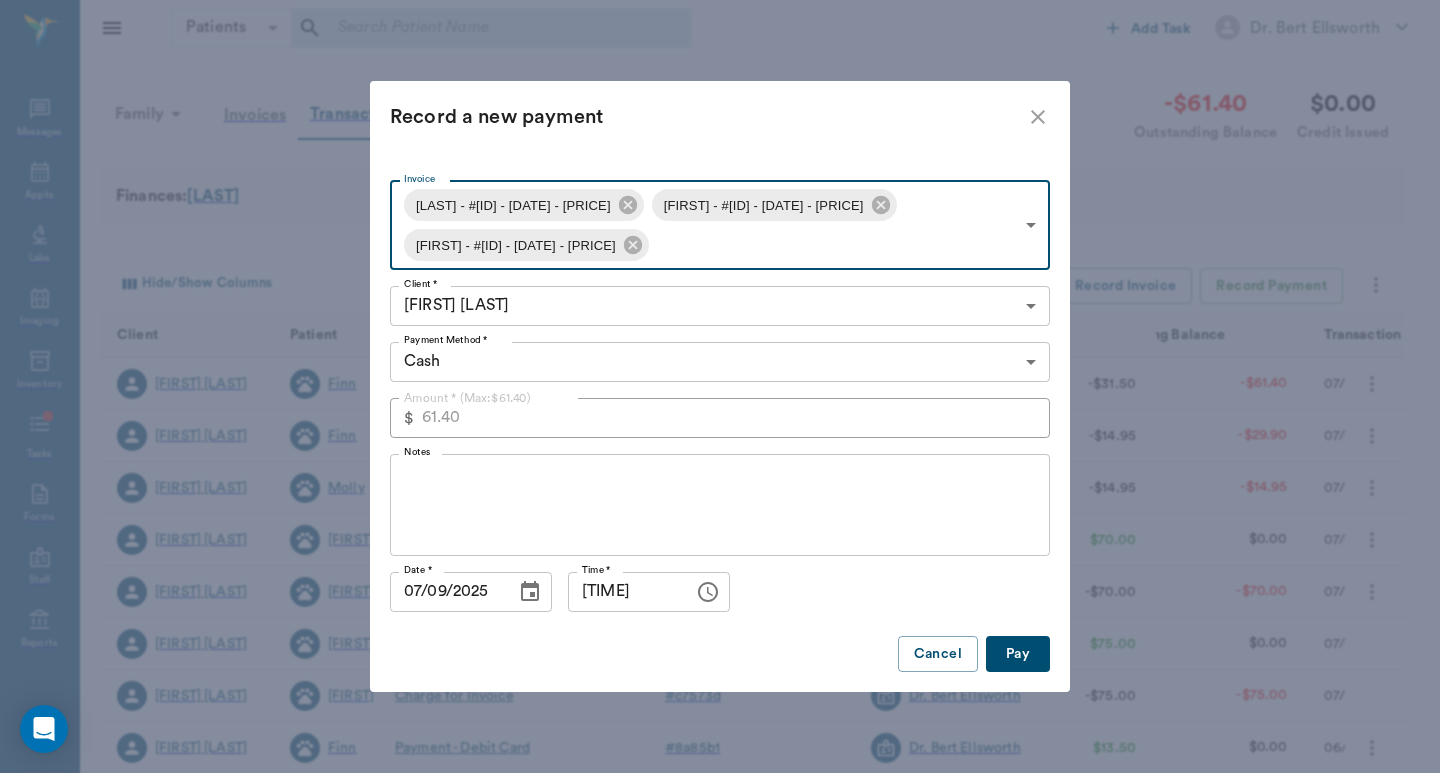 click at bounding box center [1038, 117] 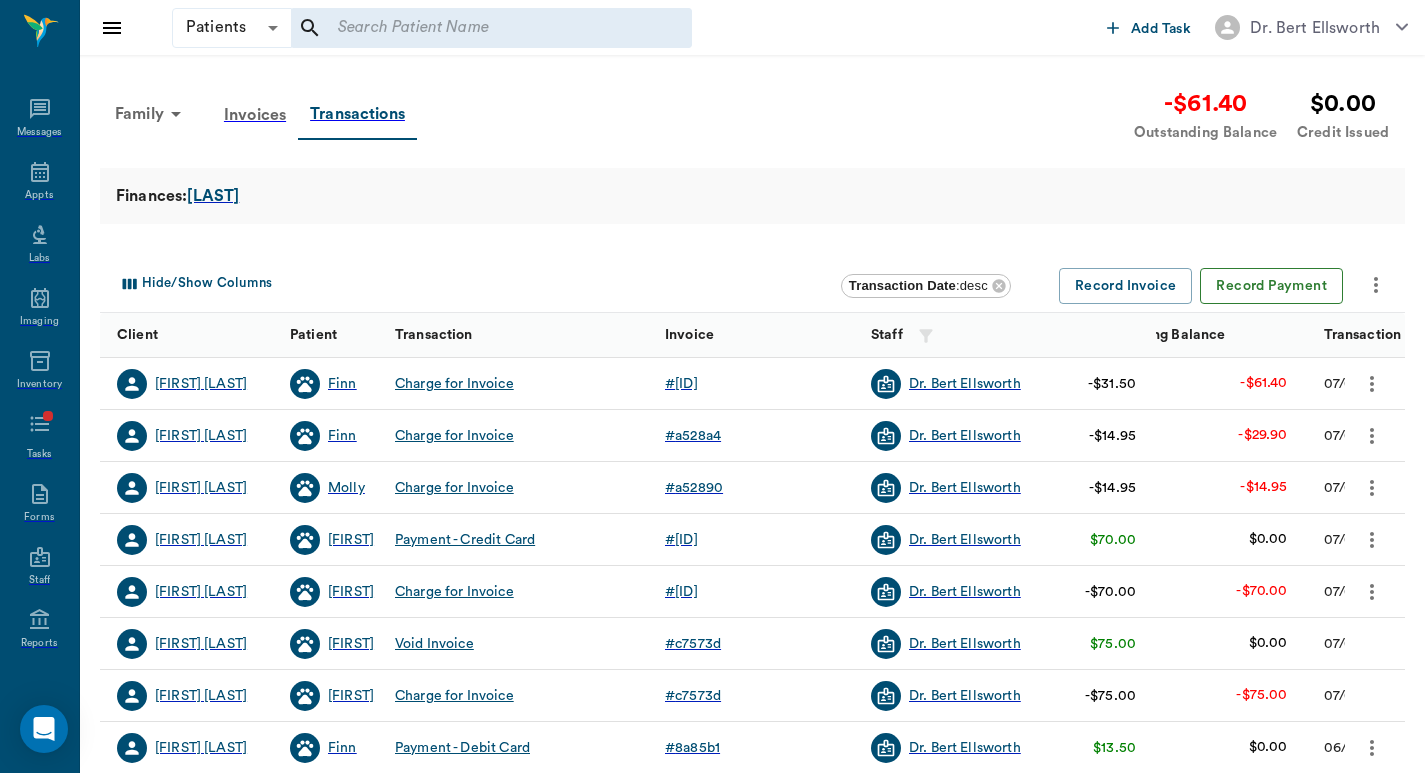 click on "Record Payment" at bounding box center (1271, 286) 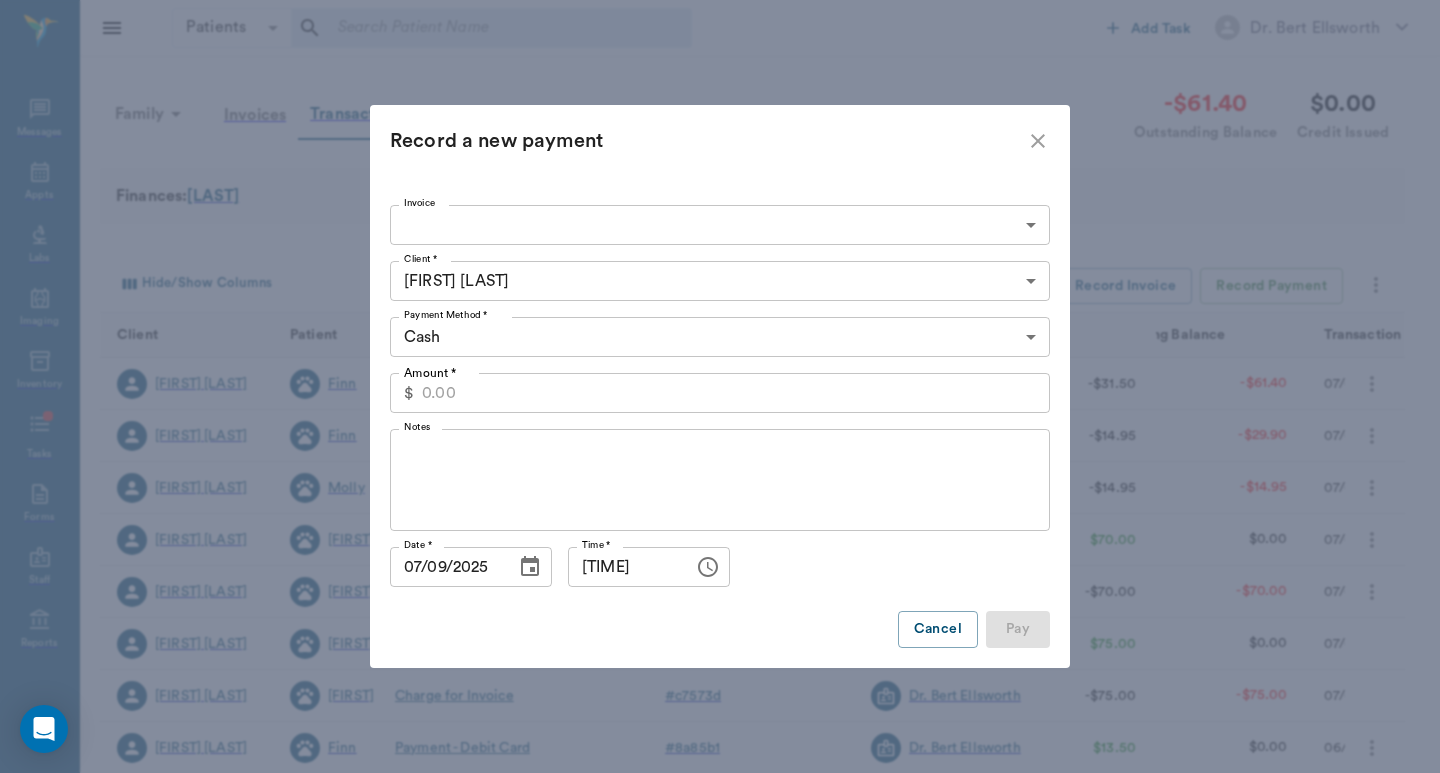 click on "Dr. [LAST] [LAST] Nectar Messages Appts Labs Imaging Inventory Tasks Forms Staff Reports Lookup Settings Family Invoices Transactions -$61.40 Outstanding Balance $0.00 Credit Issued Finances: [LAST] Hide/Show Columns Transaction Date : desc Record Invoice Record Payment Client Patient Transaction Invoice Staff Amount Outstanding Balance Transaction Date [LAST] [LAST] Charge for Invoice # b30511 Dr. [LAST] -$31.50 -$61.40 07/09/25 [LAST] [LAST] Charge for Invoice # a528a4 Dr. [LAST] -$14.95 -$29.90 07/09/25 [LAST] [LAST] Charge for Invoice # a52890 Dr. [LAST] -$14.95 -$14.95 07/09/25 [LAST] [LAST] [LAST] - Credit Card # c75885 Dr. [LAST] $70.00 $0.00 07/02/25 [LAST] [LAST] Charge for Invoice # c75885 Dr. [LAST] -$70.00 -$70.00 07/02/25 [LAST] [LAST] [LAST] Invoice # c7573d Dr. [LAST] $75.00 $0.00 07/02/25 [LAST] [LAST] Charge for Invoice # c7573d -$75.00" at bounding box center [720, 615] 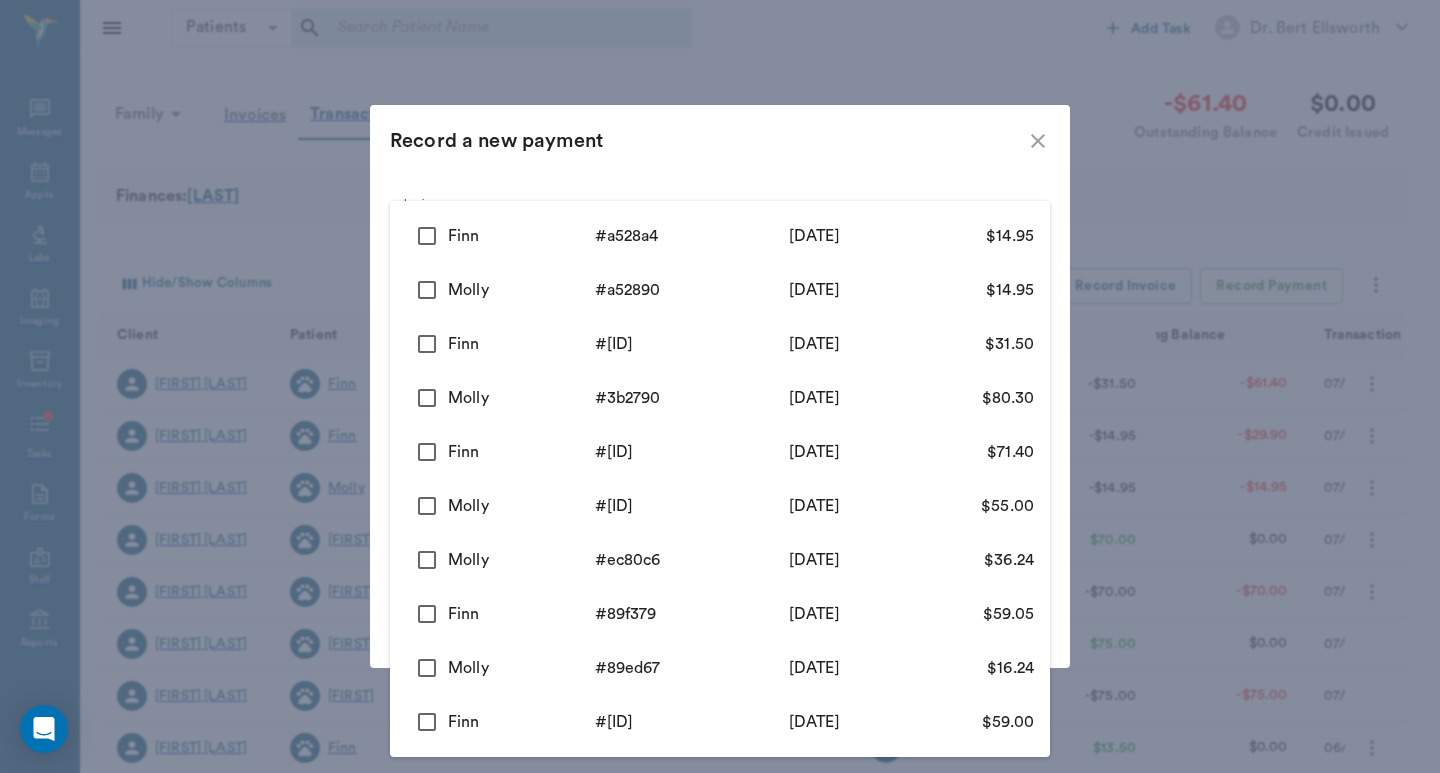 click on "Finn" at bounding box center (521, 236) 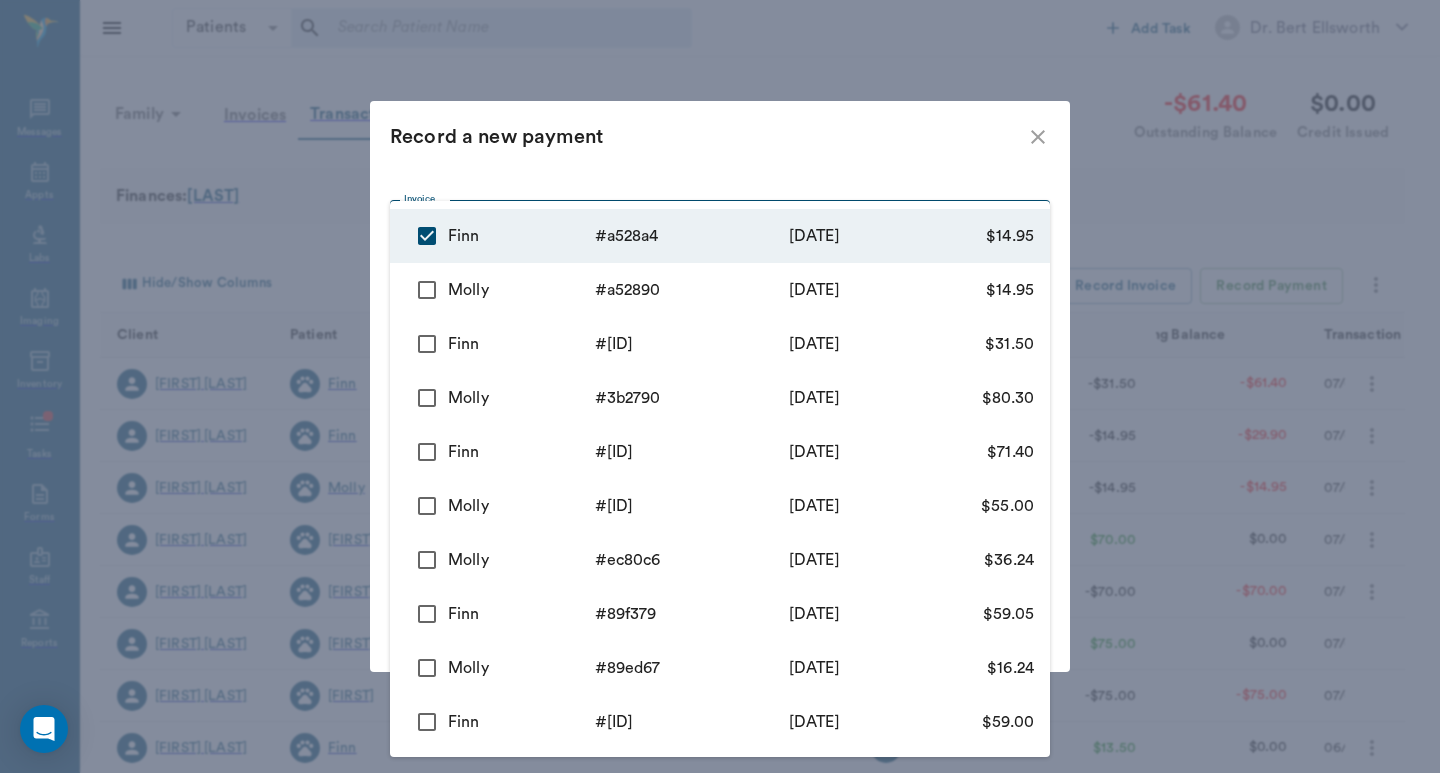 click on "[LAST] - #[ID] [DATE] [PRICE]" at bounding box center [720, 290] 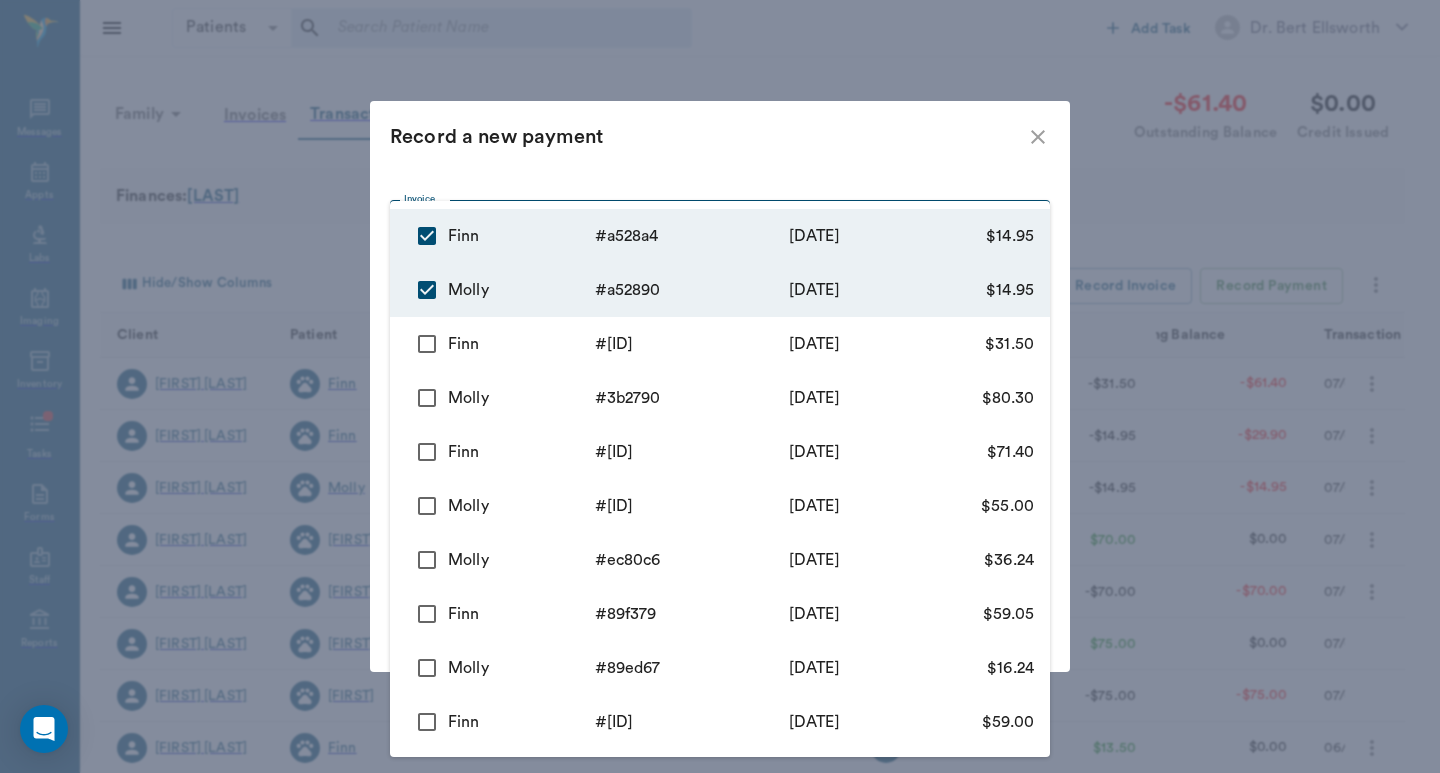 click on "Finn" at bounding box center [521, 344] 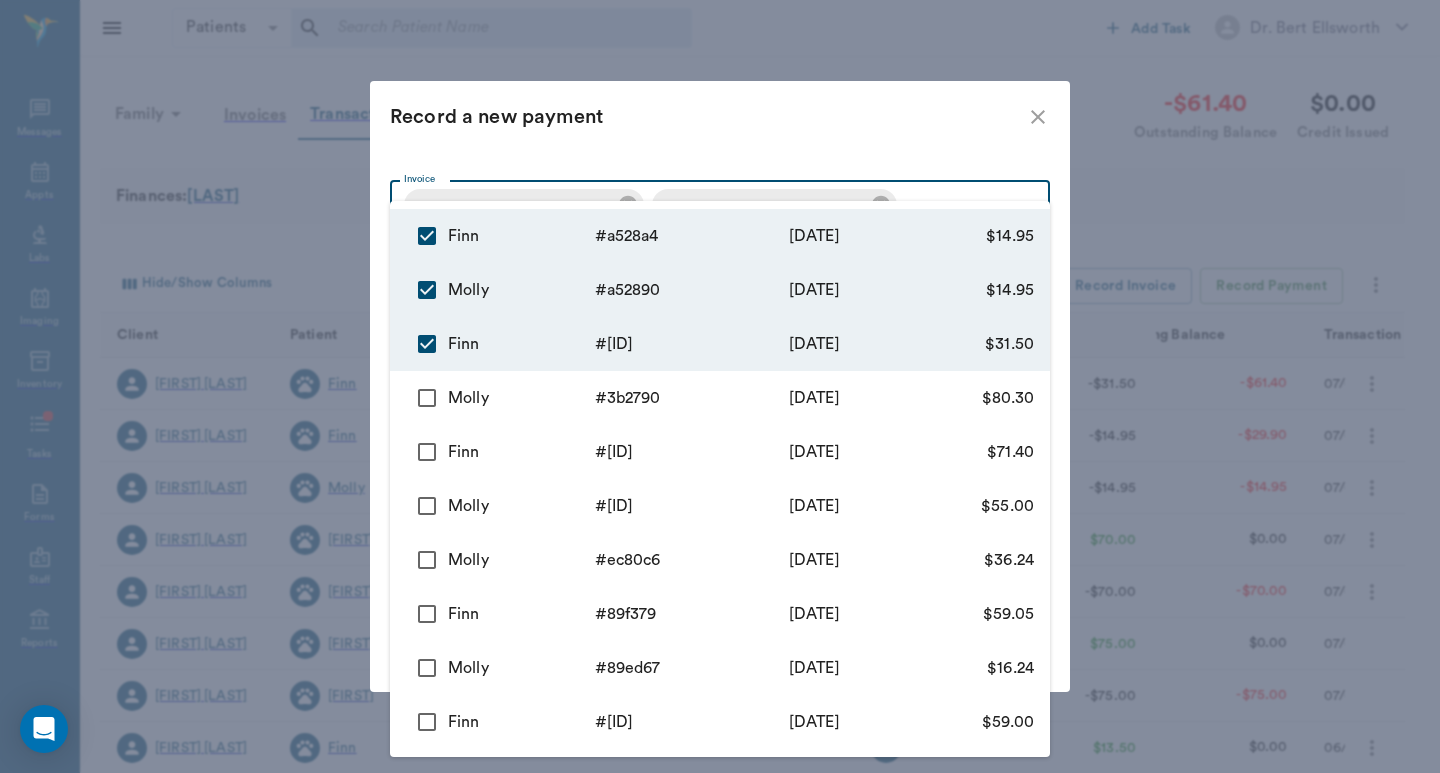 click at bounding box center [720, 386] 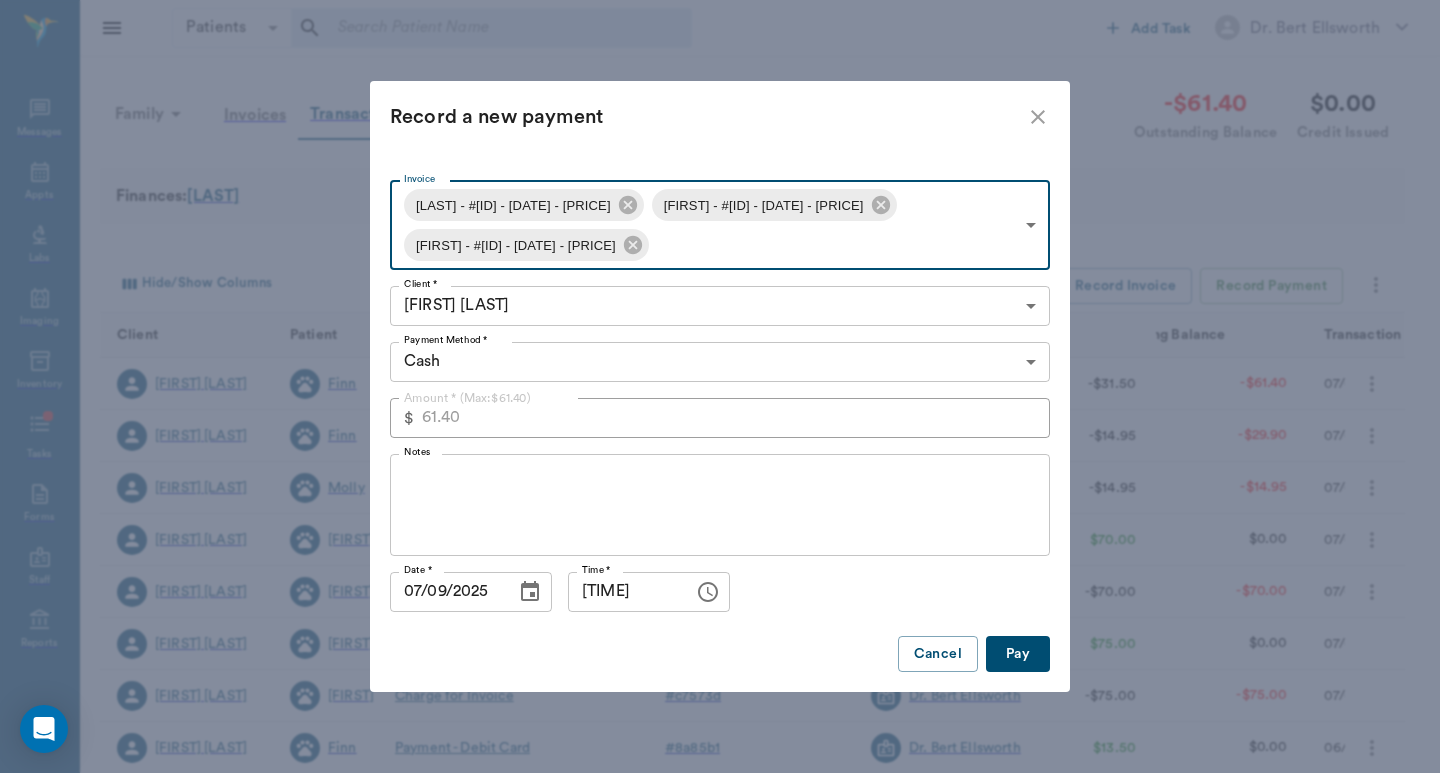 click on "Dr. [LAST] [LAST] Nectar Messages Appts Labs Imaging Inventory Tasks Forms Staff Reports Lookup Settings Family Invoices Transactions -$61.40 Outstanding Balance $0.00 Credit Issued Finances: [LAST] Hide/Show Columns Transaction Date : desc Record Invoice Record Payment Client Patient Transaction Invoice Staff Amount Outstanding Balance Transaction Date [LAST] [LAST] Charge for Invoice # b30511 Dr. [LAST] -$31.50 -$61.40 07/09/25 [LAST] [LAST] Charge for Invoice # a528a4 Dr. [LAST] -$14.95 -$29.90 07/09/25 [LAST] [LAST] Charge for Invoice # a52890 Dr. [LAST] -$14.95 -$14.95 07/09/25 [LAST] [LAST] [LAST] - Credit Card # c75885 Dr. [LAST] $70.00 $0.00 07/02/25 [LAST] [LAST] Charge for Invoice # c75885 Dr. [LAST] -$70.00 -$70.00 07/02/25 [LAST] [LAST] [LAST] Invoice # c7573d Dr. [LAST] $75.00 $0.00 07/02/25 [LAST] [LAST] Charge for Invoice # c7573d -$75.00" at bounding box center (720, 615) 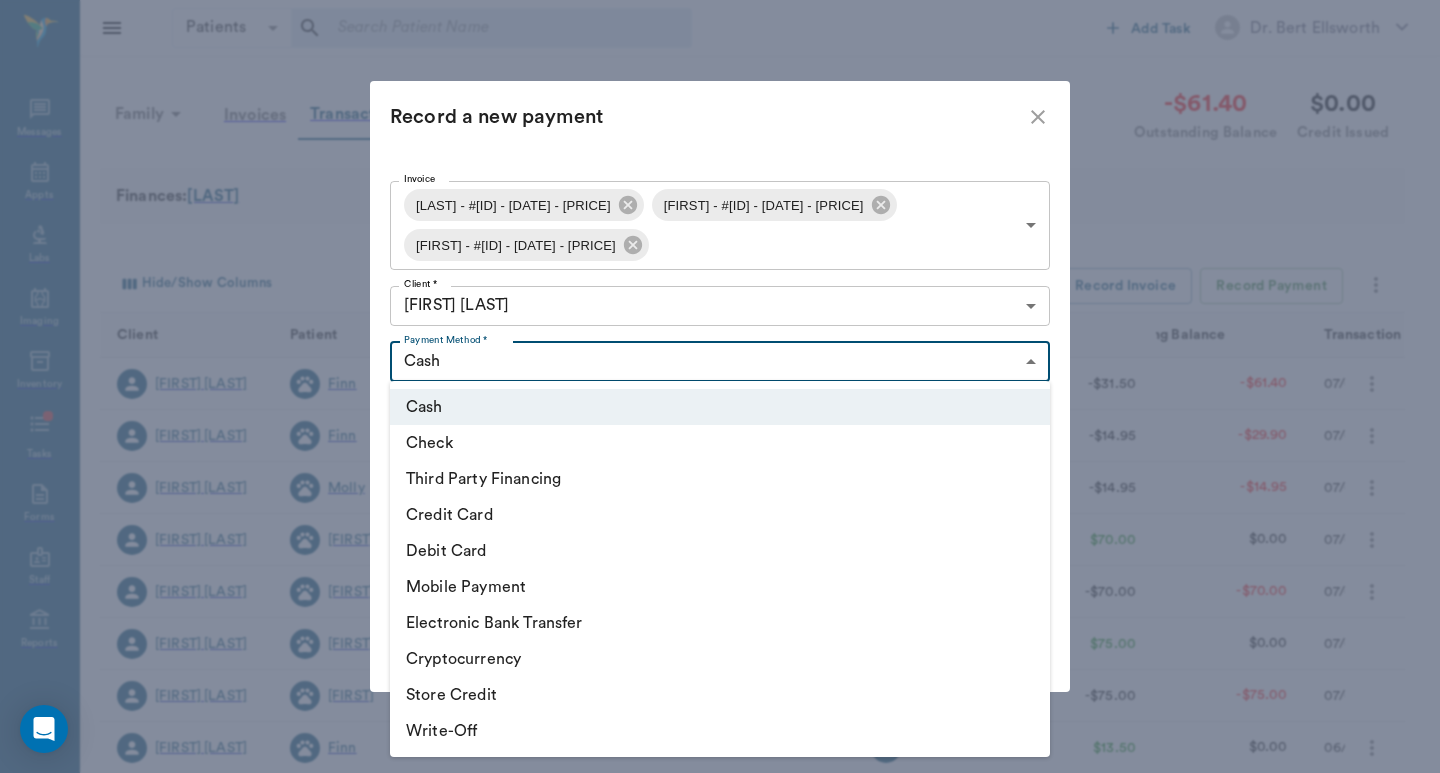 click on "Debit Card" at bounding box center (720, 551) 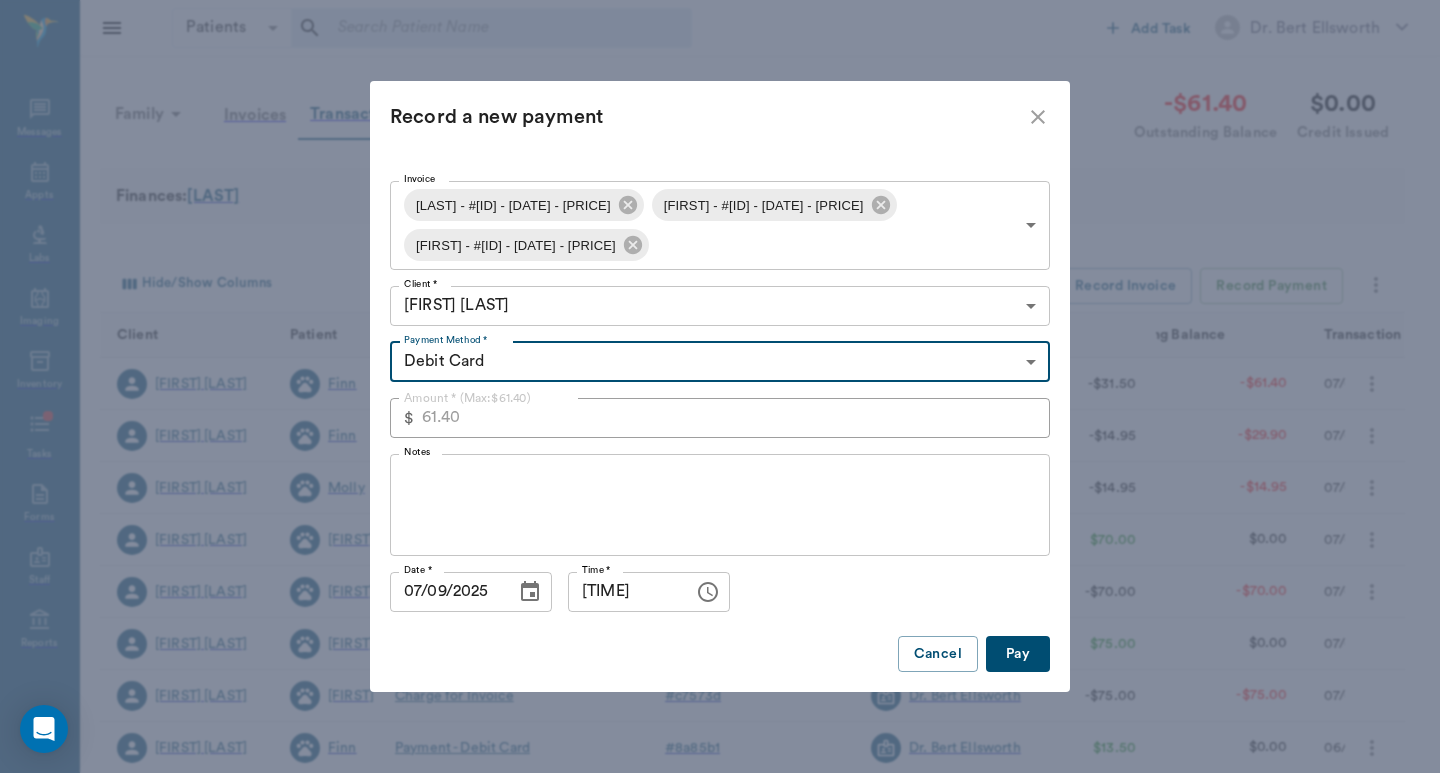 click on "Pay" at bounding box center [1018, 654] 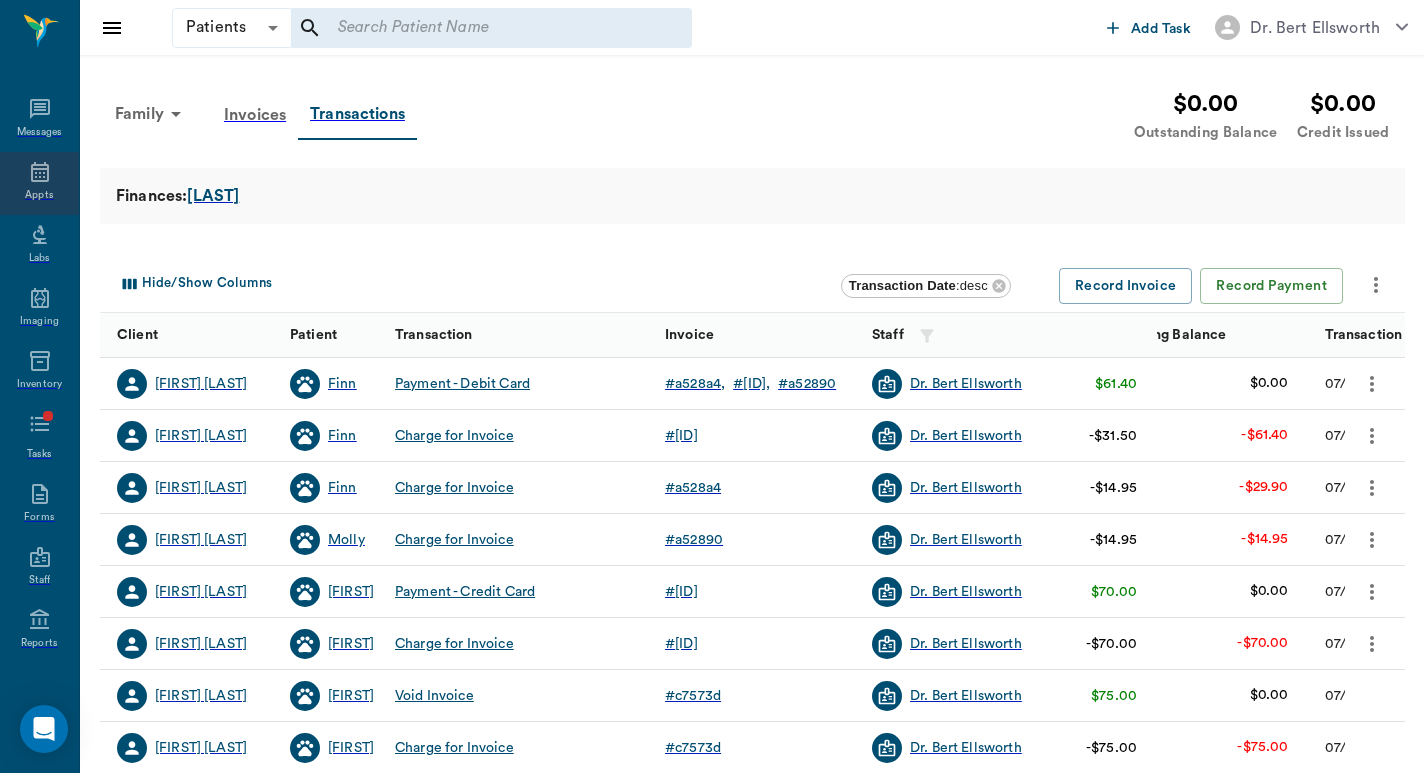 click on "Appts" at bounding box center (39, 195) 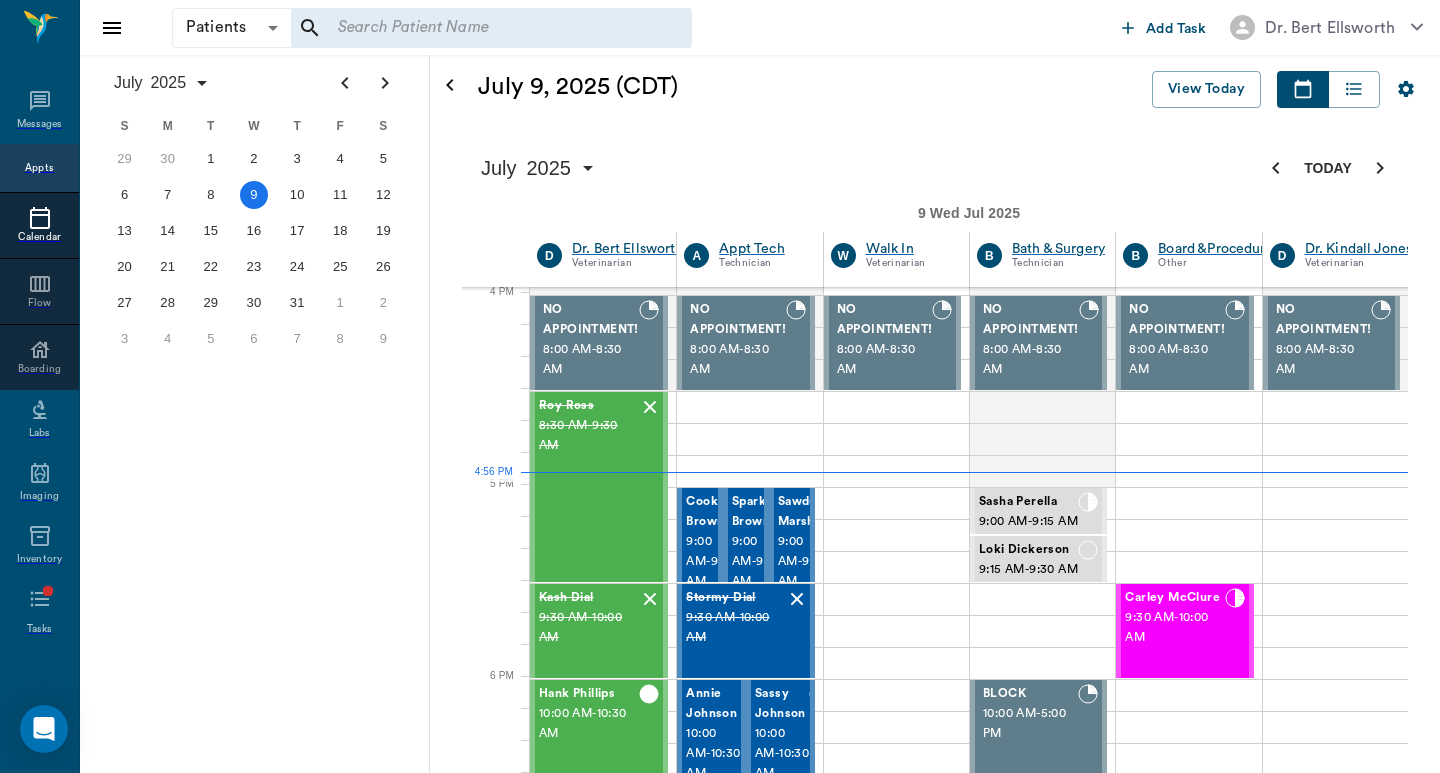 scroll, scrollTop: 1539, scrollLeft: 1, axis: both 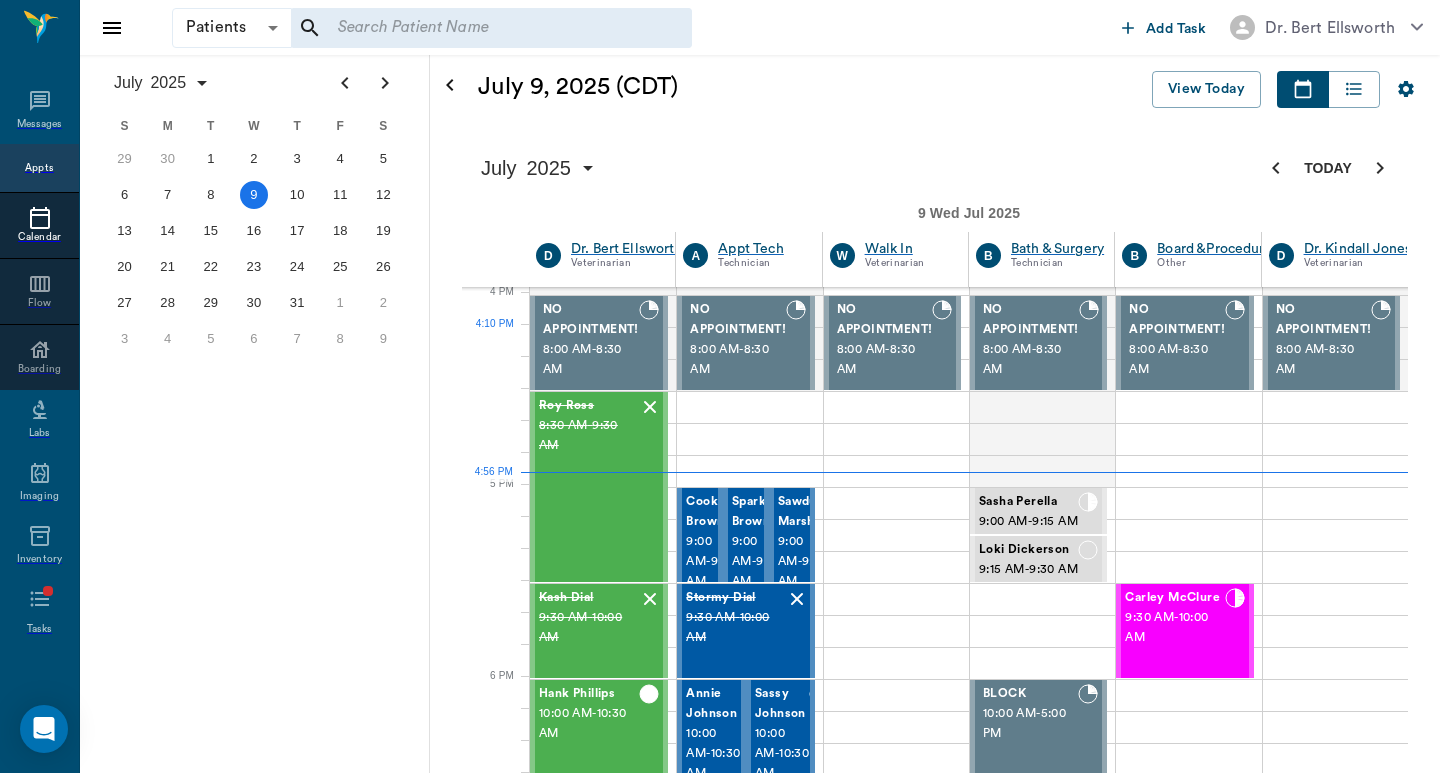 click on "4:00 PM  -  4:30 PM" at bounding box center (760, 1896) 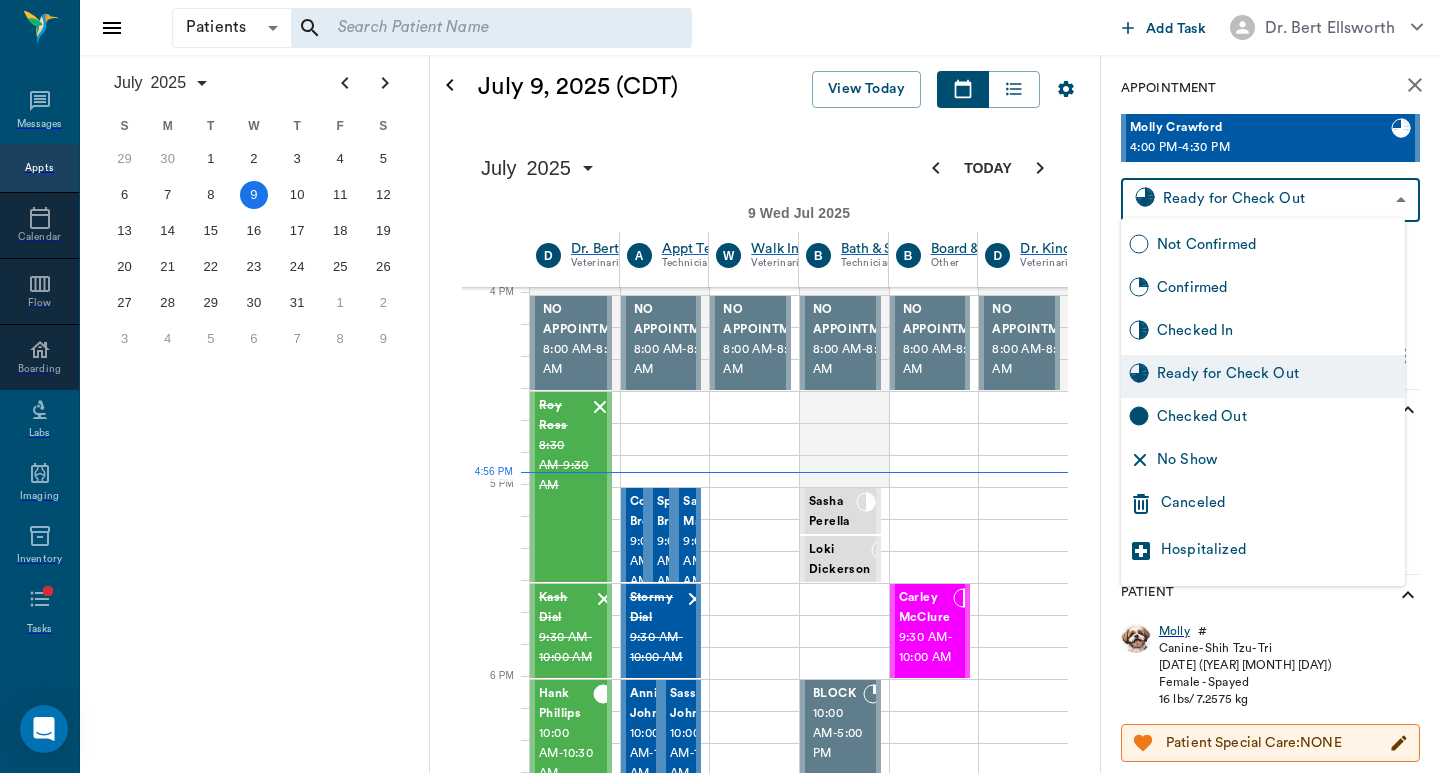 click on "Dr. [LAST] Nectar Messages Appts Calendar Flow Boarding Labs Imaging Inventory Tasks Forms Staff Reports Lookup Settings [MONTH] [YEAR] S M T W T F S Jun 1 2 3 4 5 6 7 8 9 10 11 12 13 14 15 16 17 18 19 20 21 22 23 24 25 26 27 28 29 30 Jul 1 2 3 4 5 6 7 8 9 10 11 12 S M T W T F S 29 30 Jul 1 2 3 4 5 6 7 8 9 10 11 12 13 14 15 16 17 18 19 20 21 22 23 24 25 26 27 28 29 30 31 Aug 1 2 3 4 5 6 7 8 9 S M T W T F S 27 28 29 30 31 Aug 1 2 3 4 5 6 7 8 9 10 11 12 13 14 15 16 17 18 19 20 21 22 23 24 25 26 27 28 29 30 31 Sep 1 2 3 4 5 6 [MONTH] 9, [YEAR] (CDT) View Today [MONTH] [YEAR] Today 9 Wed [MONTH] [YEAR] D Dr. [LAST] Veterinarian A Appt Tech Technician W Walk In Veterinarian B Bath & Surgery Technician B Board &Procedures Other D Dr. [LAST] [LAST] Veterinarian 8 AM 9 AM 10 AM 11 AM 12 PM 1 PM 2 PM 3 PM 4 PM 5 PM 6 PM 7 PM 8 PM 4:56 PM 4:10 PM NO APPOINTMENT! 8:00 AM - 8:30 AM [LAST] [LAST] 8:30 AM - 9:30 AM [LAST] [LAST] 9:30 AM - 10:00 AM [LAST] [LAST] 10:00 AM - 10:30 AM [FIRST] [LAST]" at bounding box center [720, 1319] 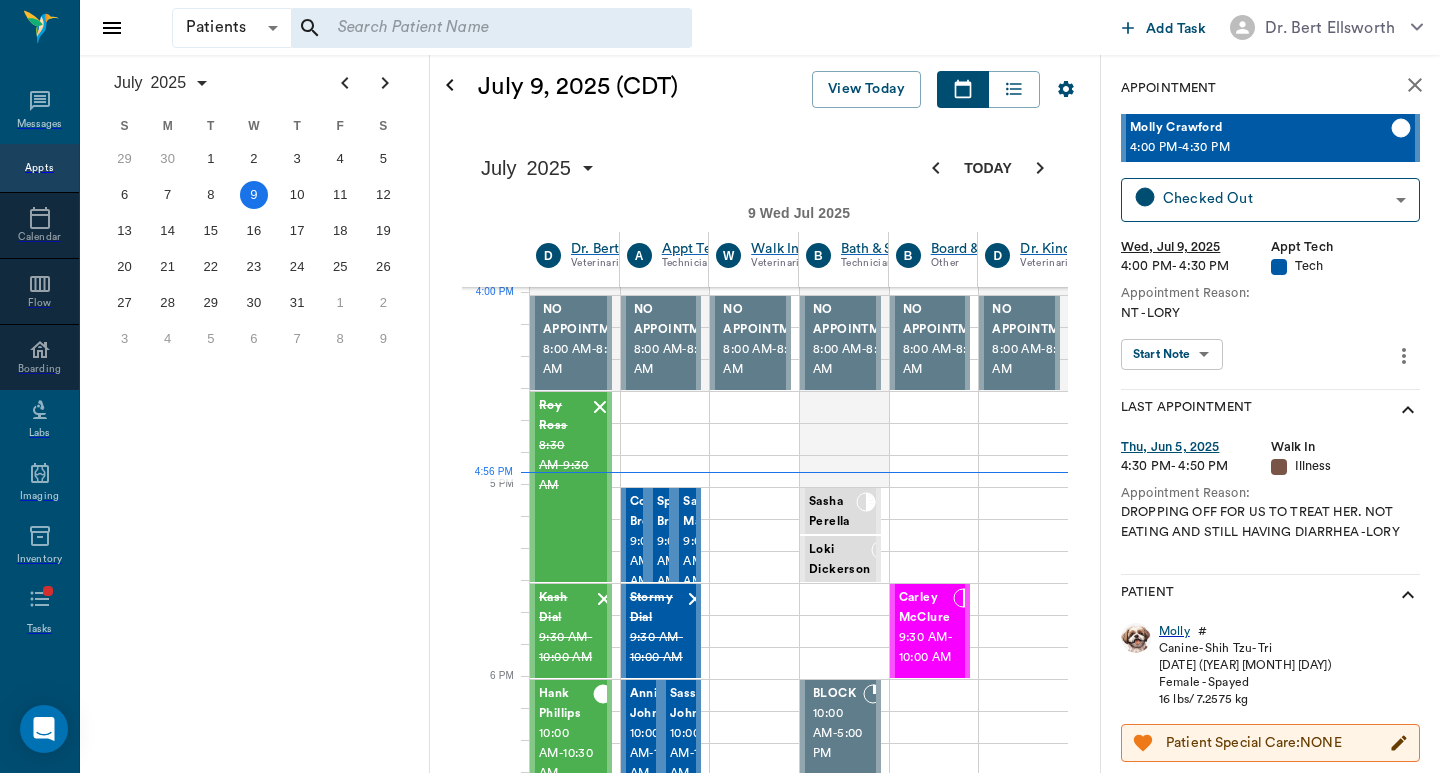 click on "Finn Crawford" at bounding box center (711, 1856) 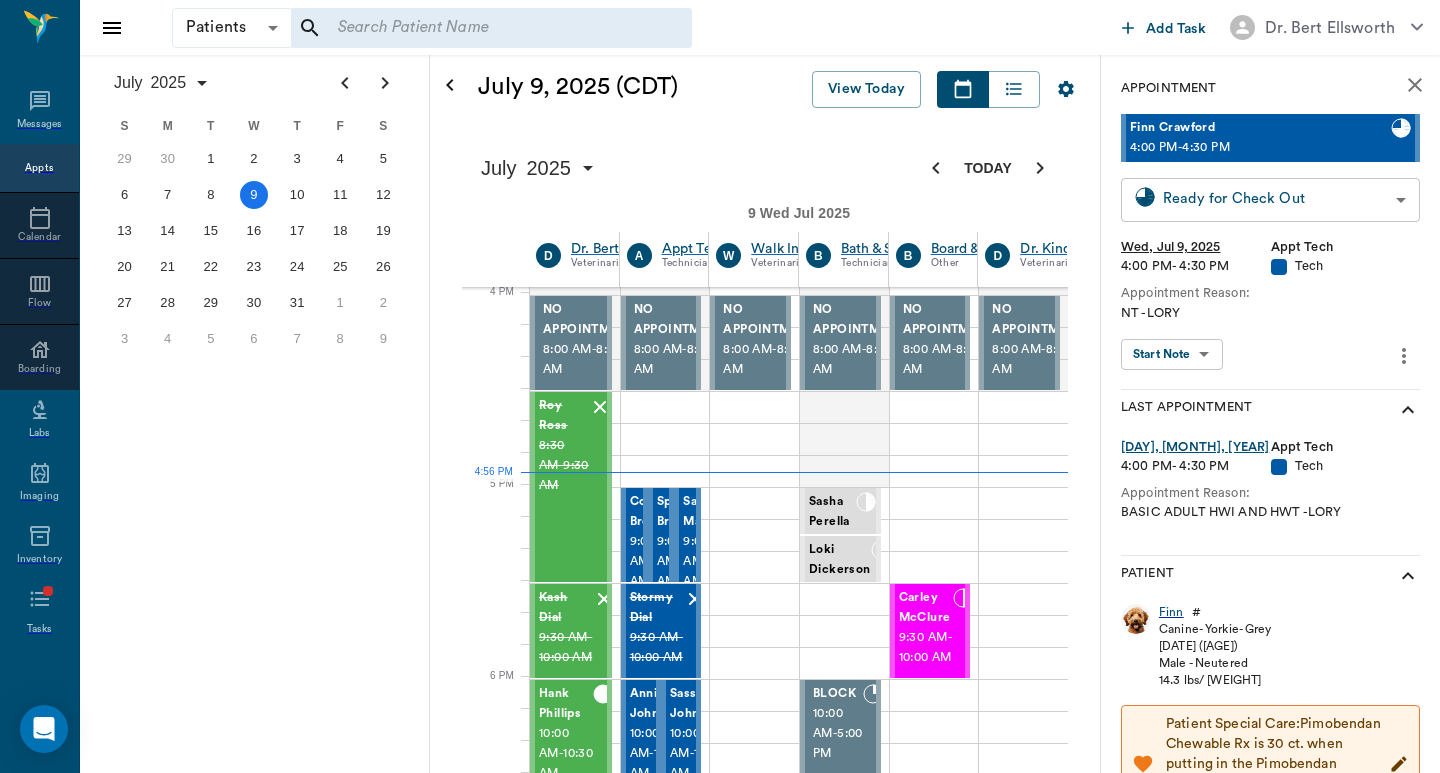 click on "Dr. [LAST] Nectar Messages Appts Calendar Flow Boarding Labs Imaging Inventory Tasks Forms Staff Reports Lookup Settings [MONTH] [YEAR] S M T W T F S Jun 1 2 3 4 5 6 7 8 9 10 11 12 13 14 15 16 17 18 19 20 21 22 23 24 25 26 27 28 29 30 Jul 1 2 3 4 5 6 7 8 9 10 11 12 S M T W T F S 29 30 Jul 1 2 3 4 5 6 7 8 9 10 11 12 13 14 15 16 17 18 19 20 21 22 23 24 25 26 27 28 29 30 31 Aug 1 2 3 4 5 6 7 8 9 S M T W T F S 27 28 29 30 31 Aug 1 2 3 4 5 6 7 8 9 10 11 12 13 14 15 16 17 18 19 20 21 22 23 24 25 26 27 28 29 30 31 Sep 1 2 3 4 5 6 [MONTH] 9, [YEAR] (CDT) View Today [MONTH] [YEAR] Today 9 Wed [MONTH] [YEAR] D Dr. [LAST] Veterinarian A Appt Tech Technician W Walk In Veterinarian B Bath & Surgery Technician B Board &Procedures Other D Dr. [LAST] [LAST] Veterinarian 8 AM 9 AM 10 AM 11 AM 12 PM 1 PM 2 PM 3 PM 4 PM 5 PM 6 PM 7 PM 8 PM 4:56 PM 4:00 PM NO APPOINTMENT! 8:00 AM - 8:30 AM [LAST] [LAST] 8:30 AM - 9:30 AM [LAST] [LAST] 9:30 AM - 10:00 AM [LAST] [LAST] 10:00 AM - 10:30 AM [FIRST] [LAST]" at bounding box center [720, 1319] 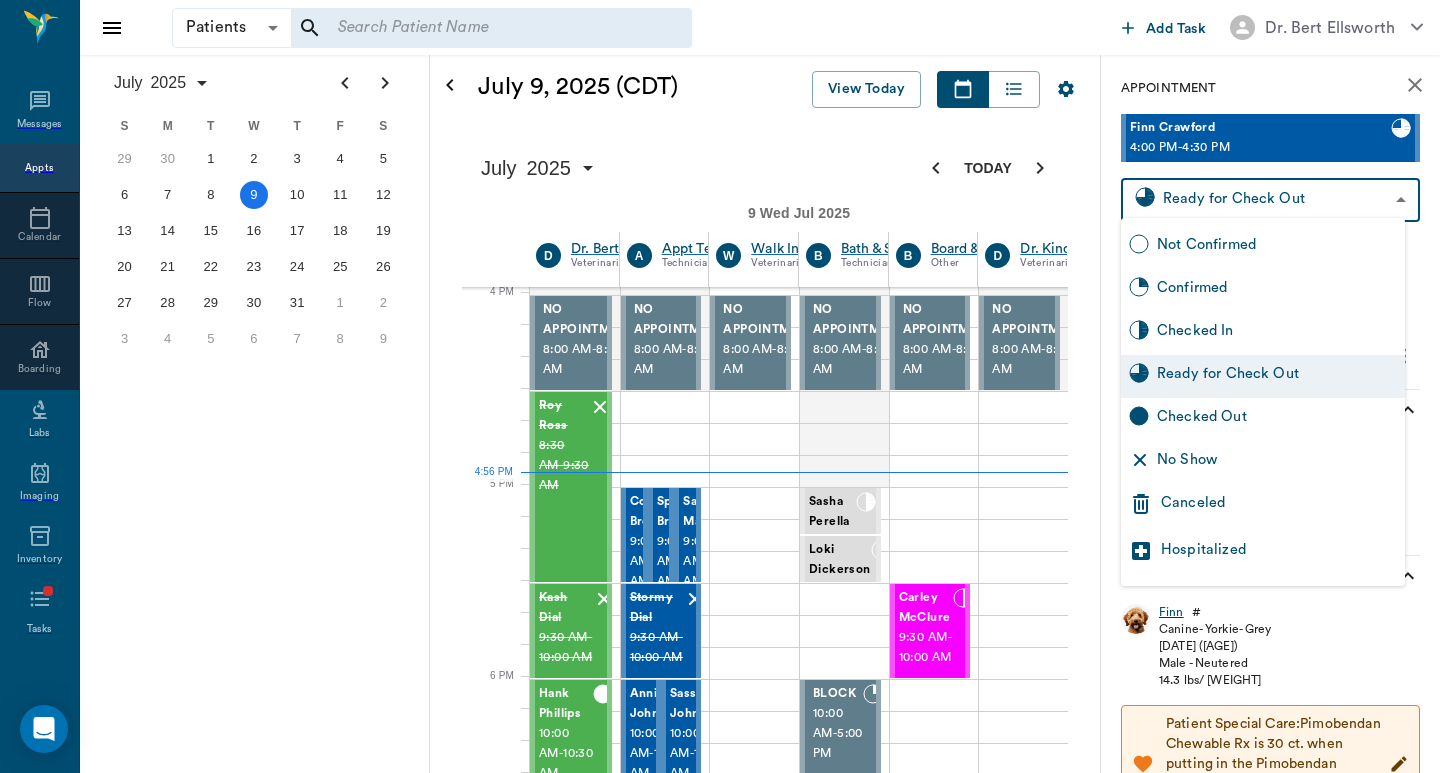 click on "Checked Out" at bounding box center [1277, 419] 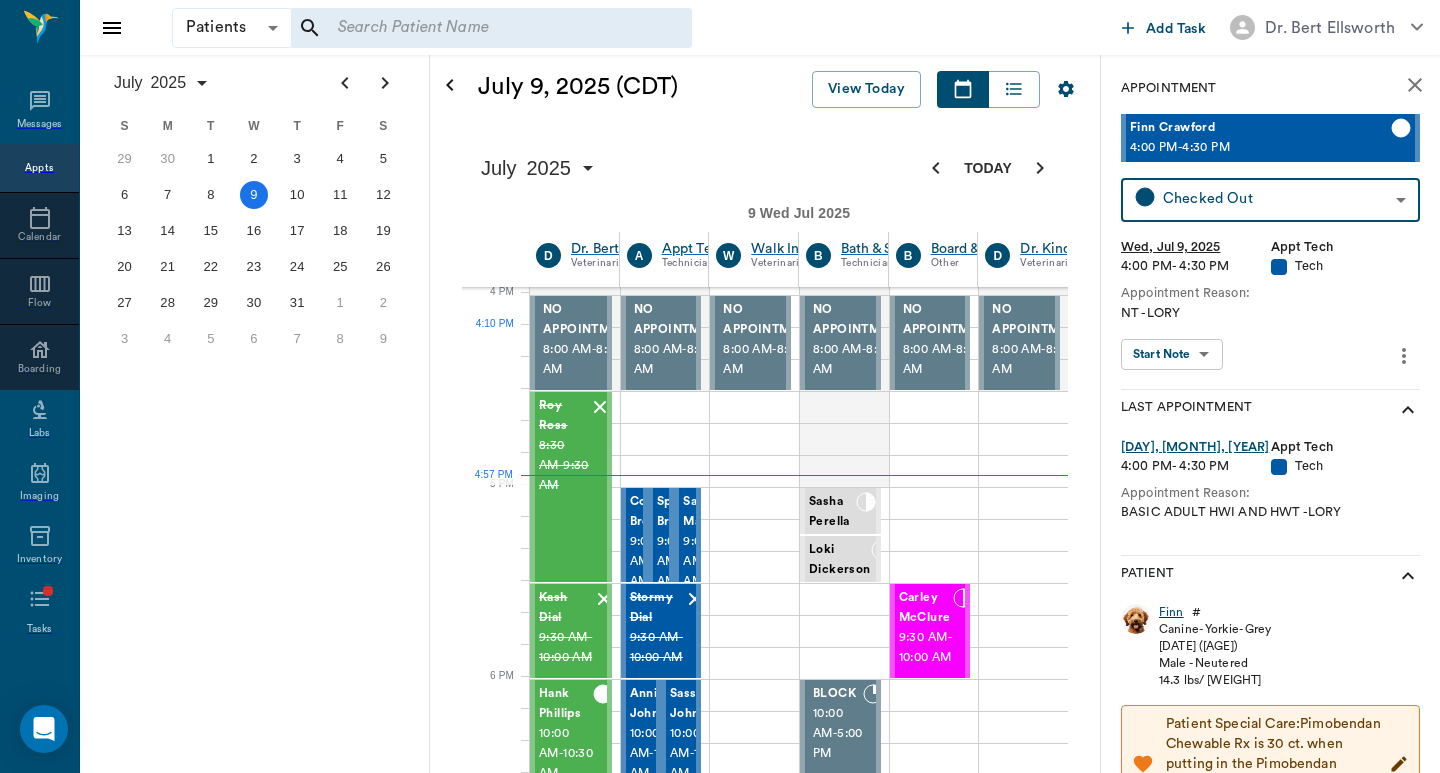 click on "4:00 PM  -  4:30 PM" at bounding box center [569, 1896] 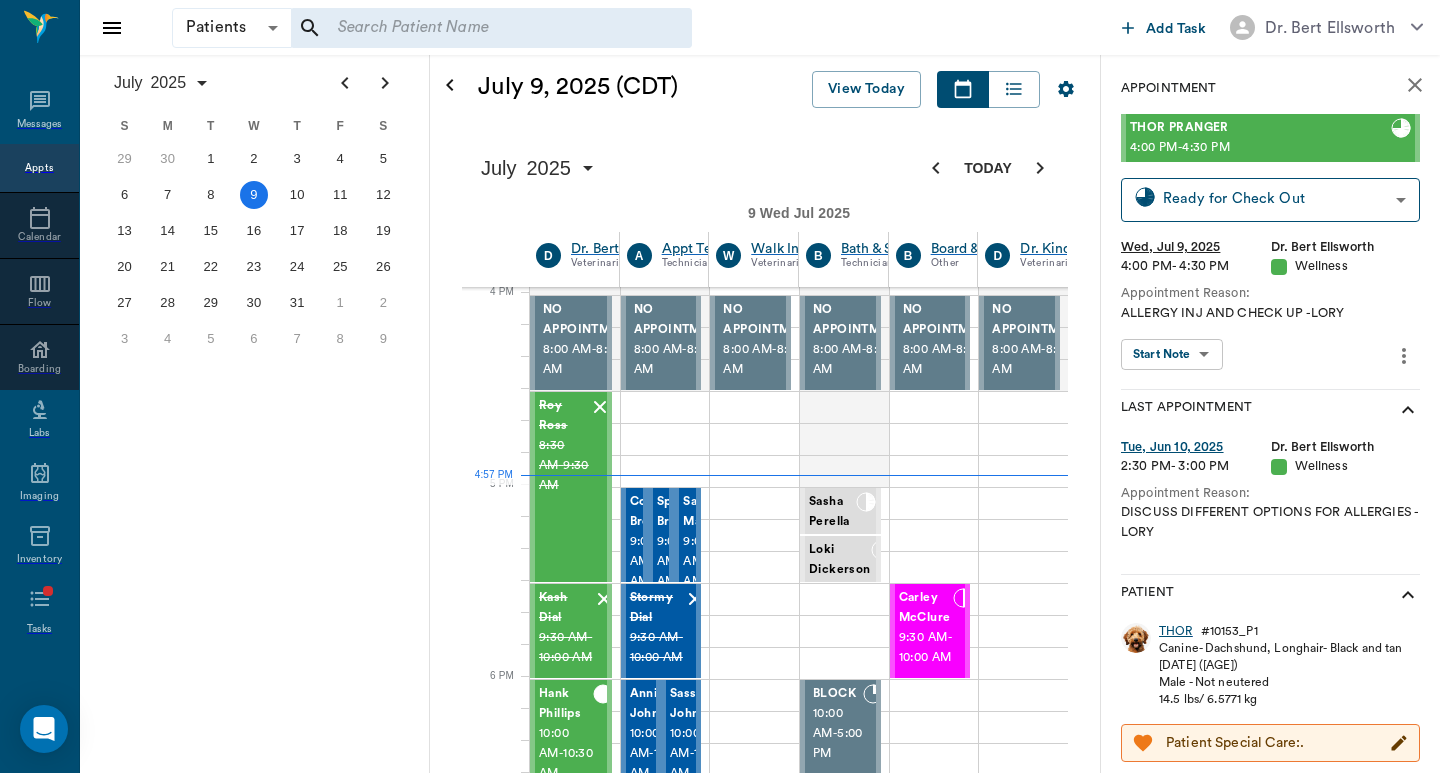 click on "THOR" at bounding box center (1176, 631) 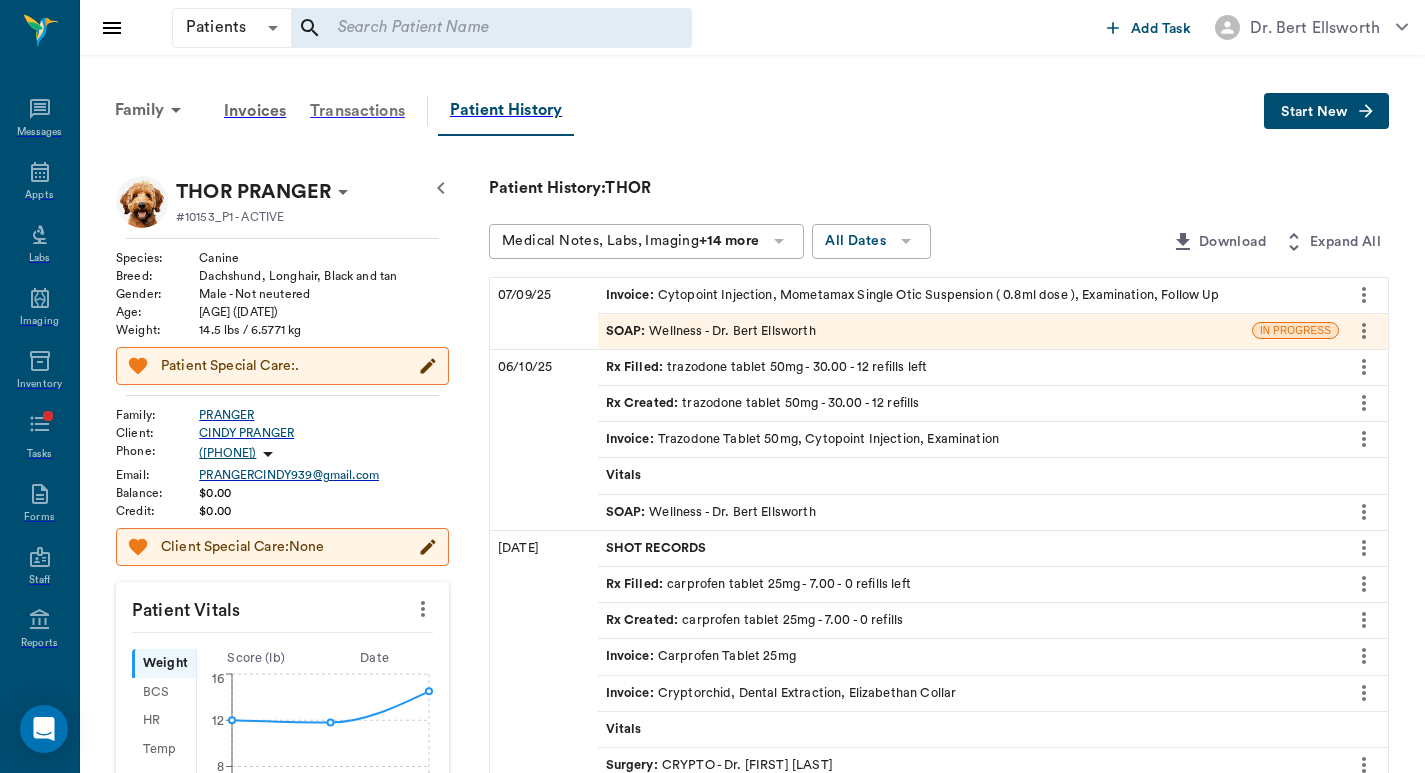 click on "Transactions" at bounding box center (357, 111) 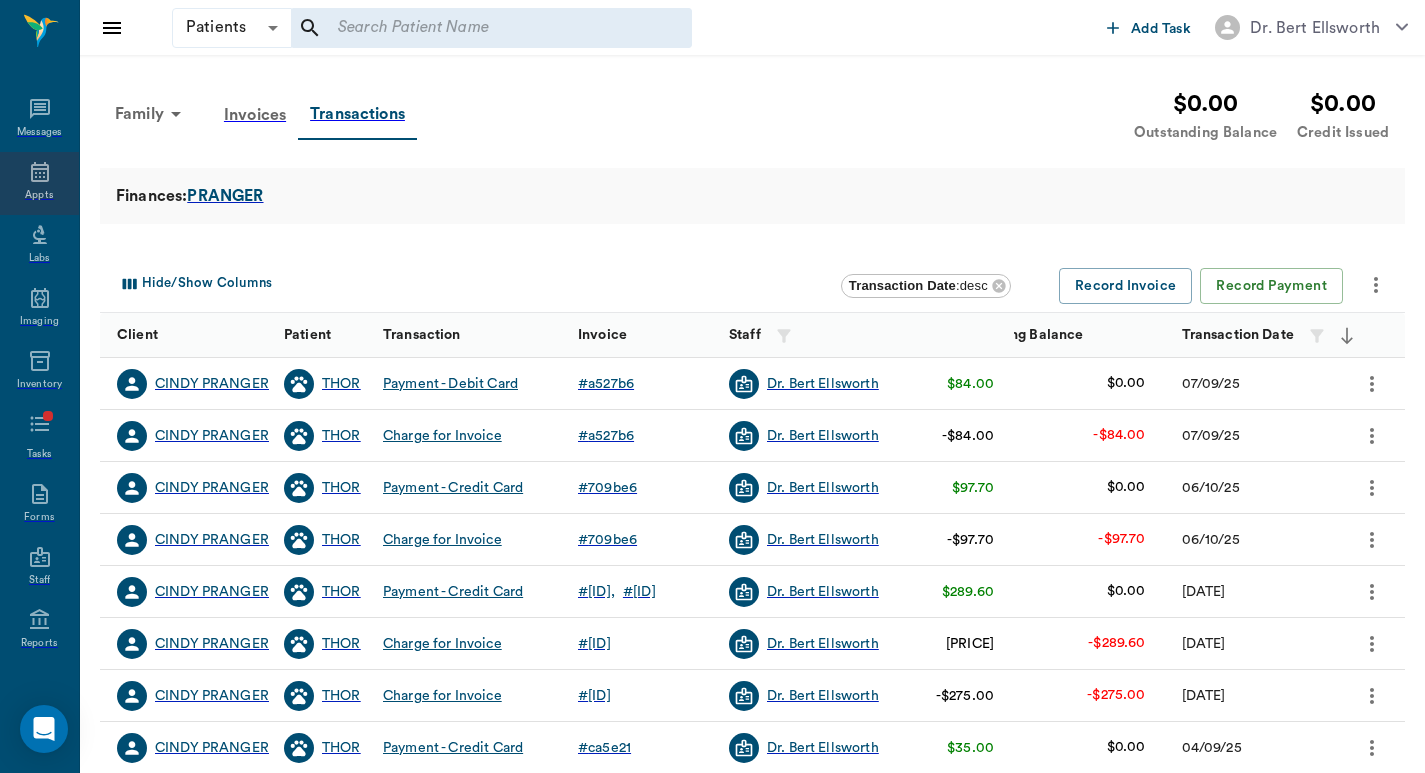 click on "Appts" at bounding box center [39, 195] 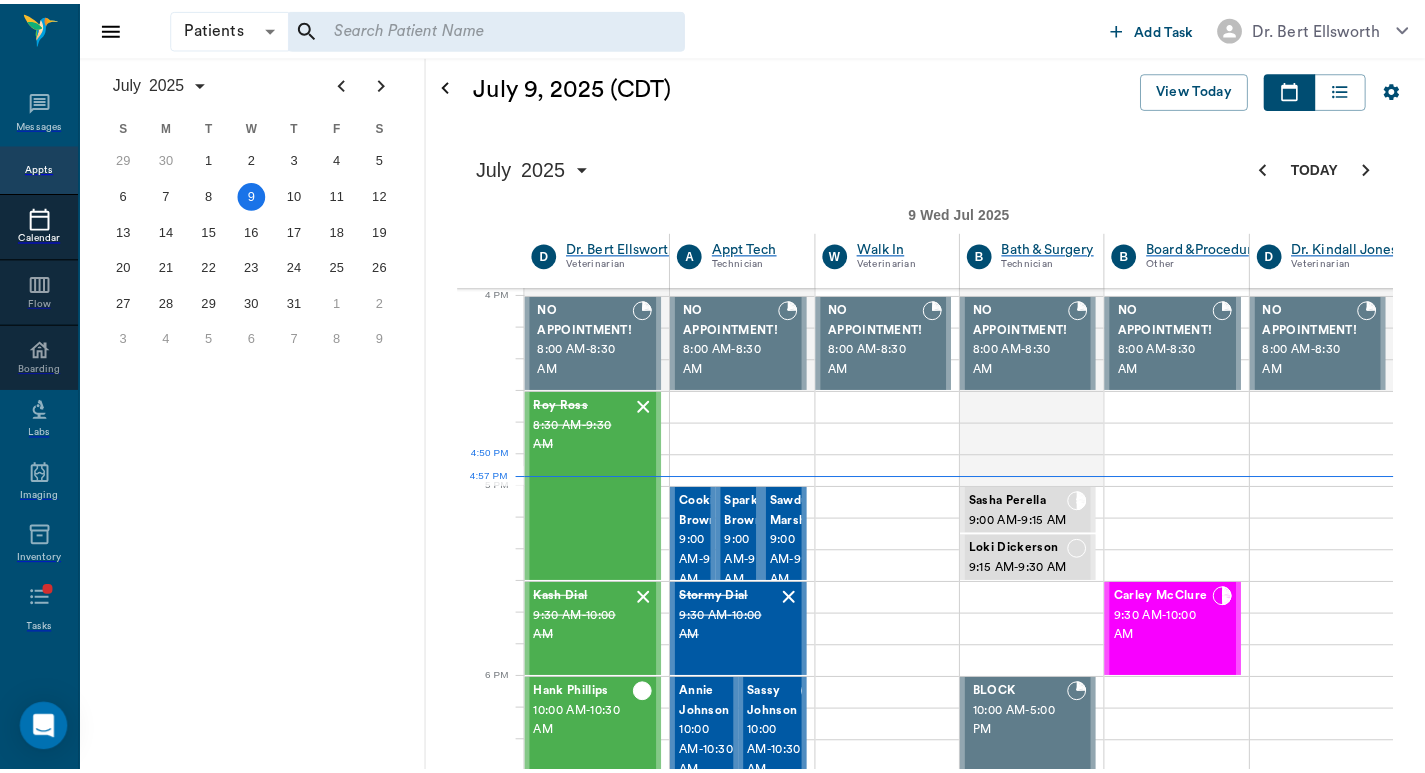 scroll, scrollTop: 1537, scrollLeft: 1, axis: both 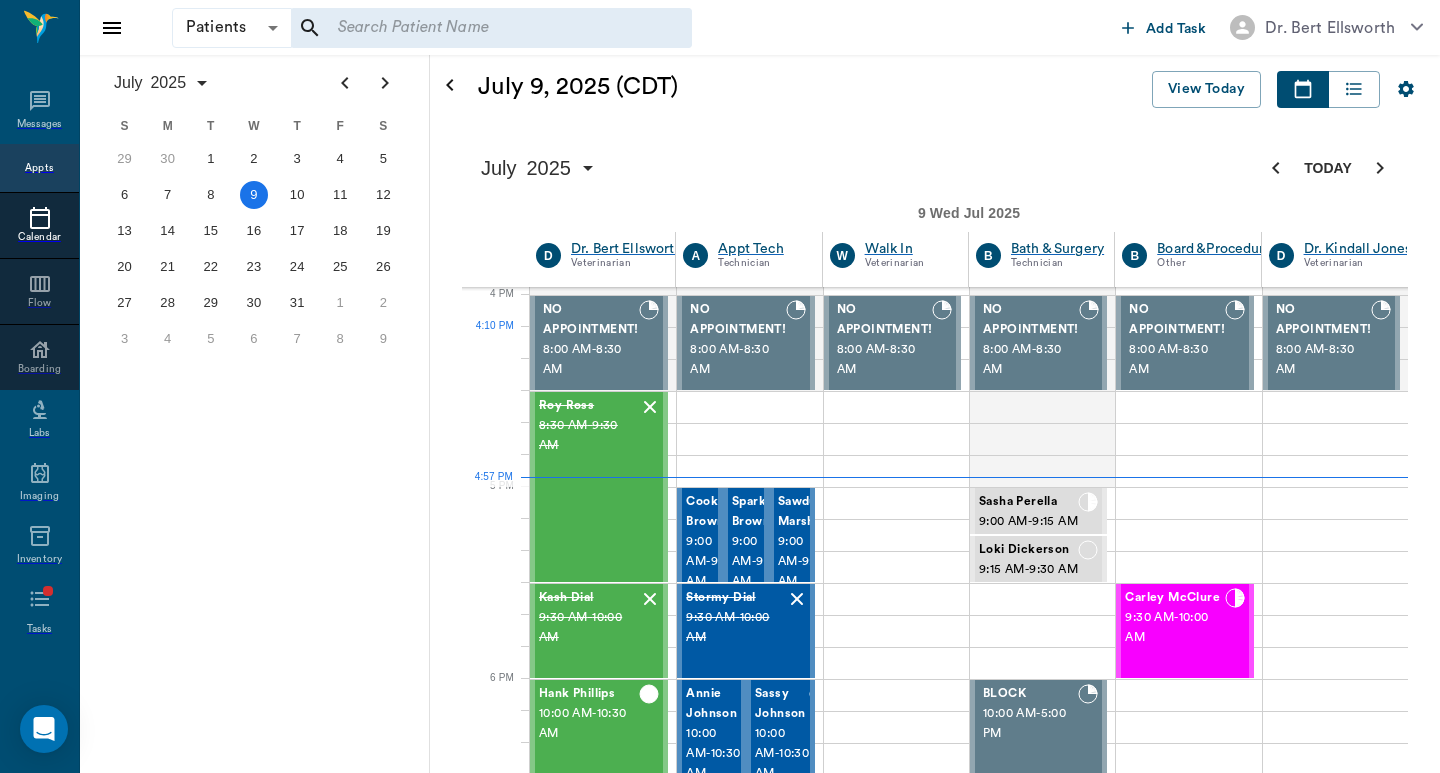 click on "4:00 PM  -  4:30 PM" at bounding box center (589, 1866) 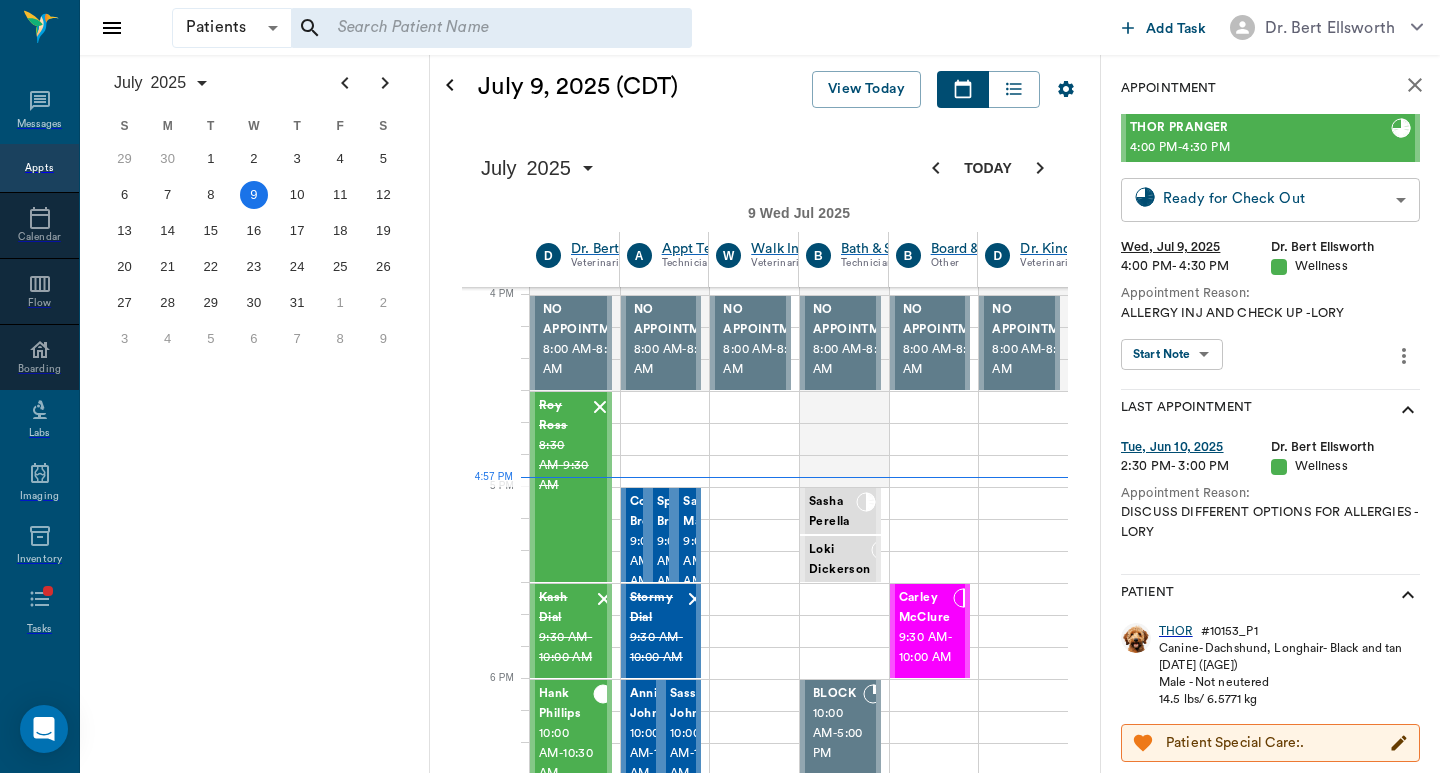 click on "Patients Patients ​ ​ Add Task Dr. [FIRST] [LAST] Nectar Messages Appts Calendar Flow Boarding Labs Imaging Inventory Tasks Forms Staff Reports Lookup Settings [MONTH] [YEAR] S M T W T F S Jun 1 2 3 4 5 6 7 8 9 10 11 12 13 14 15 16 17 18 19 20 21 22 23 24 25 26 27 28 29 30 Jul 1 2 3 4 5 6 7 8 9 10 11 12 S M T W T F S 29 30 Jul 1 2 3 4 5 6 7 8 9 10 11 12 13 14 15 16 17 18 19 20 21 22 23 24 25 26 27 28 29 30 31 Aug 1 2 3 4 5 6 7 8 9 S M T W T F S 27 28 29 30 31 Aug 1 2 3 4 5 6 7 8 9 10 11 12 13 14 15 16 17 18 19 20 21 22 23 24 25 26 27 28 29 30 31 Sep 1 2 3 4 5 6 [MONTH] 9, [YEAR] (CDT) View Today [MONTH] [YEAR] Today 9 Wed Jul [YEAR] D Dr. [FIRST] [LAST] Veterinarian A Appt Tech Technician W Walk In Veterinarian B Bath ​ Surgery Technician B Board ​Procedures Other D Dr. [FIRST] [LAST] Veterinarian 8 AM 9 AM 10 AM 11 AM 12 PM 1 PM 2 PM 3 PM 4 PM 5 PM 6 PM 7 PM 8 PM 4:57 PM 4:10 PM NO APPOINTMENT! 8:00 AM - 8:30 AM [FIRST] [LAST] 8:30 AM - 9:30 AM [FIRST] [LAST] 9:30 AM - 10:00 AM [FIRST] [LAST] 10:00 AM - 10:30 AM [FIRST] [LAST]" at bounding box center [720, 1319] 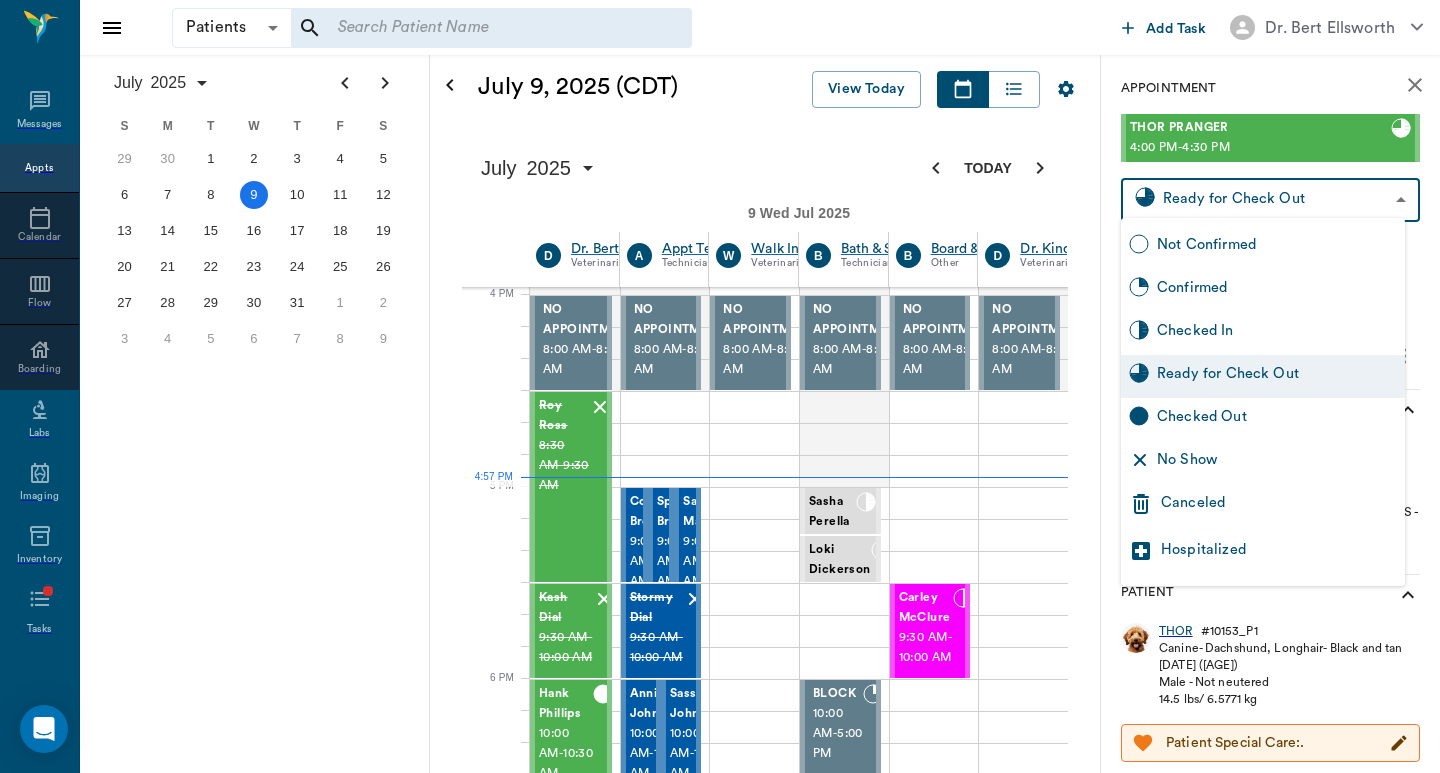 click on "Checked Out" at bounding box center (1277, 419) 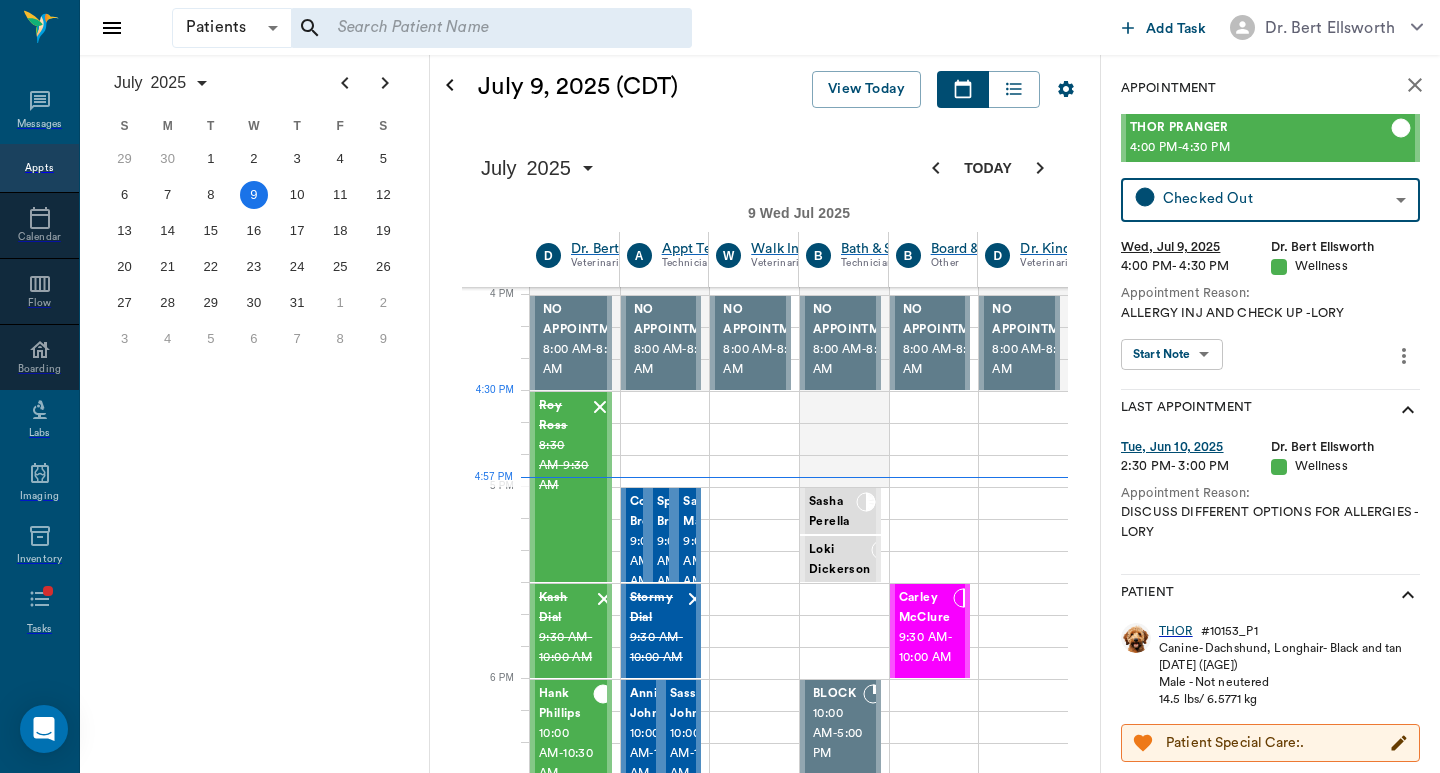 click on "Sassy Pants Bramwell" at bounding box center [620, 1962] 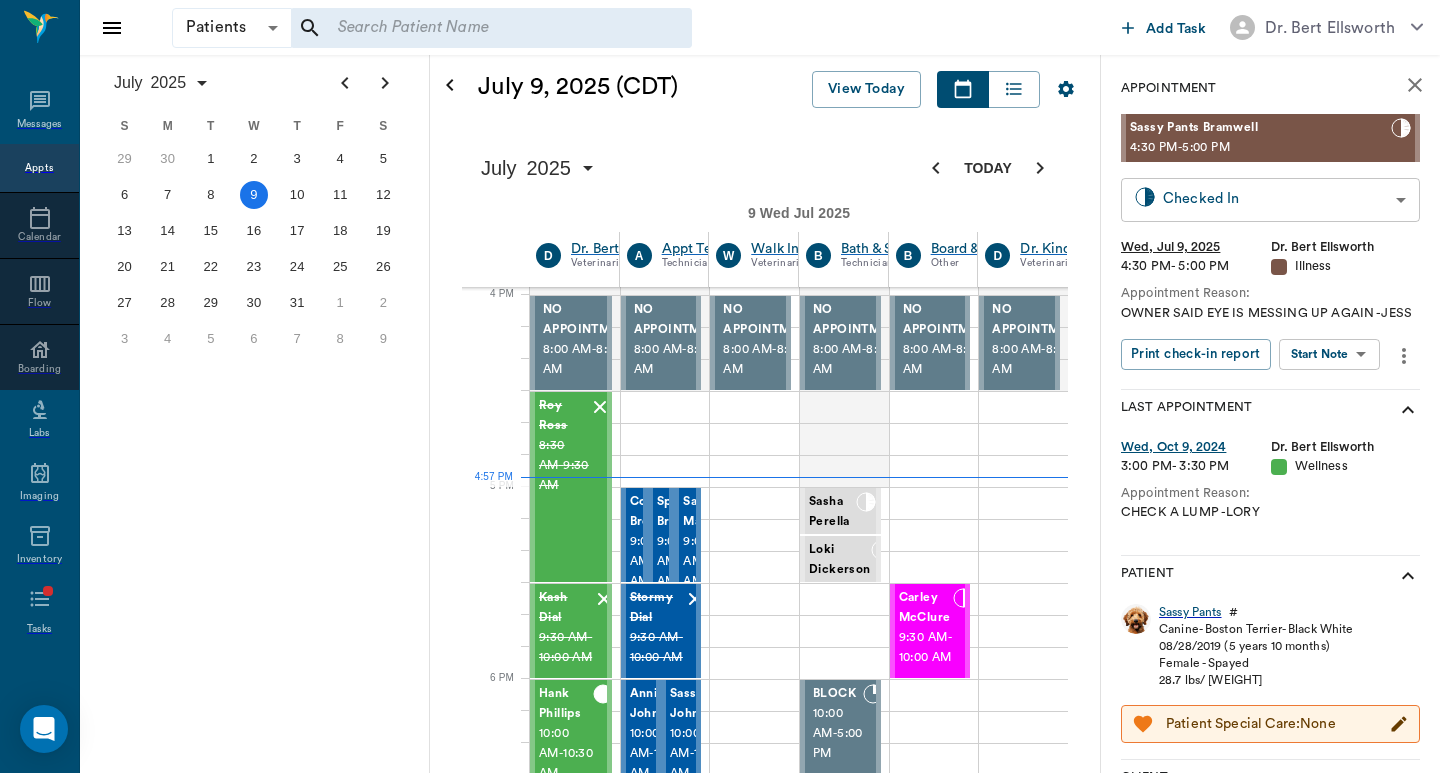 click on "Patients Patients ​ ​ Add Task Dr. [FIRST] [LAST] Nectar Messages Appts Calendar Flow Boarding Labs Imaging Inventory Tasks Forms Staff Reports Lookup Settings [MONTH] [YEAR] S M T W T F S Jun 1 2 3 4 5 6 7 8 9 10 11 12 13 14 15 16 17 18 19 20 21 22 23 24 25 26 27 28 29 30 Jul 1 2 3 4 5 6 7 8 9 10 11 12 S M T W T F S 29 30 Jul 1 2 3 4 5 6 7 8 9 10 11 12 13 14 15 16 17 18 19 20 21 22 23 24 25 26 27 28 29 30 31 Aug 1 2 3 4 5 6 7 8 9 S M T W T F S 27 28 29 30 31 Aug 1 2 3 4 5 6 7 8 9 10 11 12 13 14 15 16 17 18 19 20 21 22 23 24 25 26 27 28 29 30 31 Sep 1 2 3 4 5 6 [MONTH] 9, [YEAR] (CDT) View Today [MONTH] [YEAR] Today 9 Wed Jul [YEAR] D Dr. [FIRST] [LAST] Veterinarian A Appt Tech Technician W Walk In Veterinarian B Bath ​ Surgery Technician B Board ​Procedures Other D Dr. [FIRST] [LAST] Veterinarian 8 AM 9 AM 10 AM 11 AM 12 PM 1 PM 2 PM 3 PM 4 PM 5 PM 6 PM 7 PM 8 PM 4:57 PM 4:00 PM NO APPOINTMENT! 8:00 AM - 8:30 AM [FIRST] [LAST] 8:30 AM - 9:30 AM [FIRST] [LAST] 9:30 AM - 10:00 AM [FIRST] [LAST] 10:00 AM - 10:30 AM [FIRST] [LAST]" at bounding box center [720, 1319] 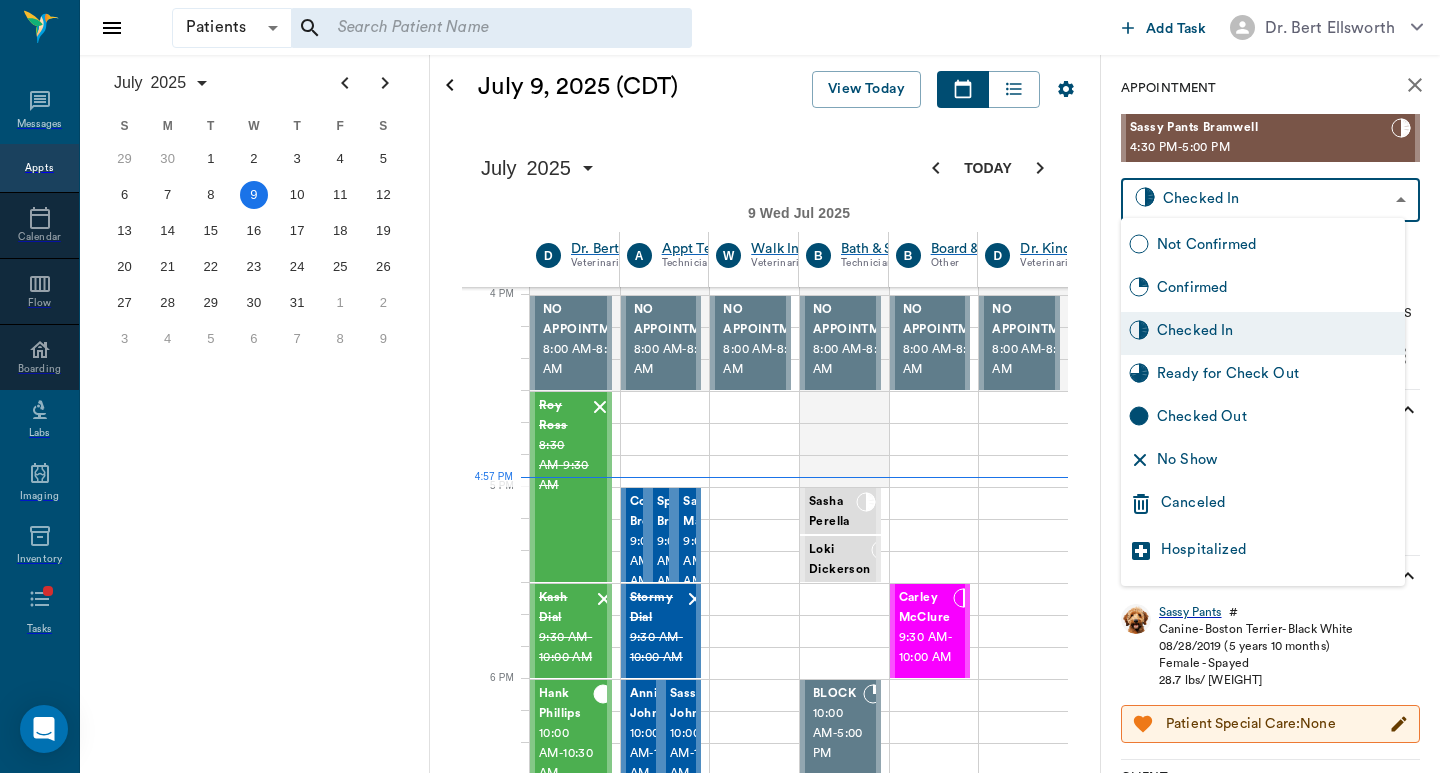 click on "Checked Out" at bounding box center [1277, 419] 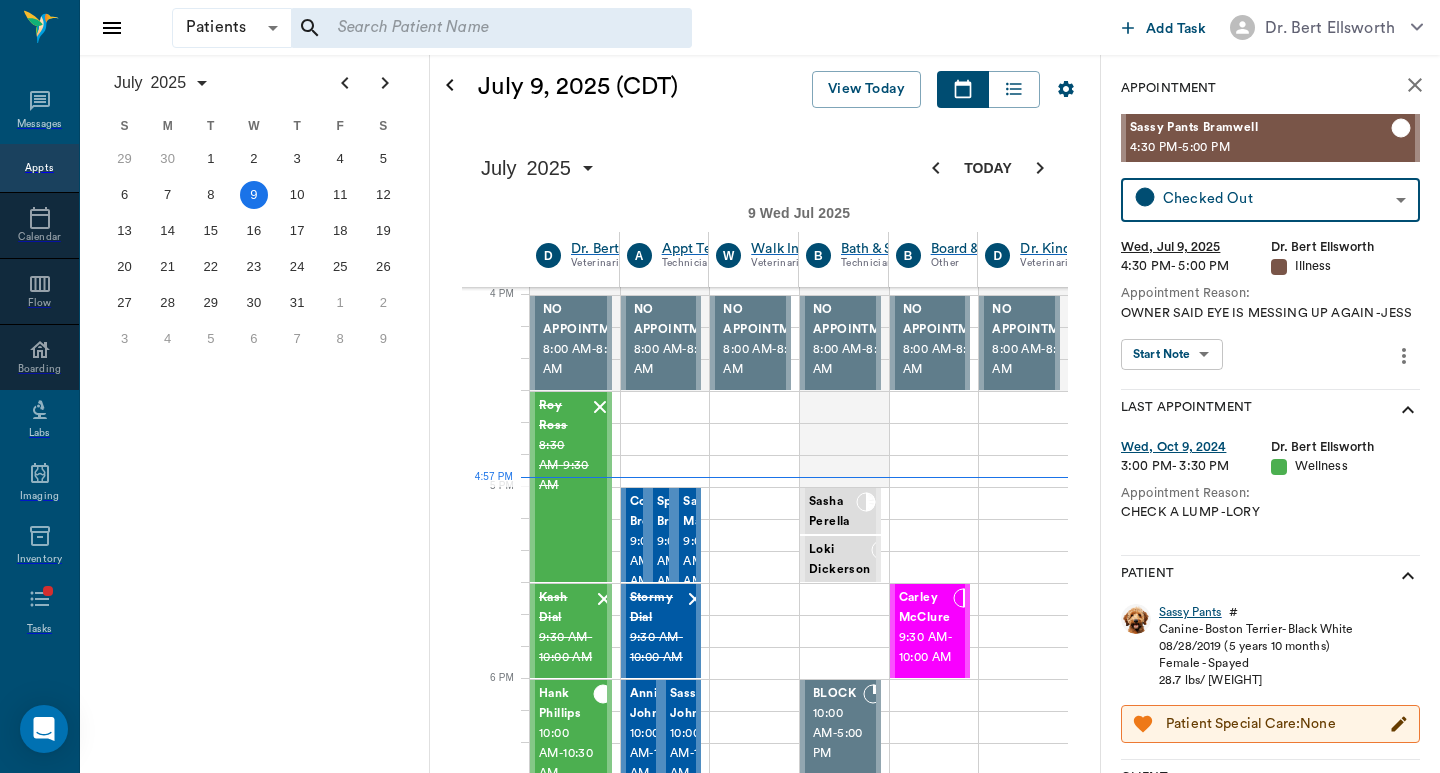 click on "Sassy Pants" at bounding box center [1190, 612] 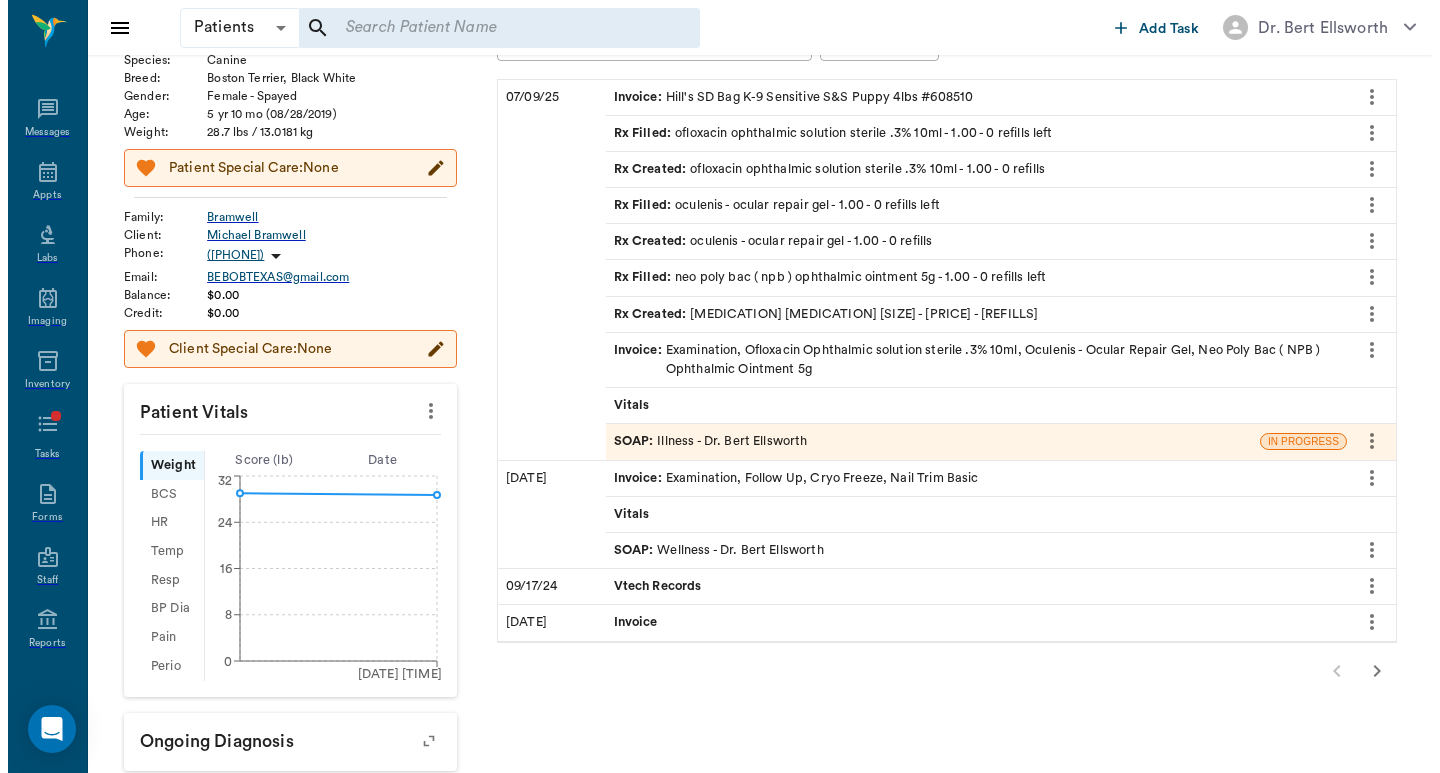 scroll, scrollTop: 0, scrollLeft: 0, axis: both 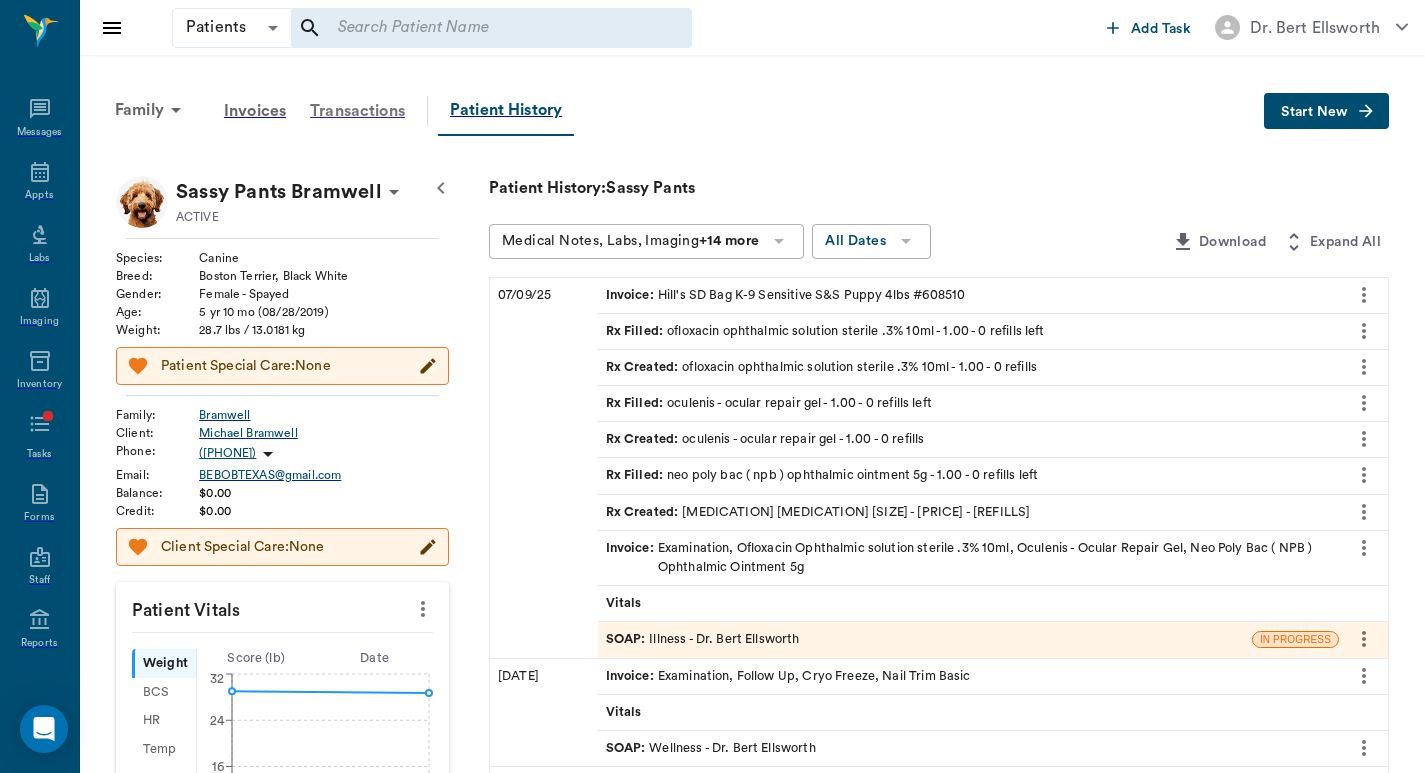 click on "Transactions" at bounding box center [357, 111] 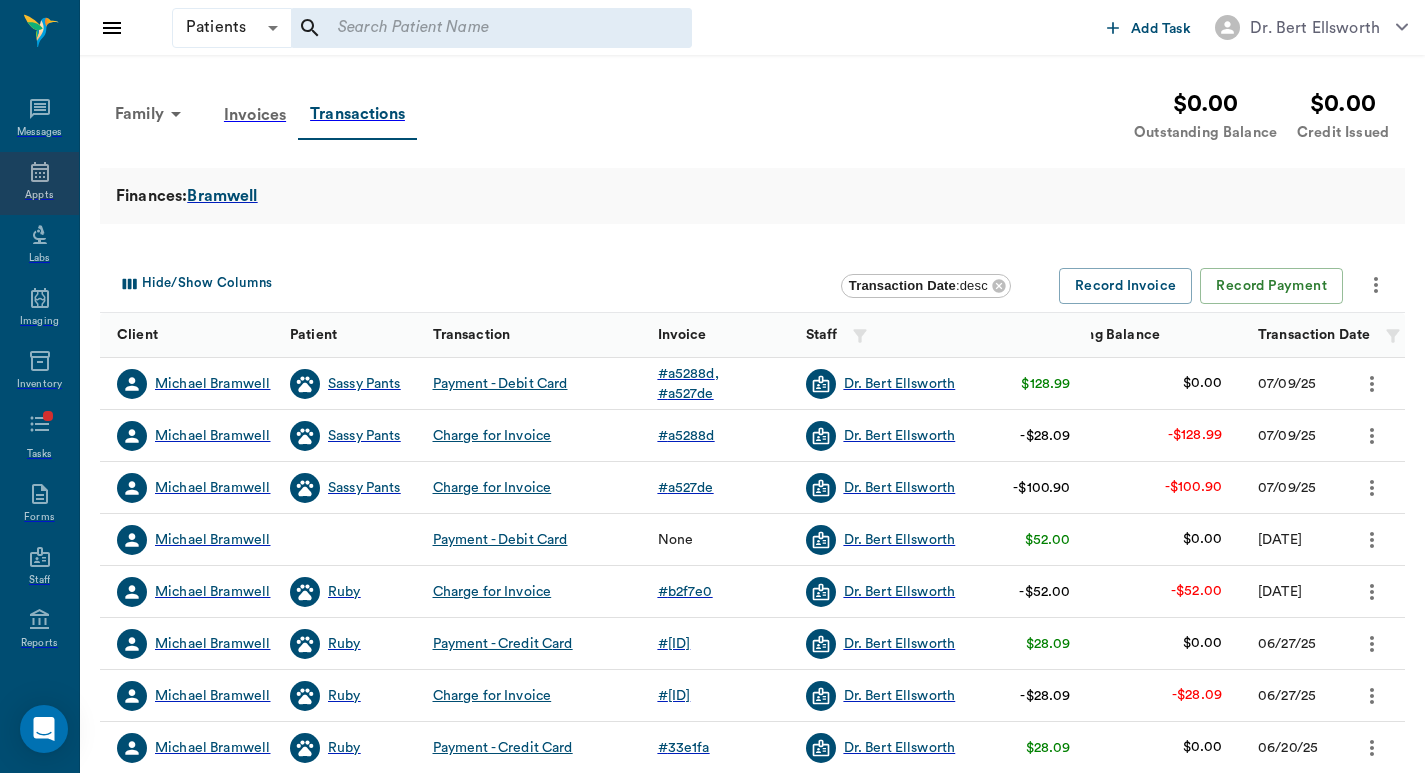 click at bounding box center [40, 172] 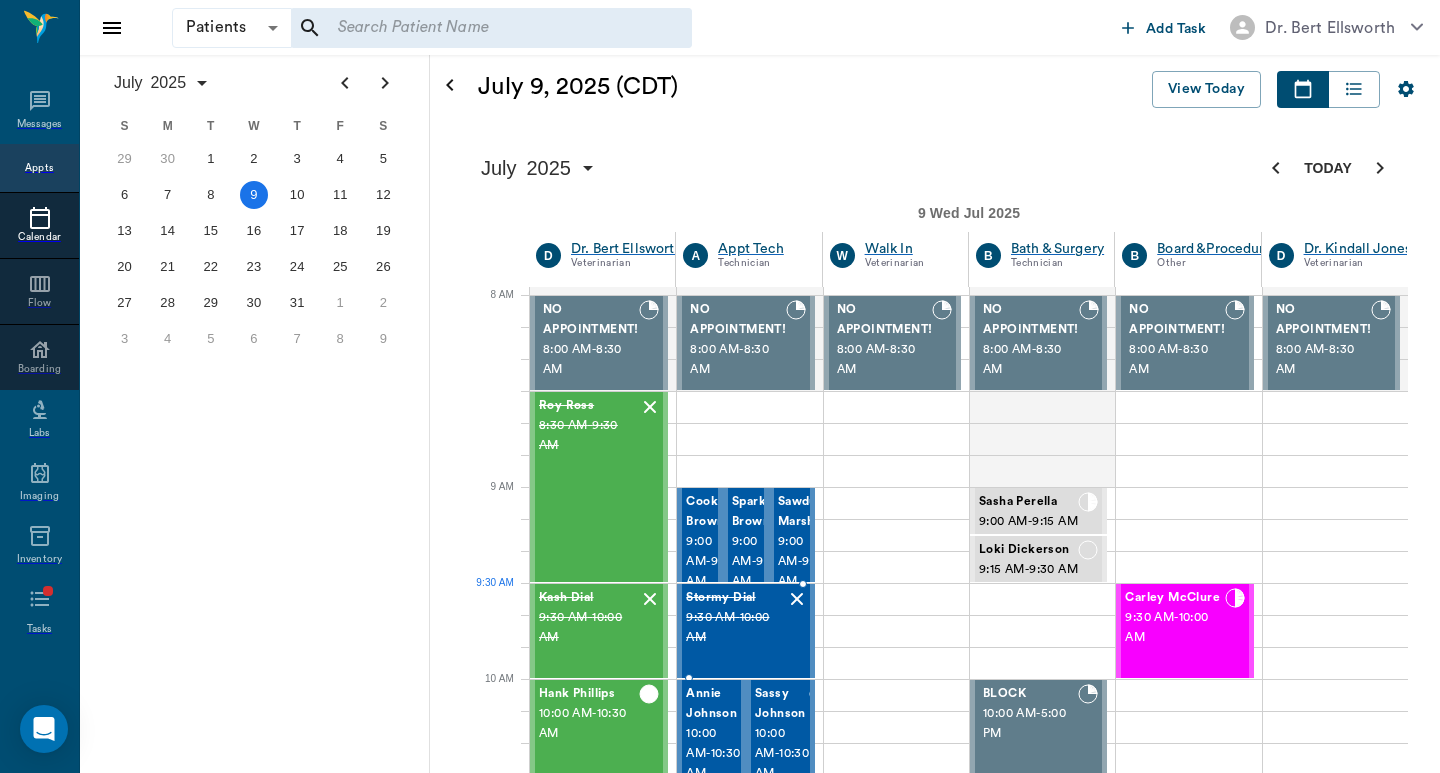 scroll, scrollTop: 0, scrollLeft: 1, axis: horizontal 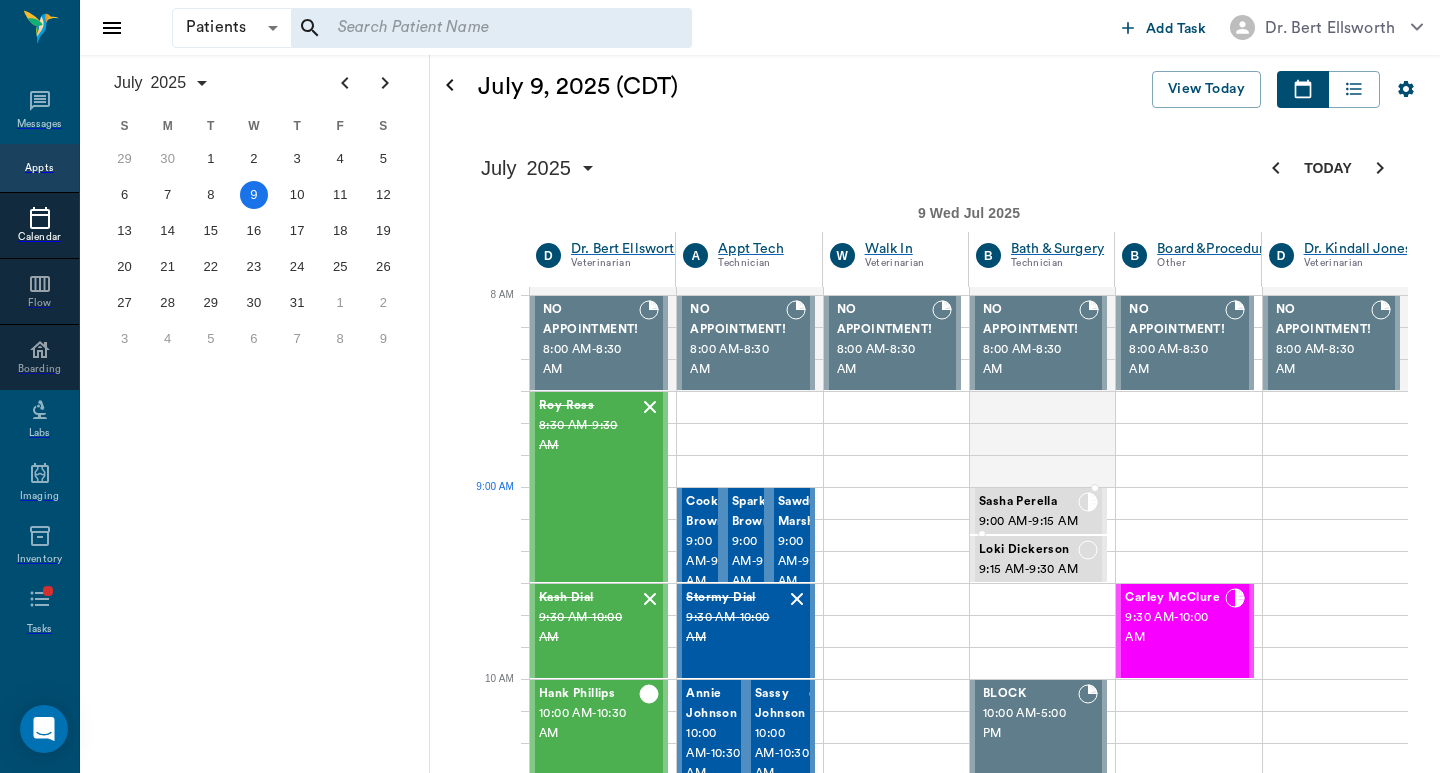 click on "Sasha Perella" at bounding box center [1028, 502] 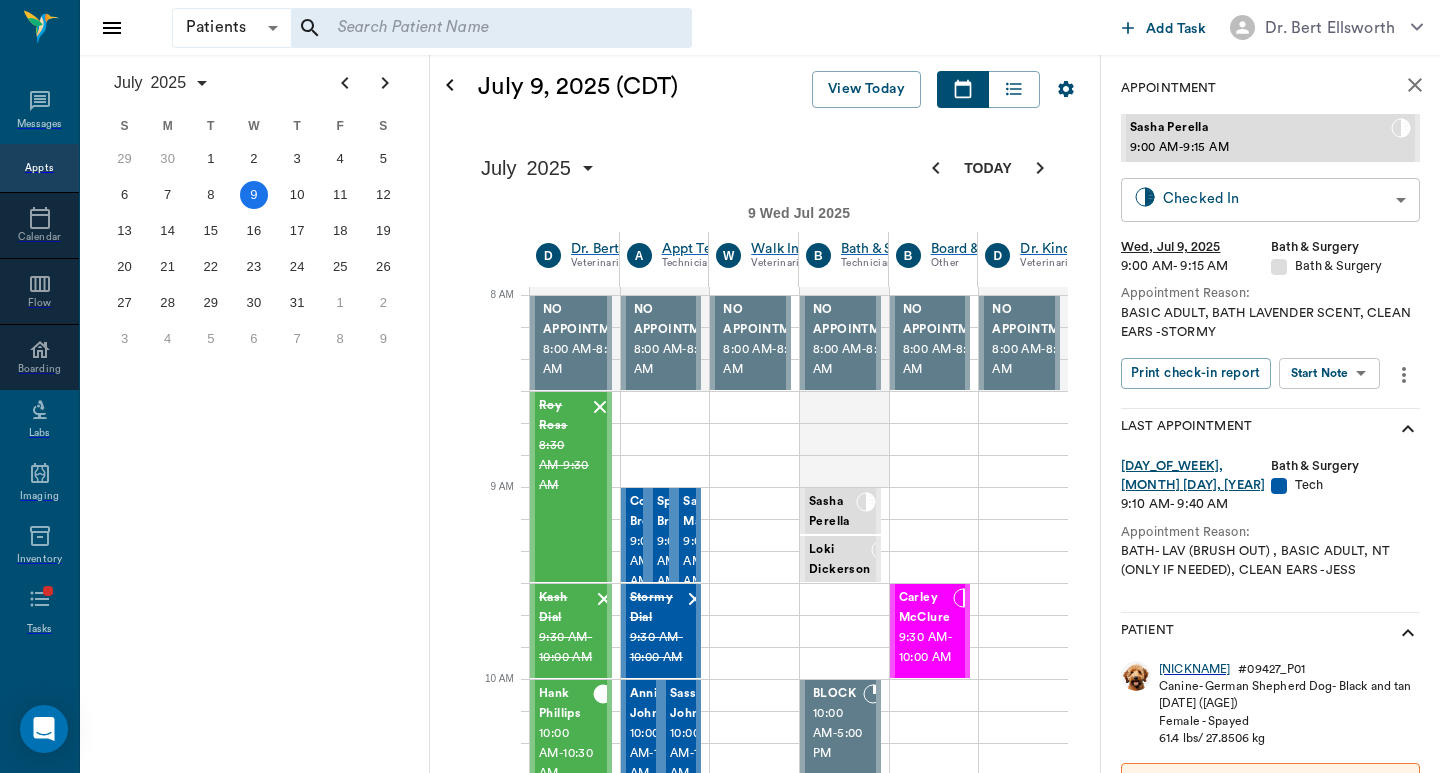 click on "Dr. [LAST] Nectar Messages Appts Calendar Flow Boarding Labs Imaging Inventory Tasks Forms Staff Reports Lookup Settings [MONTH] [YEAR] S M T W T F S Jun 1 2 3 4 5 6 7 8 9 10 11 12 13 14 15 16 17 18 19 20 21 22 23 24 25 26 27 28 29 30 Jul 1 2 3 4 5 6 7 8 9 10 11 12 S M T W T F S 29 30 Jul 1 2 3 4 5 6 7 8 9 10 11 12 13 14 15 16 17 18 19 20 21 22 23 24 25 26 27 28 29 30 31 Aug 1 2 3 4 5 6 7 8 9 S M T W T F S 27 28 29 30 31 Aug 1 2 3 4 5 6 7 8 9 10 11 12 13 14 15 16 17 18 19 20 21 22 23 24 25 26 27 28 29 30 31 Sep 1 2 3 4 5 6 [MONTH] 9, [YEAR] (CDT) View Today [MONTH] [YEAR] Today 9 Wed [MONTH] [YEAR] D Dr. [LAST] Veterinarian A Appt Tech Technician W Walk In Veterinarian B Bath & Surgery Technician B Board &Procedures Other D Dr. [LAST] [LAST] Veterinarian 8 AM 9 AM 10 AM 11 AM 12 PM 1 PM 2 PM 3 PM 4 PM 5 PM 6 PM 7 PM 8 PM 4:57 PM 9:00 AM NO APPOINTMENT! 8:00 AM - 8:30 AM [LAST] [LAST] 8:30 AM - 9:30 AM [LAST] [LAST] 9:30 AM - 10:00 AM [LAST] [LAST] 10:00 AM - 10:30 AM [FIRST] [LAST]" at bounding box center [720, 1319] 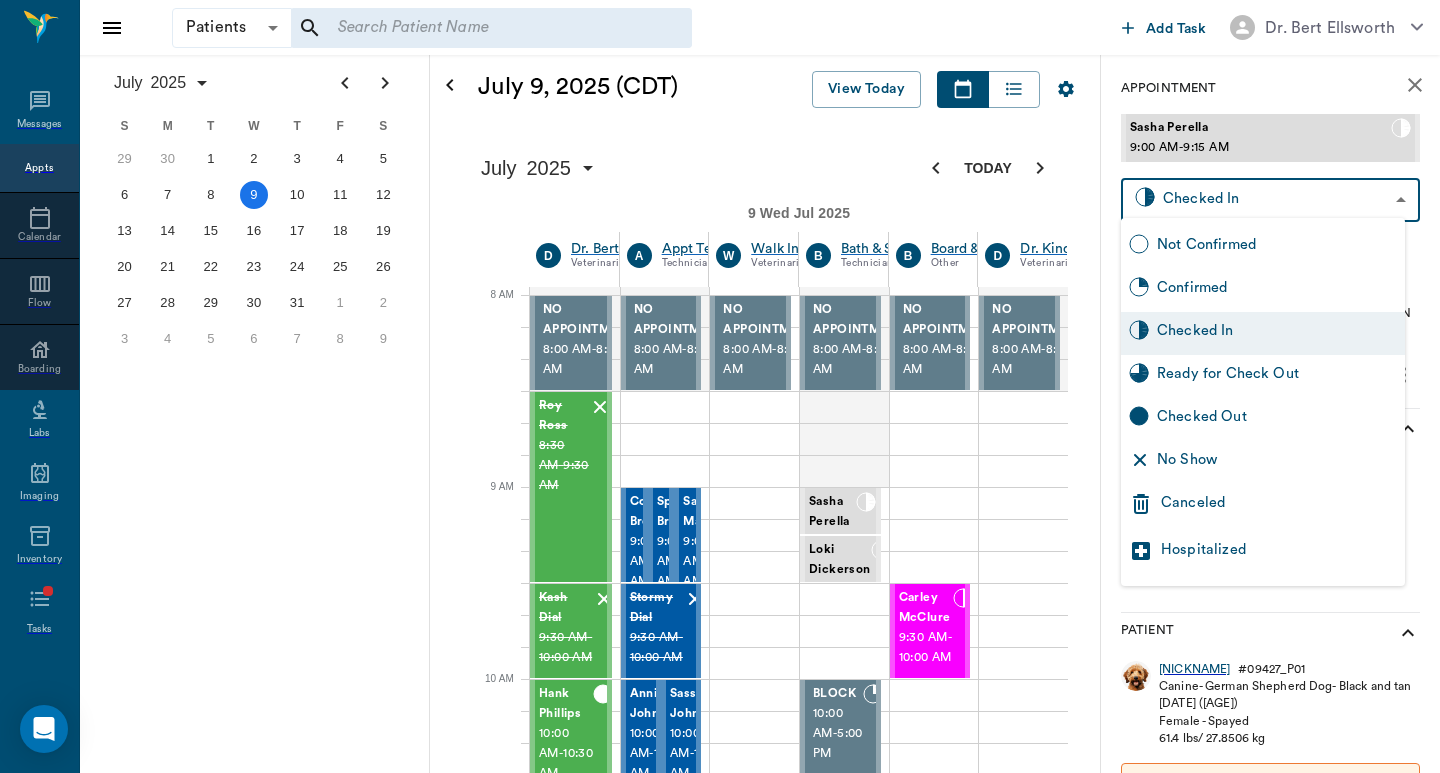 click on "Checked Out" at bounding box center (1277, 419) 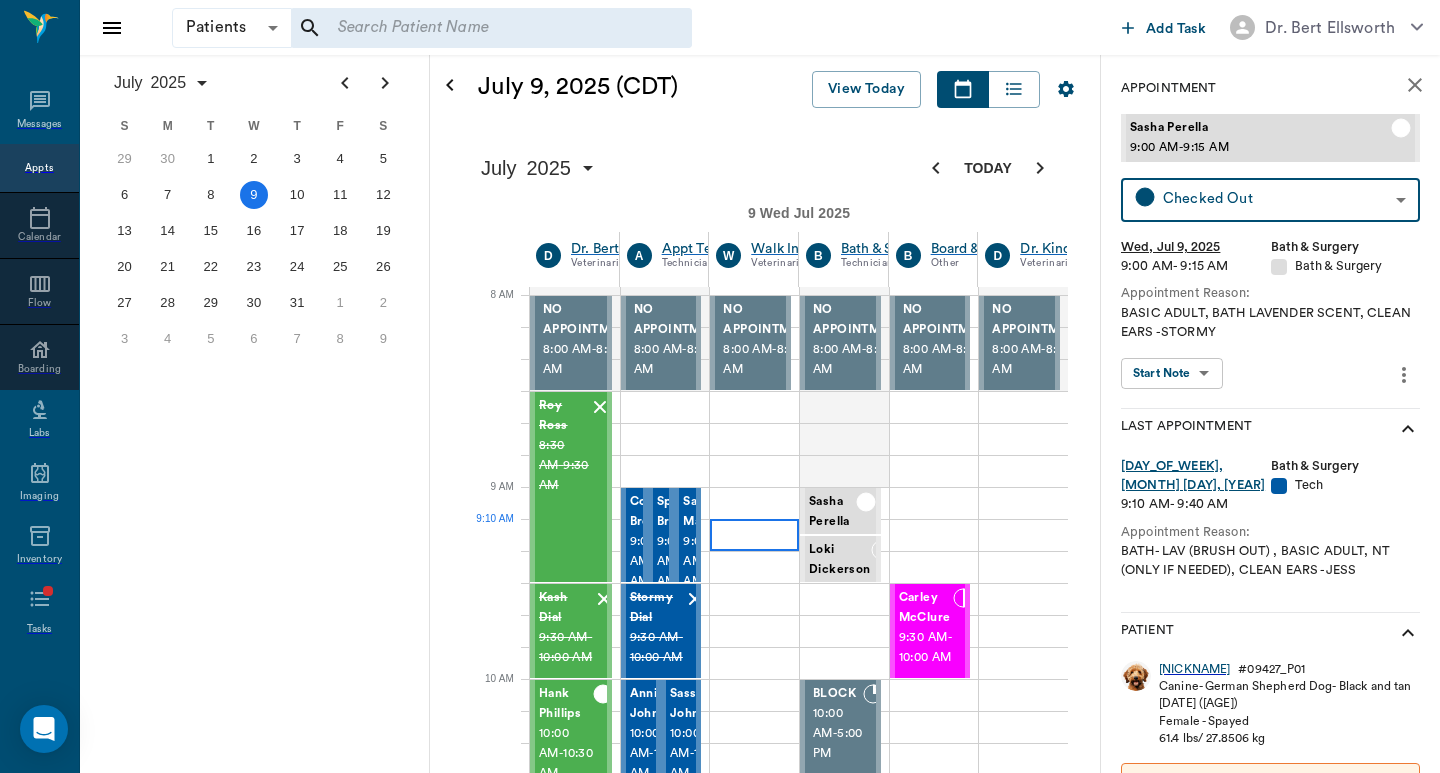 click at bounding box center (575, 503) 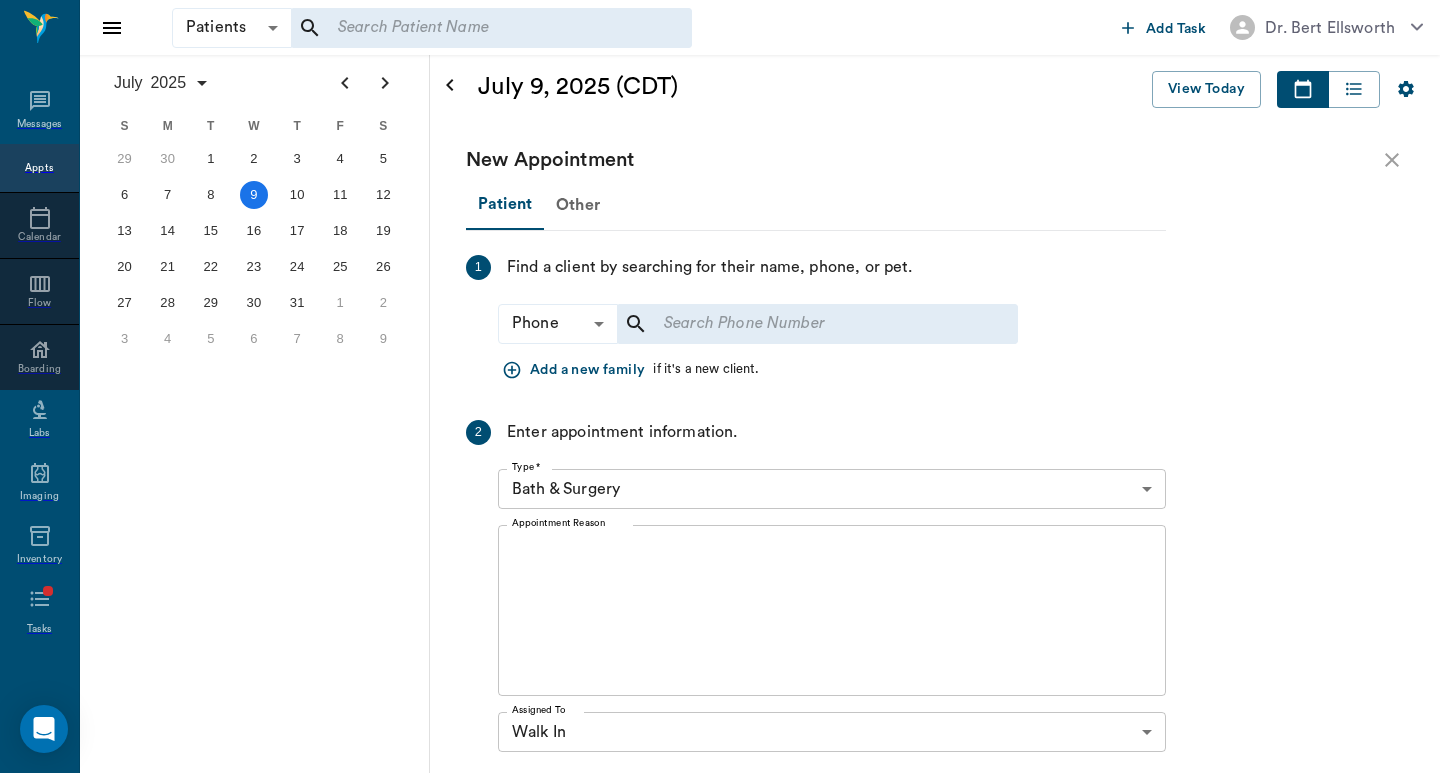 click at bounding box center [1392, 160] 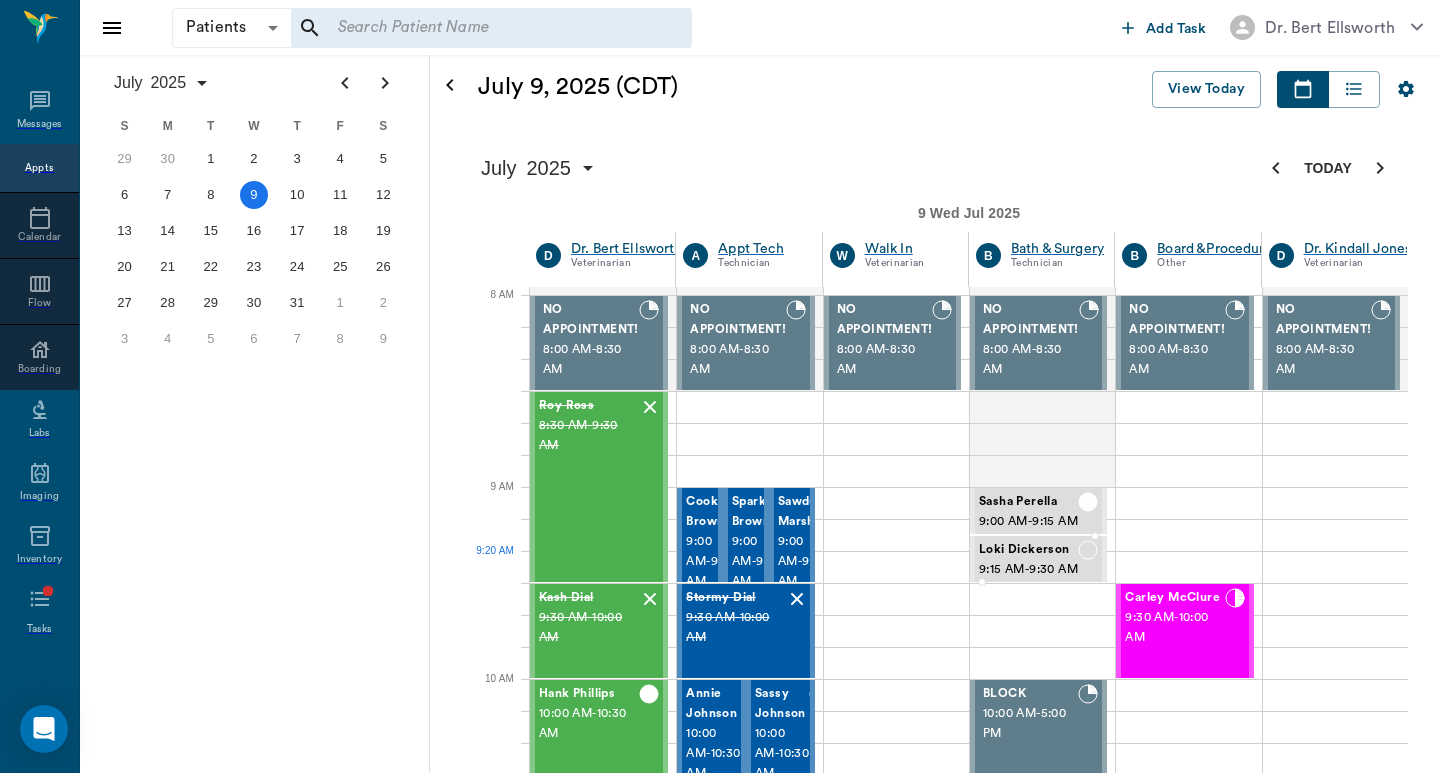 click on "9:15 AM  -  9:30 AM" at bounding box center (1028, 570) 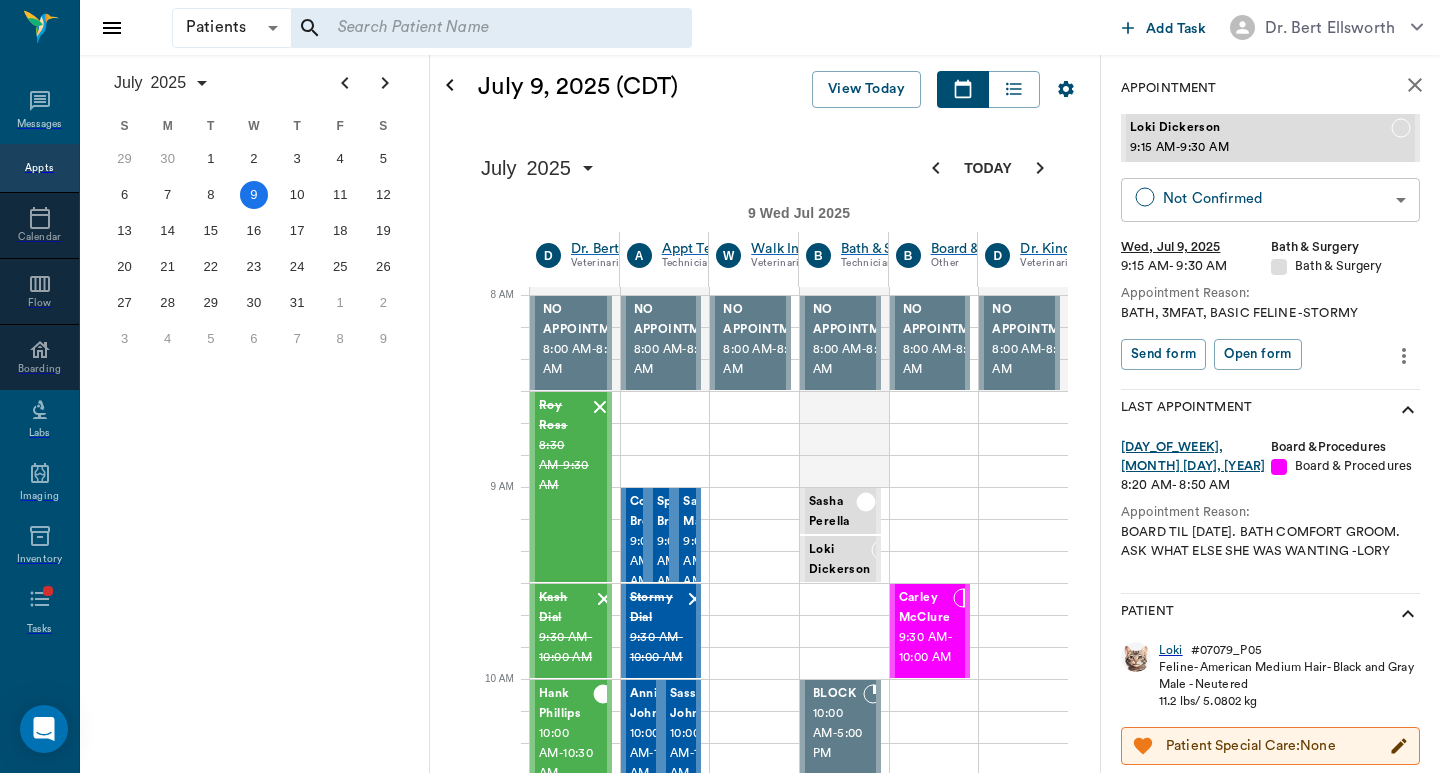 click on "Patients Patients ​ ​ Add Task Dr. [FIRST] [LAST] Nectar Messages Appts Calendar Flow Boarding Labs Imaging Inventory Tasks Forms Staff Reports Lookup Settings [MONTH] [YEAR] S M T W T F S Jun 1 2 3 4 5 6 7 8 9 10 11 12 13 14 15 16 17 18 19 20 21 22 23 24 25 26 27 28 29 30 Jul 1 2 3 4 5 6 7 8 9 10 11 12 S M T W T F S 29 30 Jul 1 2 3 4 5 6 7 8 9 10 11 12 13 14 15 16 17 18 19 20 21 22 23 24 25 26 27 28 29 30 31 Aug 1 2 3 4 5 6 7 8 9 S M T W T F S 27 28 29 30 31 Aug 1 2 3 4 5 6 7 8 9 10 11 12 13 14 15 16 17 18 19 20 21 22 23 24 25 26 27 28 29 30 31 Sep 1 2 3 4 5 6 [MONTH] 9, [YEAR] (CDT) View Today [MONTH] [YEAR] Today 9 Wed Jul [YEAR] D Dr. [FIRST] [LAST] Veterinarian A Appt Tech Technician W Walk In Veterinarian B Bath ​ Surgery Technician B Board ​Procedures Other D Dr. [FIRST] [LAST] Veterinarian 8 AM 9 AM 10 AM 11 AM 12 PM 1 PM 2 PM 3 PM 4 PM 5 PM 6 PM 7 PM 8 PM 4:58 PM 9:20 AM NO APPOINTMENT! 8:00 AM - 8:30 AM [FIRST] [LAST] 8:30 AM - 9:30 AM [FIRST] [LAST] 9:30 AM - 10:00 AM [FIRST] [LAST] 10:00 AM - 10:30 AM [FIRST] [LAST]" at bounding box center [720, 1319] 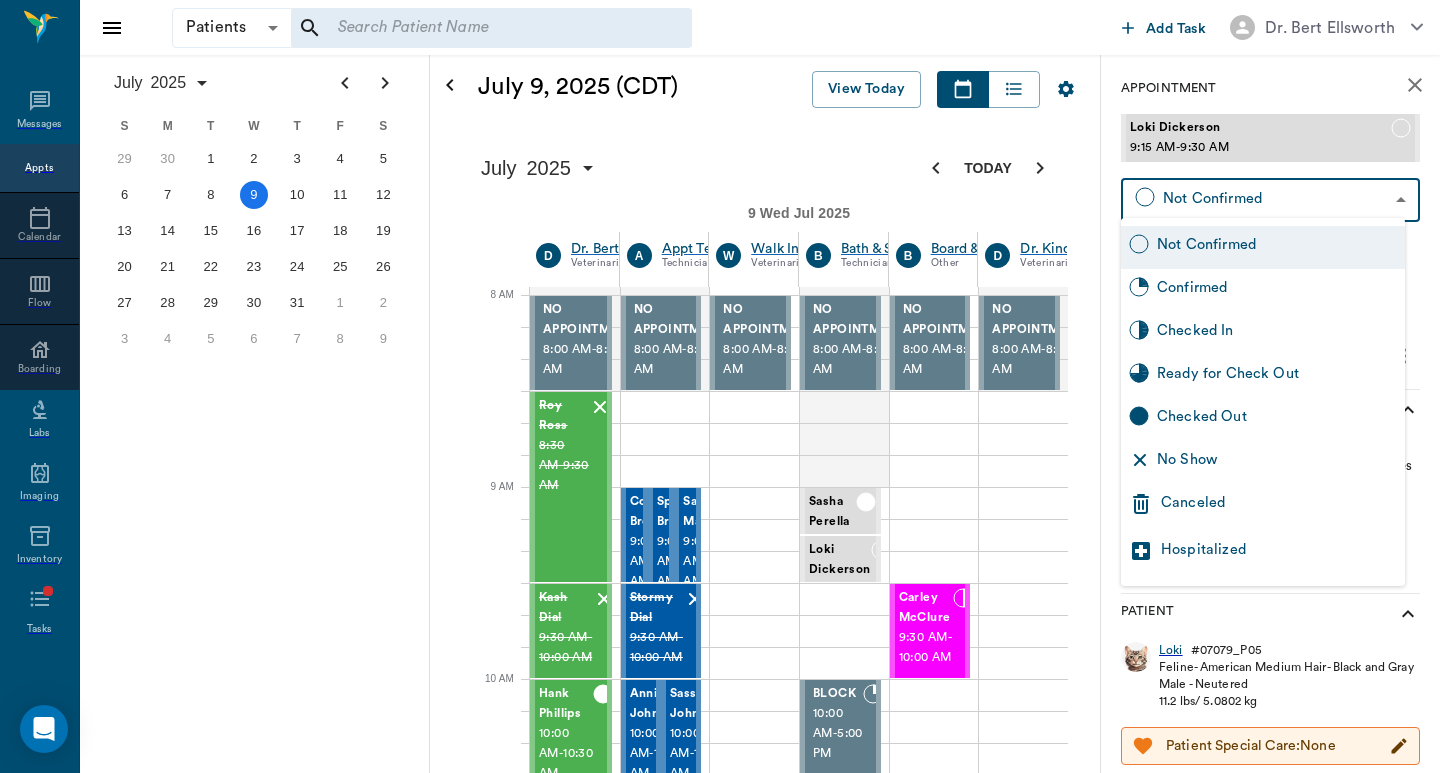 click on "No Show" at bounding box center (1277, 462) 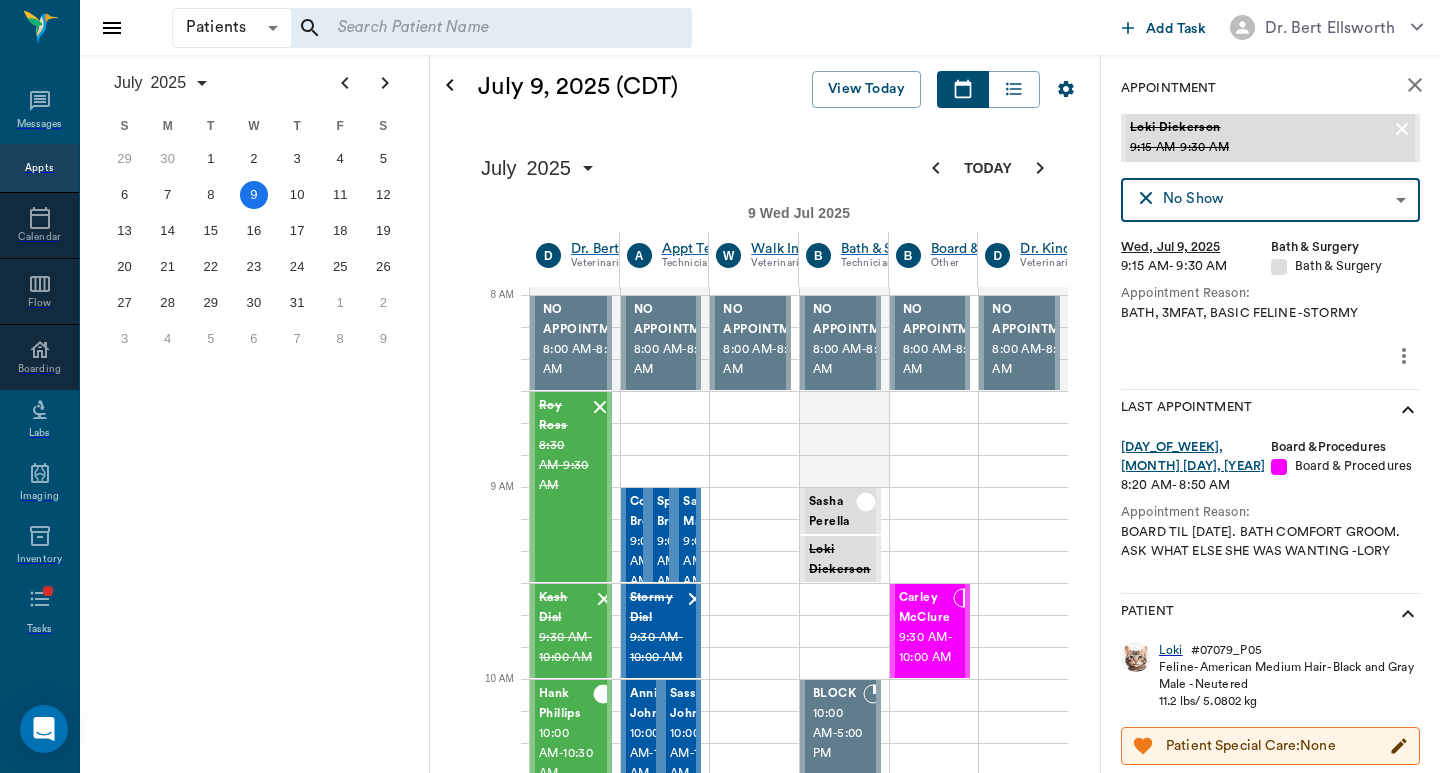 click at bounding box center (1415, 85) 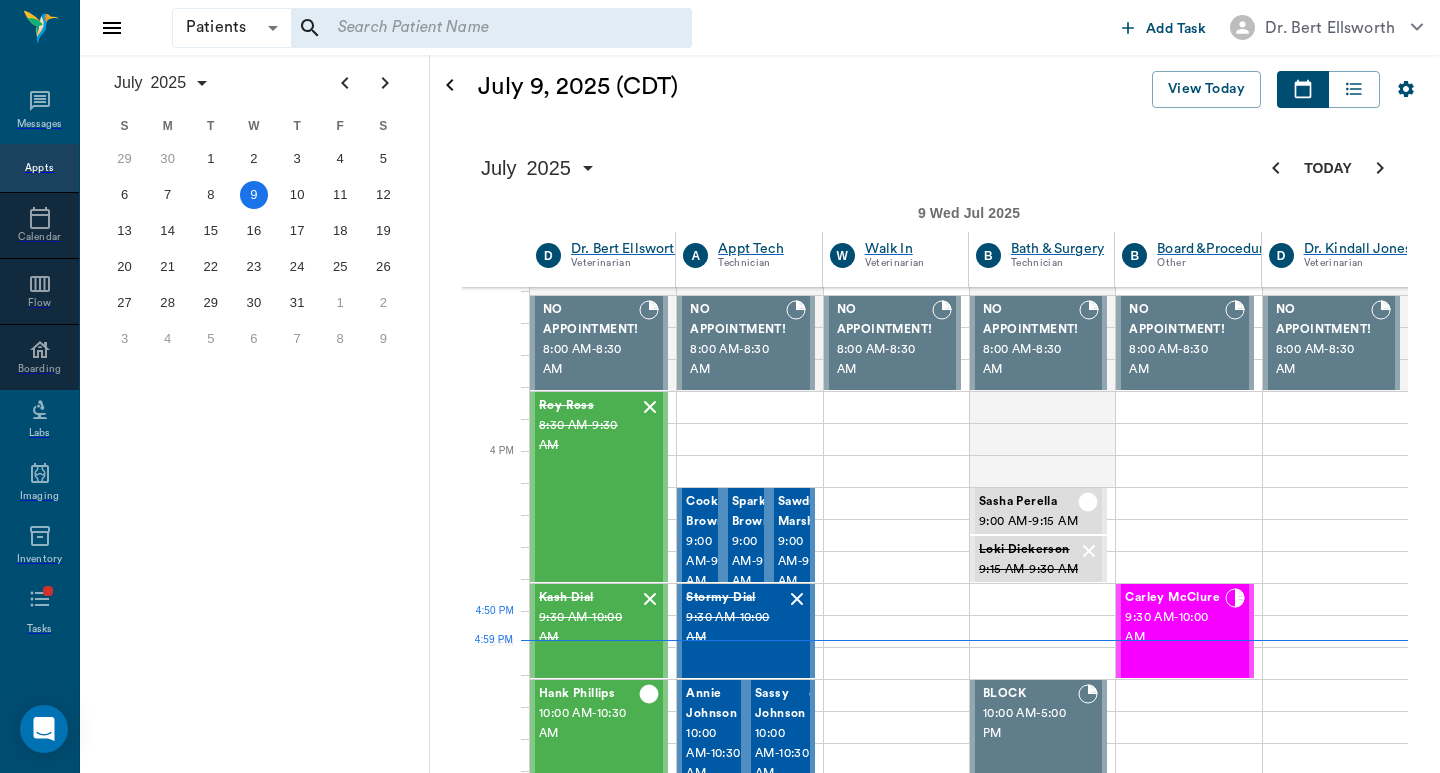 scroll, scrollTop: 1380, scrollLeft: 1, axis: both 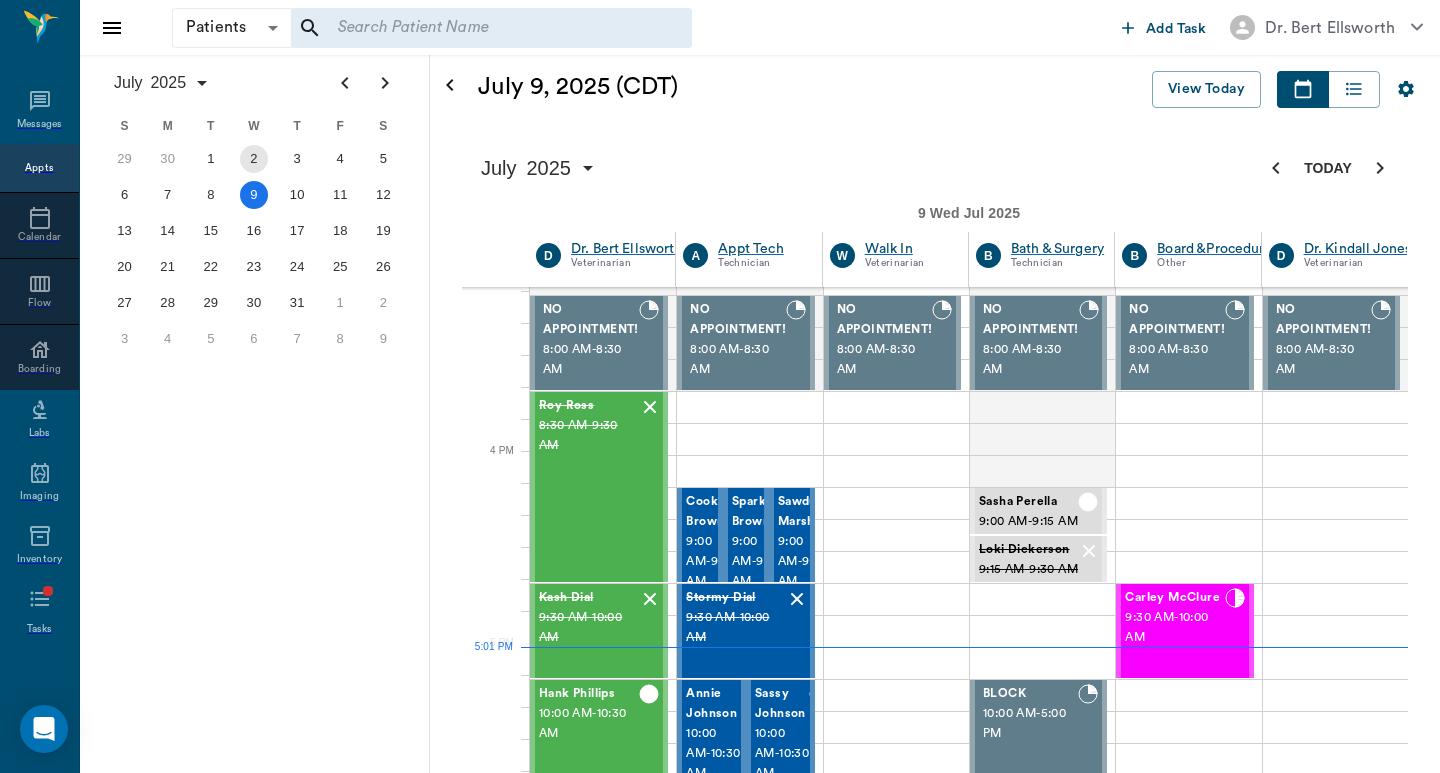 click on "2" at bounding box center [253, 159] 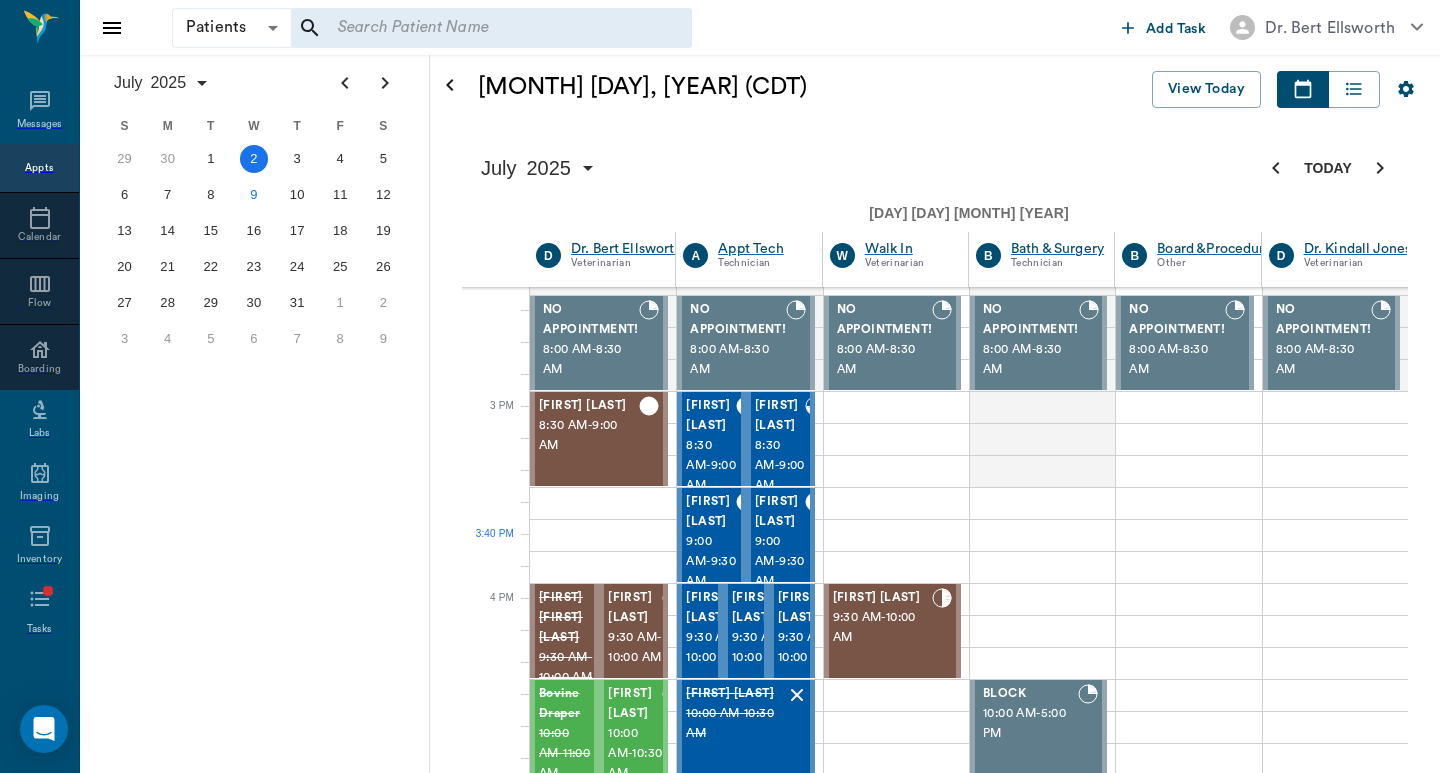 scroll, scrollTop: 1333, scrollLeft: 1, axis: both 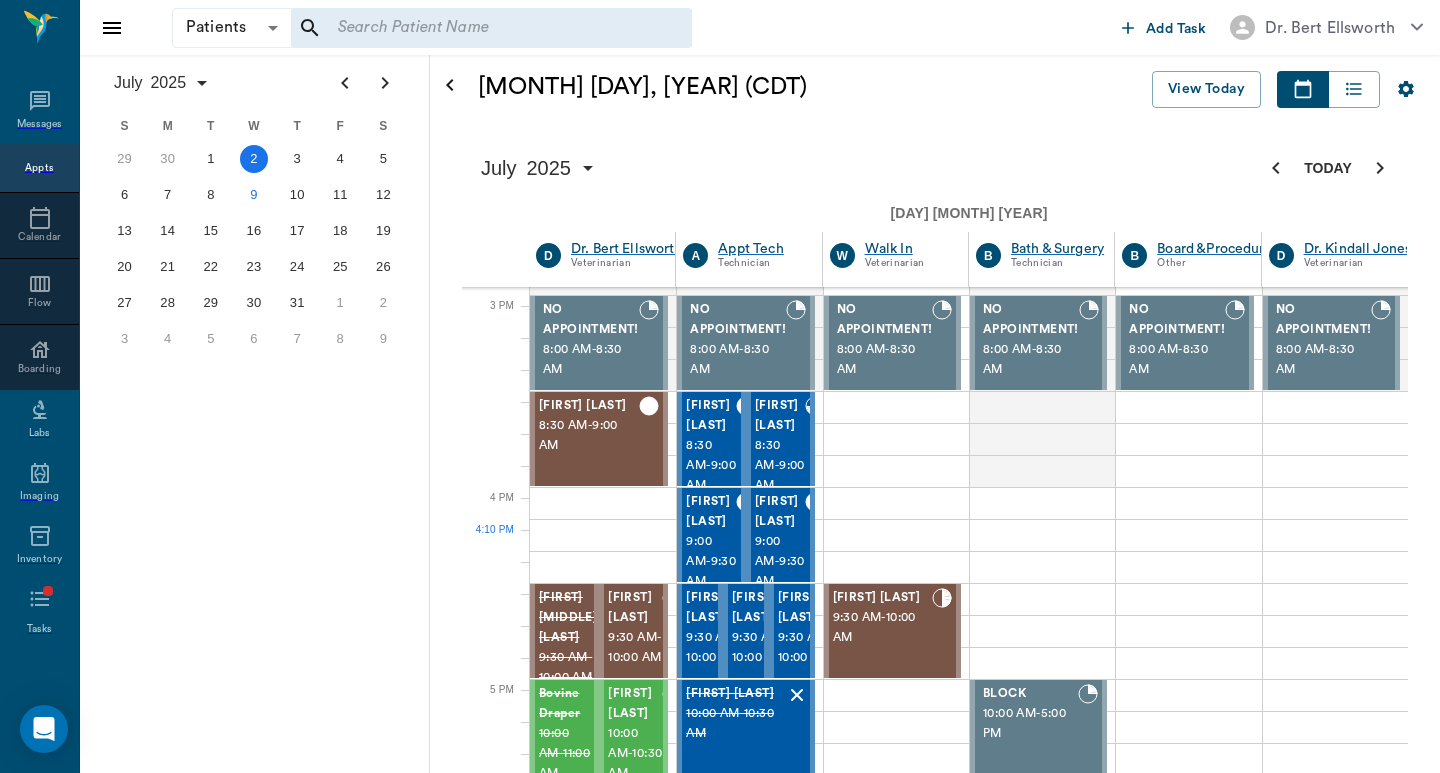 click on "4:00 PM  -  4:30 PM" at bounding box center (714, 1896) 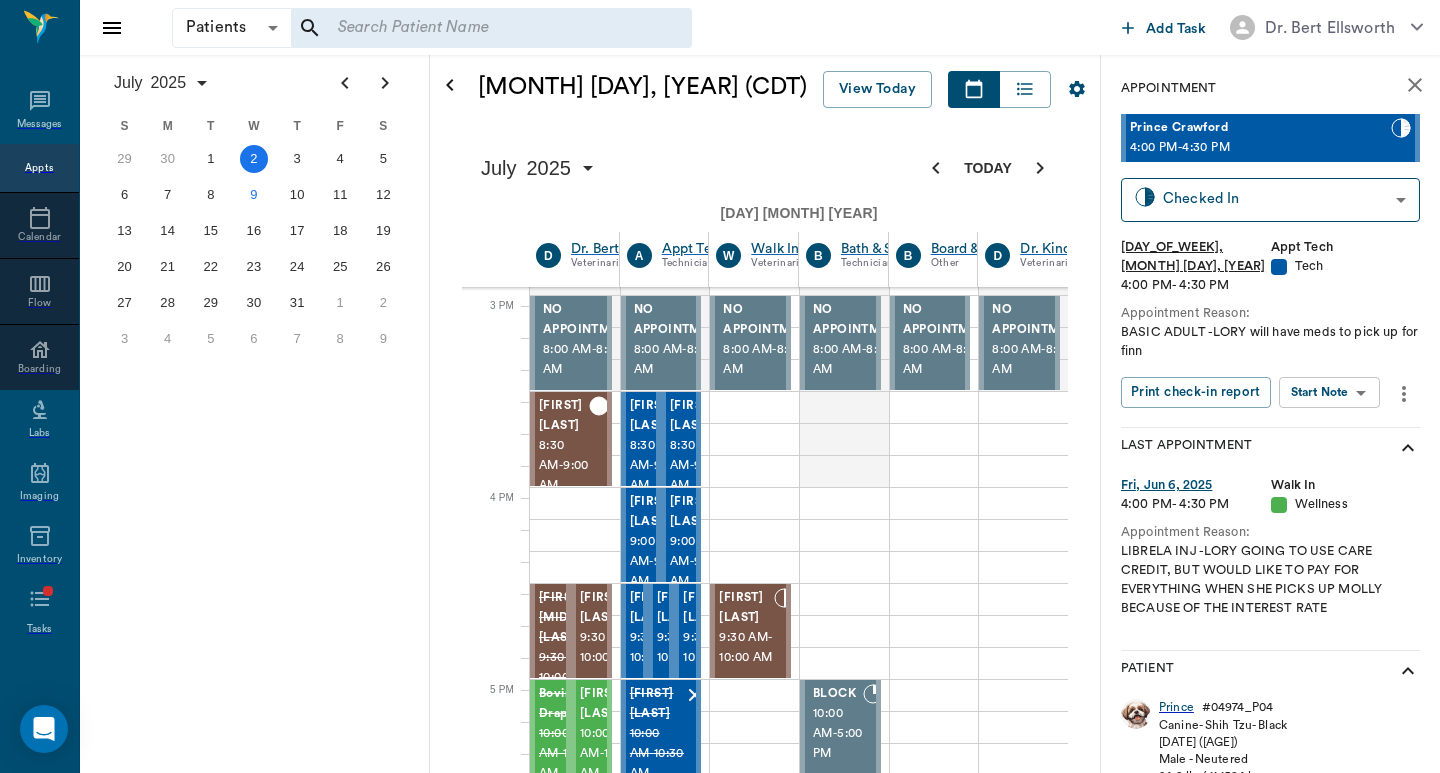 scroll, scrollTop: 598, scrollLeft: 0, axis: vertical 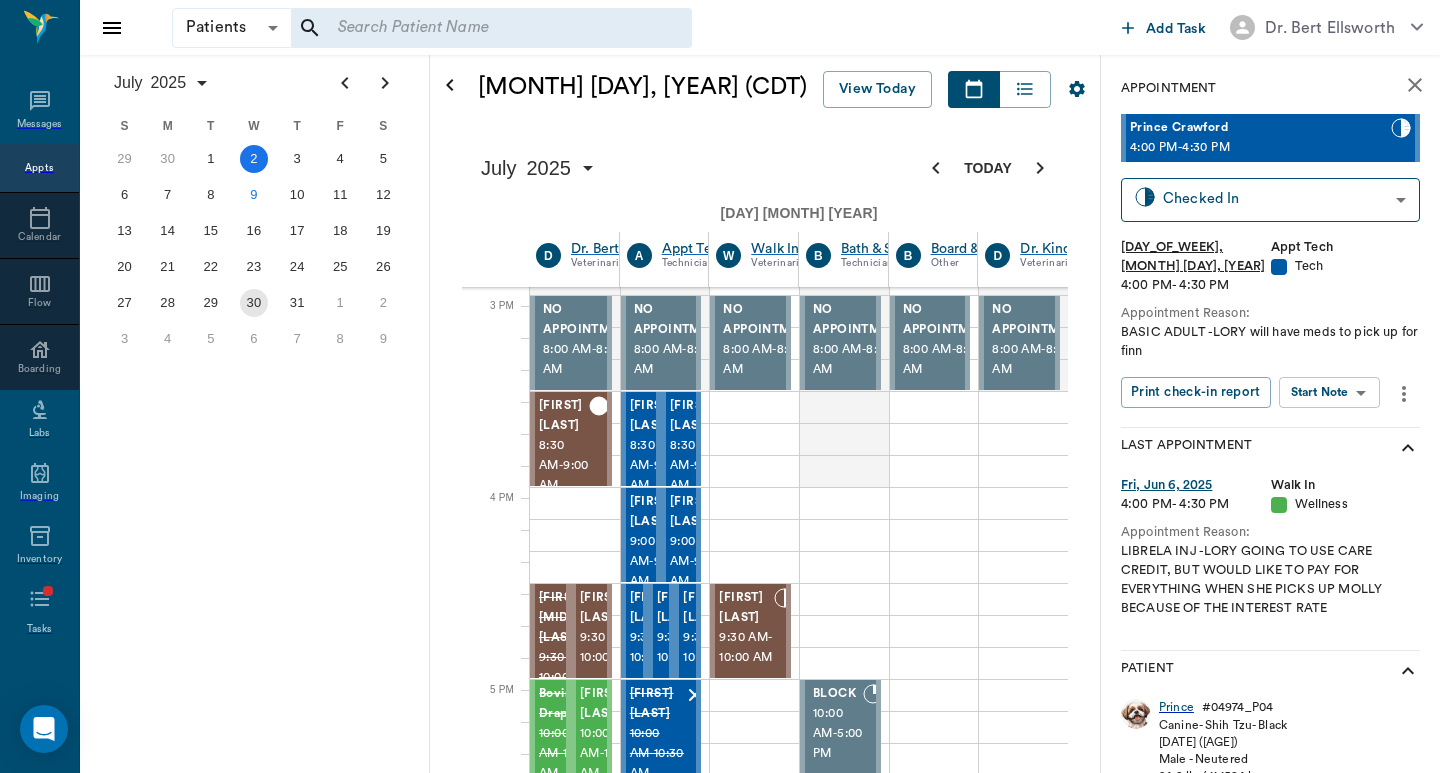click on "30" at bounding box center (254, 303) 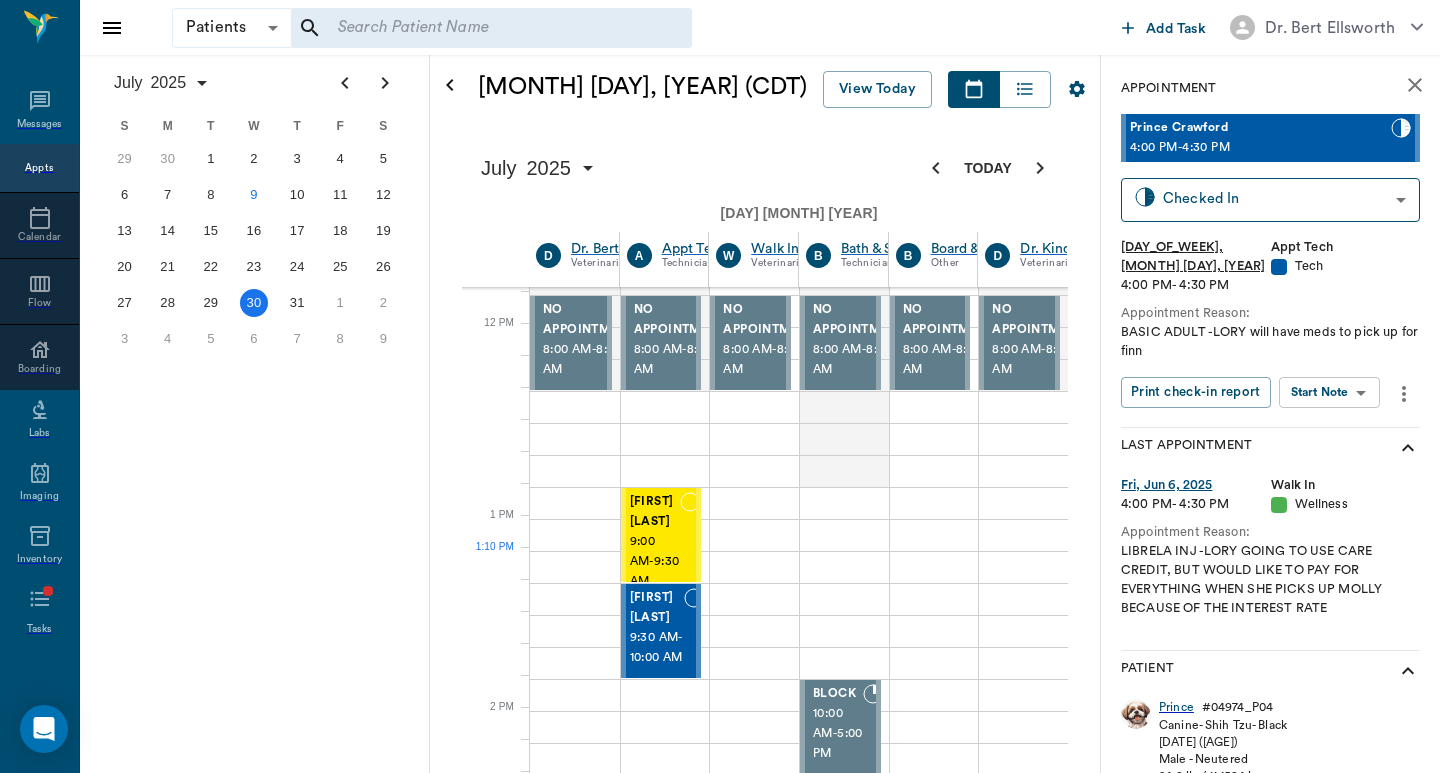scroll, scrollTop: 800, scrollLeft: 1, axis: both 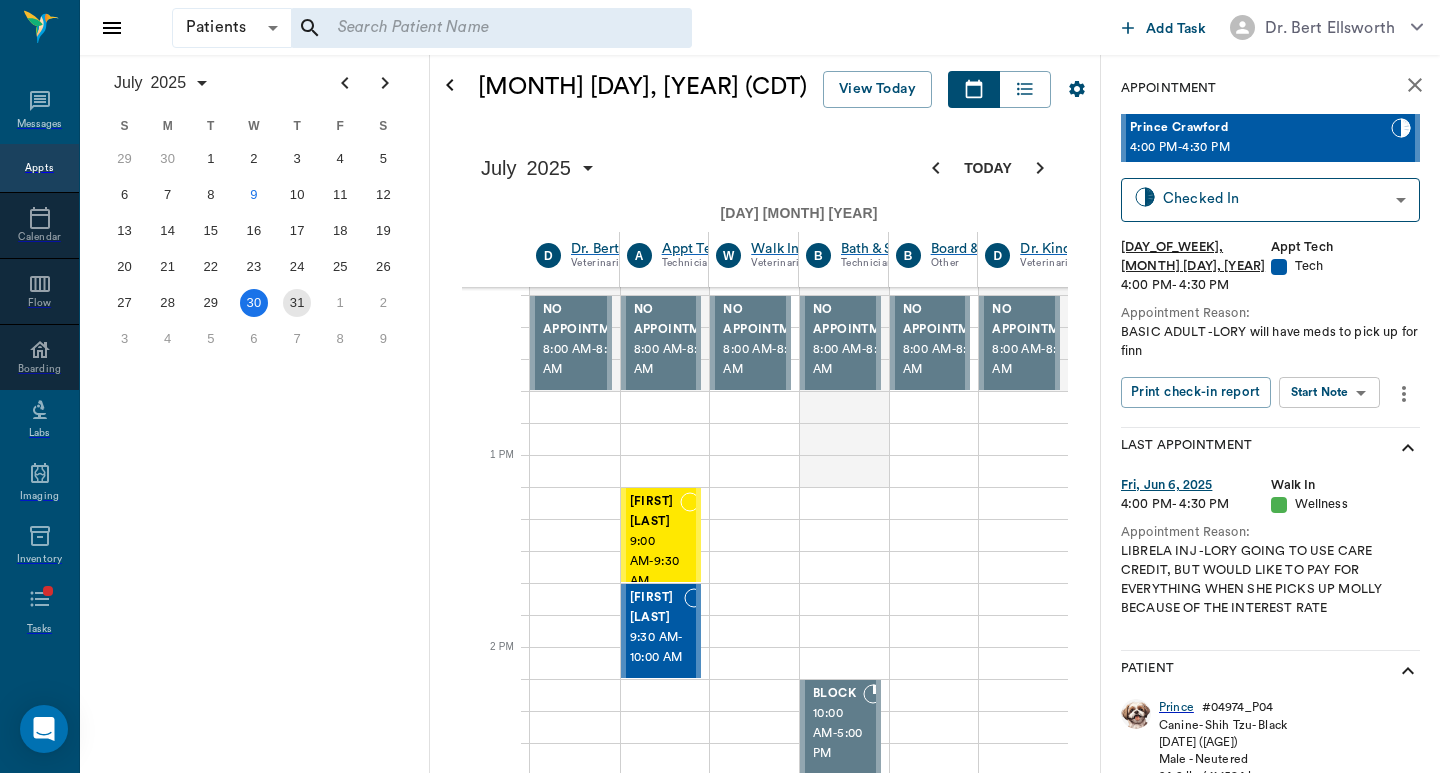 click on "31" at bounding box center (297, 303) 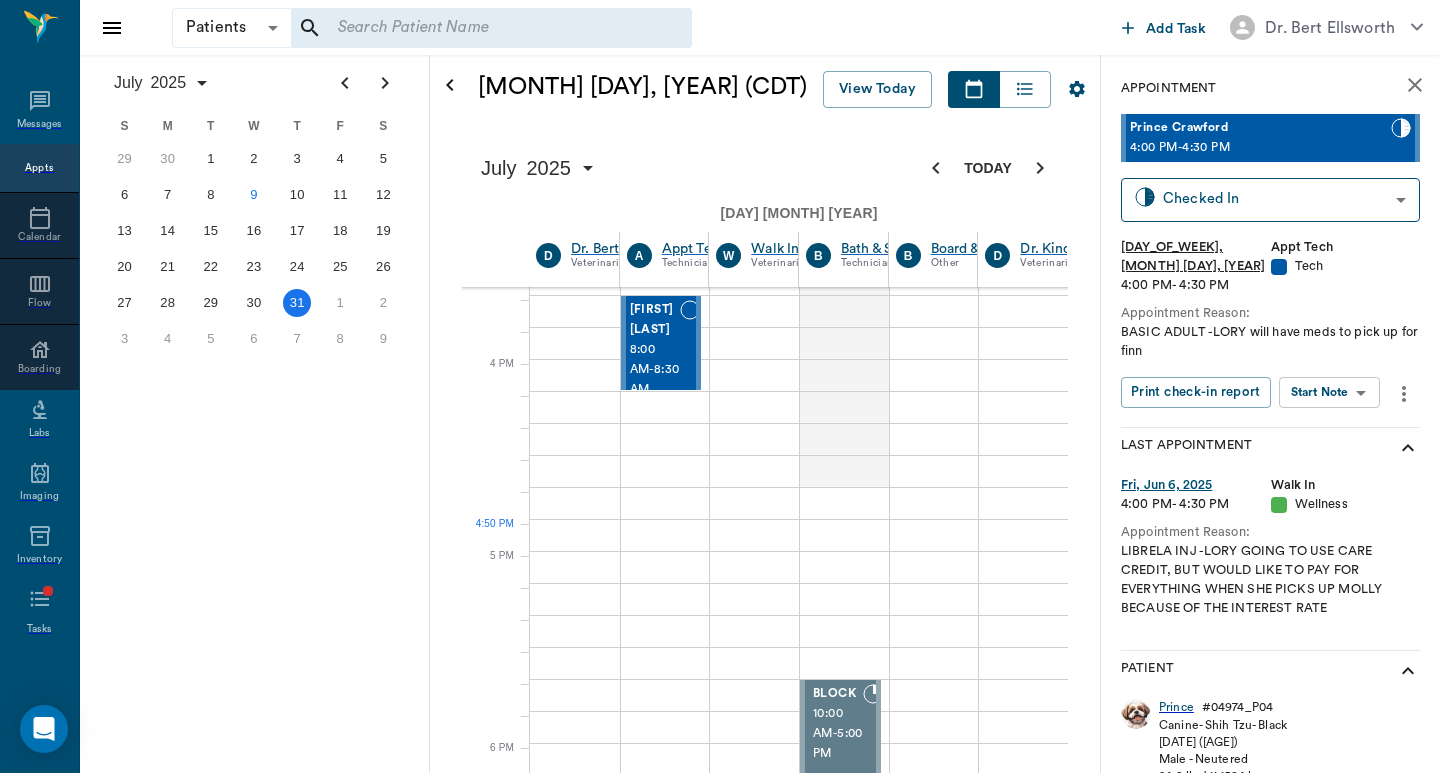 scroll, scrollTop: 1467, scrollLeft: 1, axis: both 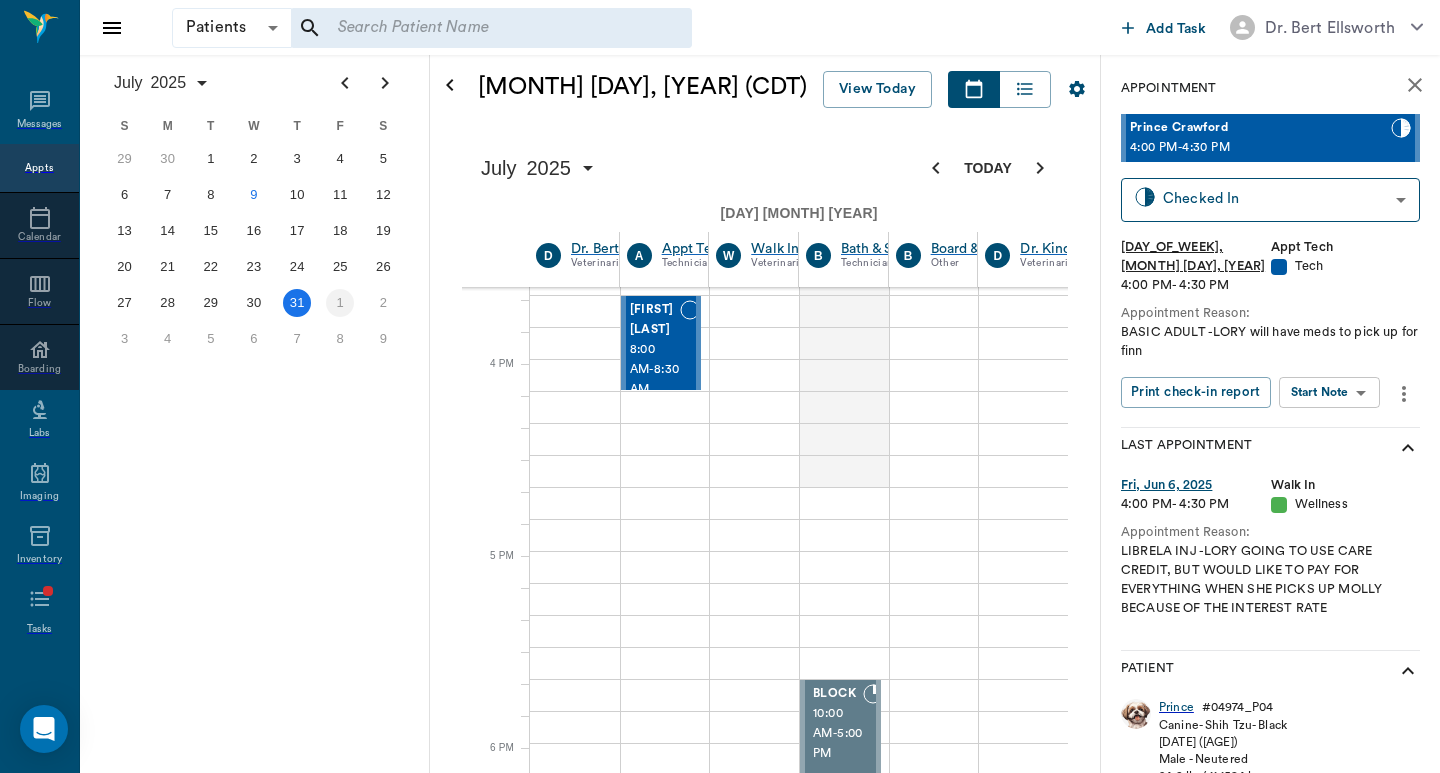 click on "1" at bounding box center (340, 303) 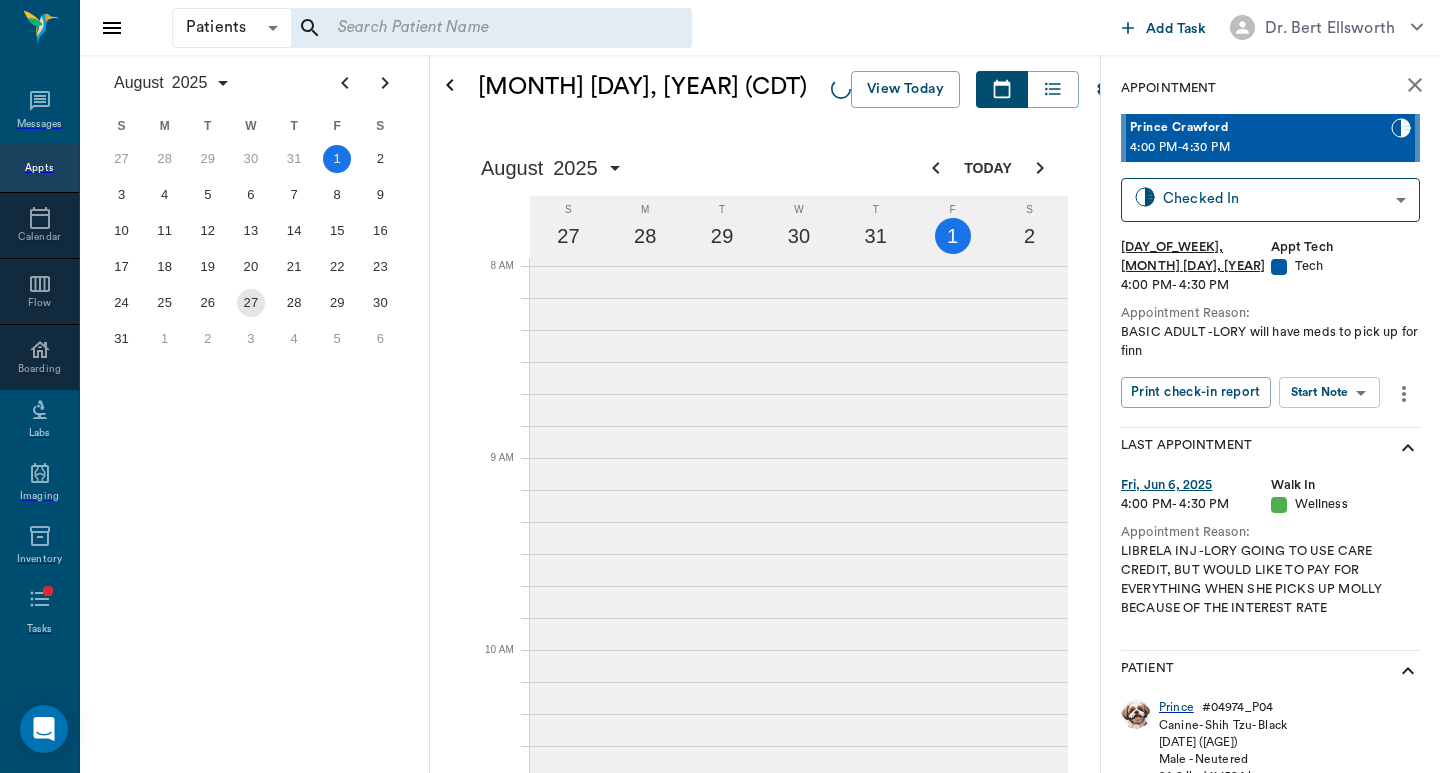 scroll, scrollTop: 0, scrollLeft: 0, axis: both 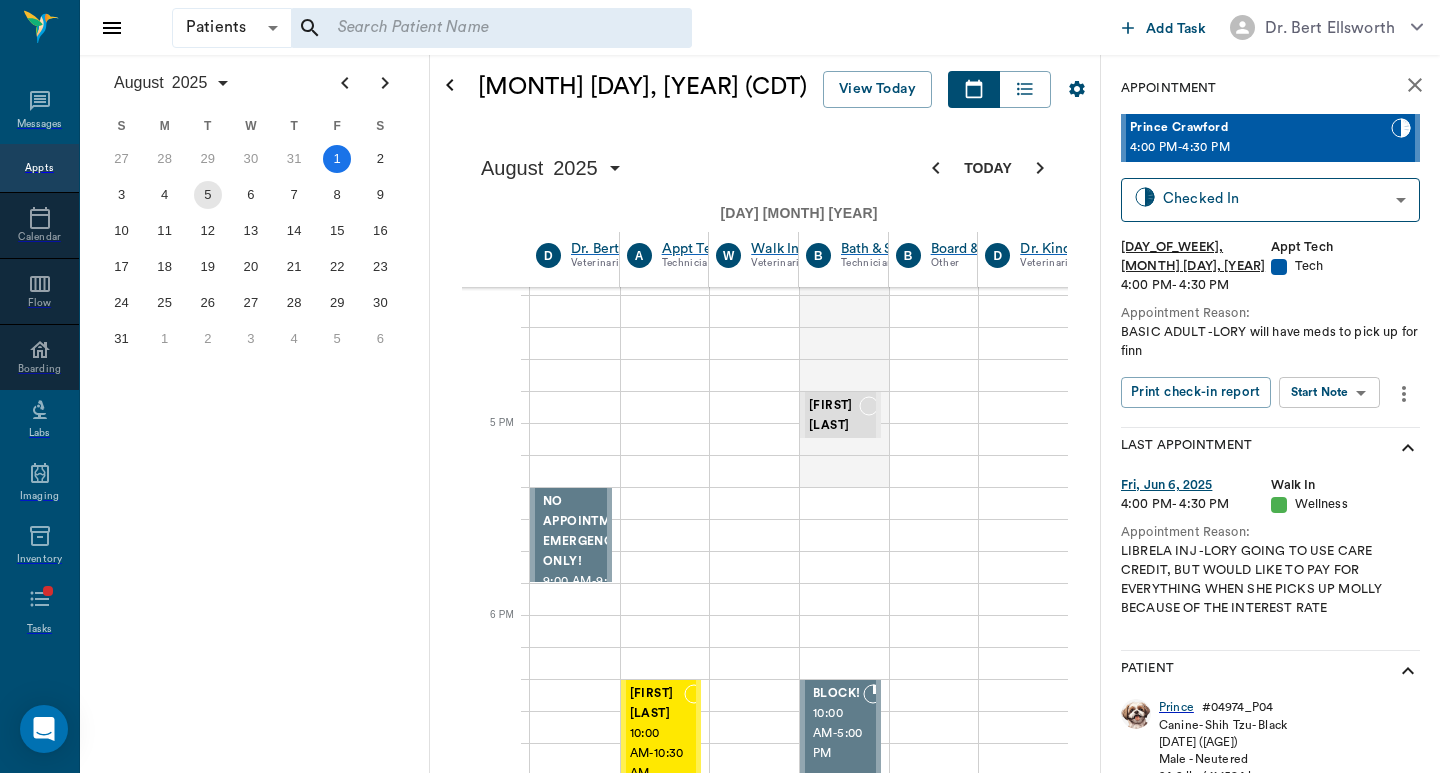 click on "5" at bounding box center (208, 195) 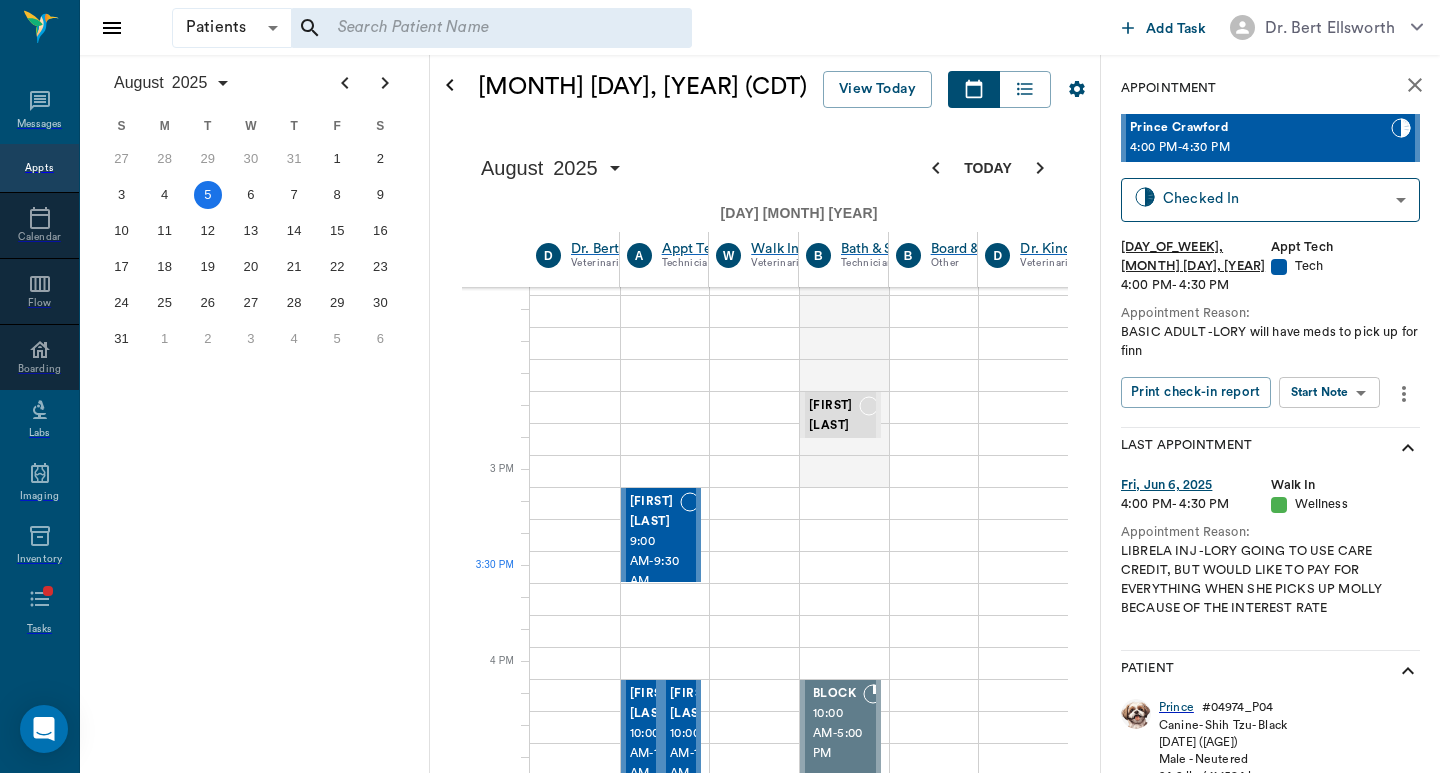 scroll, scrollTop: 1113, scrollLeft: 1, axis: both 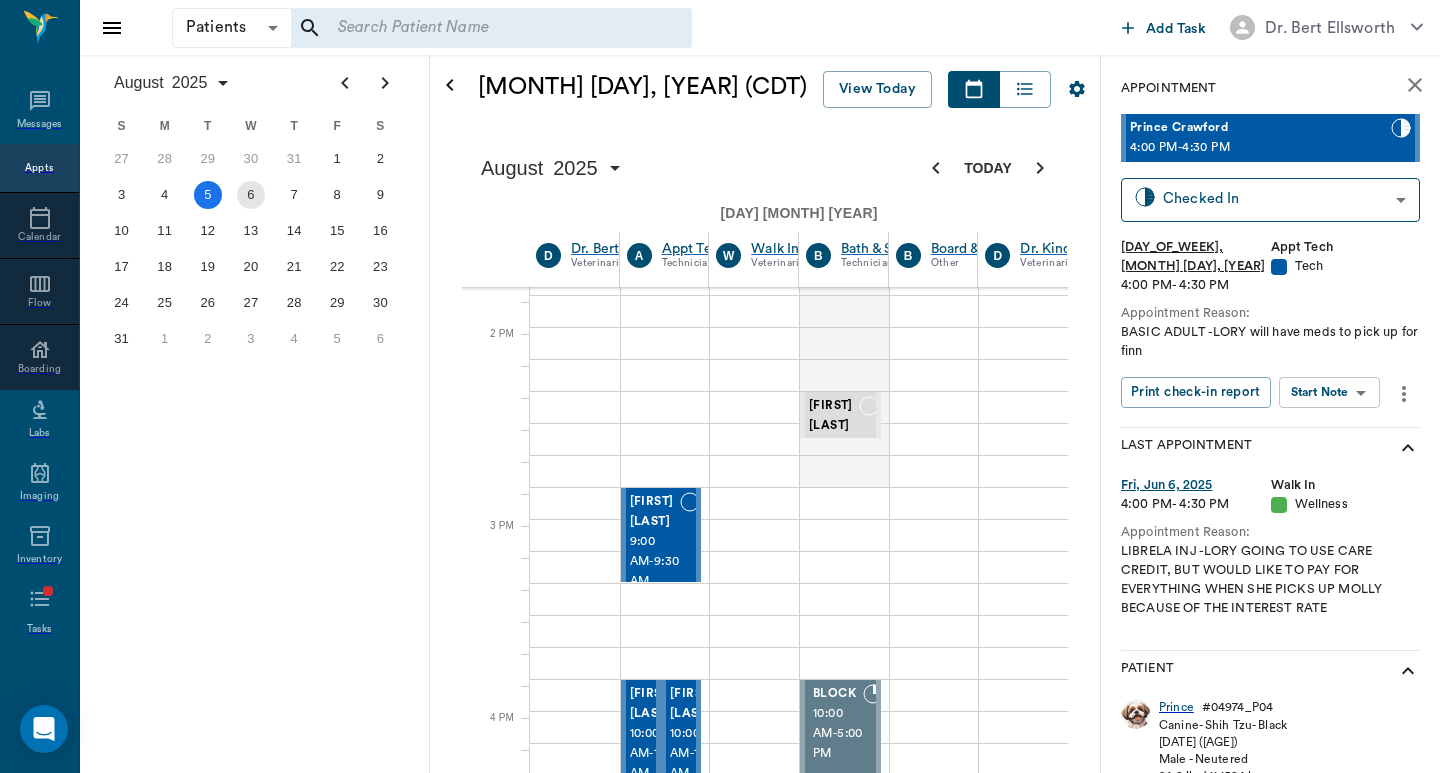 click on "6" at bounding box center (250, 195) 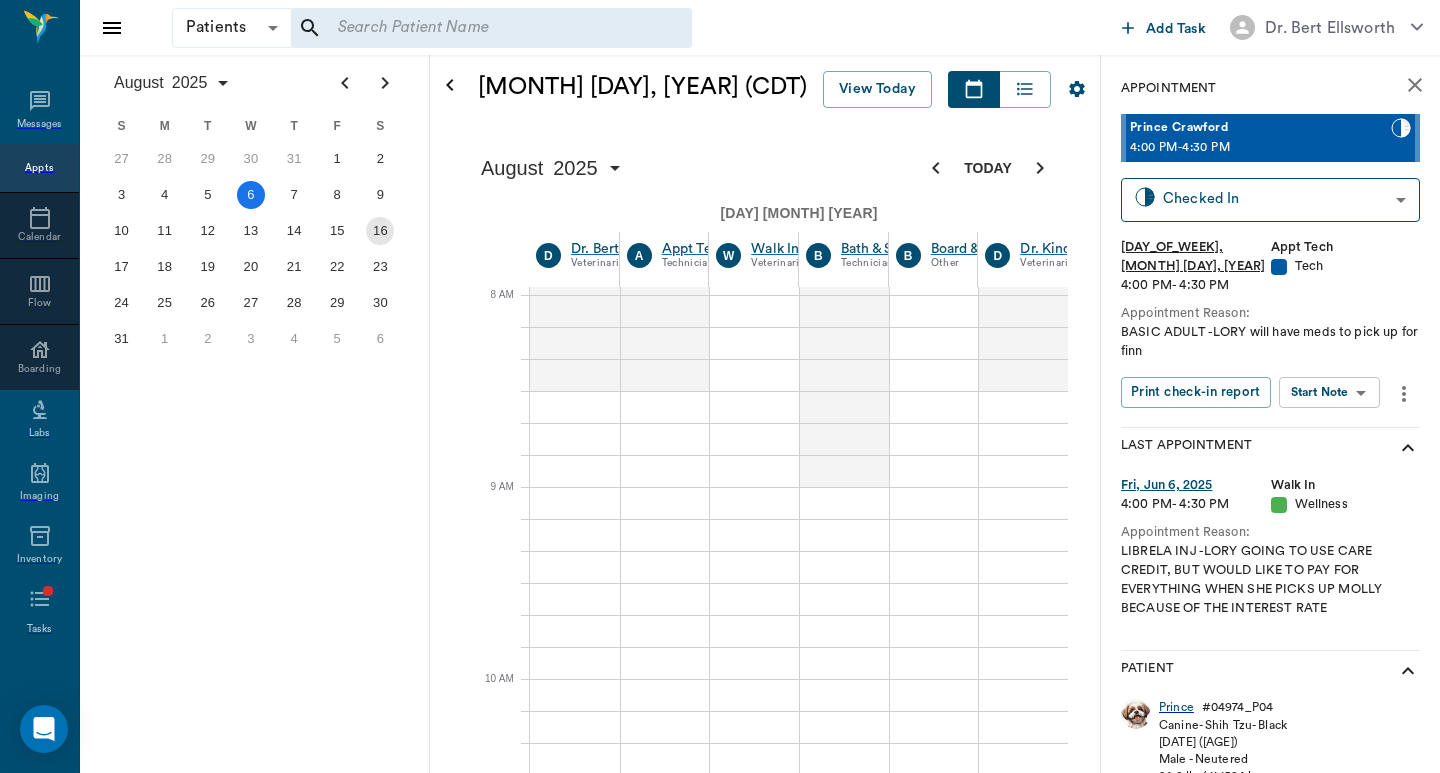 scroll, scrollTop: 0, scrollLeft: 1, axis: horizontal 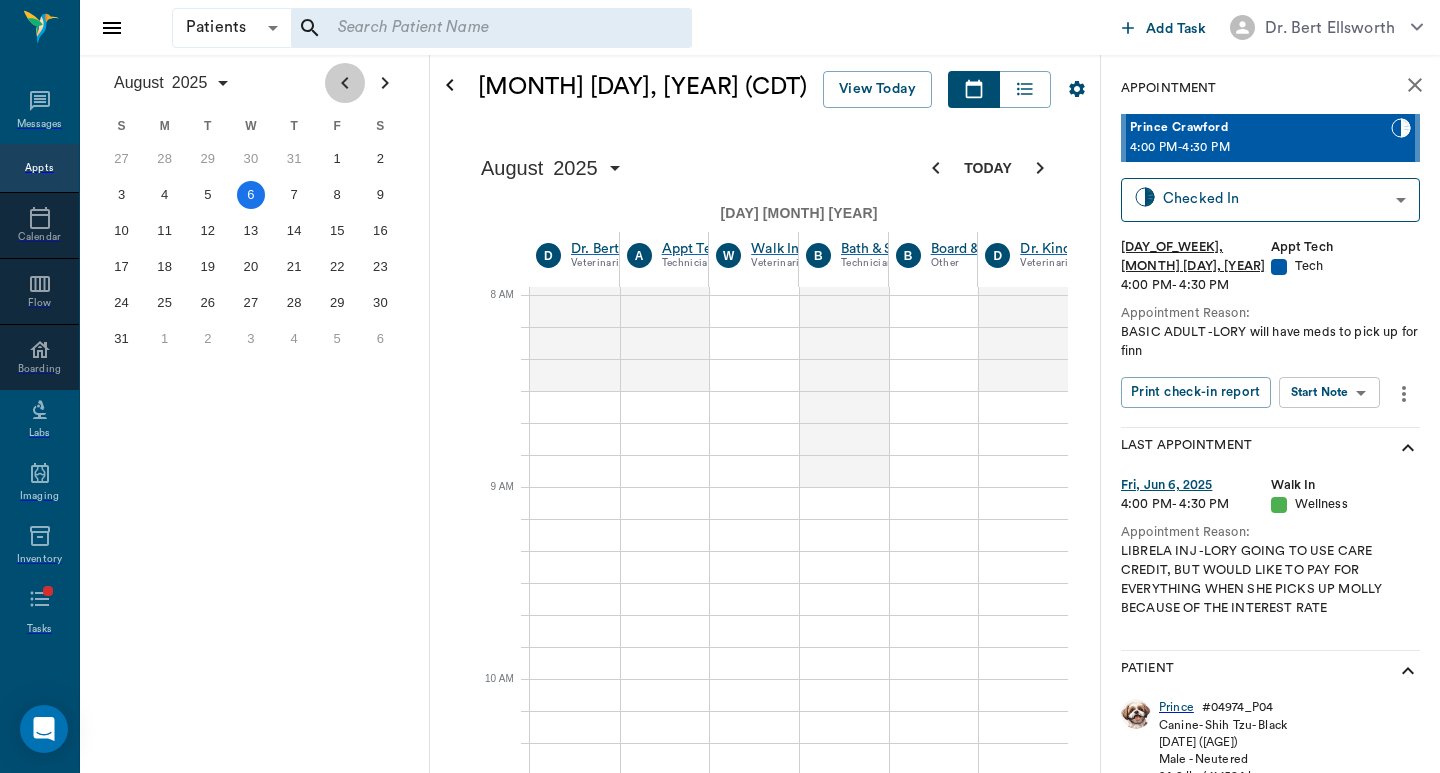 click at bounding box center [345, 83] 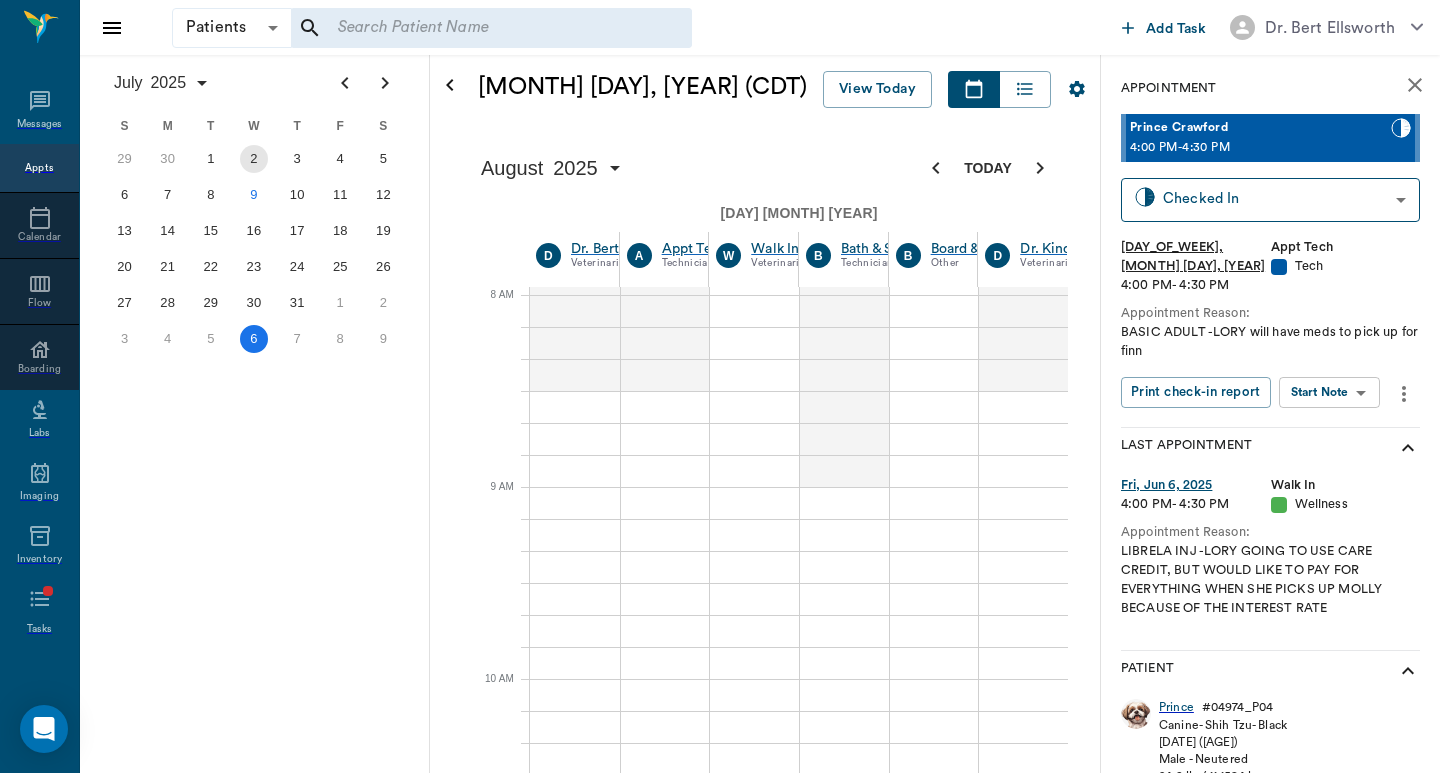 click on "2" at bounding box center [254, 159] 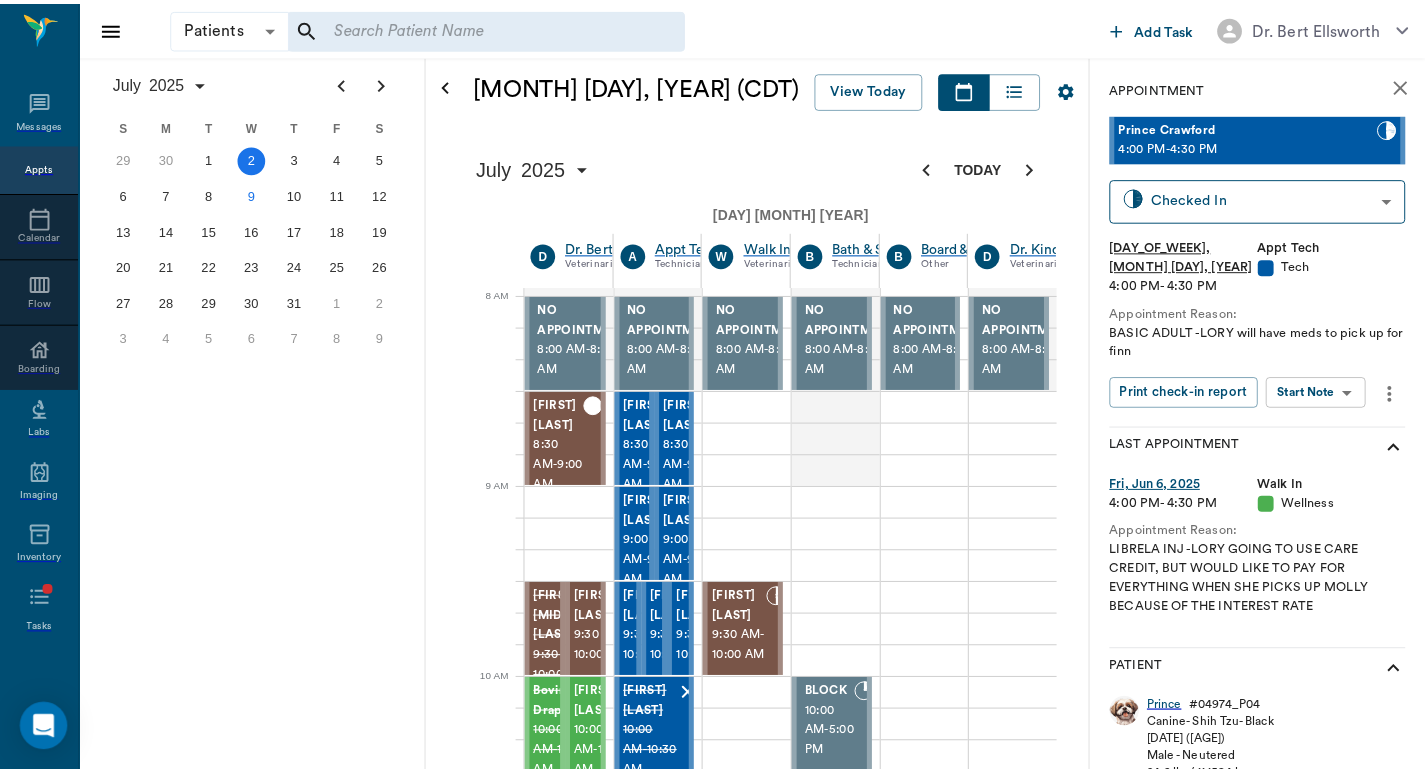 scroll, scrollTop: 0, scrollLeft: 1, axis: horizontal 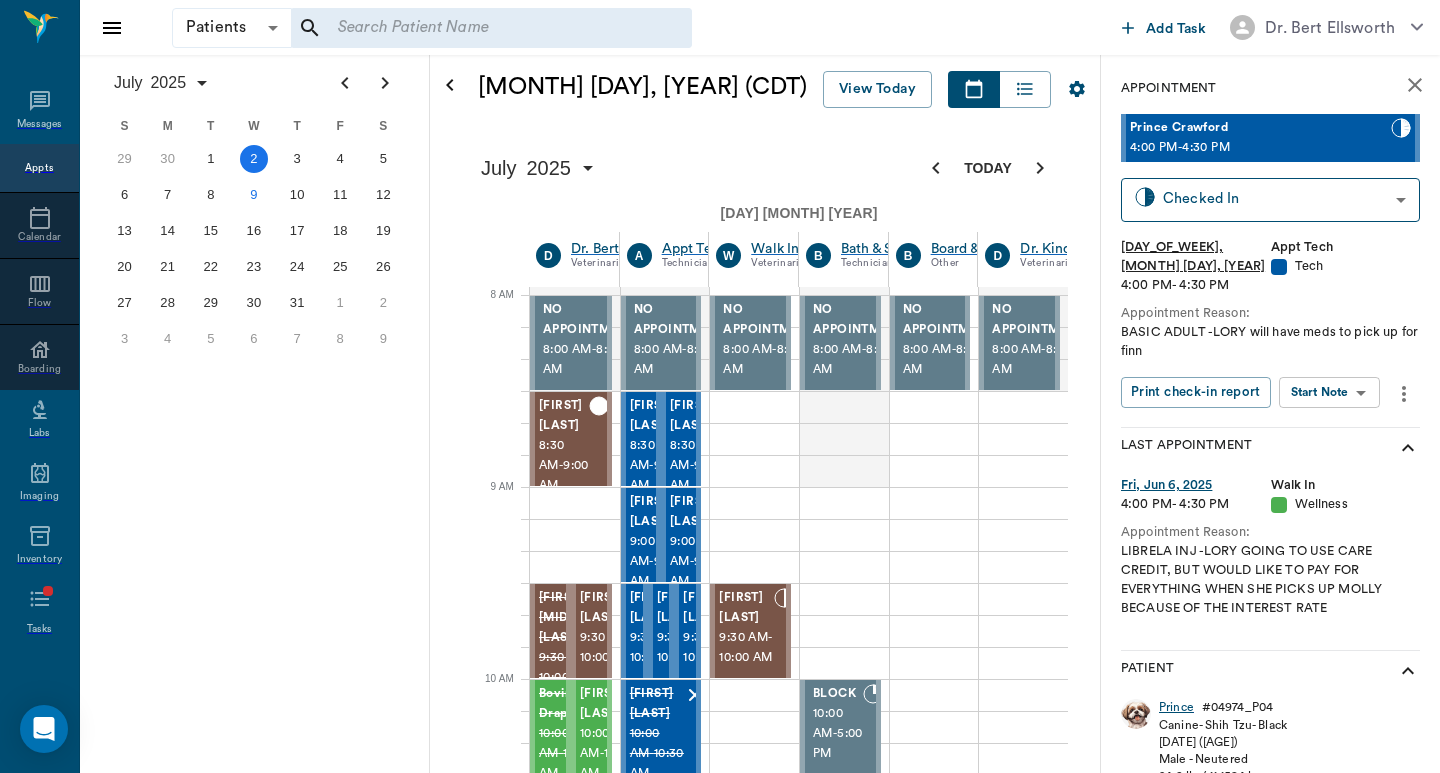 click on "Prince" at bounding box center (1176, 707) 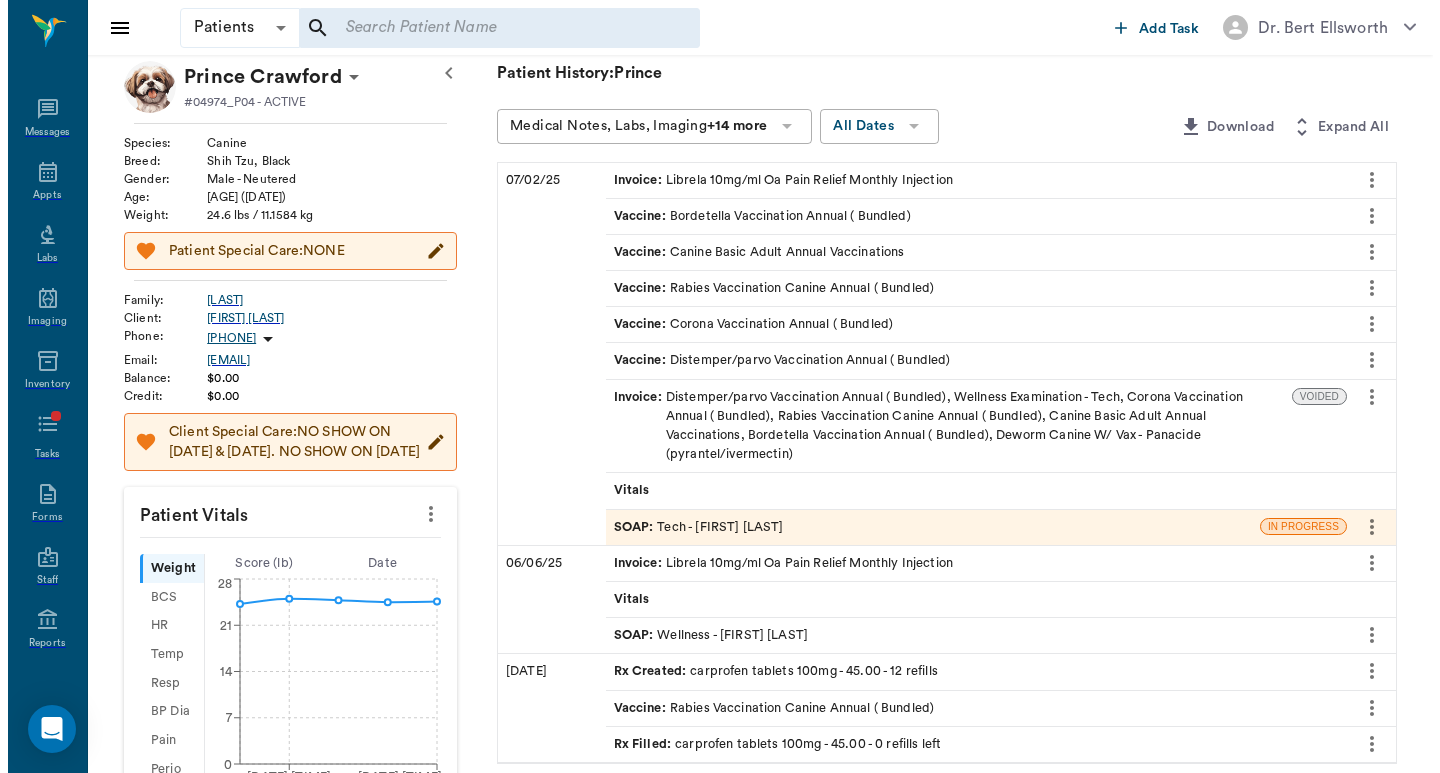 scroll, scrollTop: 0, scrollLeft: 0, axis: both 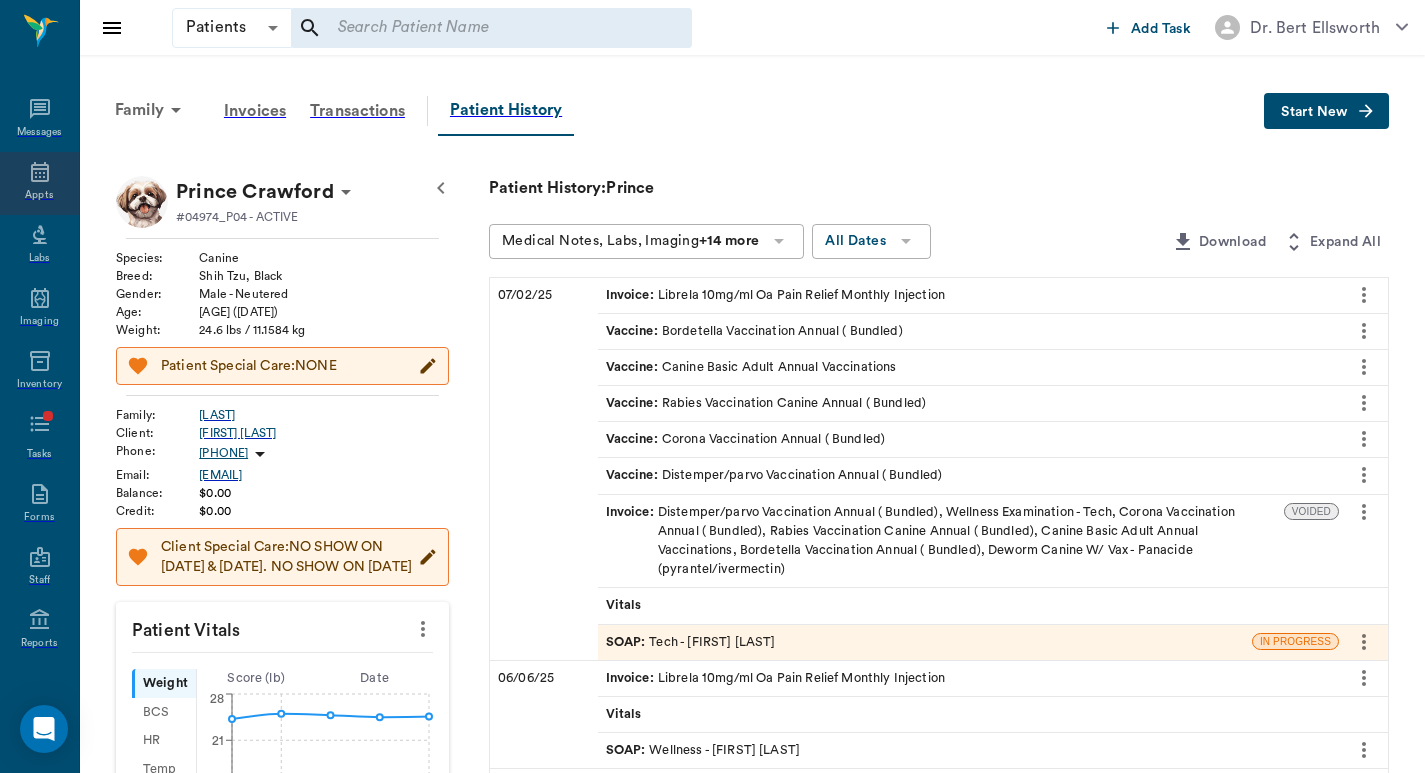 click on "Appts" at bounding box center (39, 183) 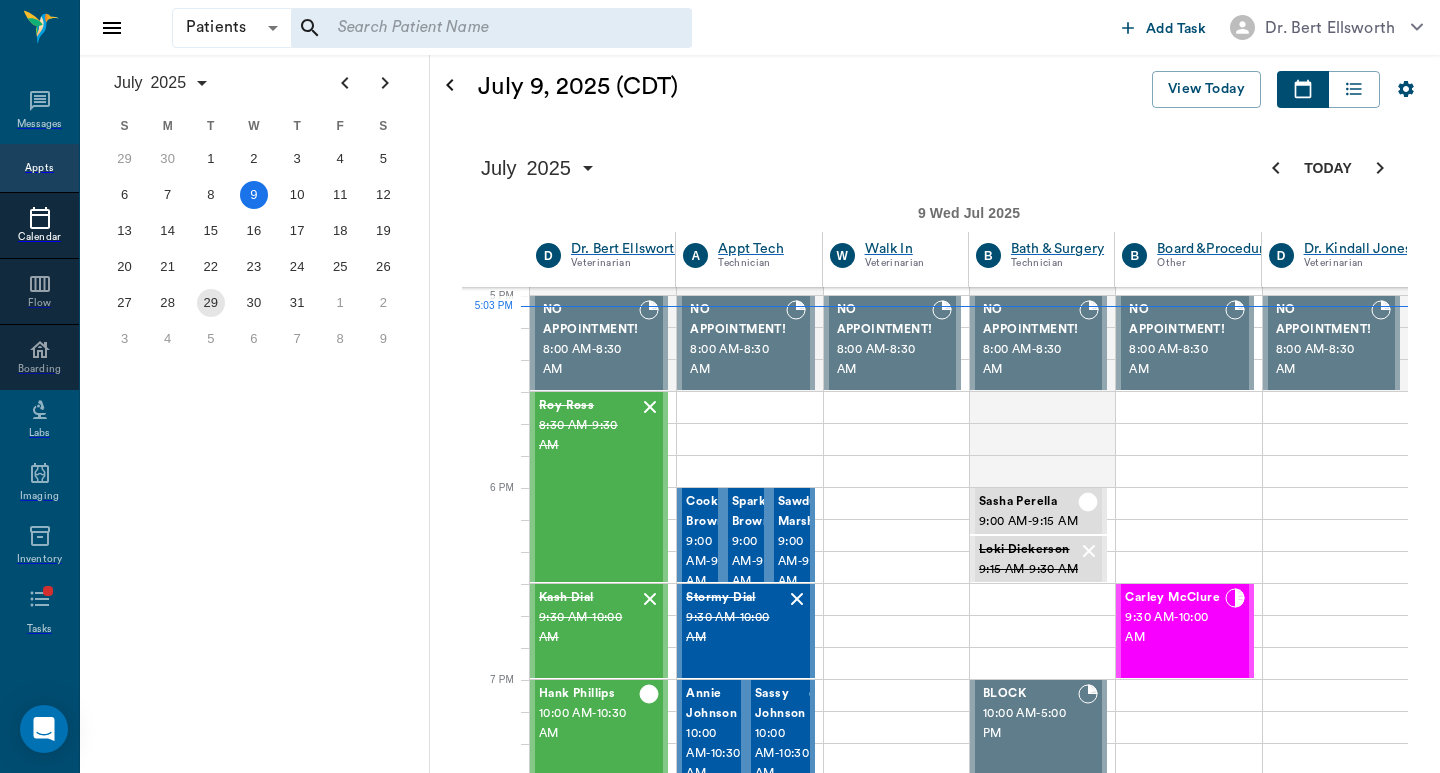 scroll, scrollTop: 1729, scrollLeft: 1, axis: both 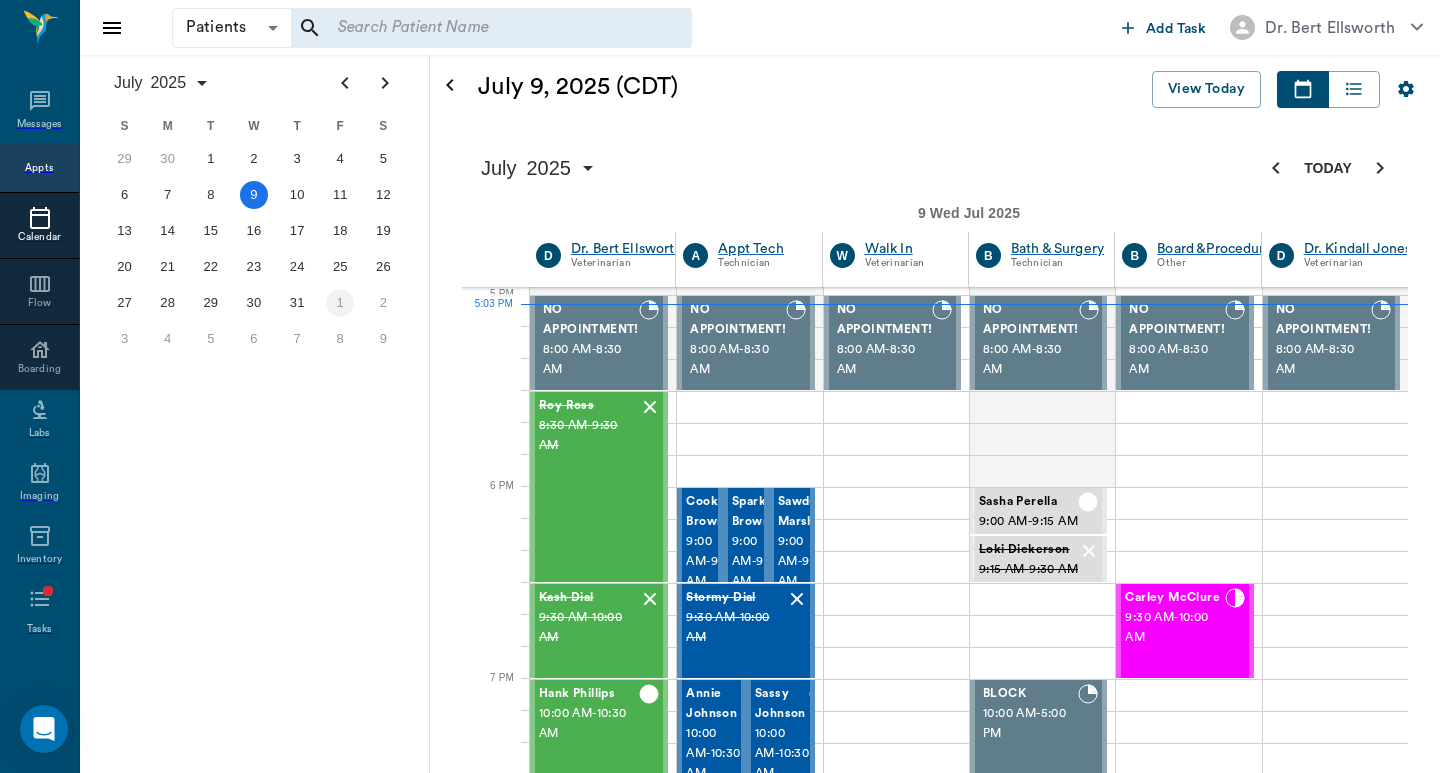 click on "1" at bounding box center [340, 303] 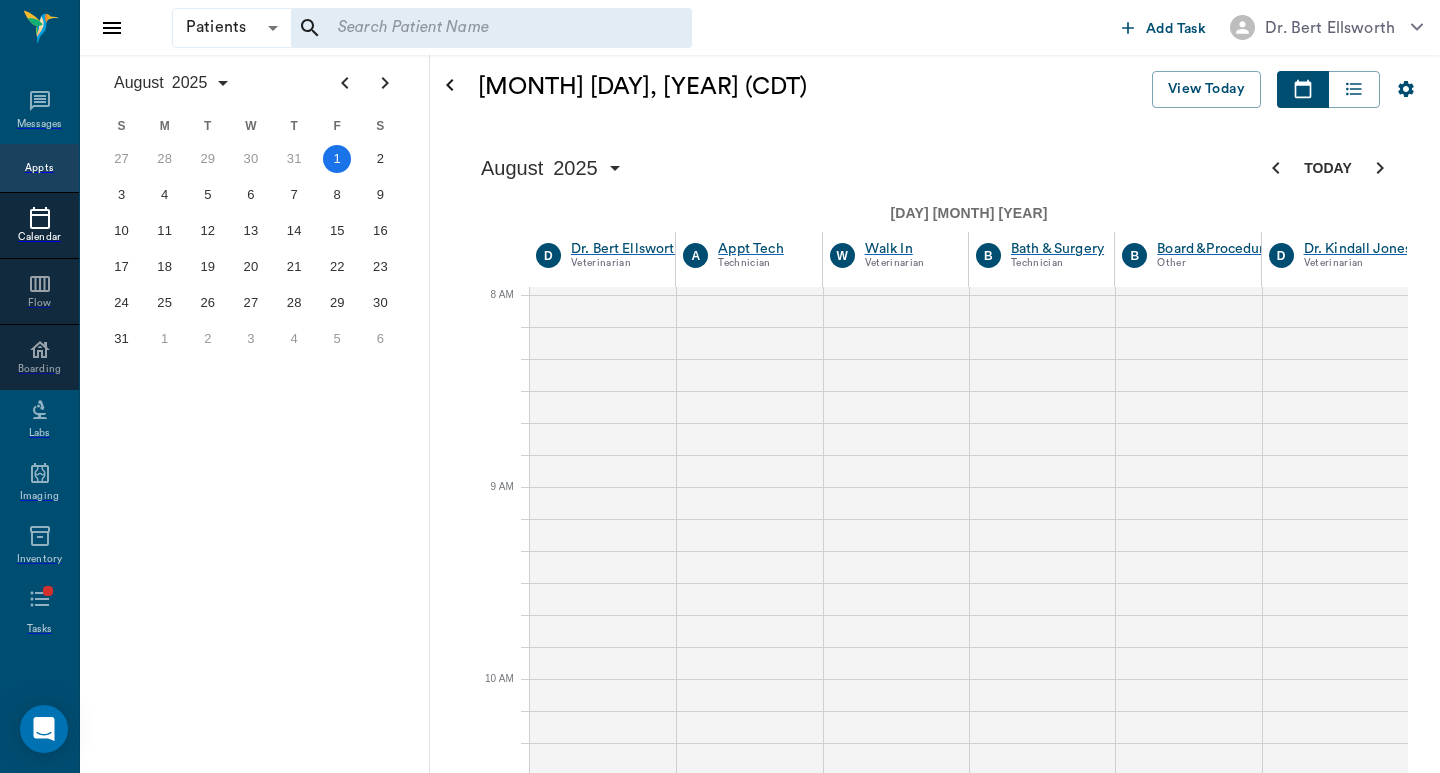 scroll, scrollTop: 0, scrollLeft: 0, axis: both 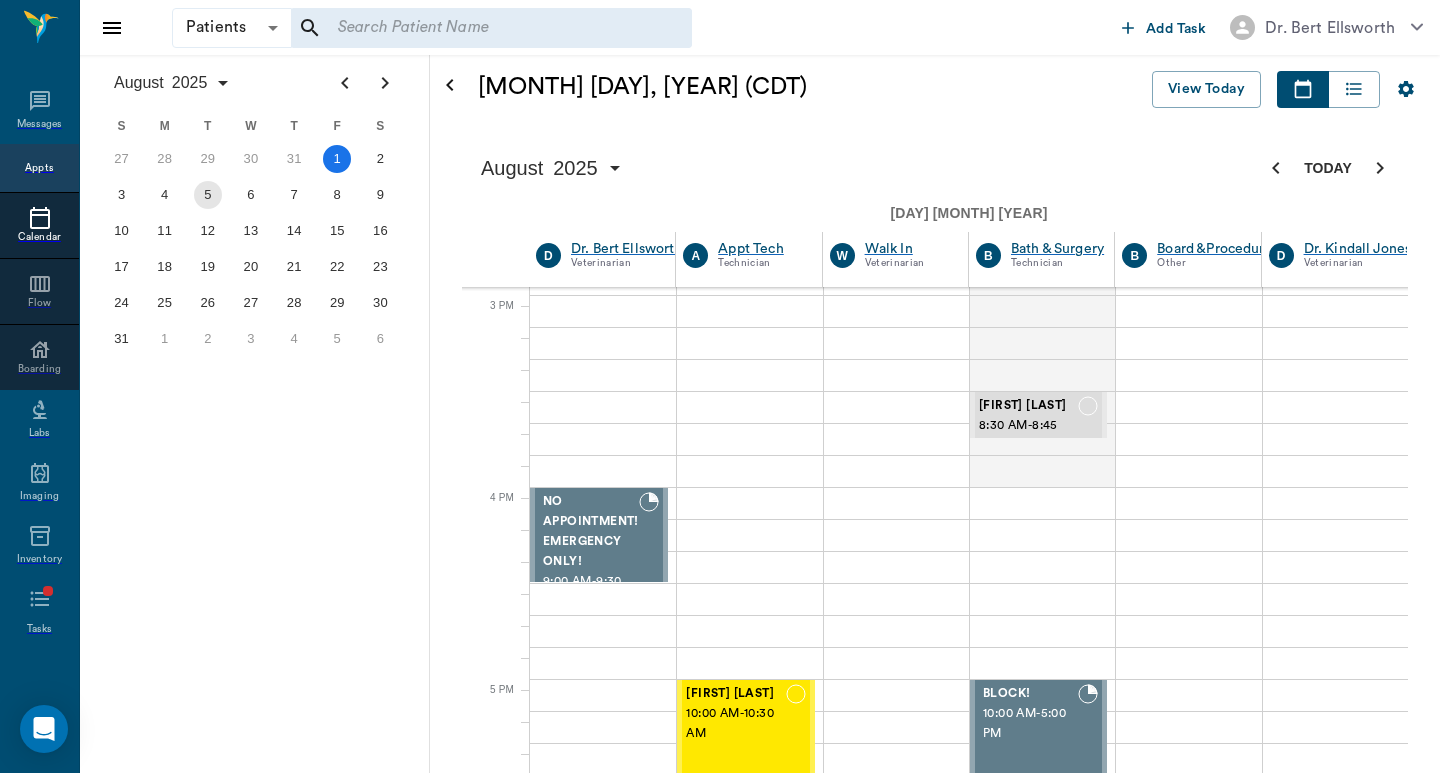 click on "5" at bounding box center [208, 195] 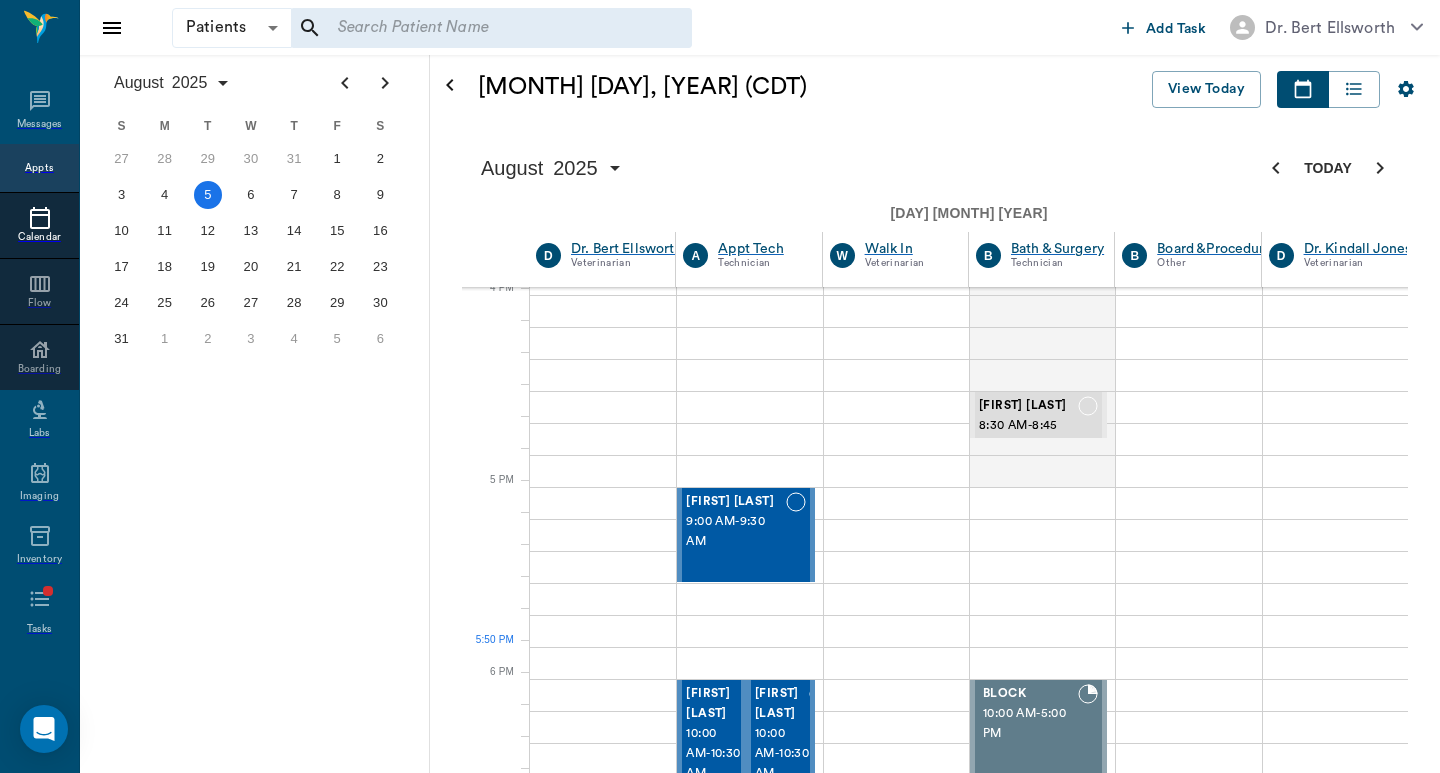 scroll, scrollTop: 1600, scrollLeft: 1, axis: both 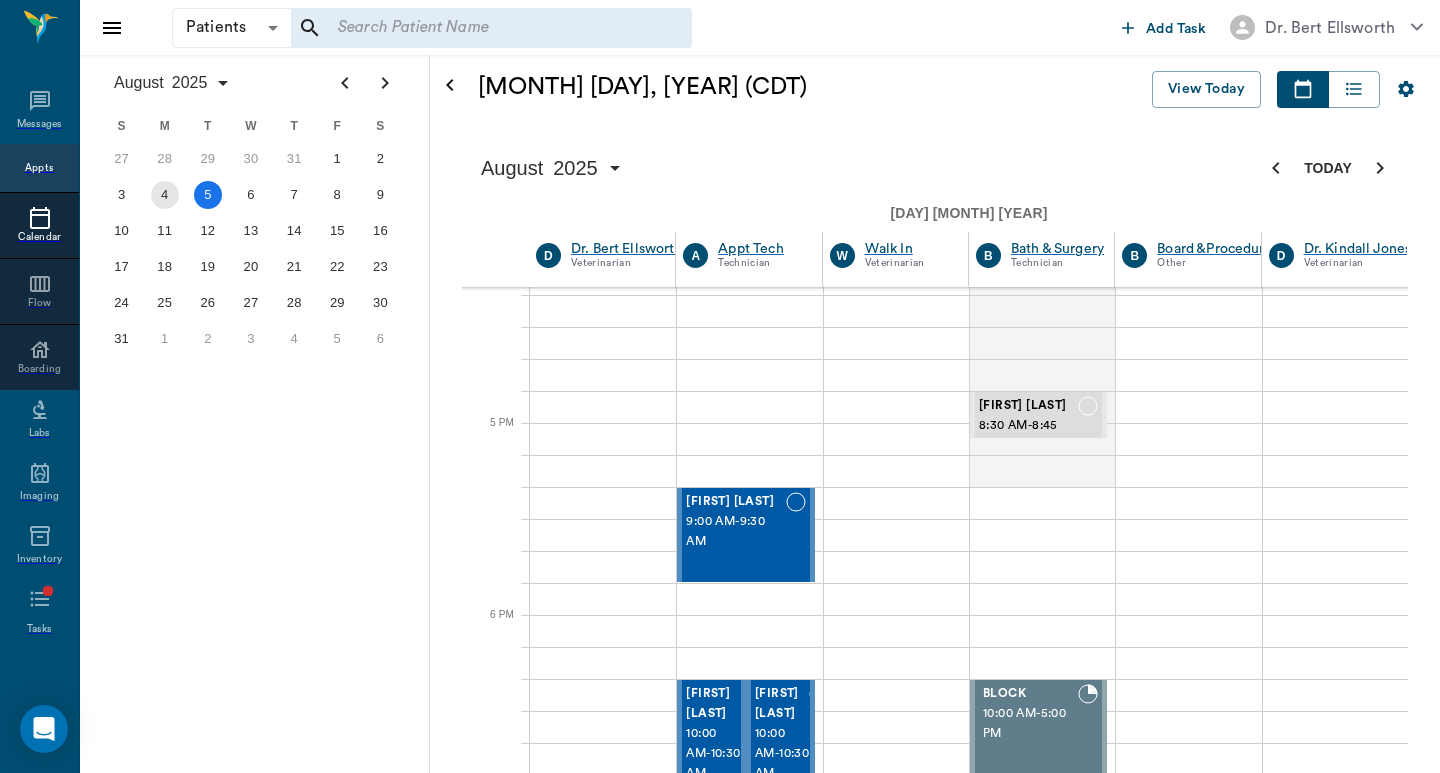 click on "4" at bounding box center [165, 195] 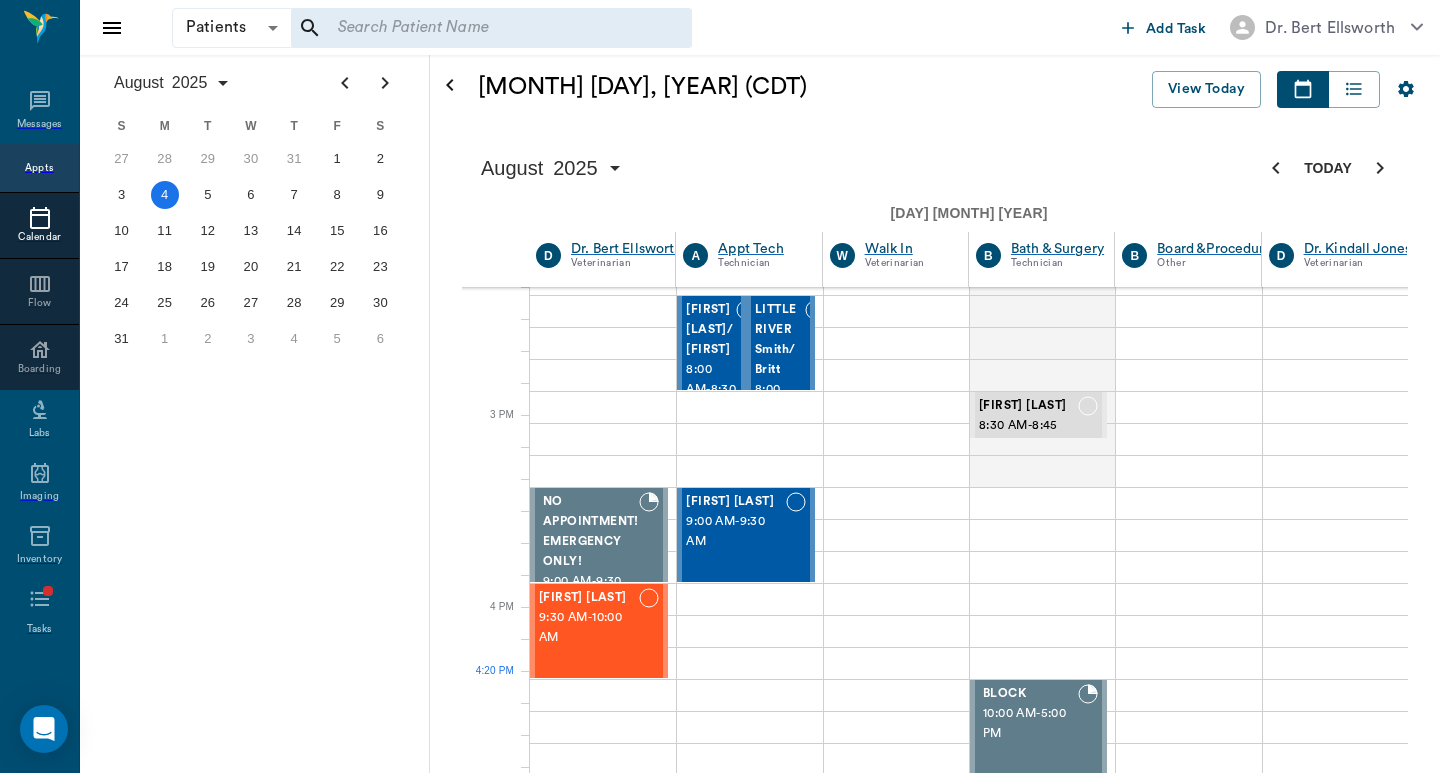 scroll, scrollTop: 1334, scrollLeft: 1, axis: both 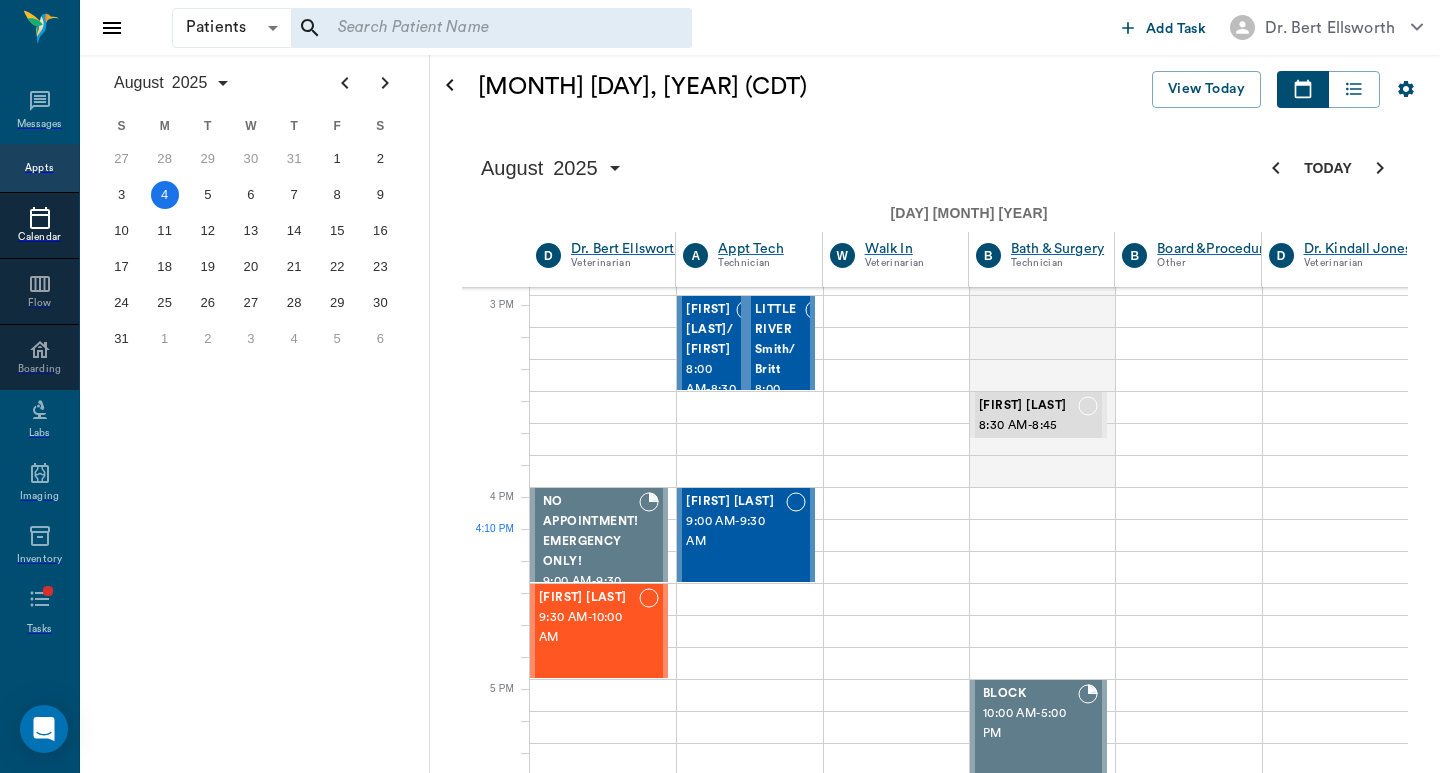 click on "4:00 PM  -  4:30 PM" at bounding box center (735, 1876) 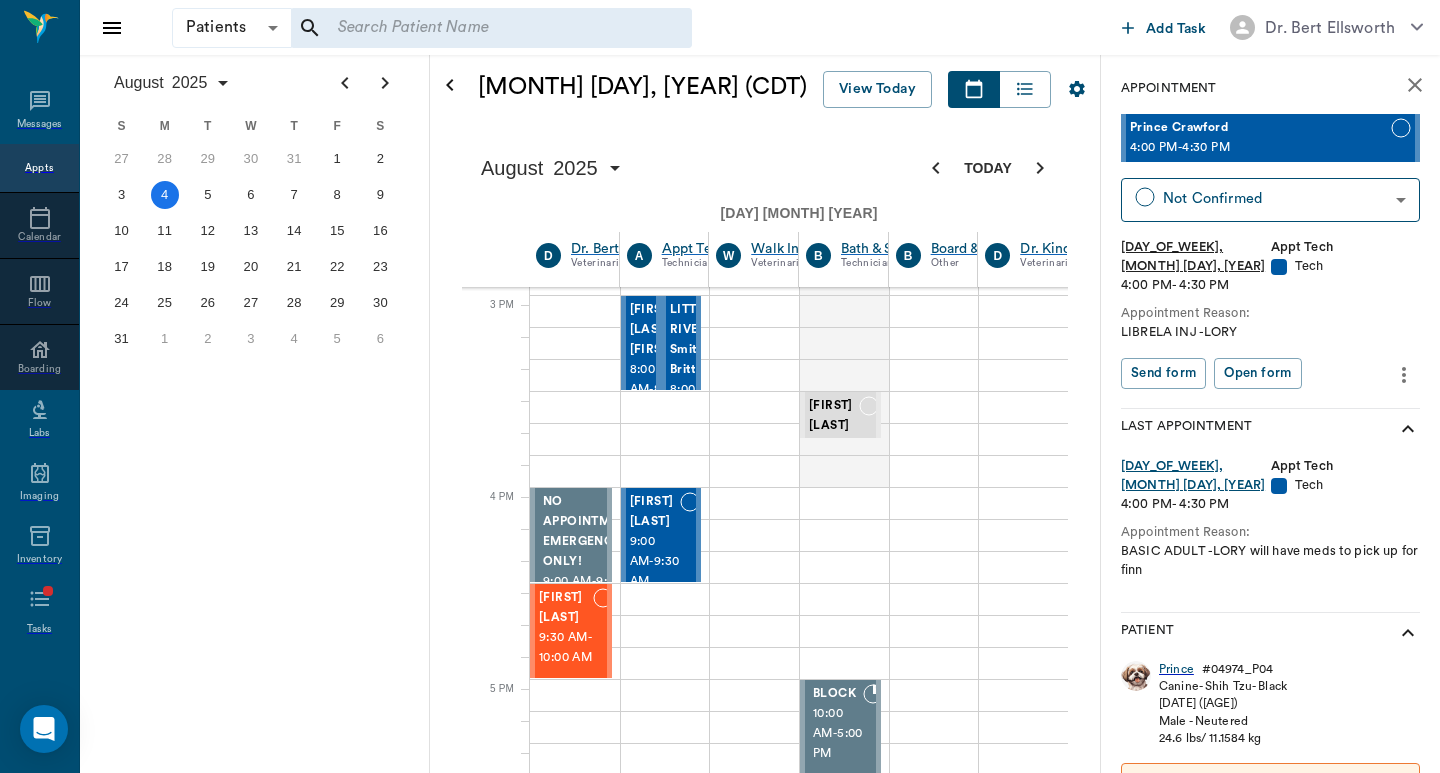 click at bounding box center [1404, 375] 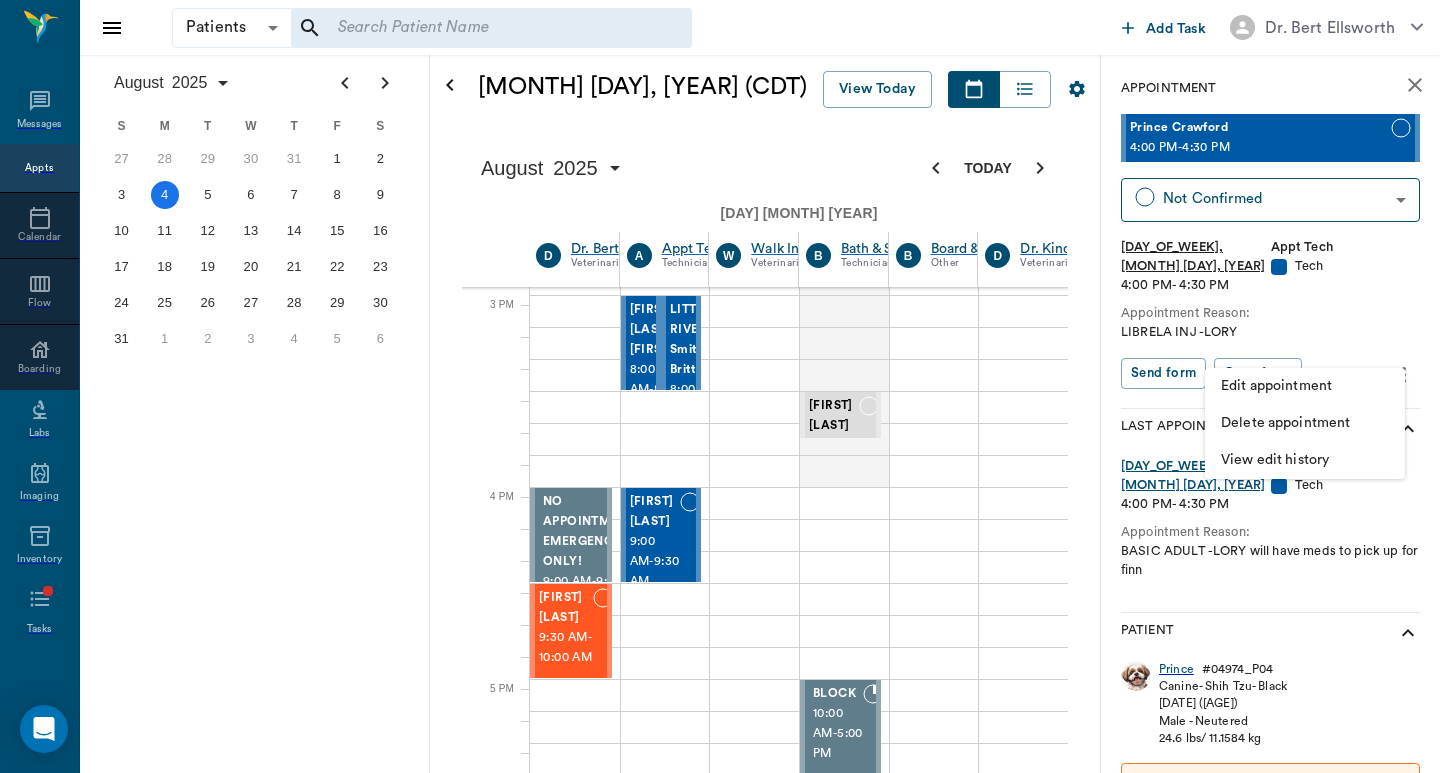 click on "Edit appointment" at bounding box center [1305, 386] 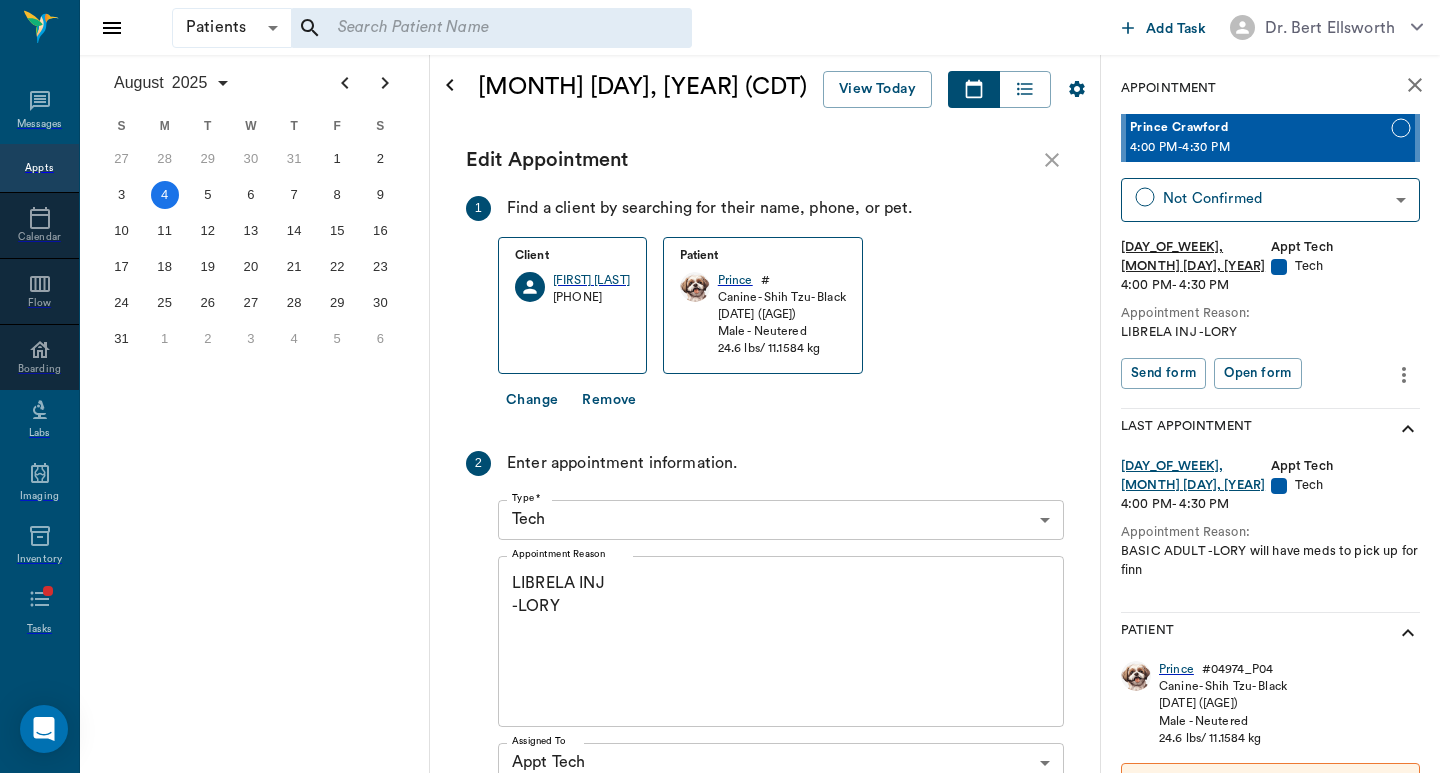 scroll, scrollTop: 322, scrollLeft: 0, axis: vertical 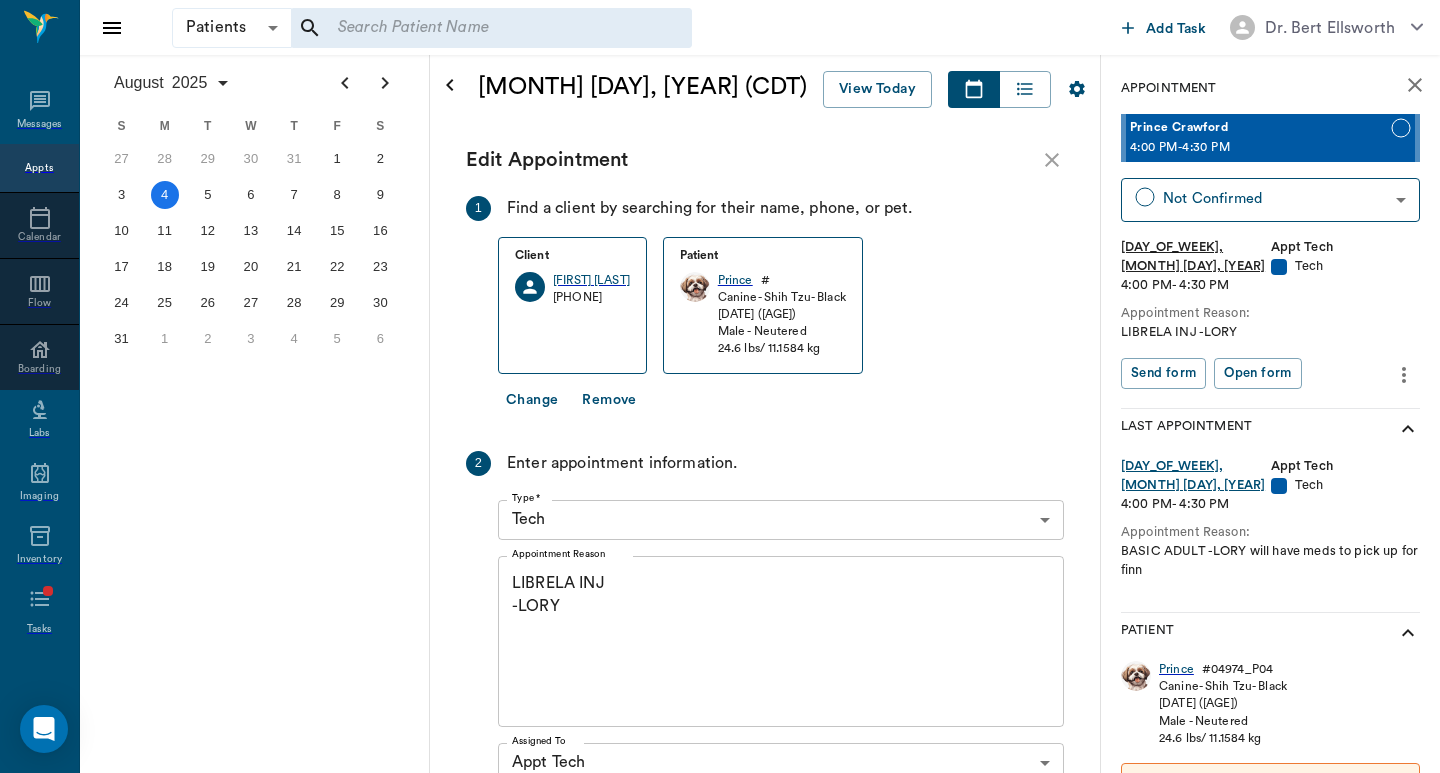 click on "08/04/2025" at bounding box center [756, 892] 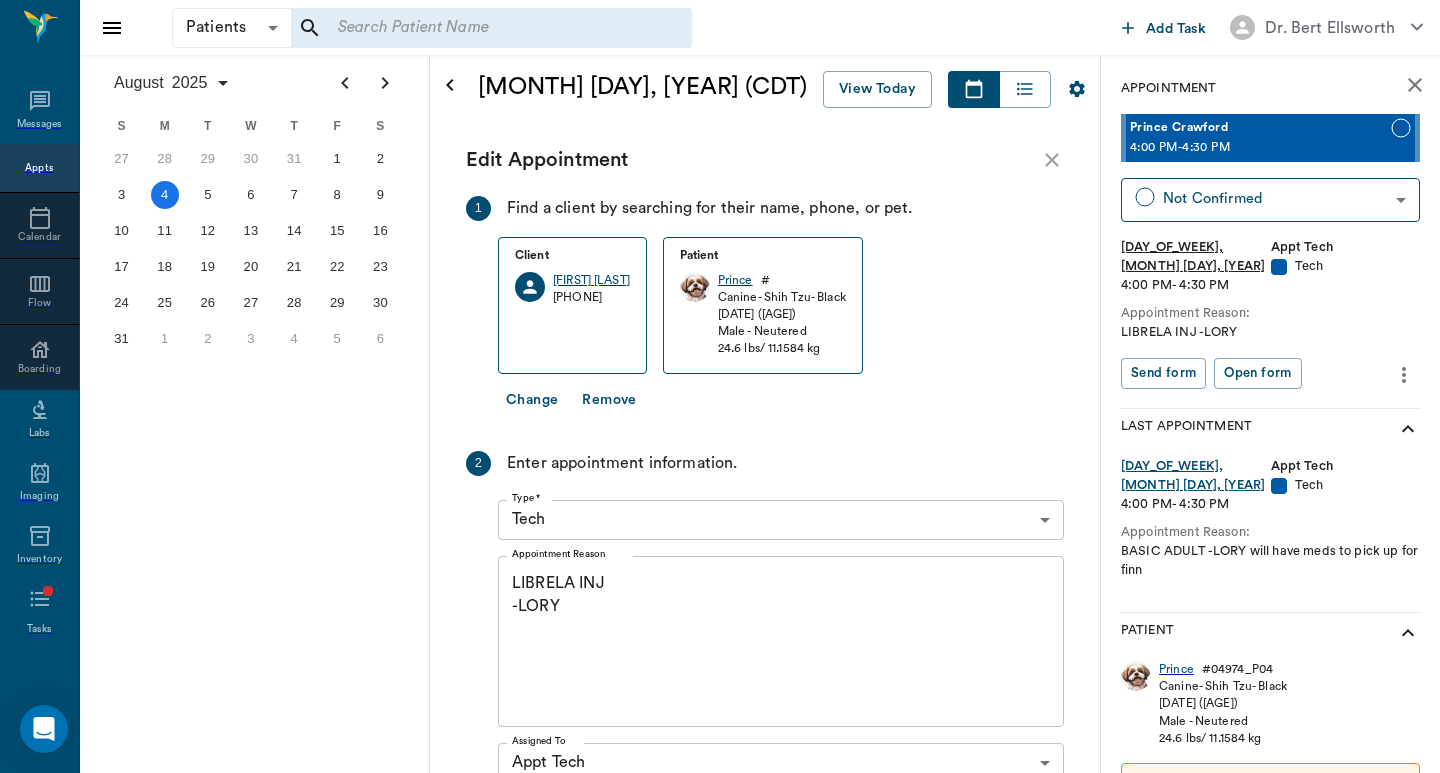 type on "08/01/2025" 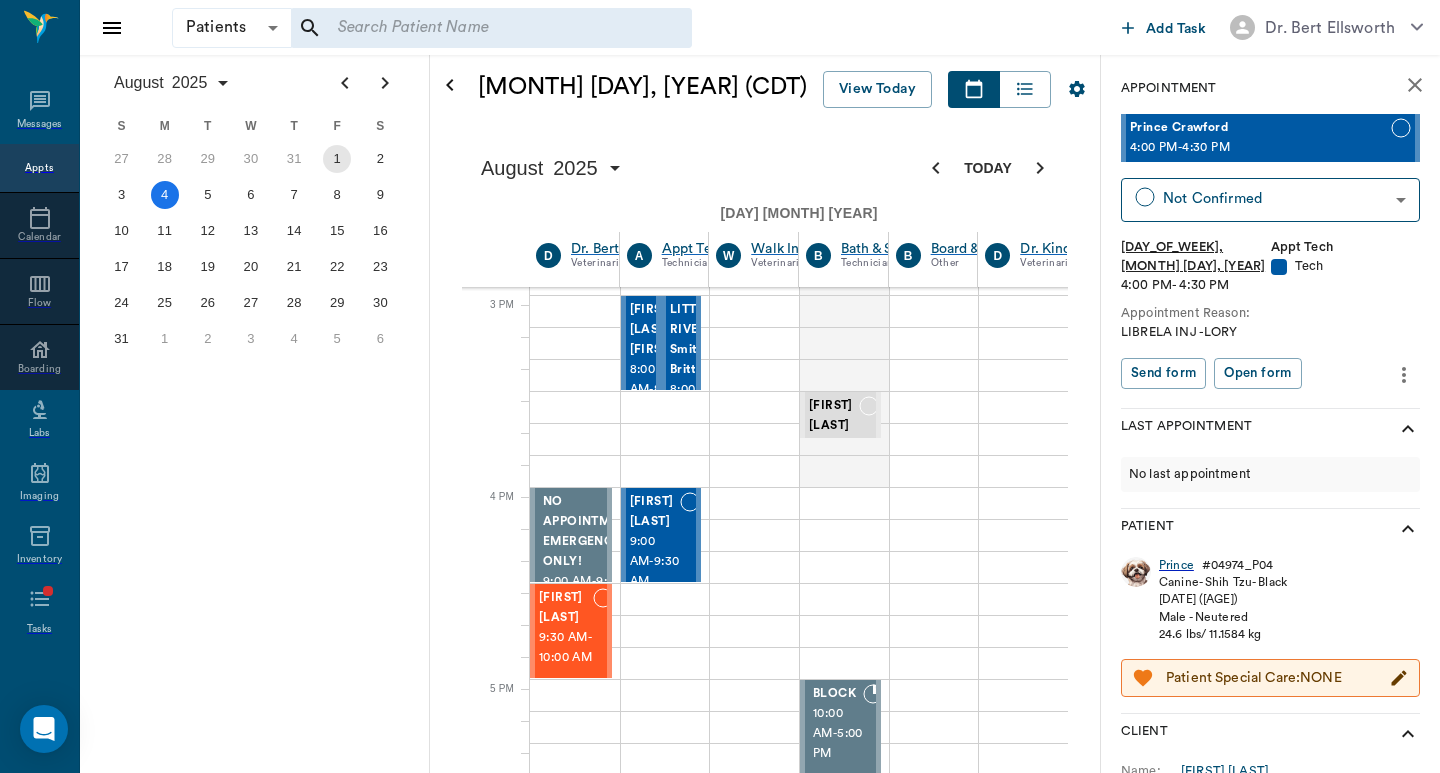 click on "1" at bounding box center (337, 159) 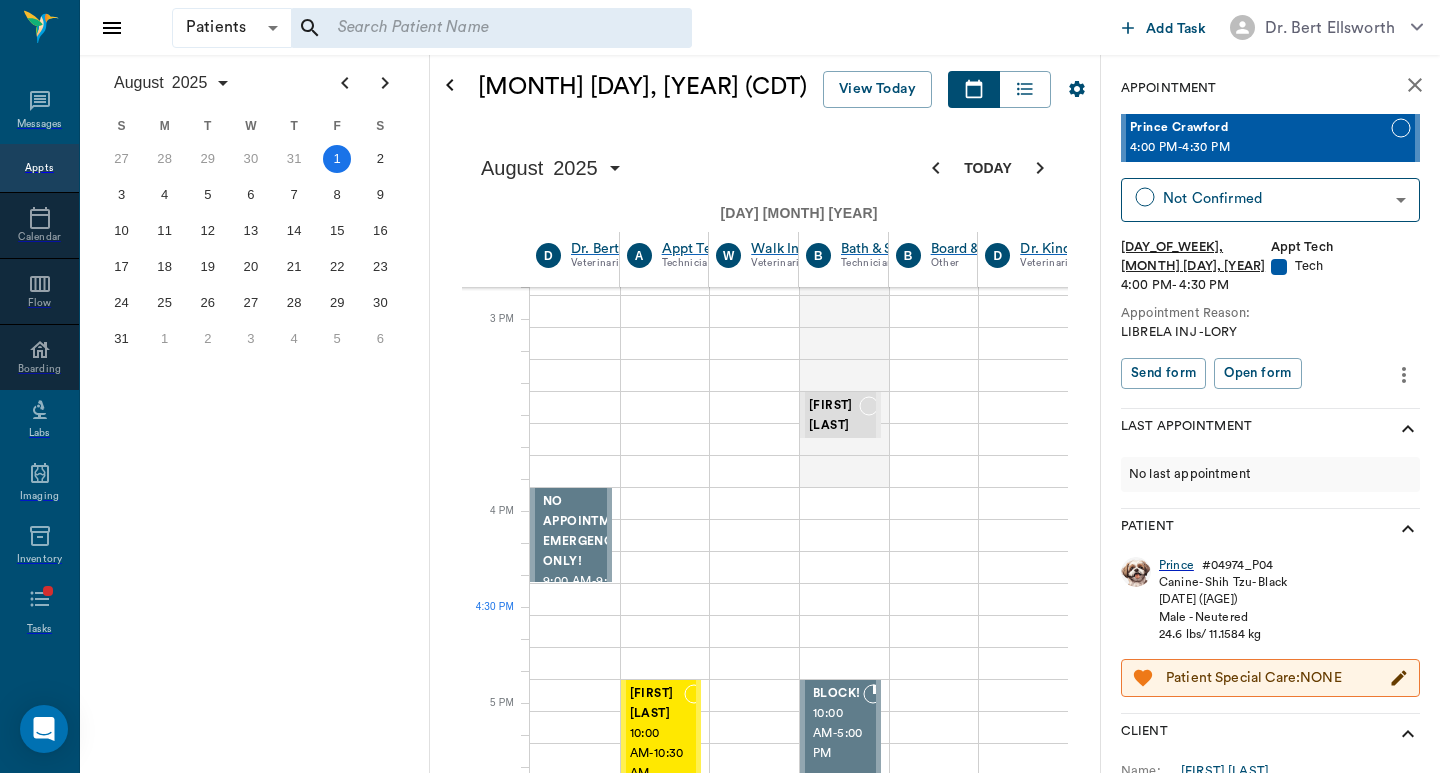 scroll, scrollTop: 1333, scrollLeft: 1, axis: both 